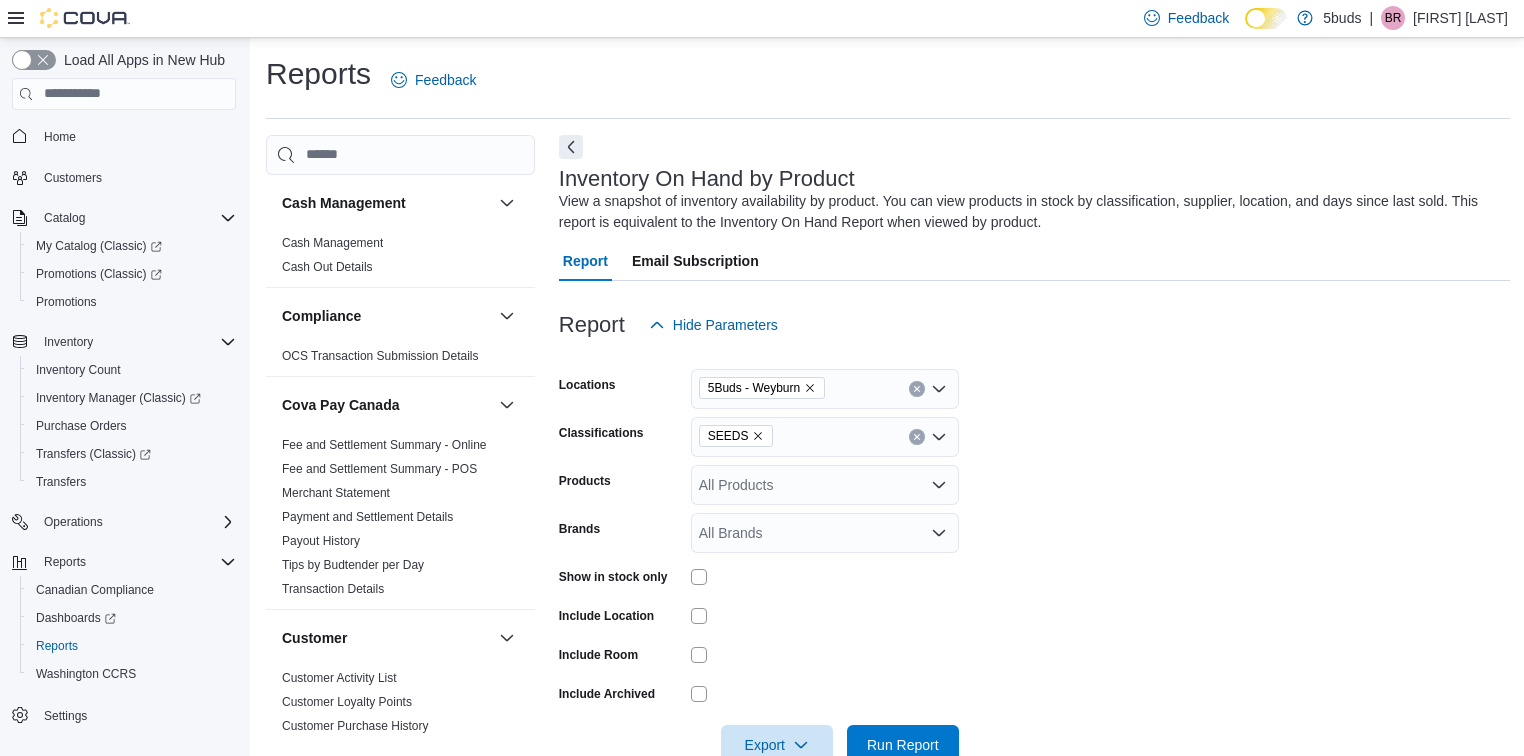 click on "Home" at bounding box center [136, 136] 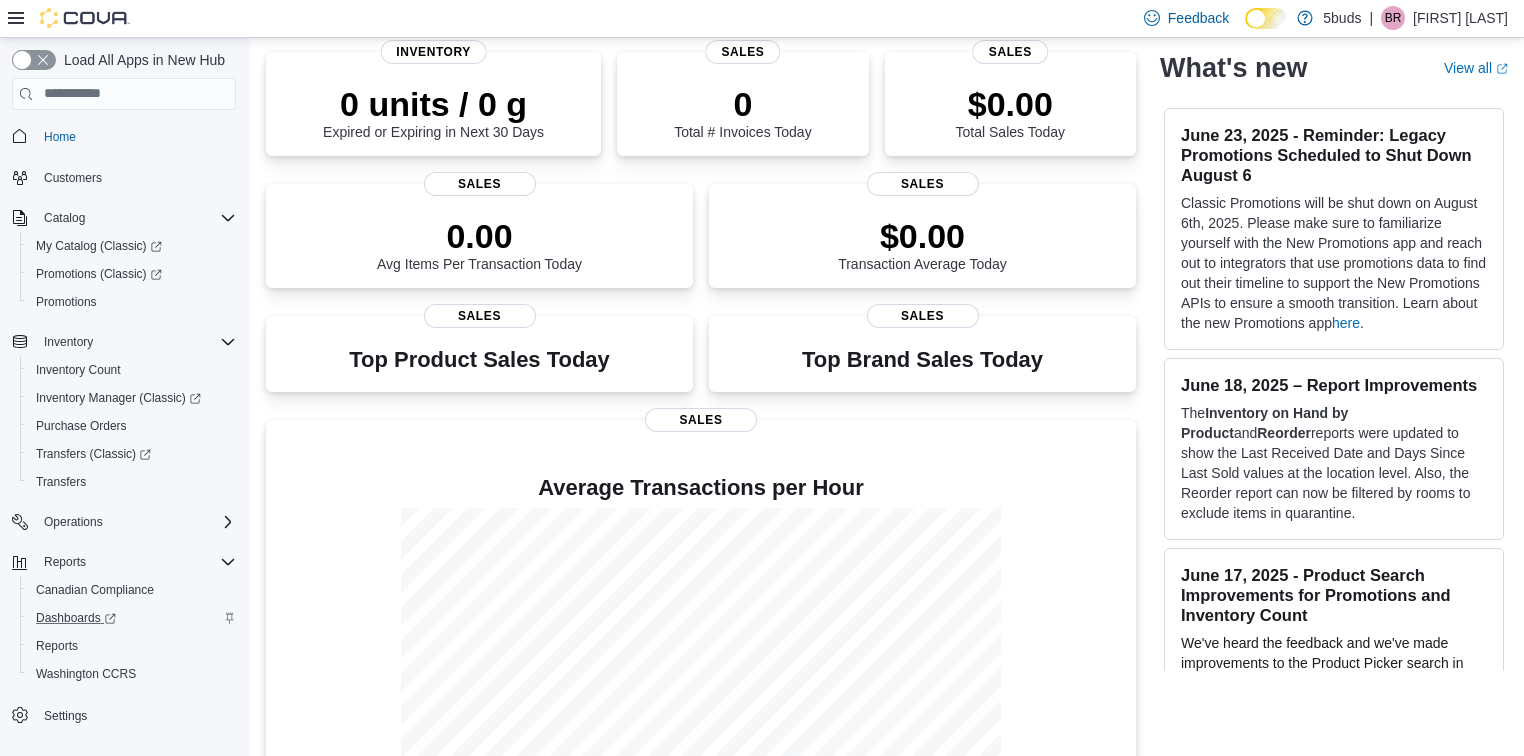 scroll, scrollTop: 235, scrollLeft: 0, axis: vertical 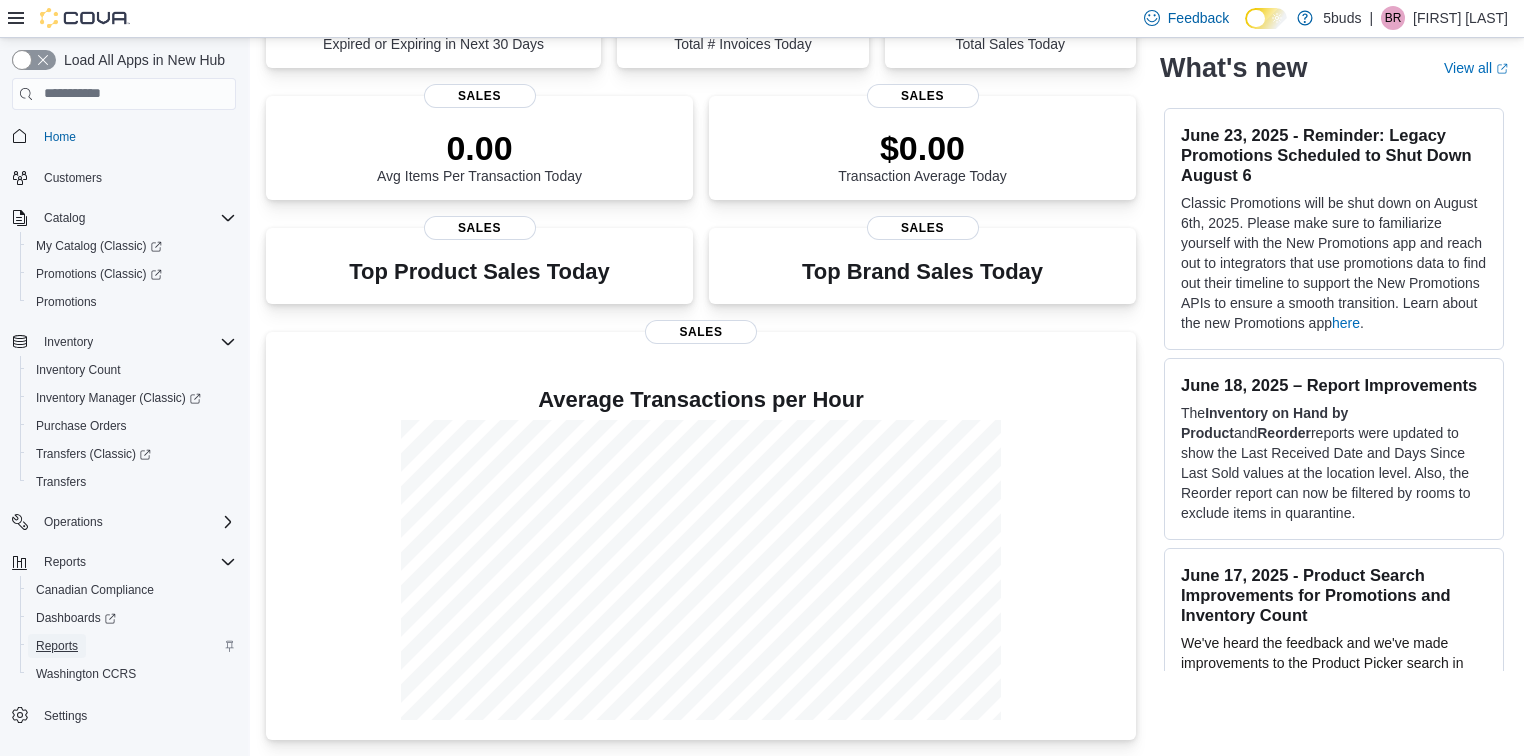 click on "Reports" at bounding box center [57, 646] 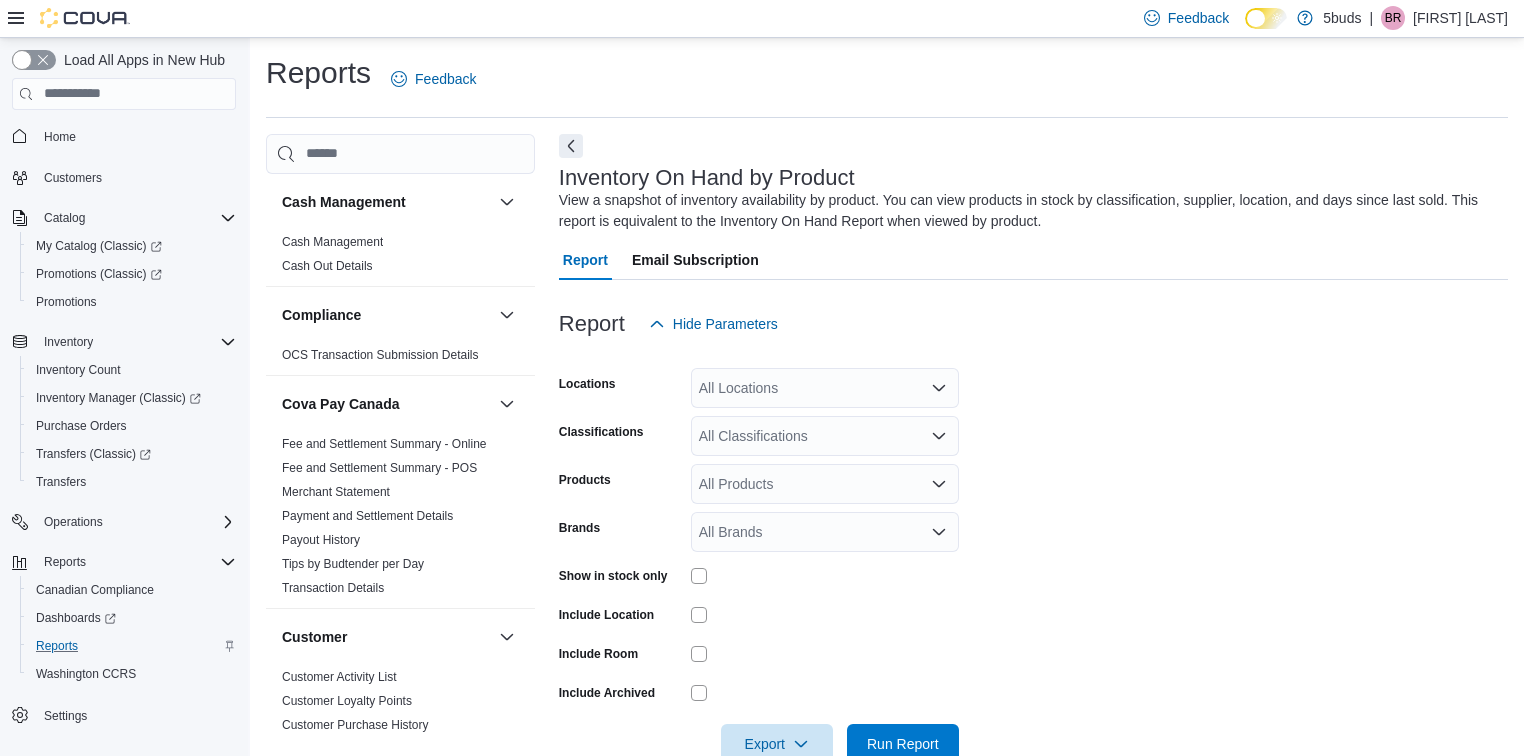 scroll, scrollTop: 48, scrollLeft: 0, axis: vertical 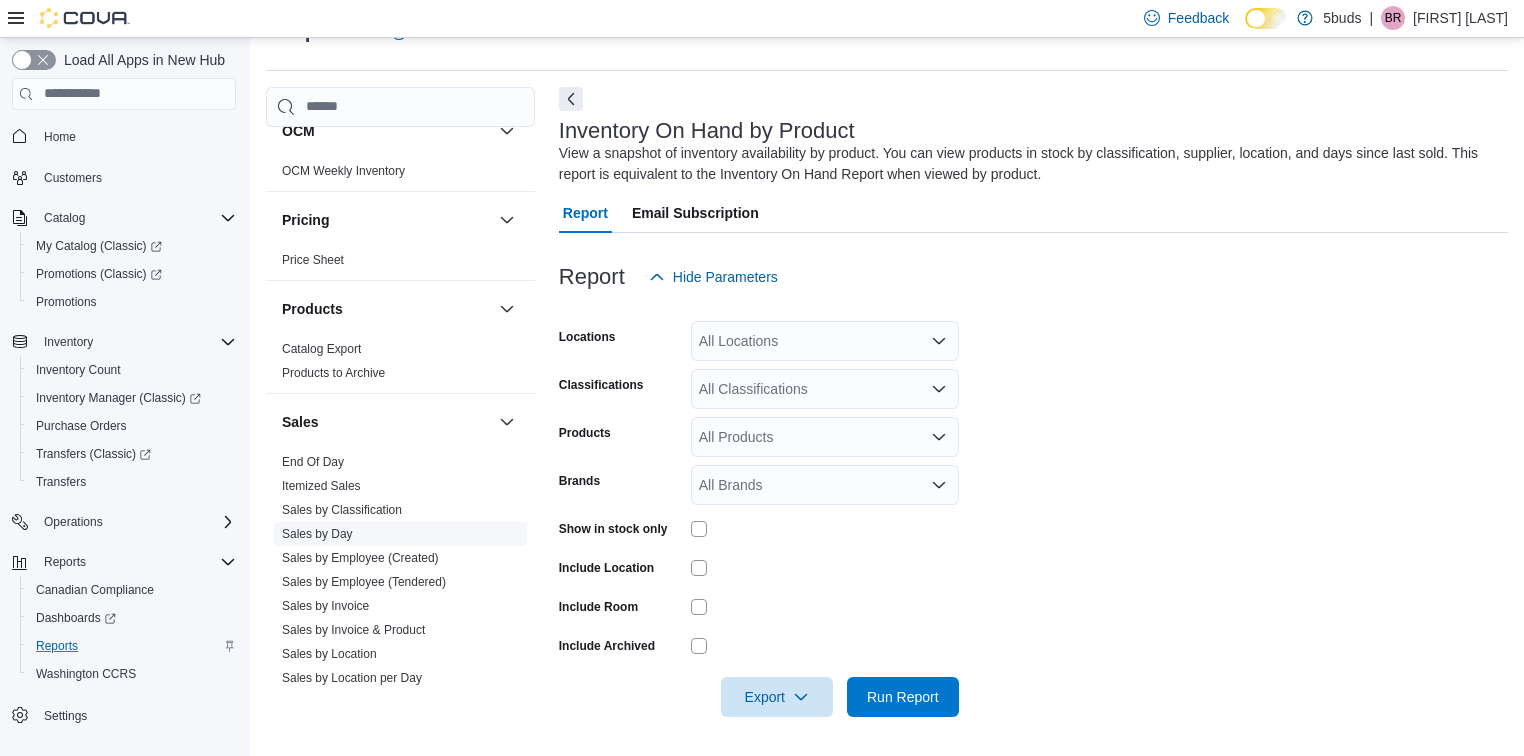 click on "Sales by Day" at bounding box center [317, 534] 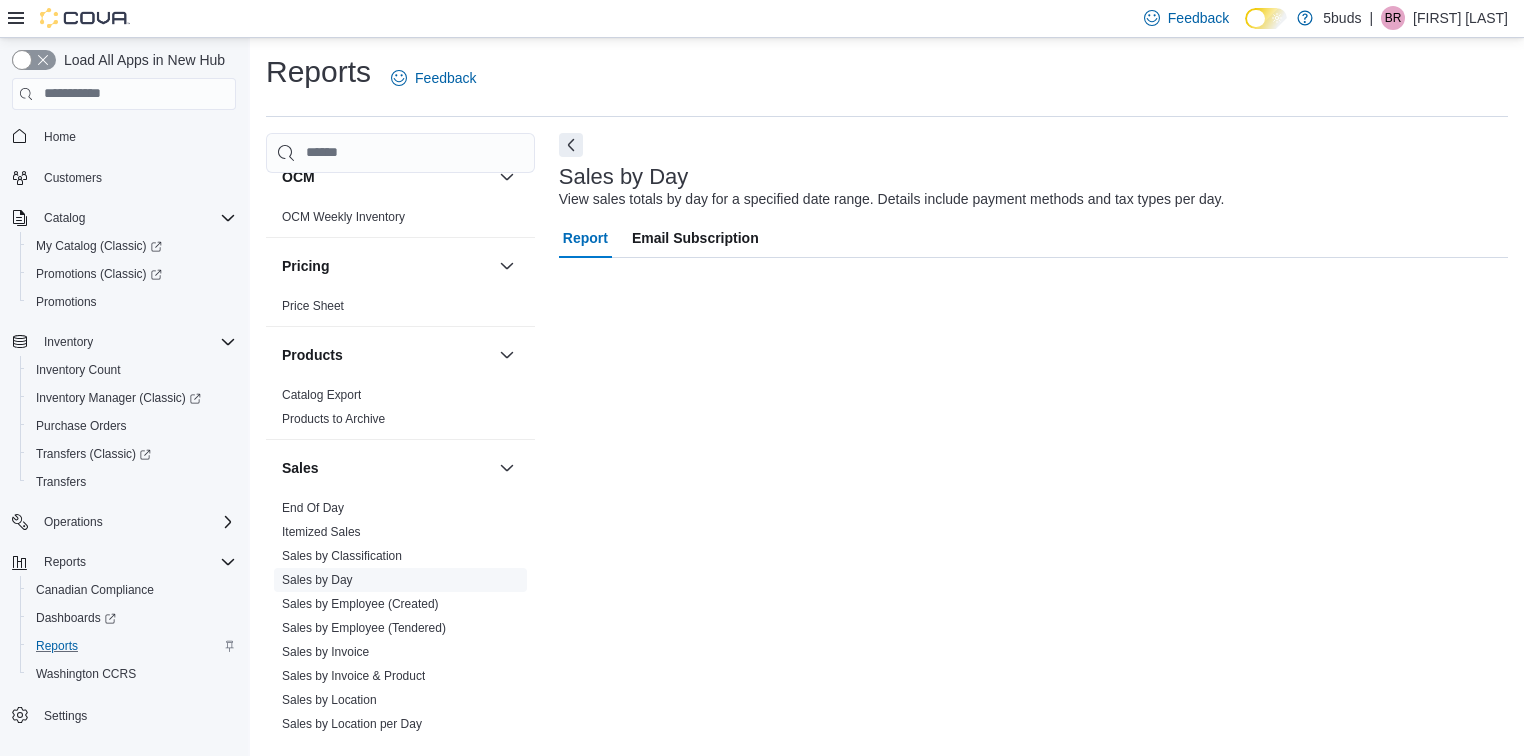 scroll, scrollTop: 1, scrollLeft: 0, axis: vertical 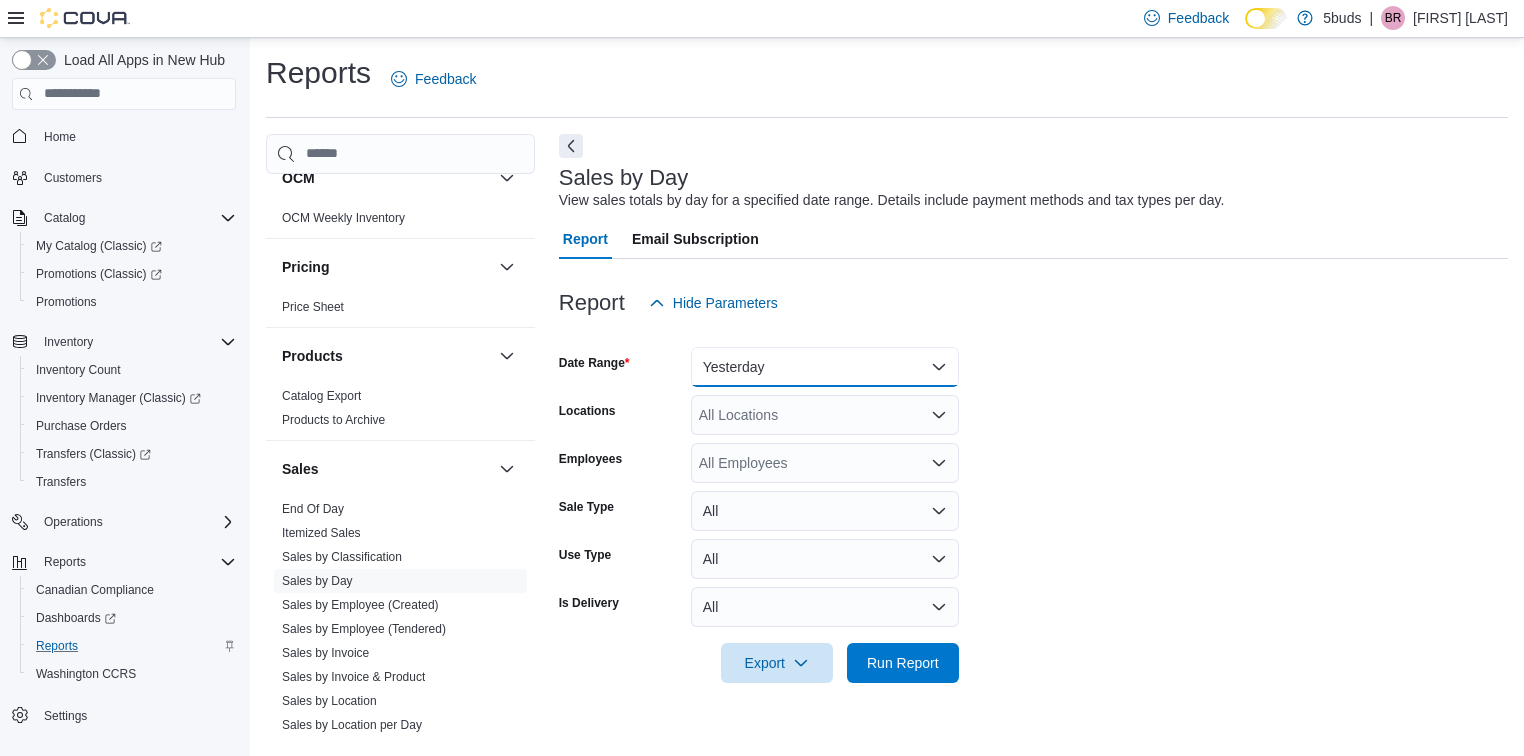 click on "Yesterday" at bounding box center [825, 367] 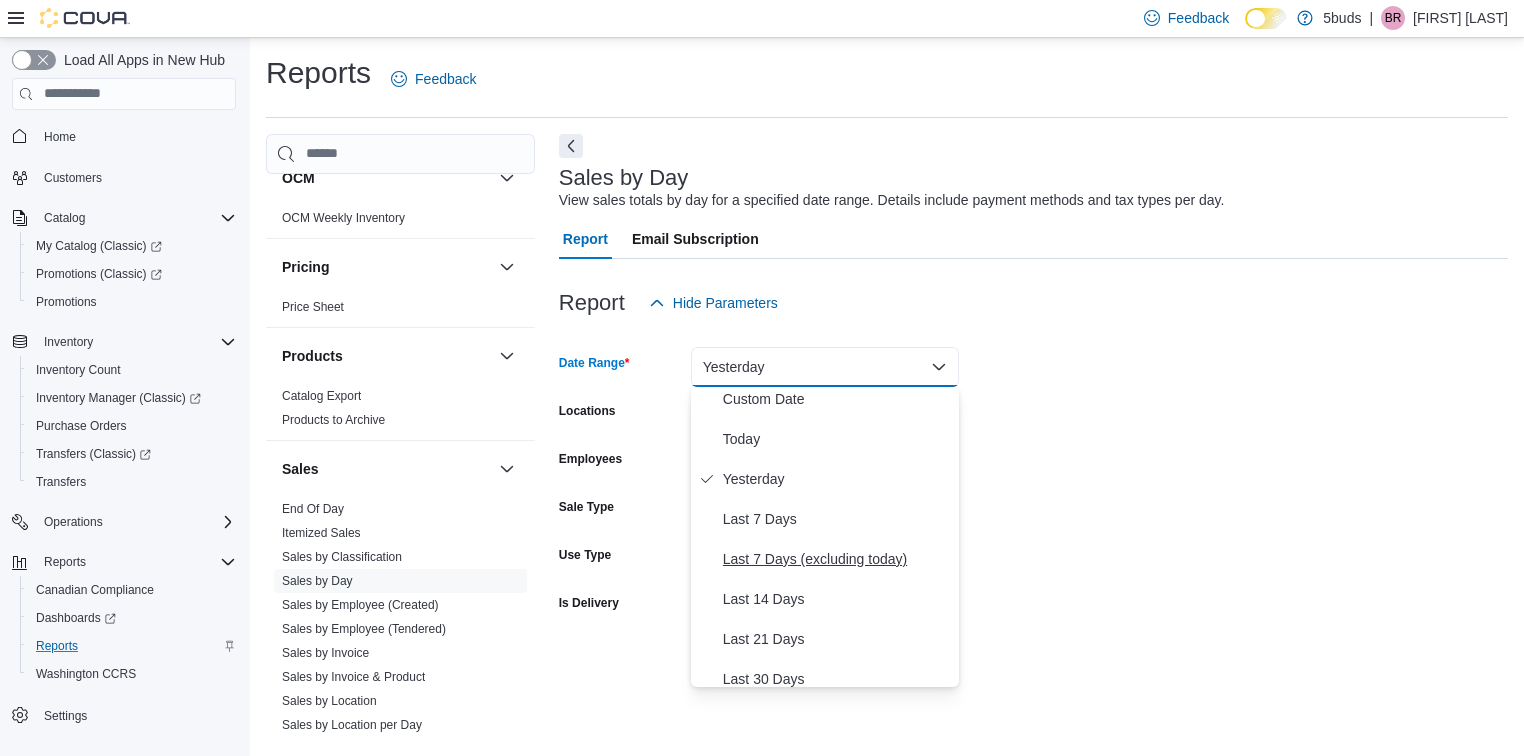scroll, scrollTop: 0, scrollLeft: 0, axis: both 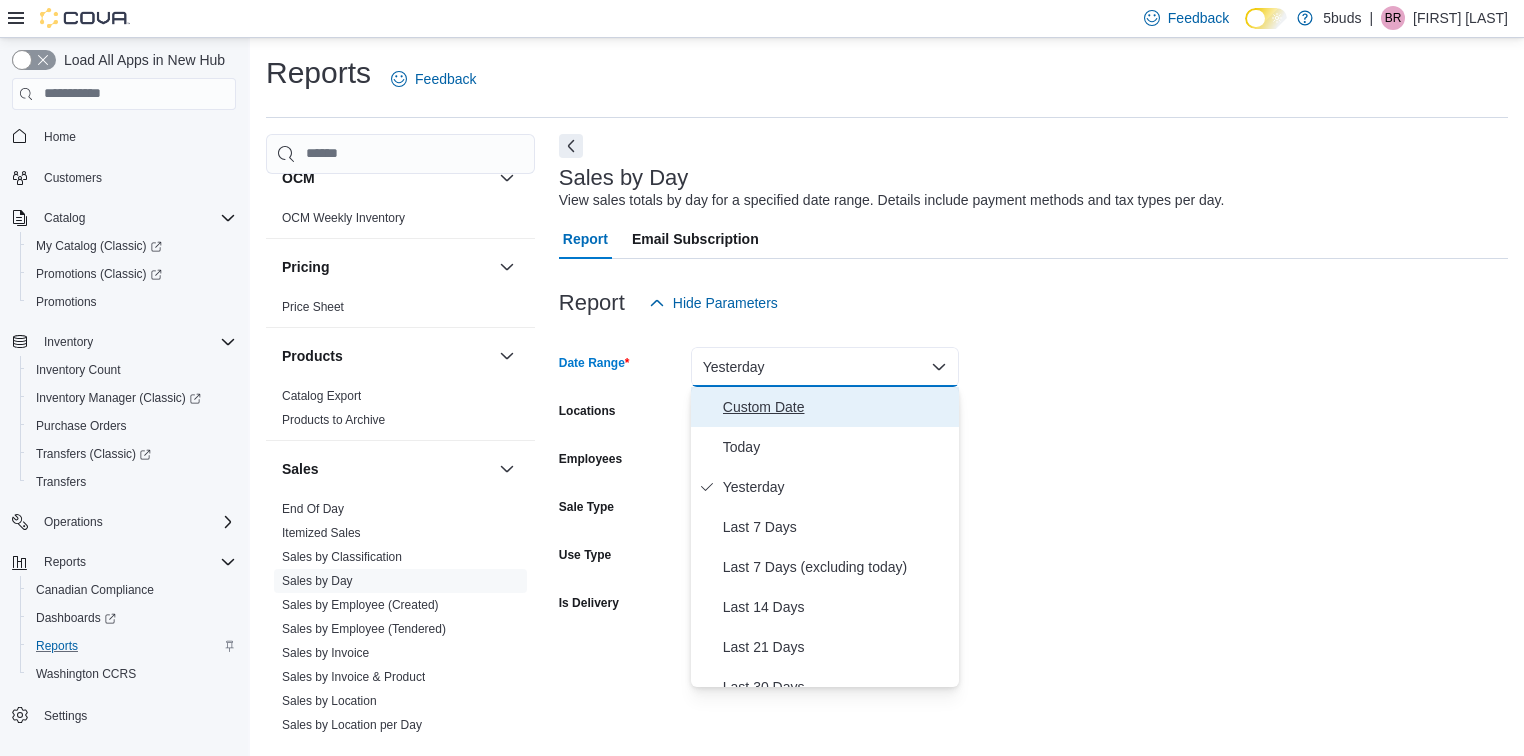 click on "Custom Date" at bounding box center (837, 407) 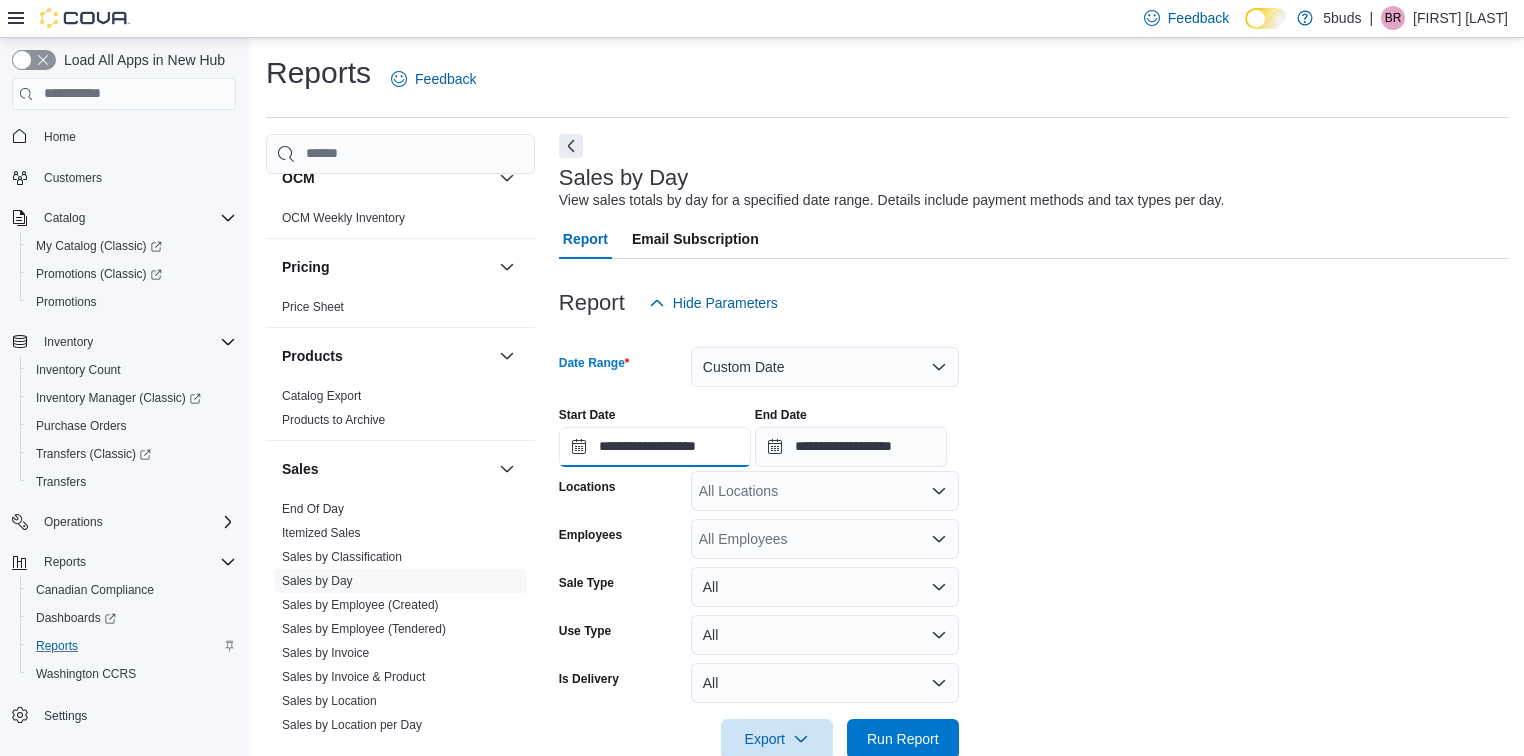 click on "**********" at bounding box center (655, 447) 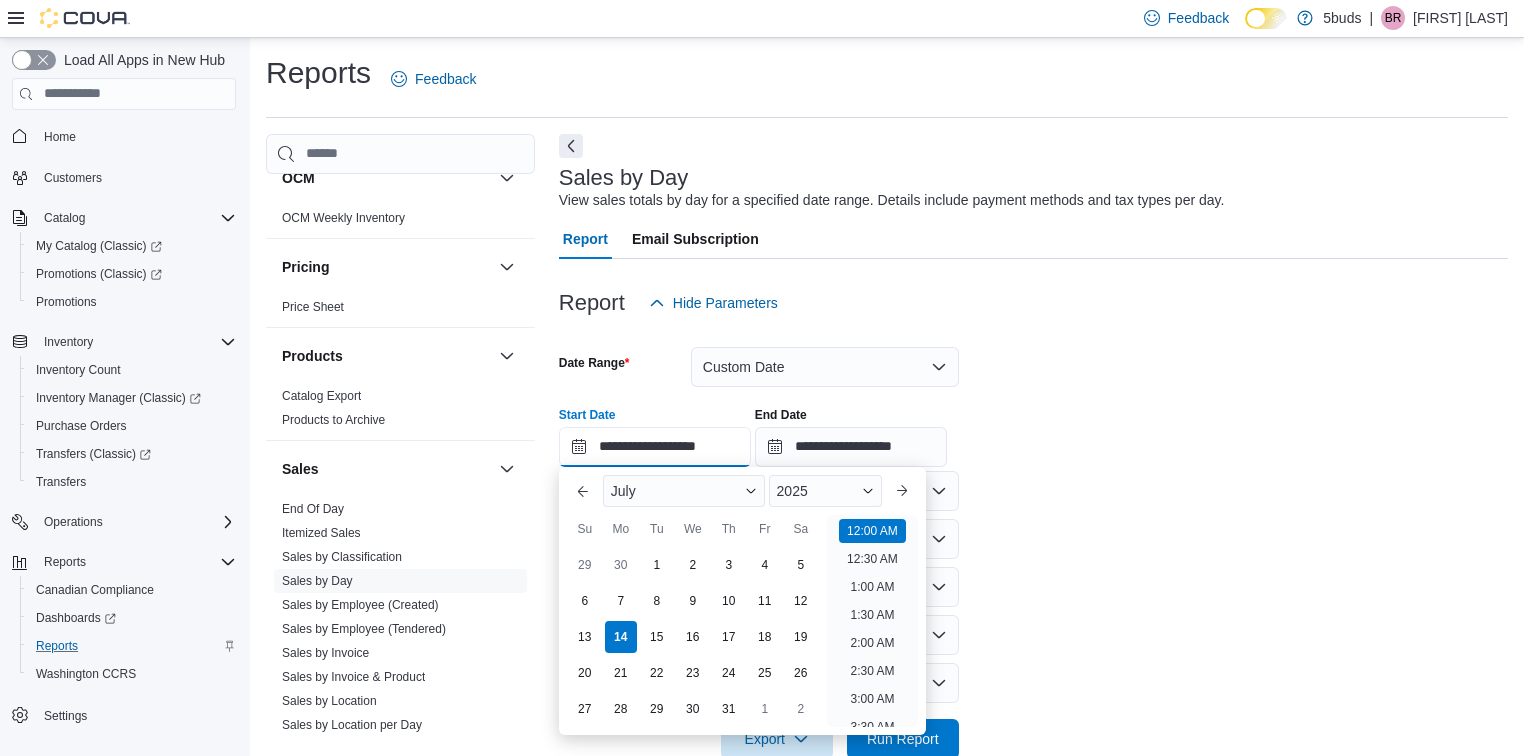 scroll, scrollTop: 62, scrollLeft: 0, axis: vertical 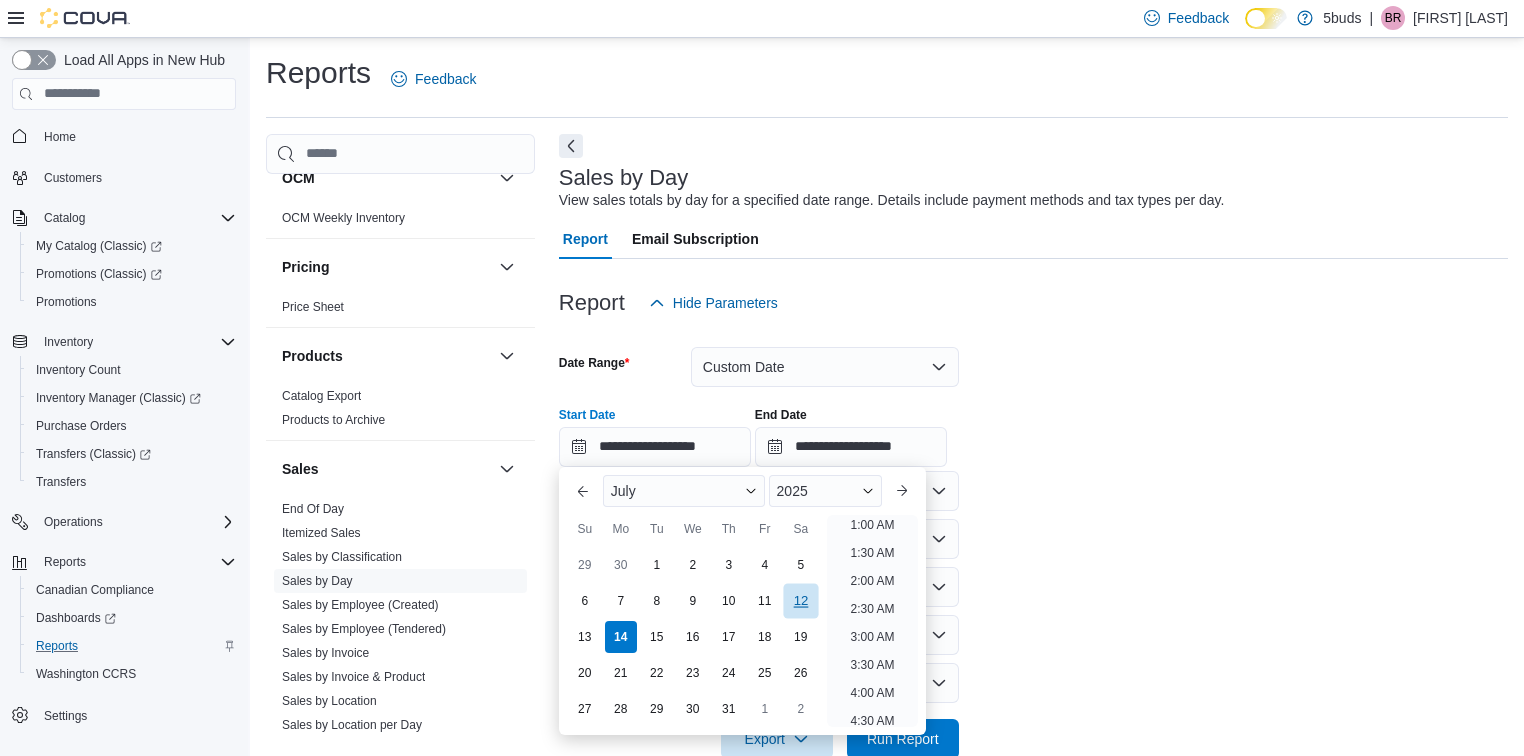 click on "12" at bounding box center [800, 600] 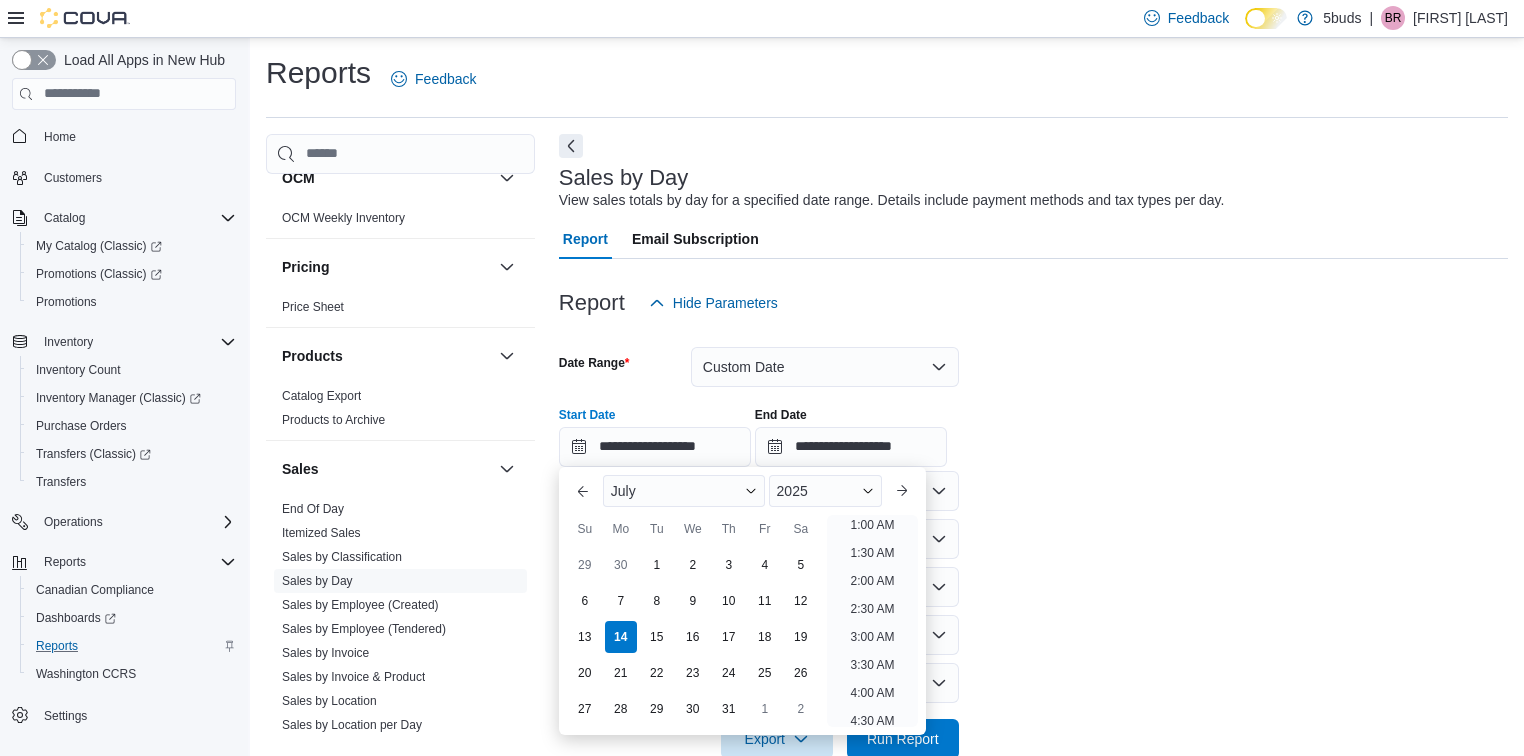 scroll, scrollTop: 4, scrollLeft: 0, axis: vertical 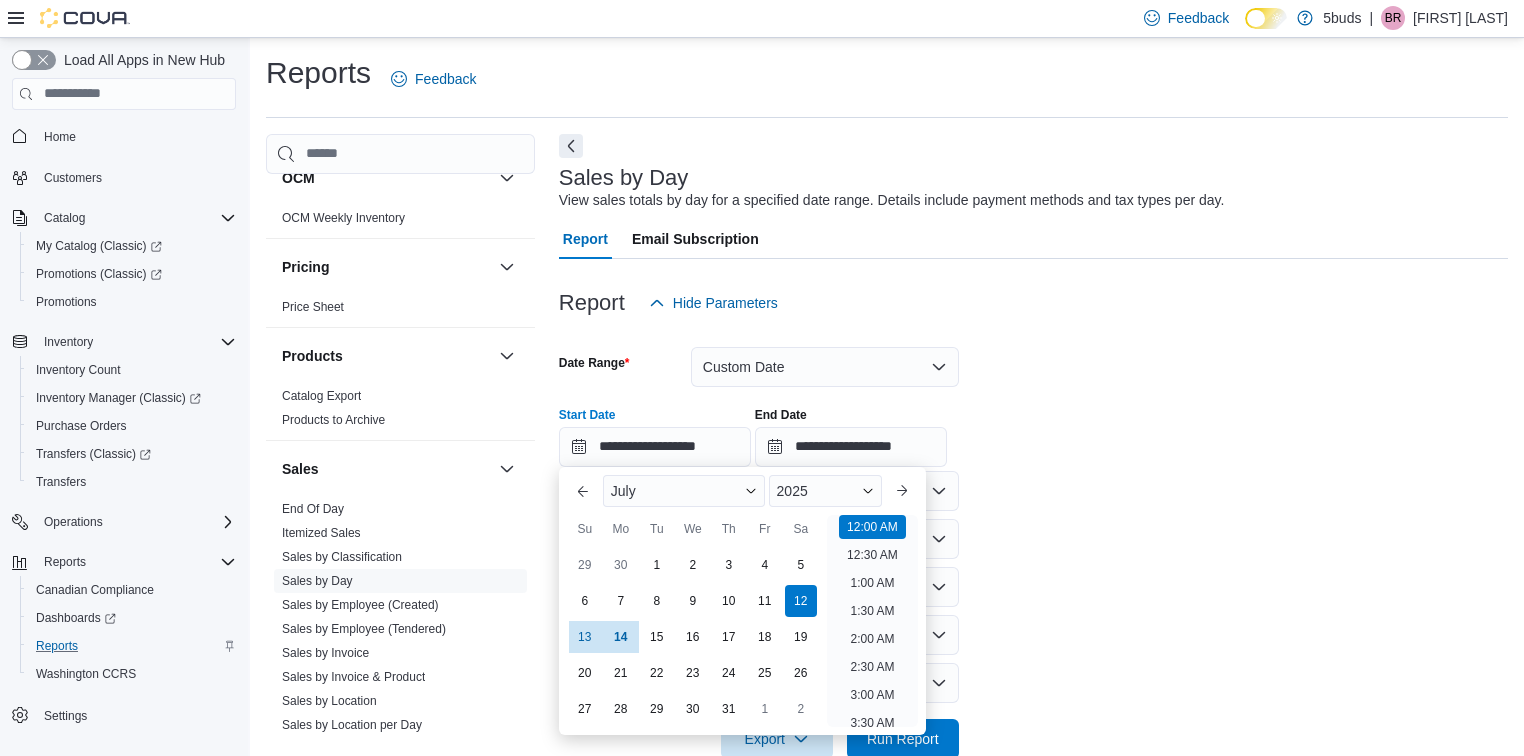 click on "**********" at bounding box center (1033, 541) 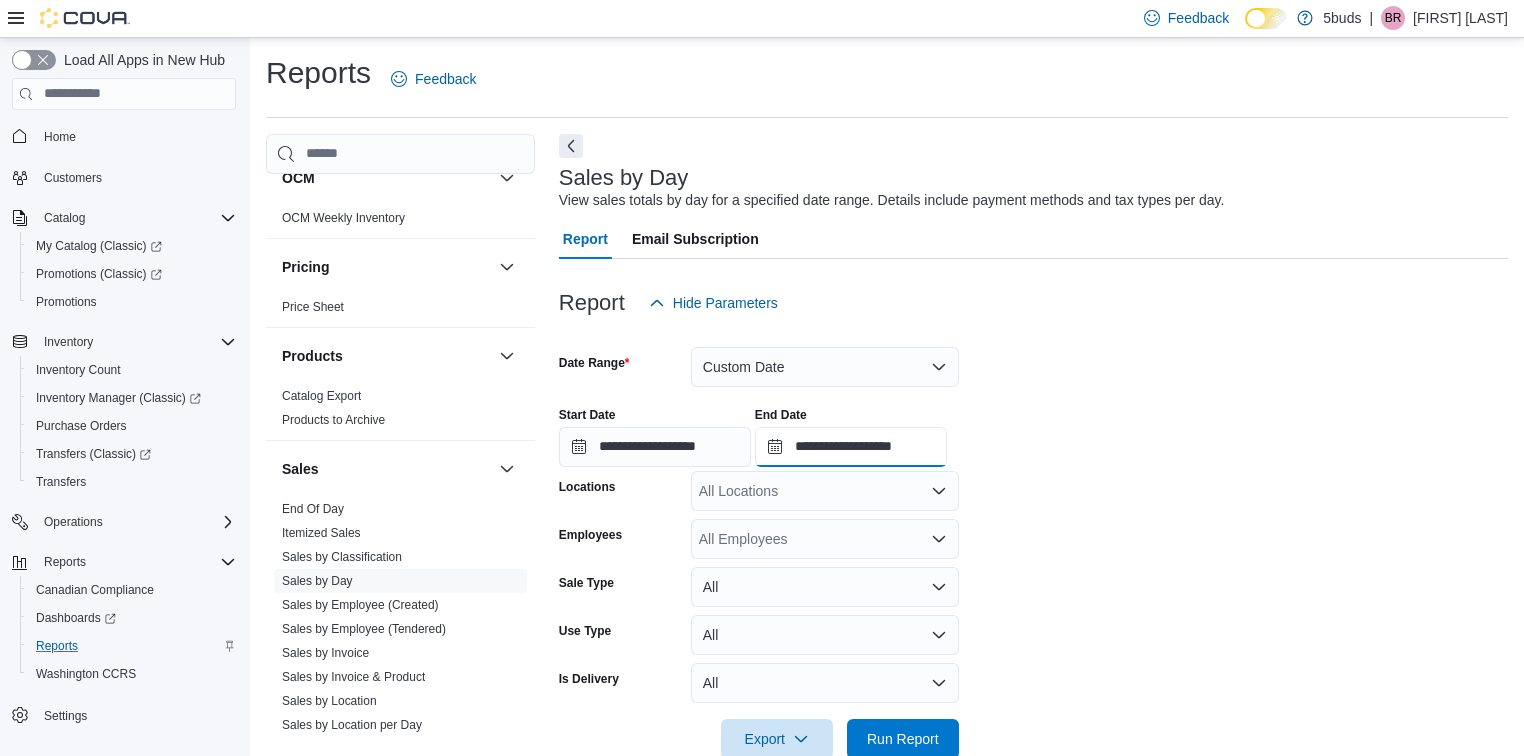 click on "**********" at bounding box center [851, 447] 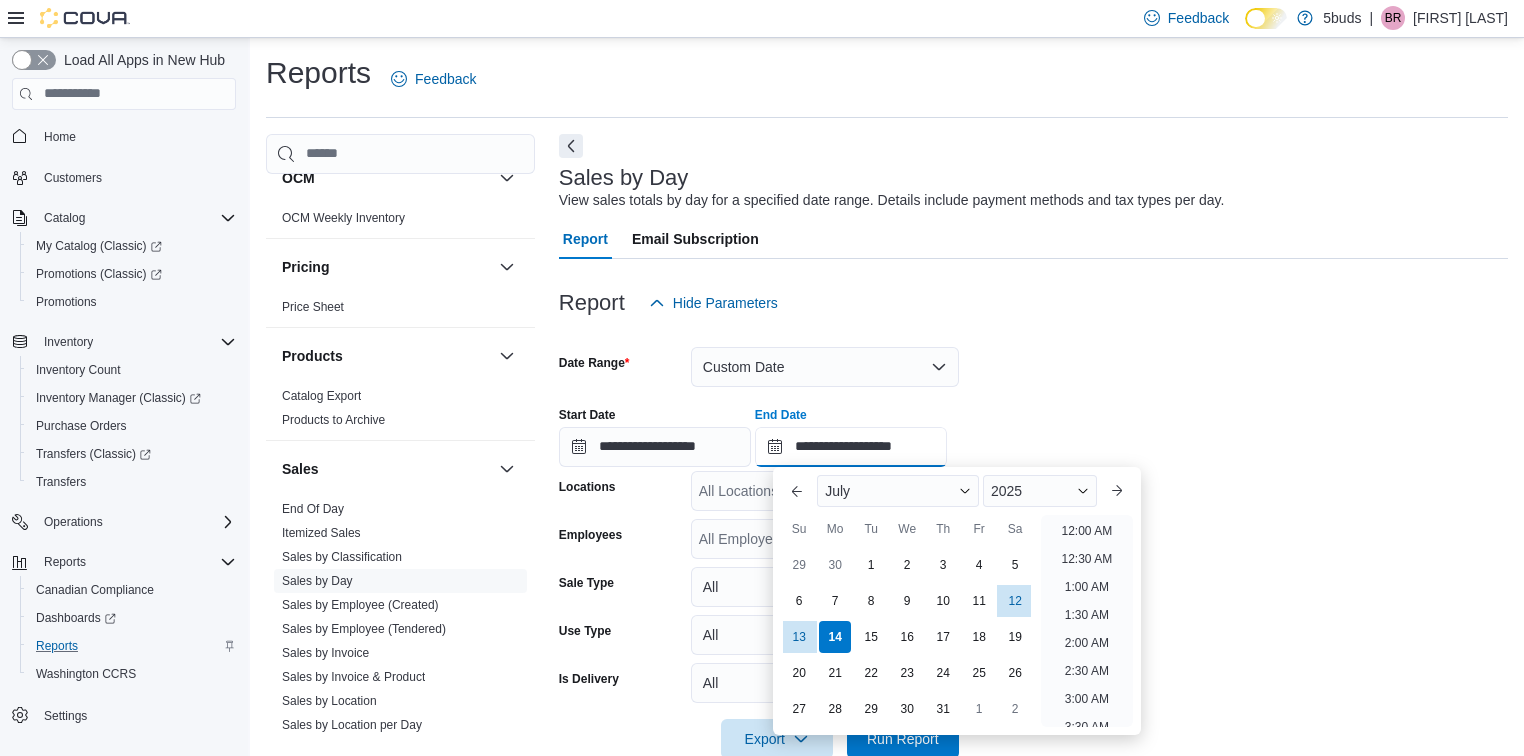 scroll, scrollTop: 1136, scrollLeft: 0, axis: vertical 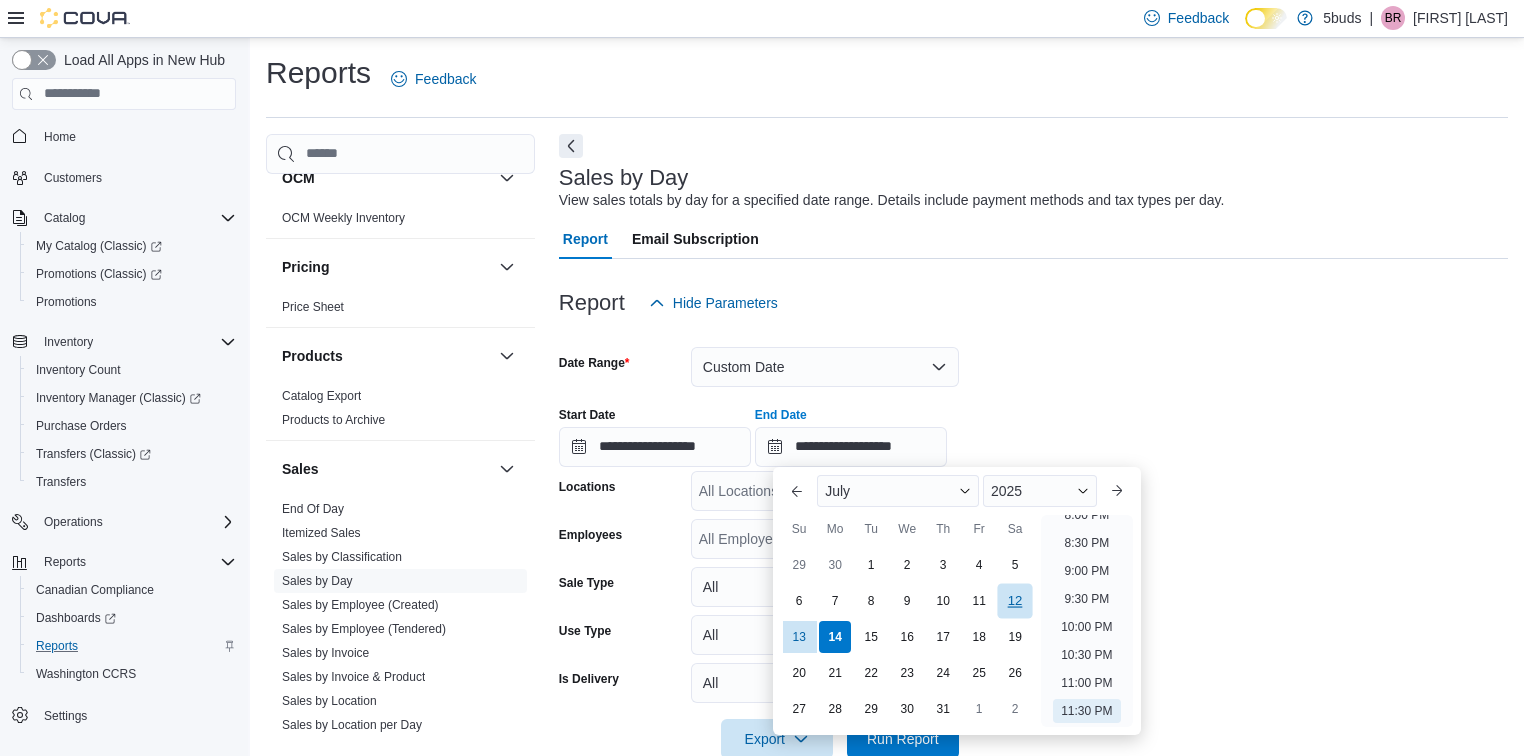 click on "12" at bounding box center [1015, 600] 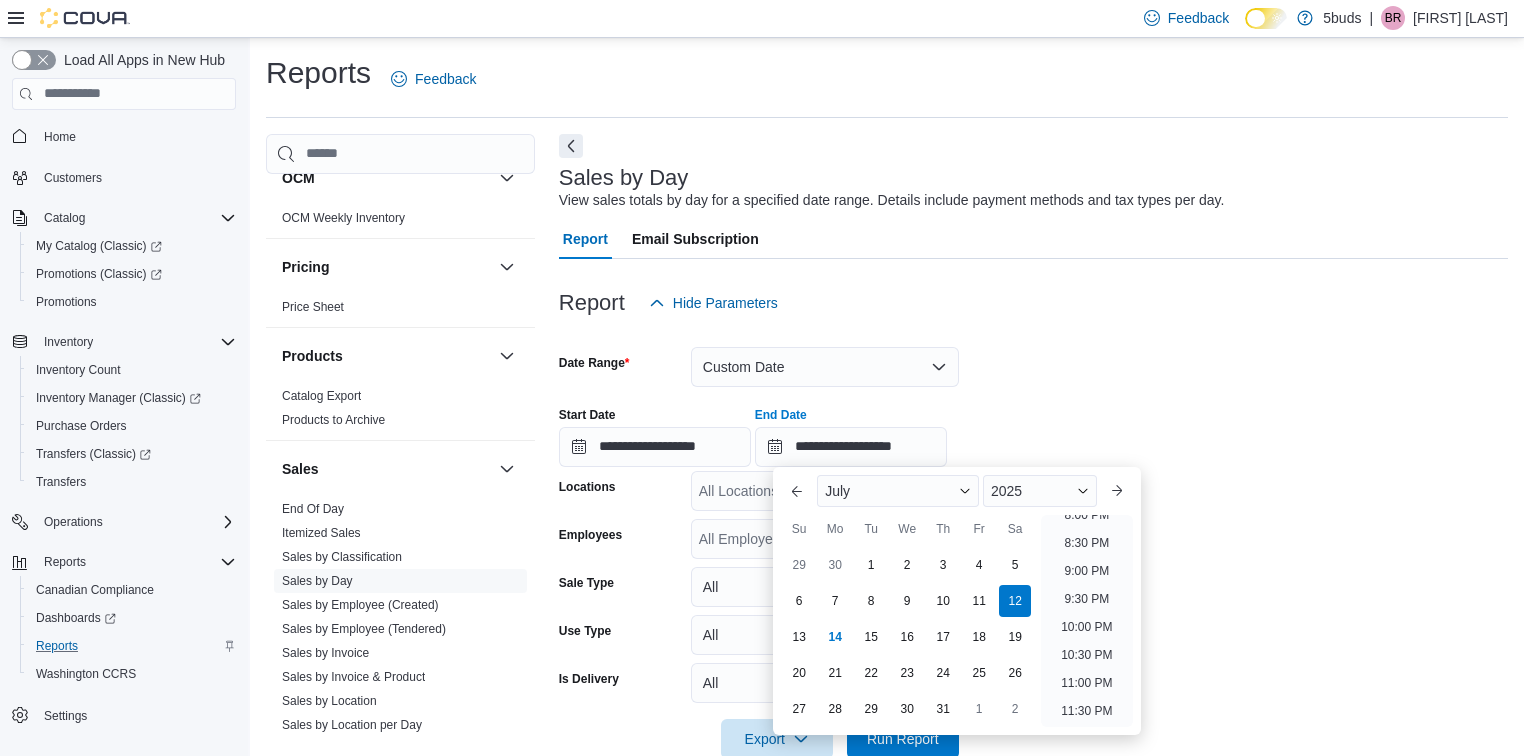 drag, startPoint x: 1304, startPoint y: 588, endPoint x: 956, endPoint y: 578, distance: 348.14365 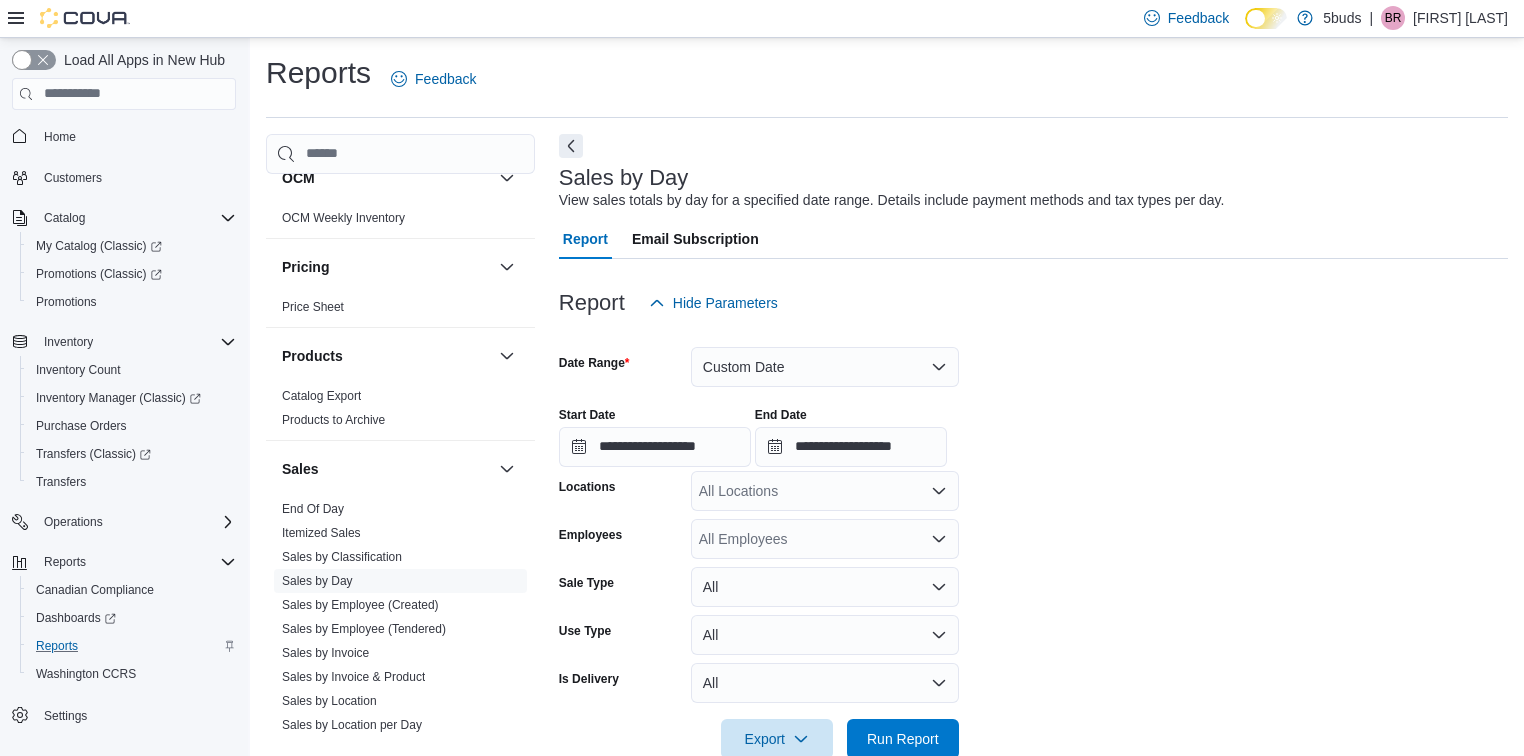 click on "All Locations" at bounding box center [825, 491] 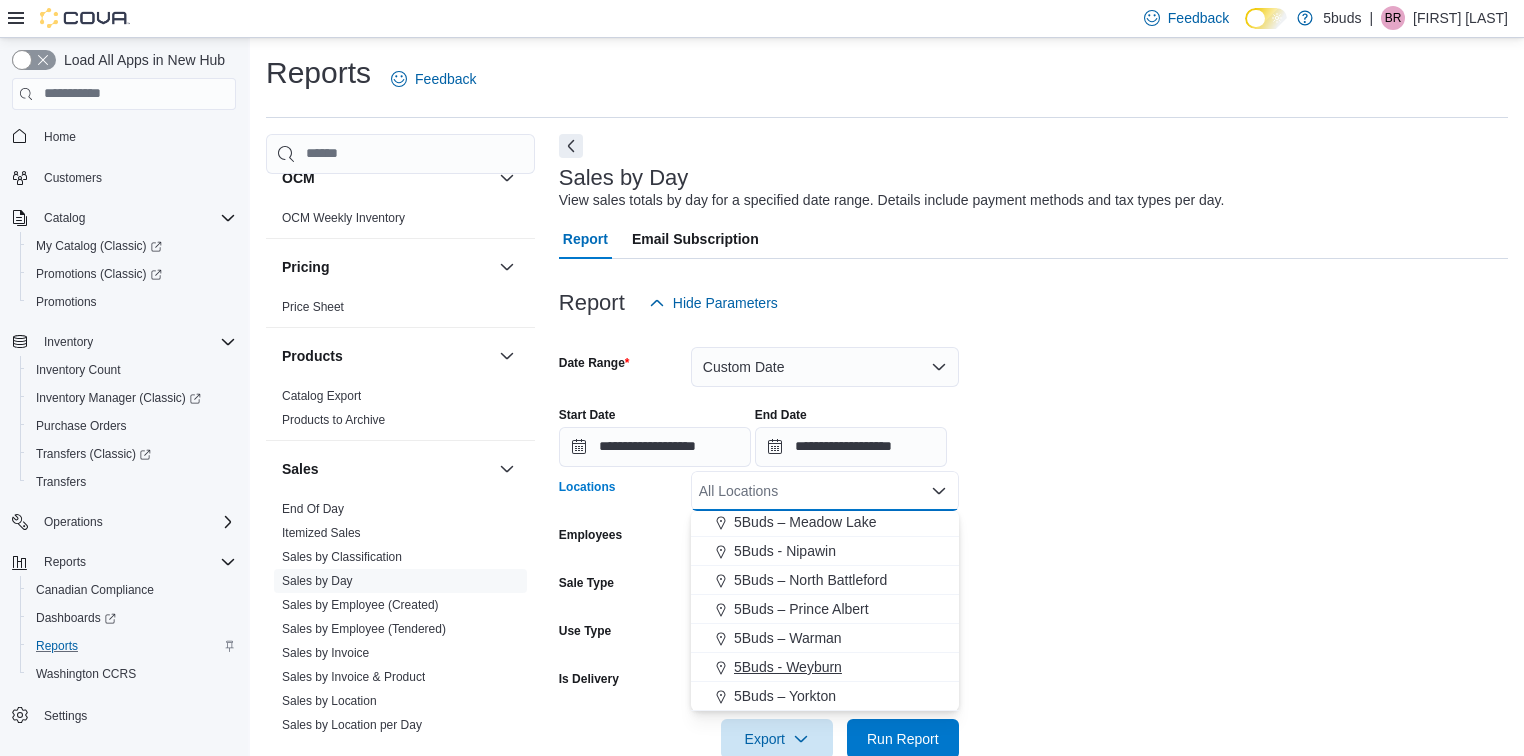 click on "5Buds - Weyburn" at bounding box center [788, 667] 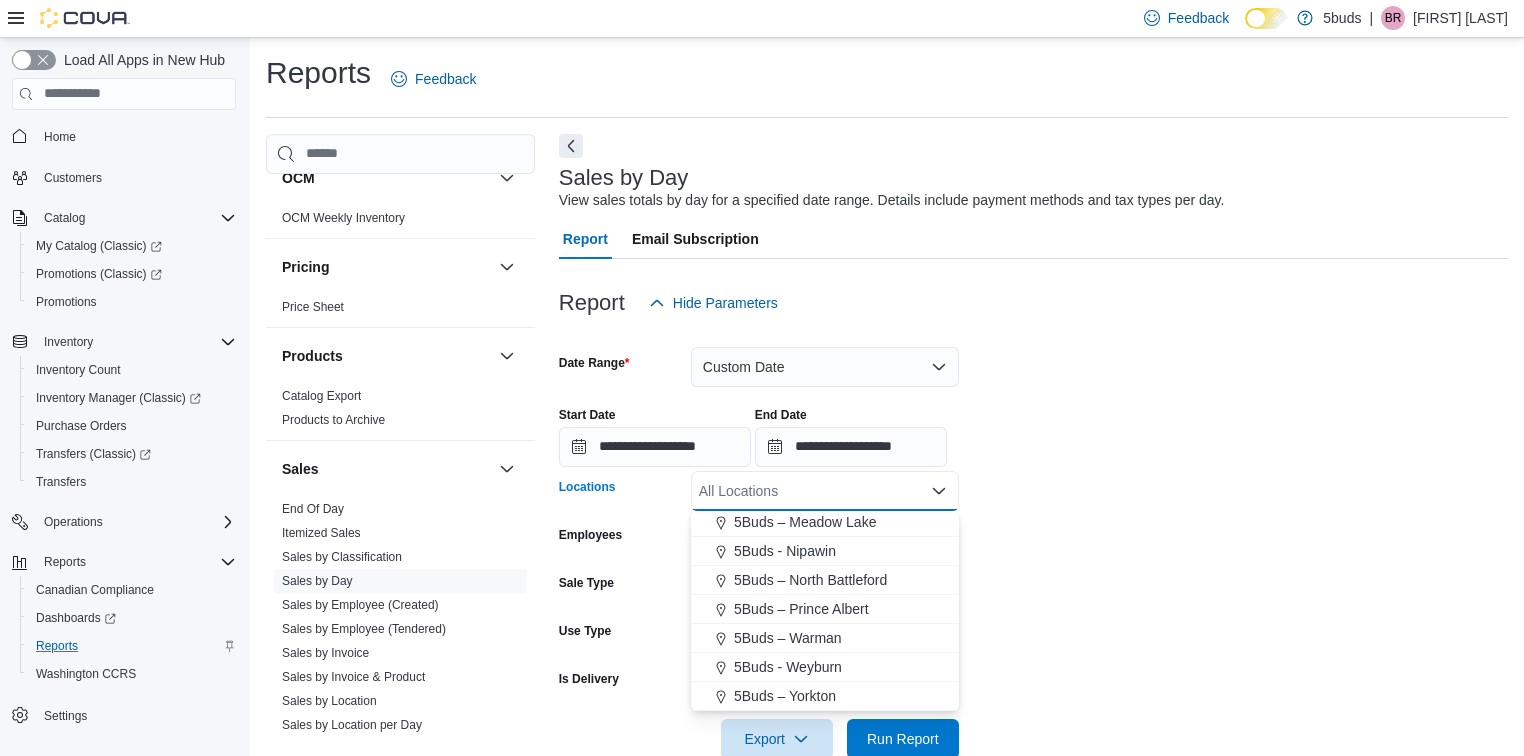 scroll, scrollTop: 90, scrollLeft: 0, axis: vertical 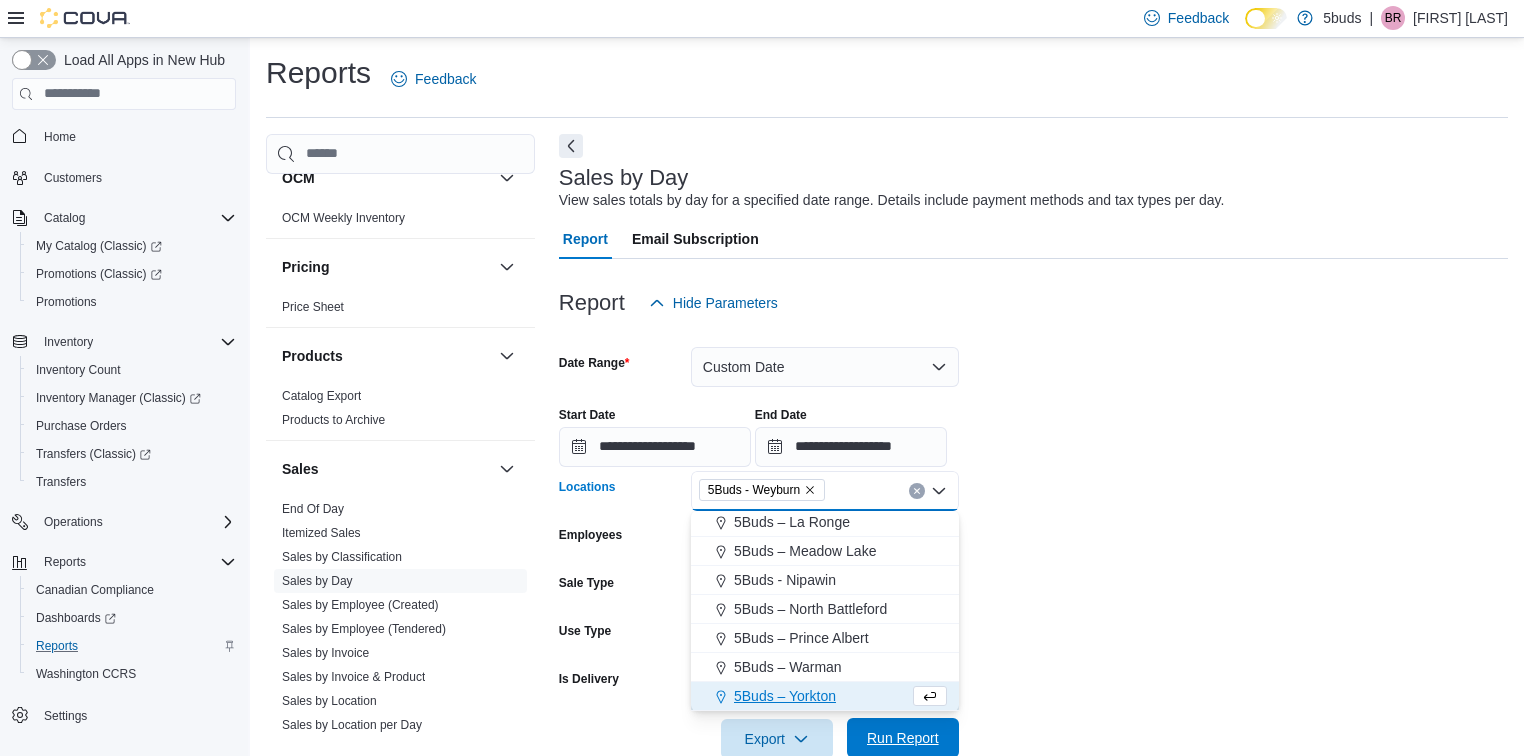 click on "Run Report" at bounding box center (903, 738) 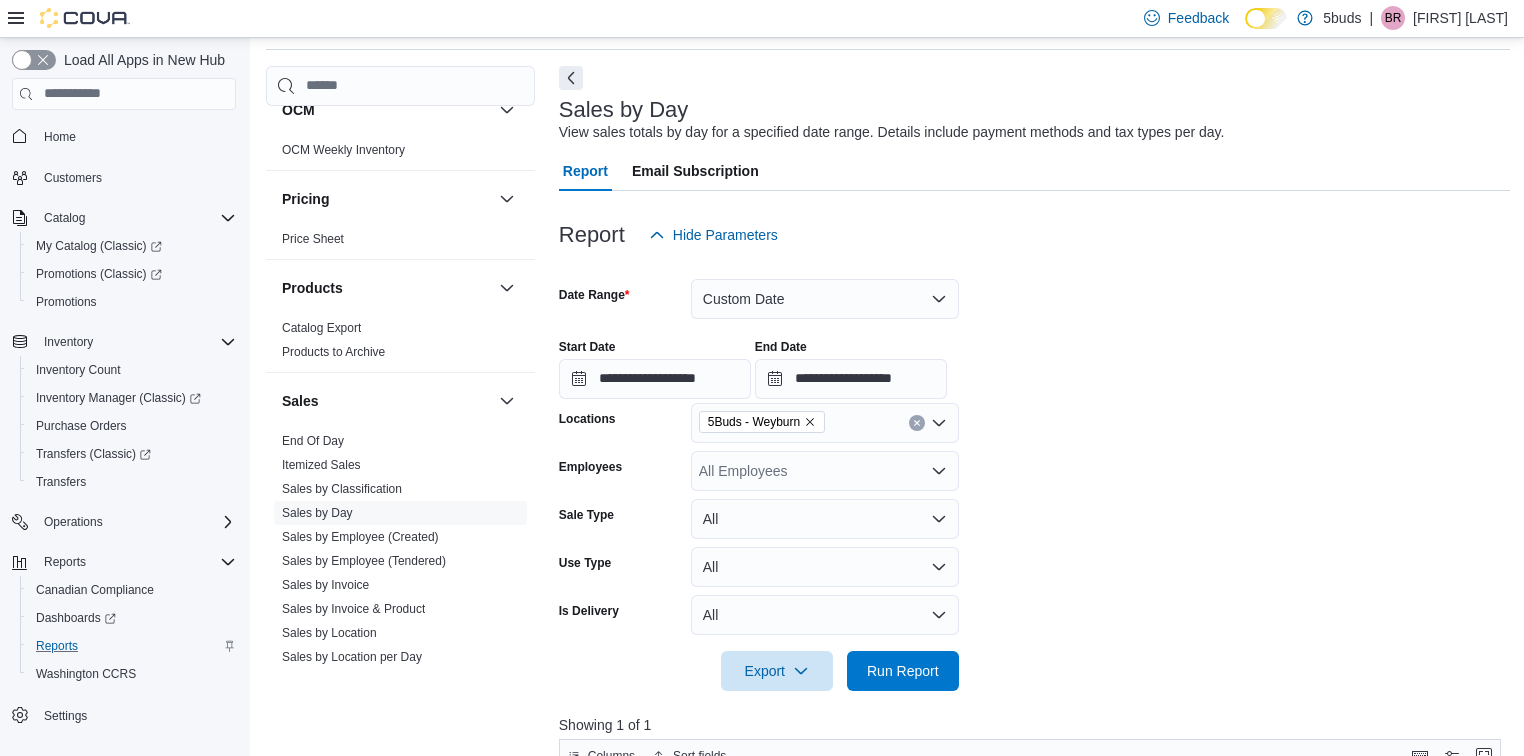 scroll, scrollTop: 321, scrollLeft: 0, axis: vertical 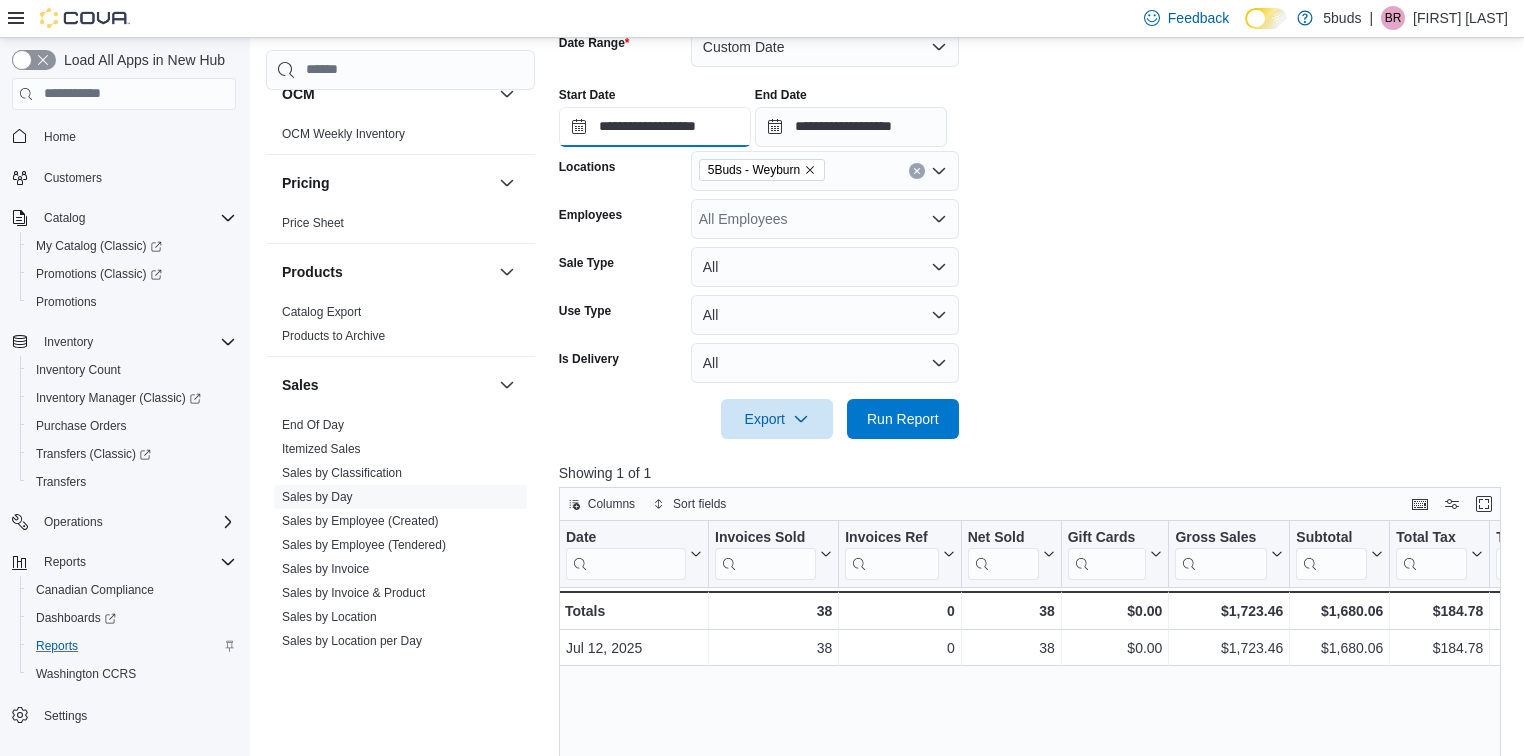 click on "**********" at bounding box center (655, 127) 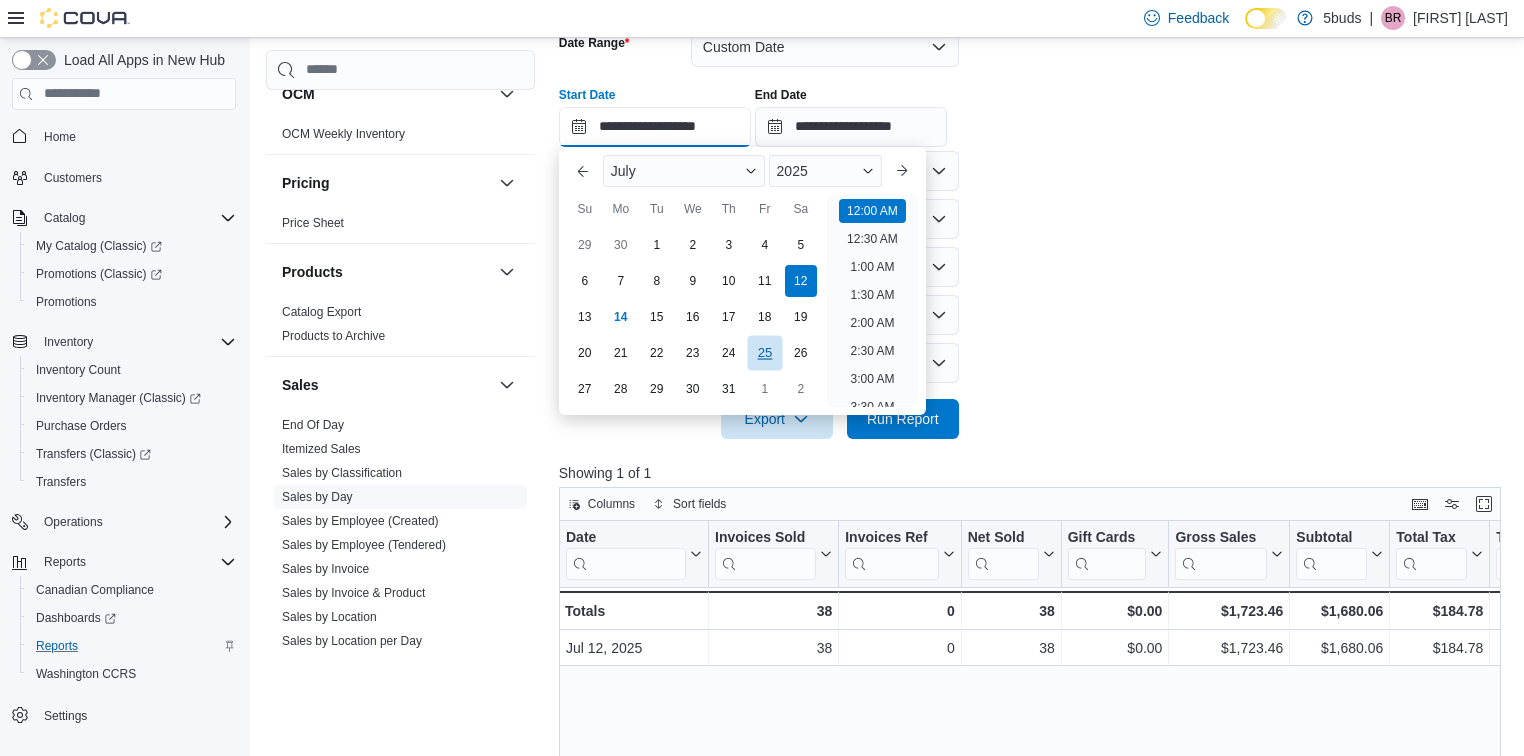 scroll, scrollTop: 62, scrollLeft: 0, axis: vertical 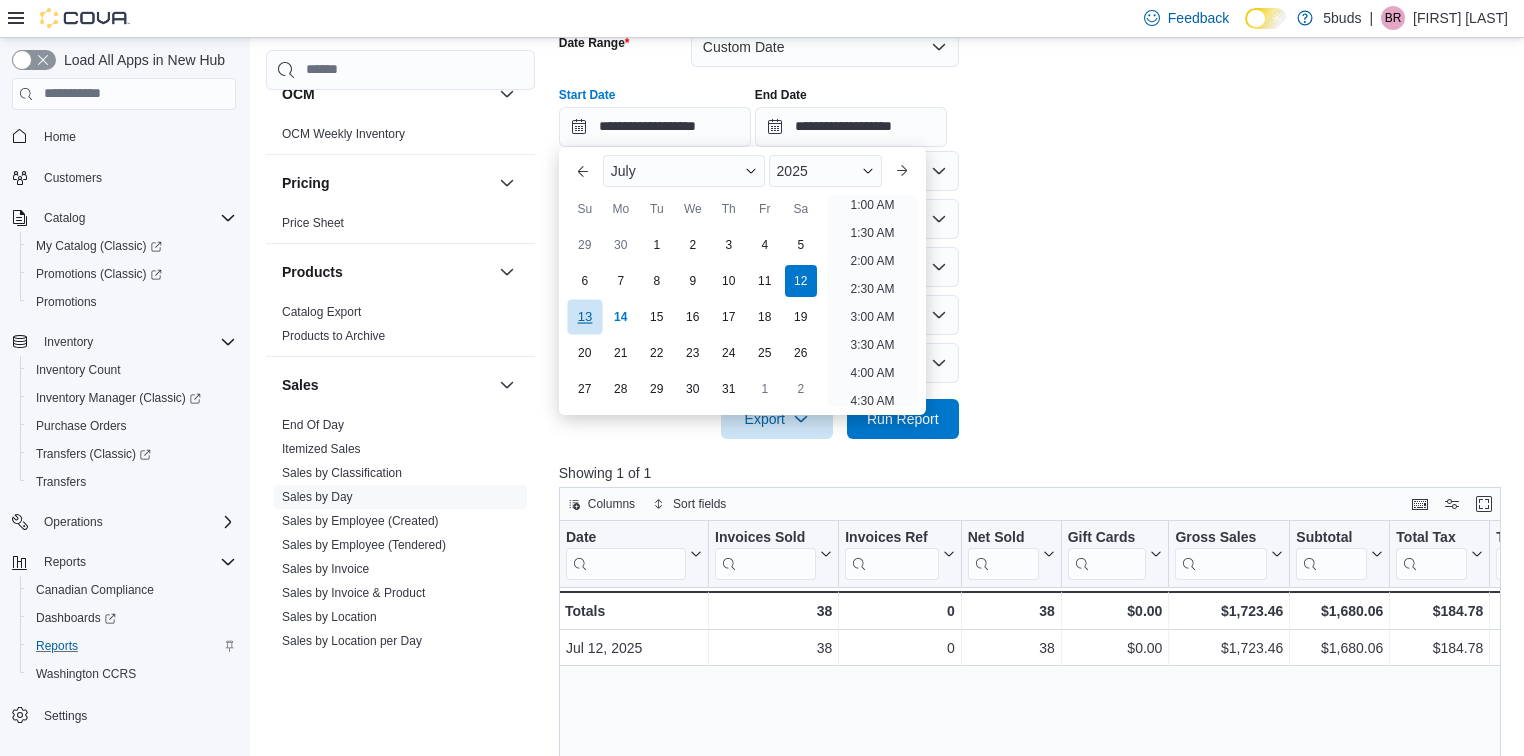 click on "13" at bounding box center [584, 316] 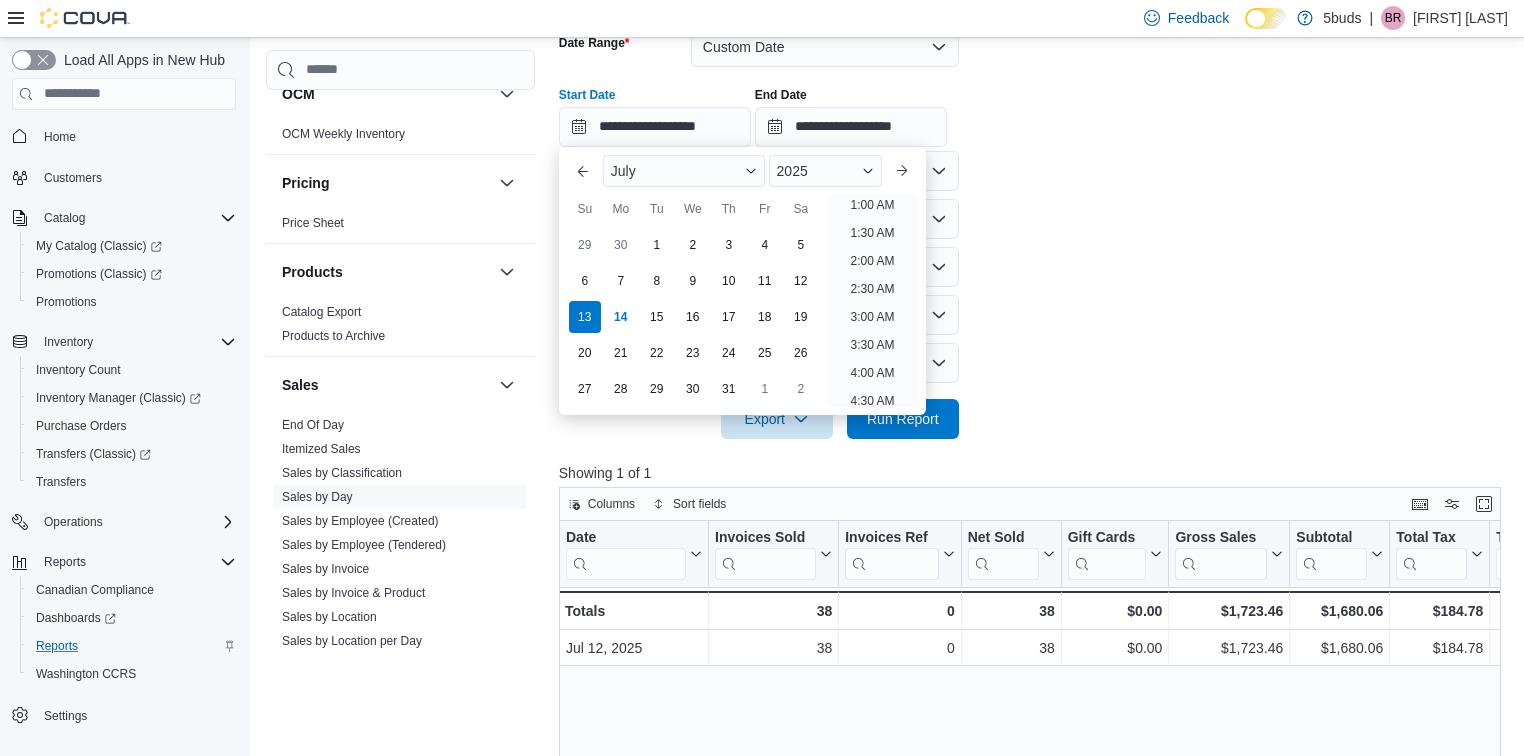 scroll, scrollTop: 4, scrollLeft: 0, axis: vertical 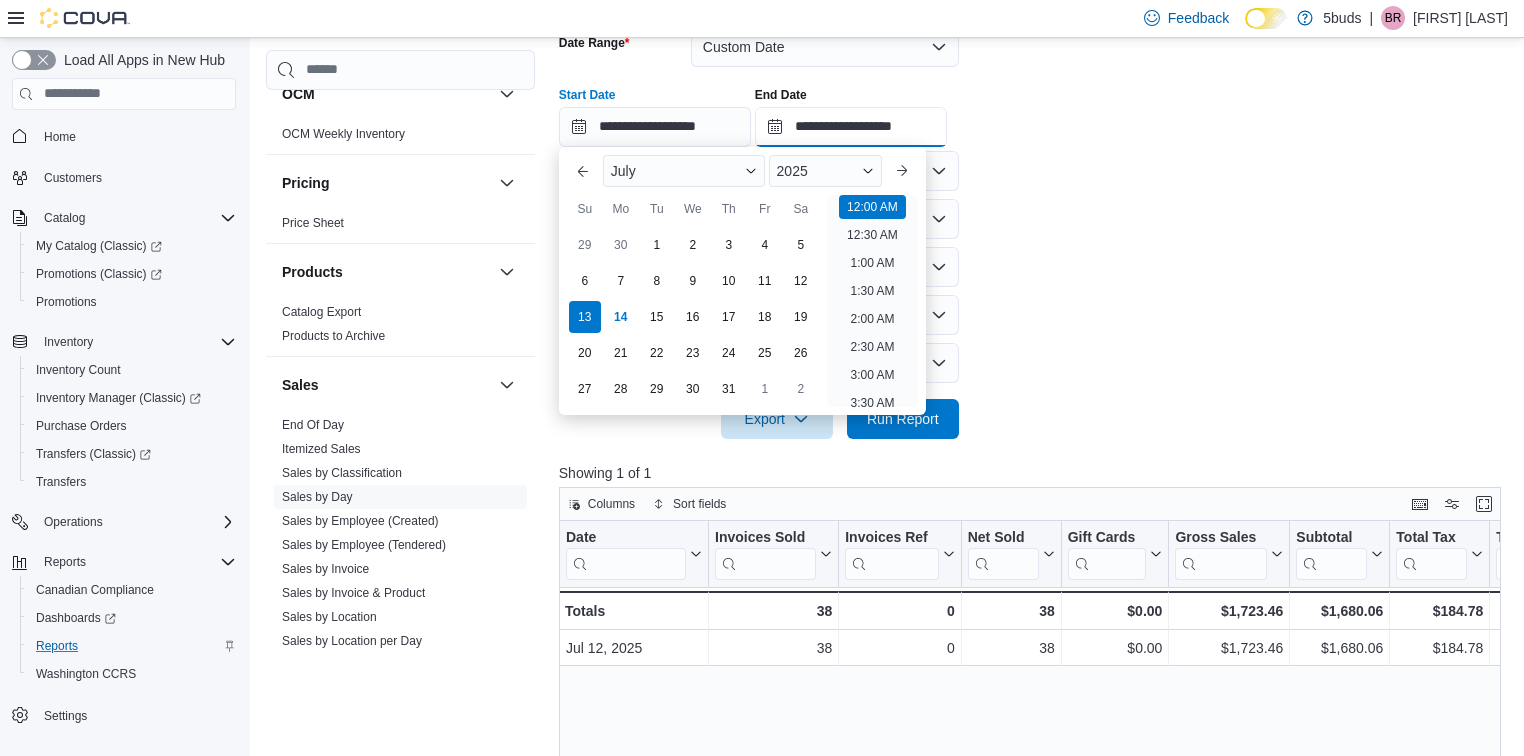 click on "**********" at bounding box center (851, 127) 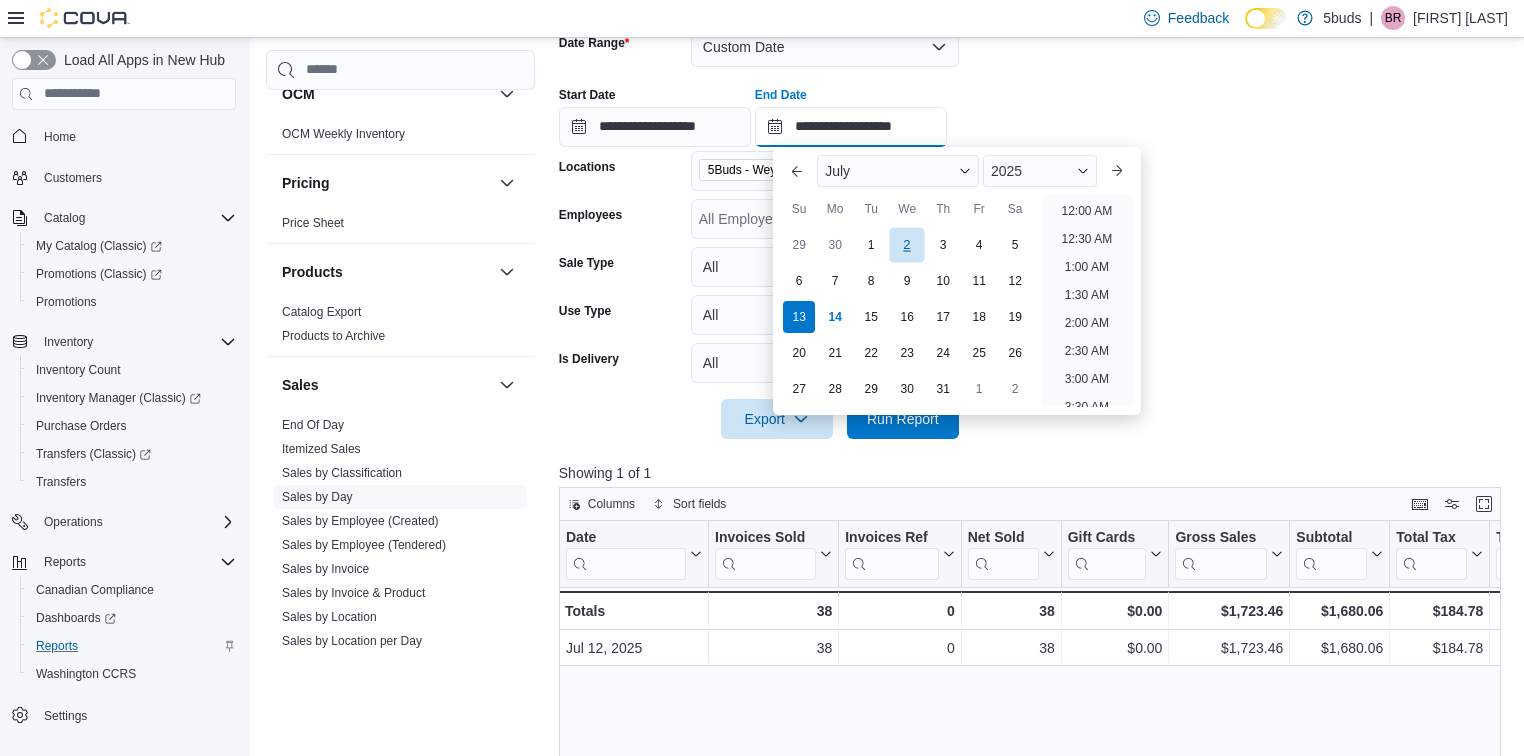 scroll, scrollTop: 1136, scrollLeft: 0, axis: vertical 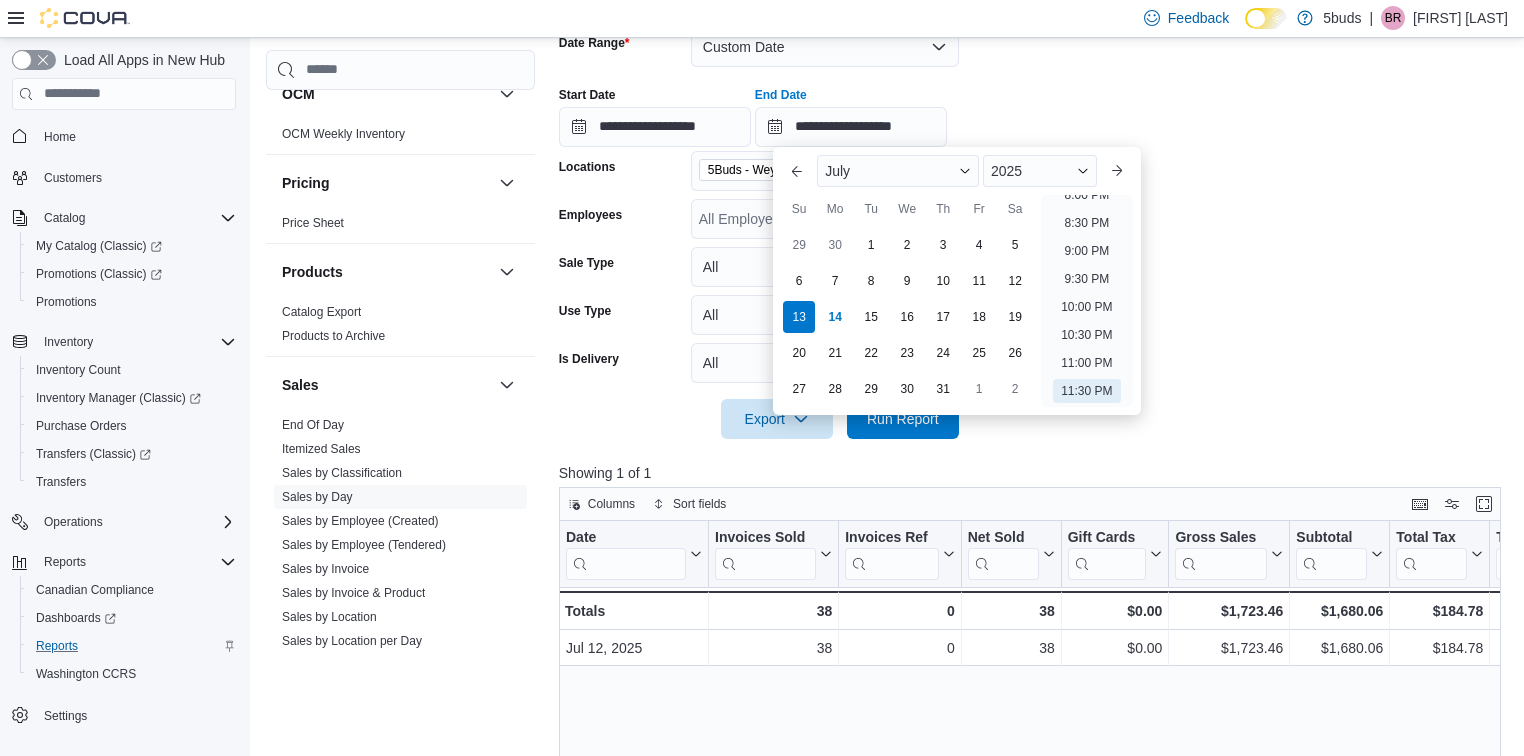 drag, startPoint x: 1306, startPoint y: 321, endPoint x: 1296, endPoint y: 320, distance: 10.049875 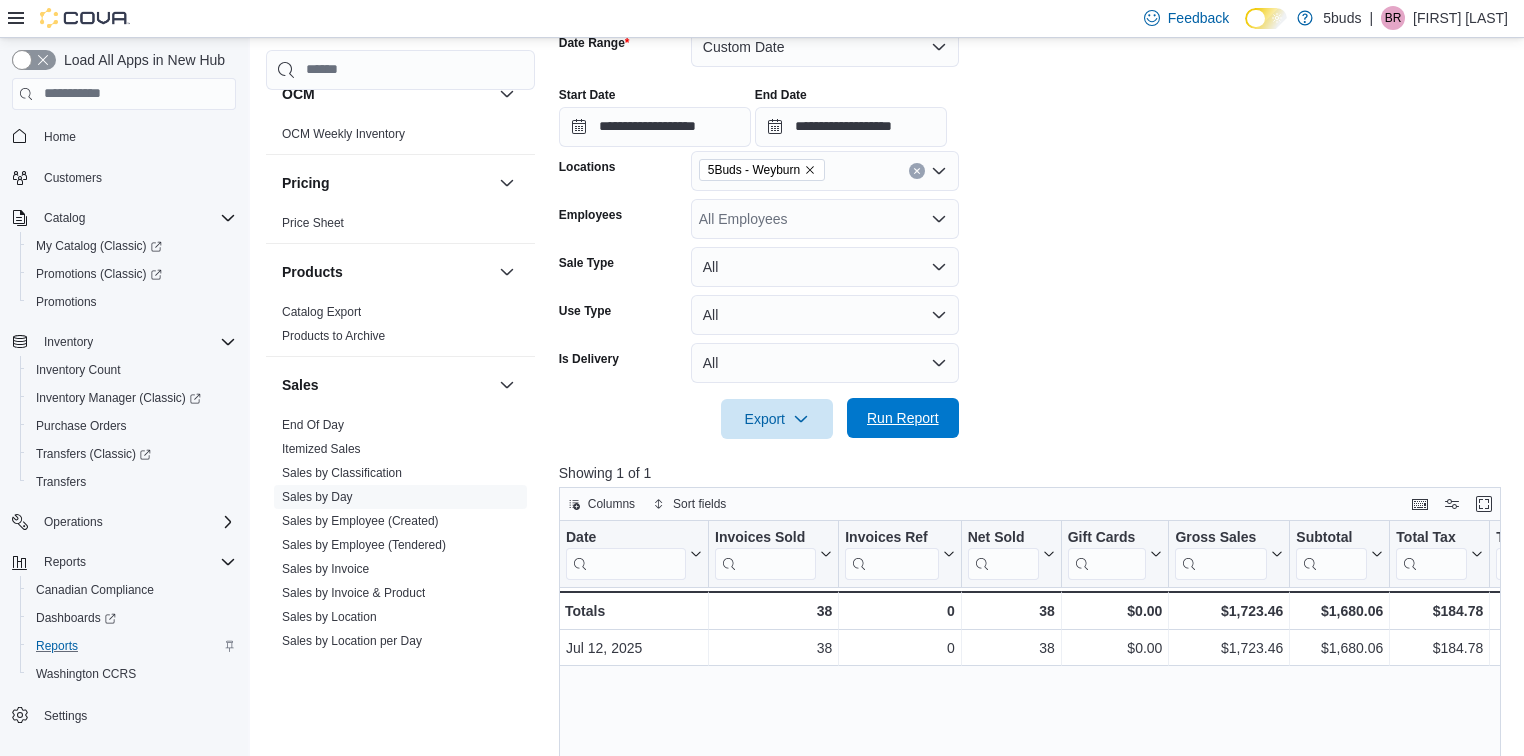 click on "Run Report" at bounding box center [903, 418] 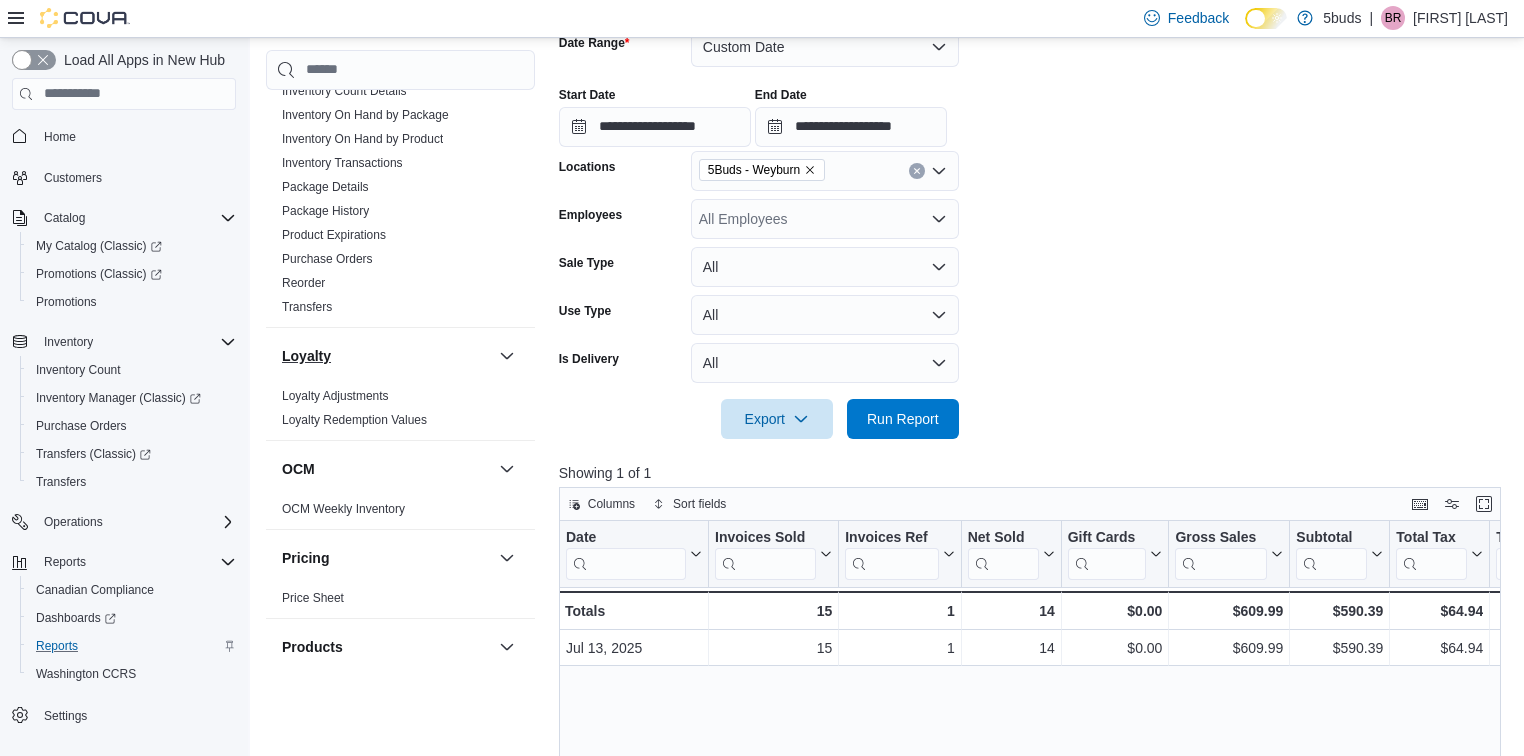 scroll, scrollTop: 960, scrollLeft: 0, axis: vertical 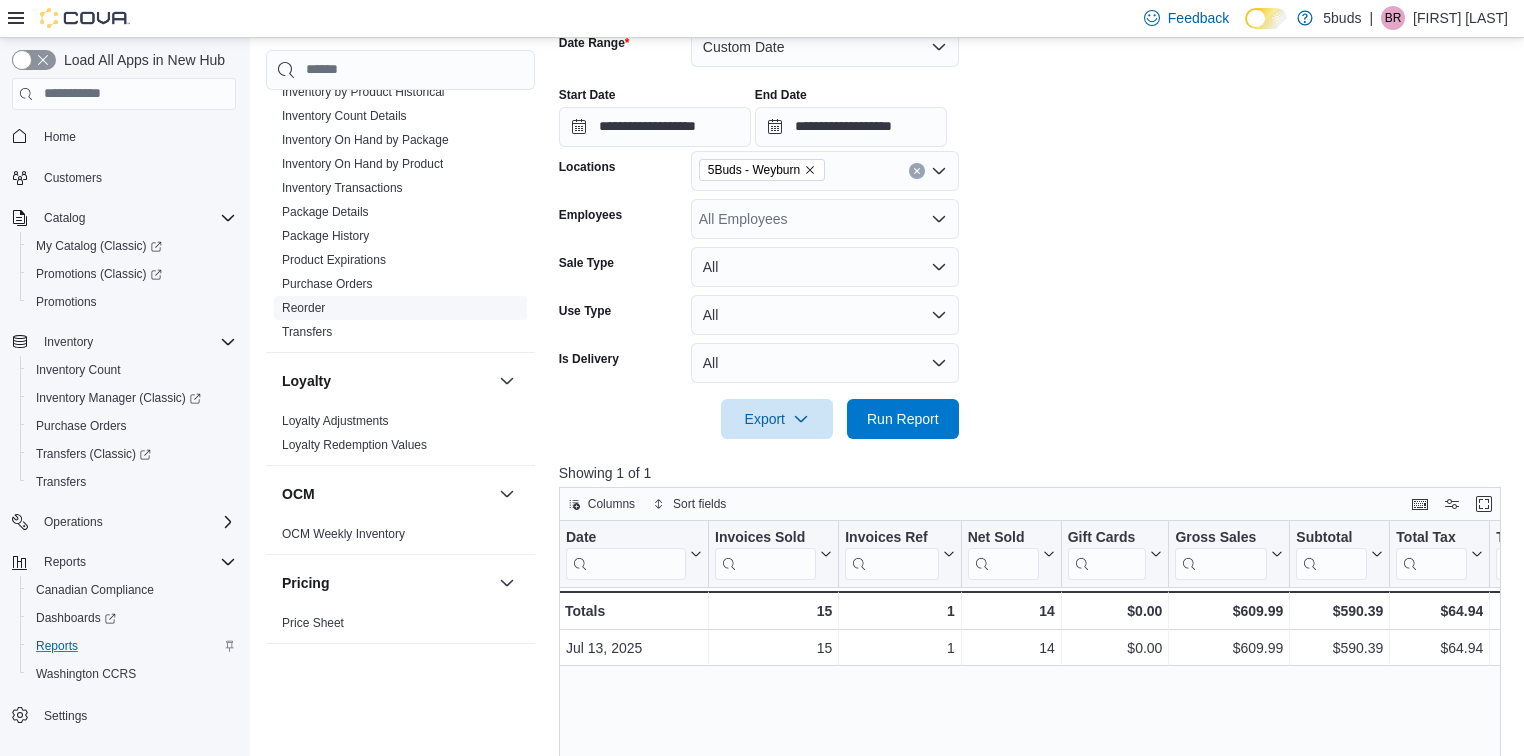 click on "Reorder" at bounding box center [303, 308] 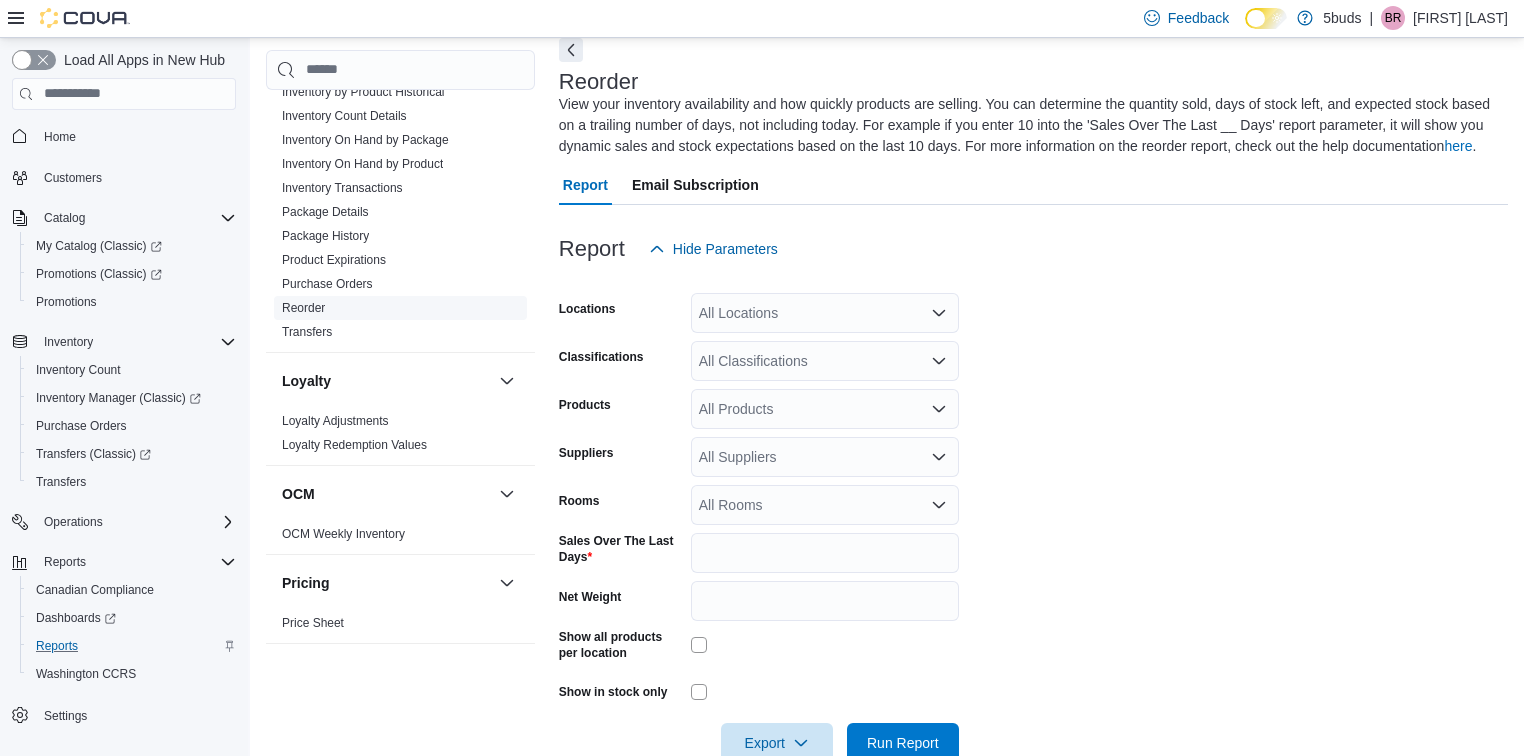 scroll, scrollTop: 88, scrollLeft: 0, axis: vertical 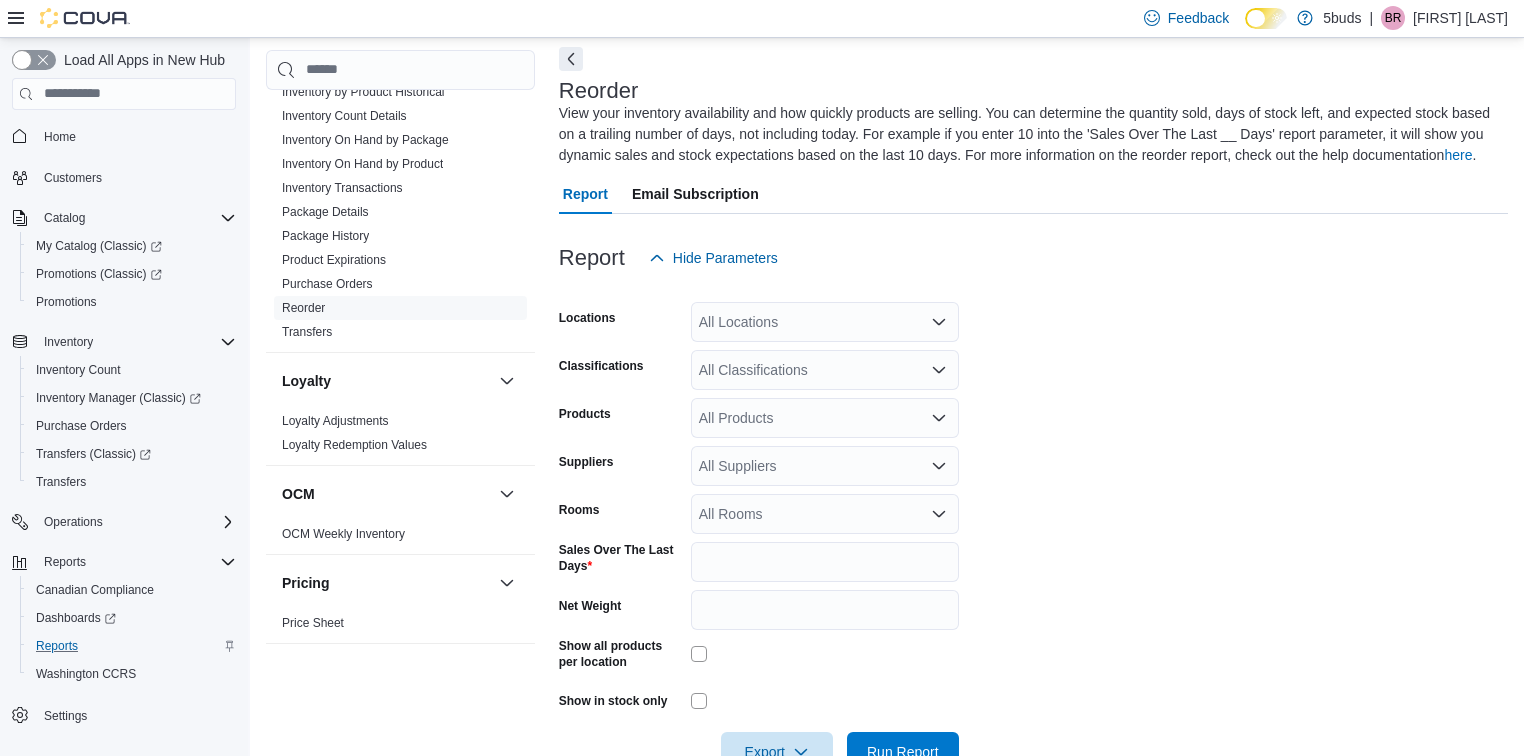 click on "All Locations" at bounding box center [825, 322] 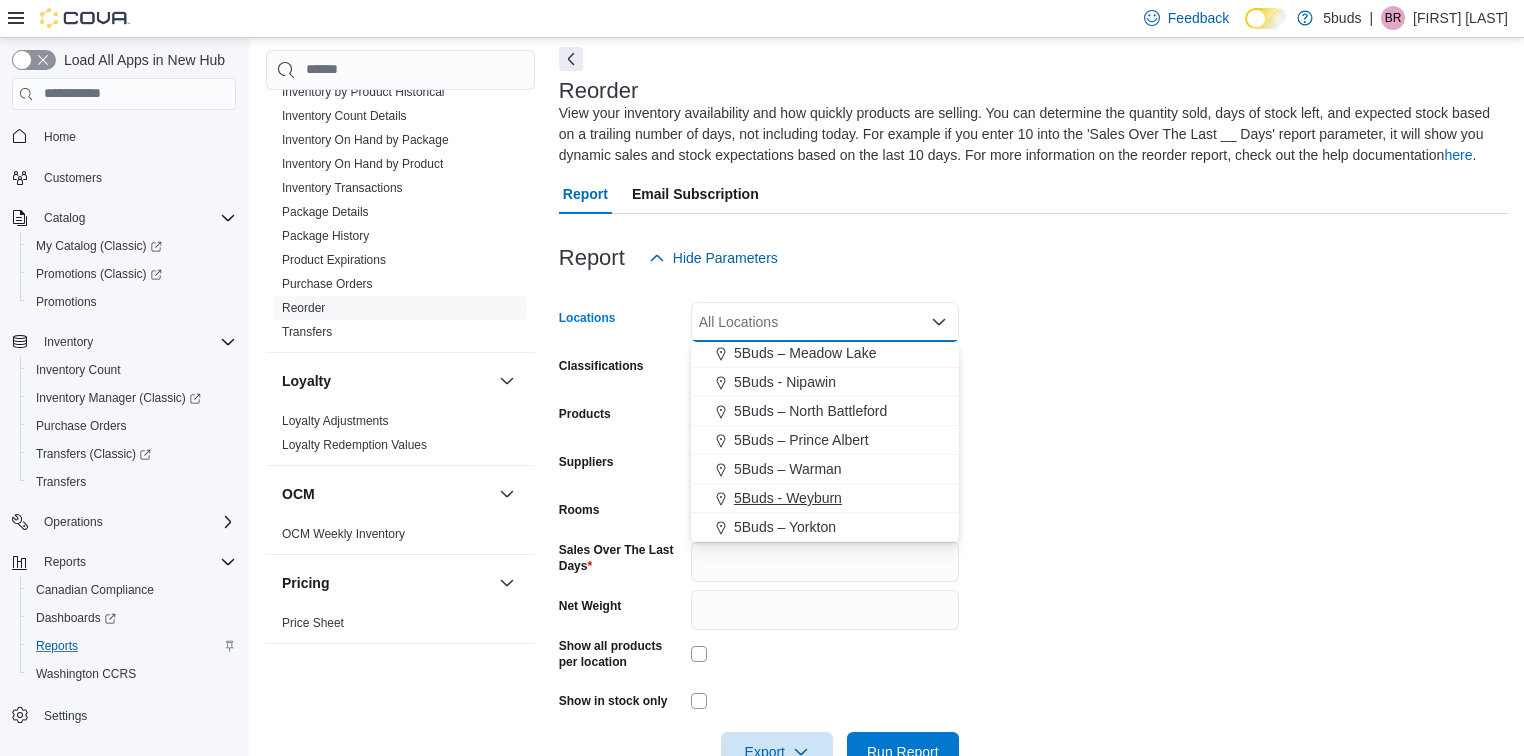click on "5Buds - Weyburn" at bounding box center [788, 498] 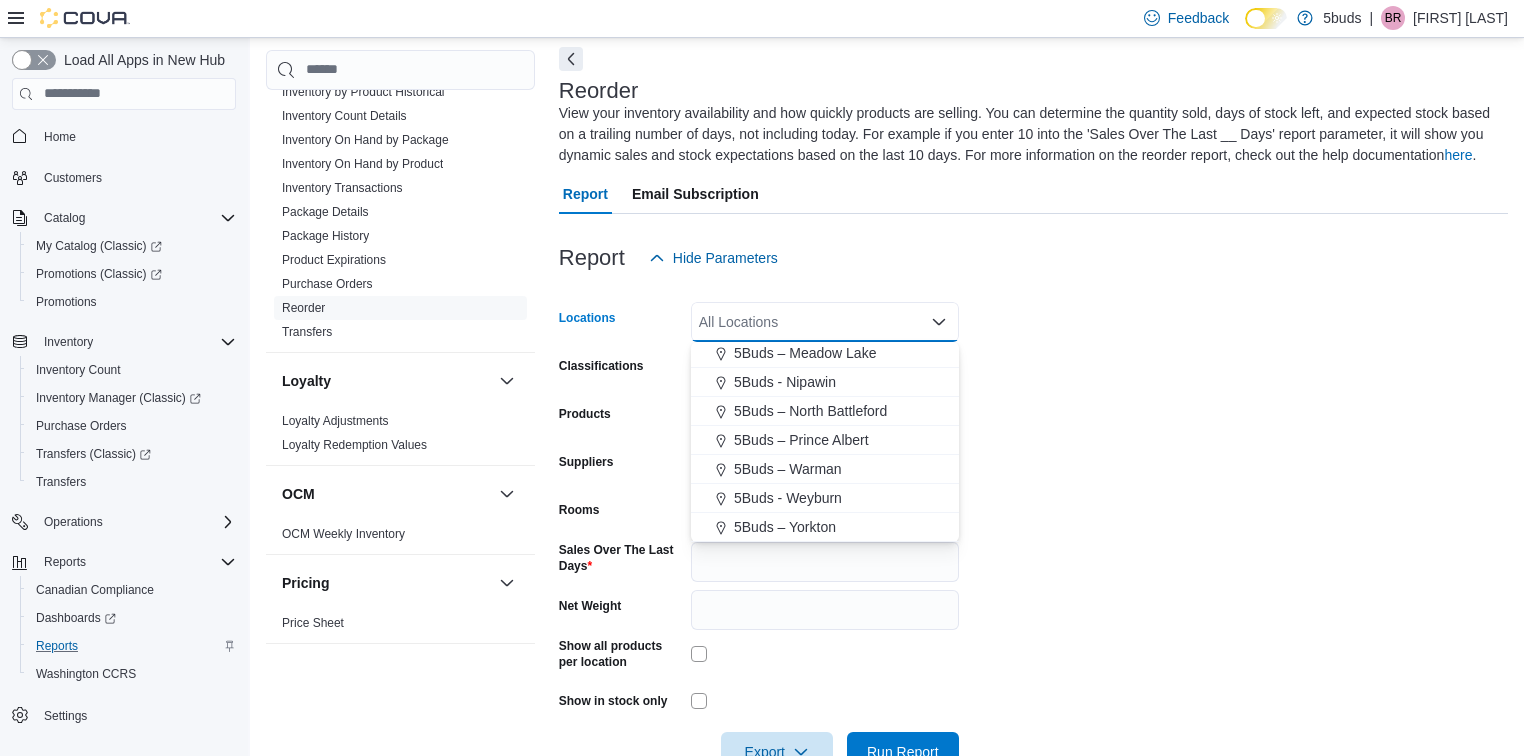 scroll, scrollTop: 90, scrollLeft: 0, axis: vertical 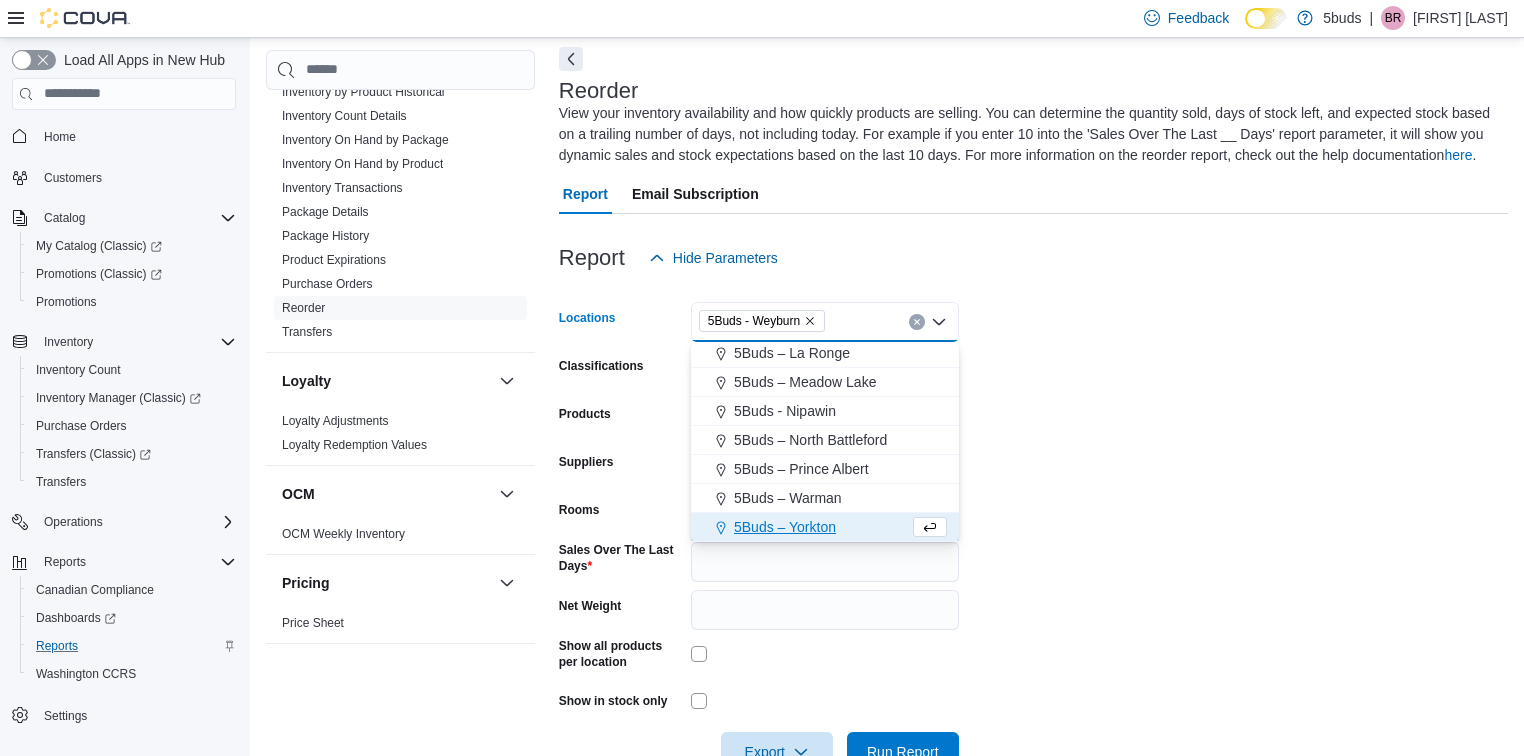 drag, startPoint x: 1200, startPoint y: 362, endPoint x: 1042, endPoint y: 373, distance: 158.38245 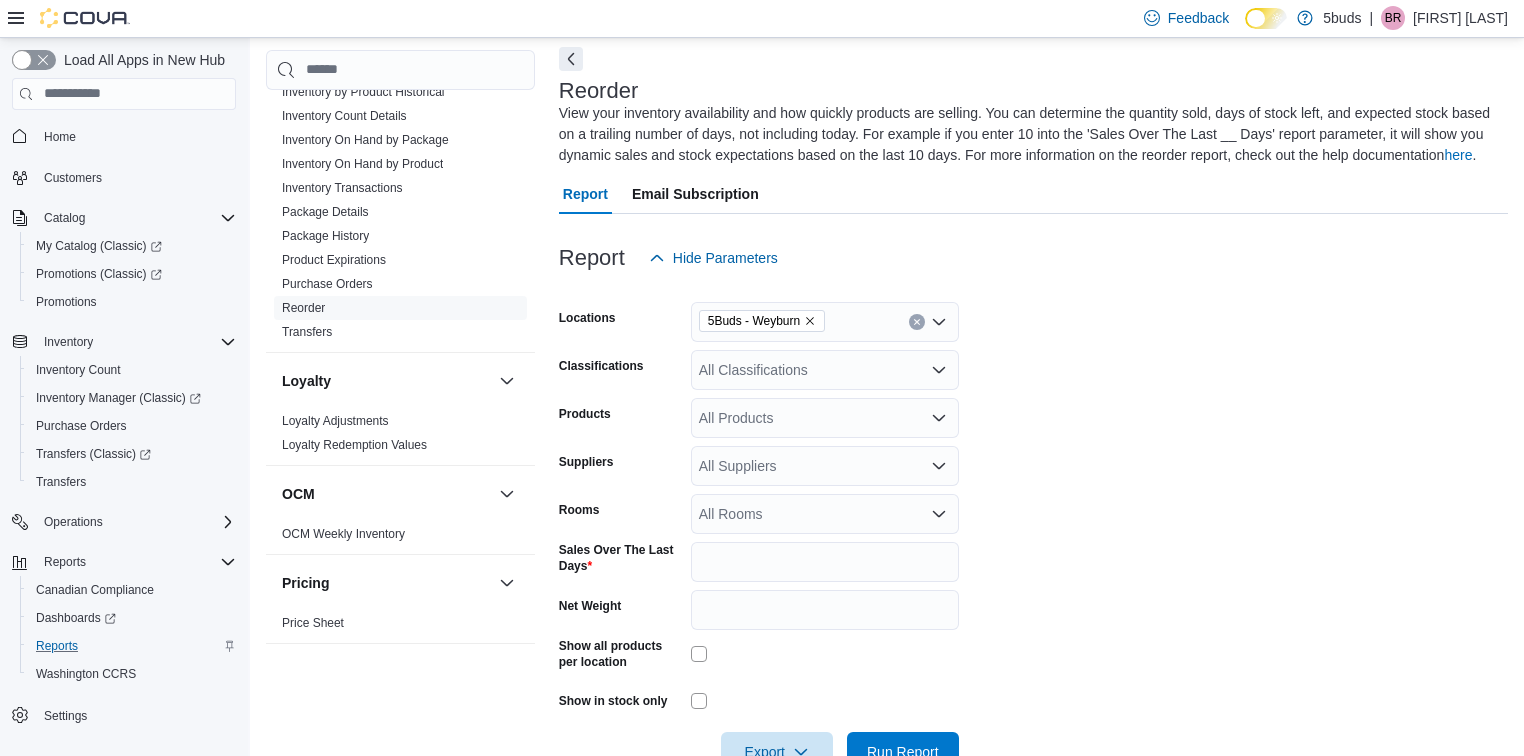 click on "All Products" at bounding box center [825, 418] 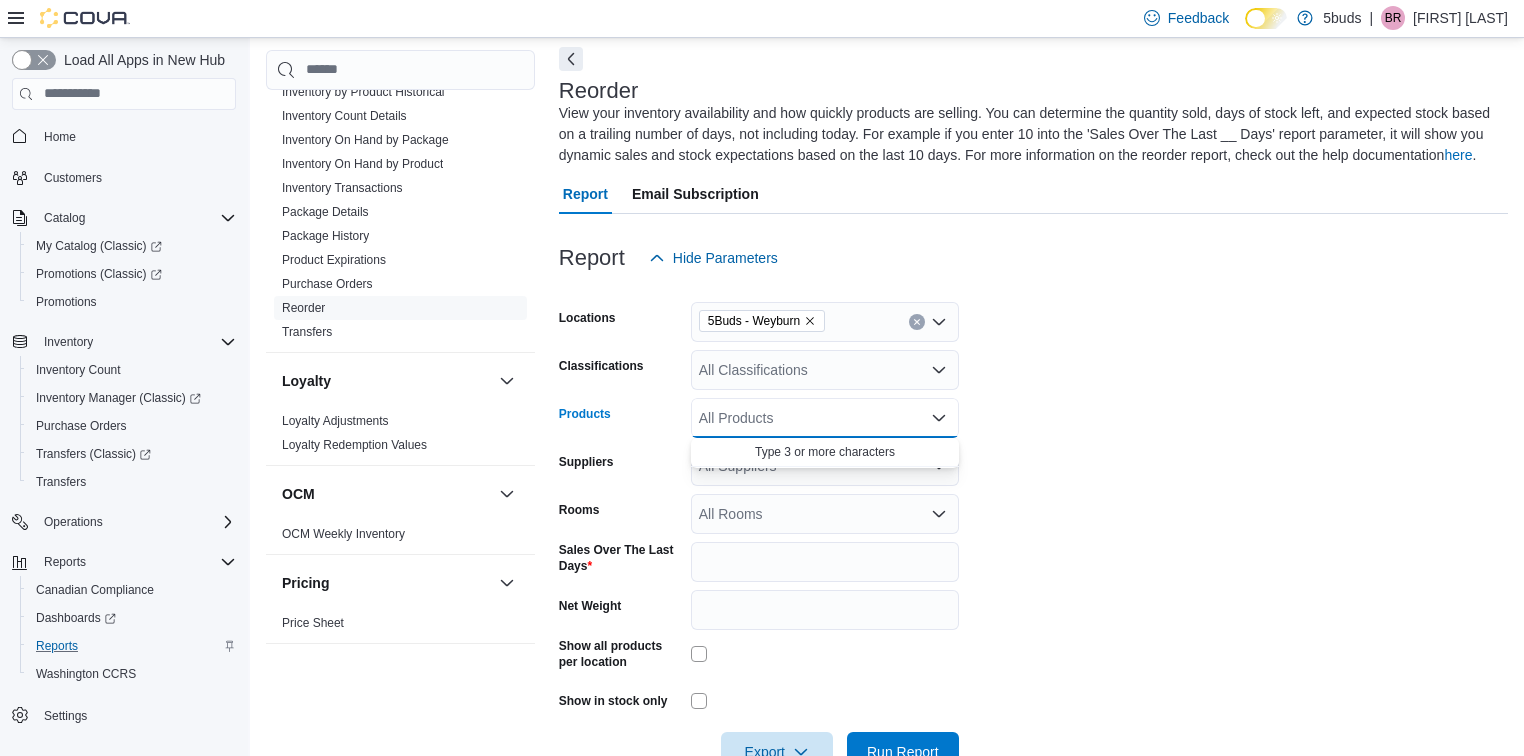 drag, startPoint x: 1091, startPoint y: 453, endPoint x: 932, endPoint y: 462, distance: 159.25452 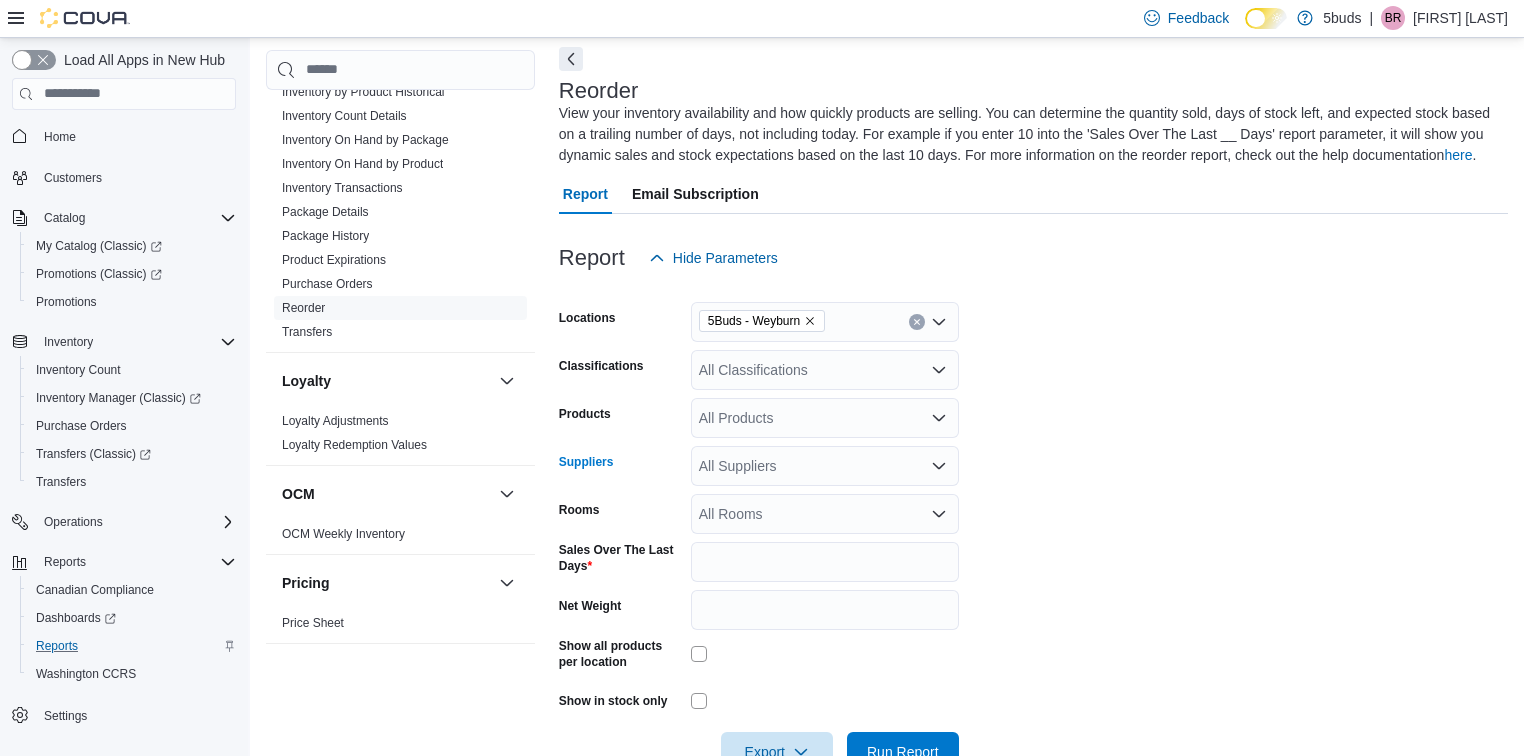 click on "All Suppliers" at bounding box center (825, 466) 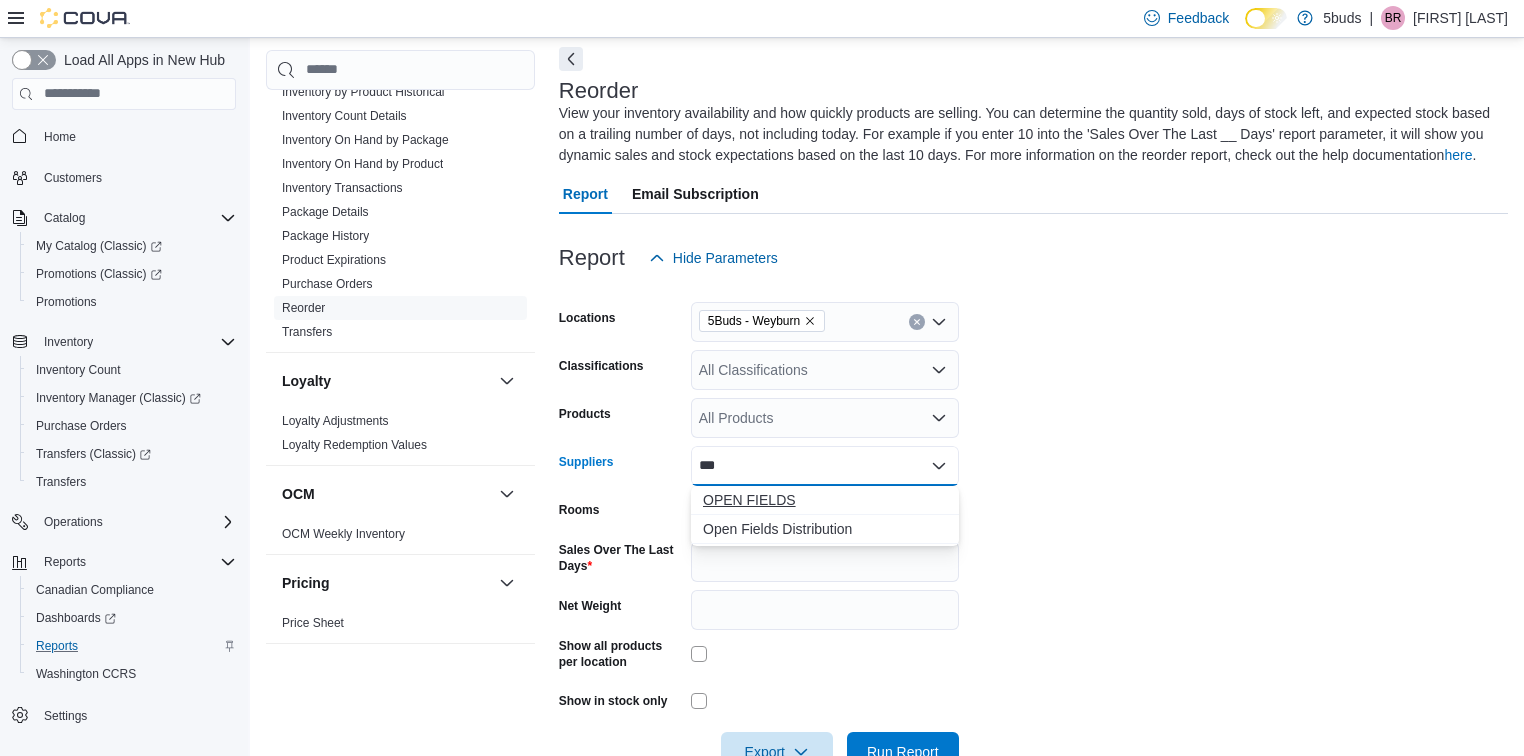 type on "***" 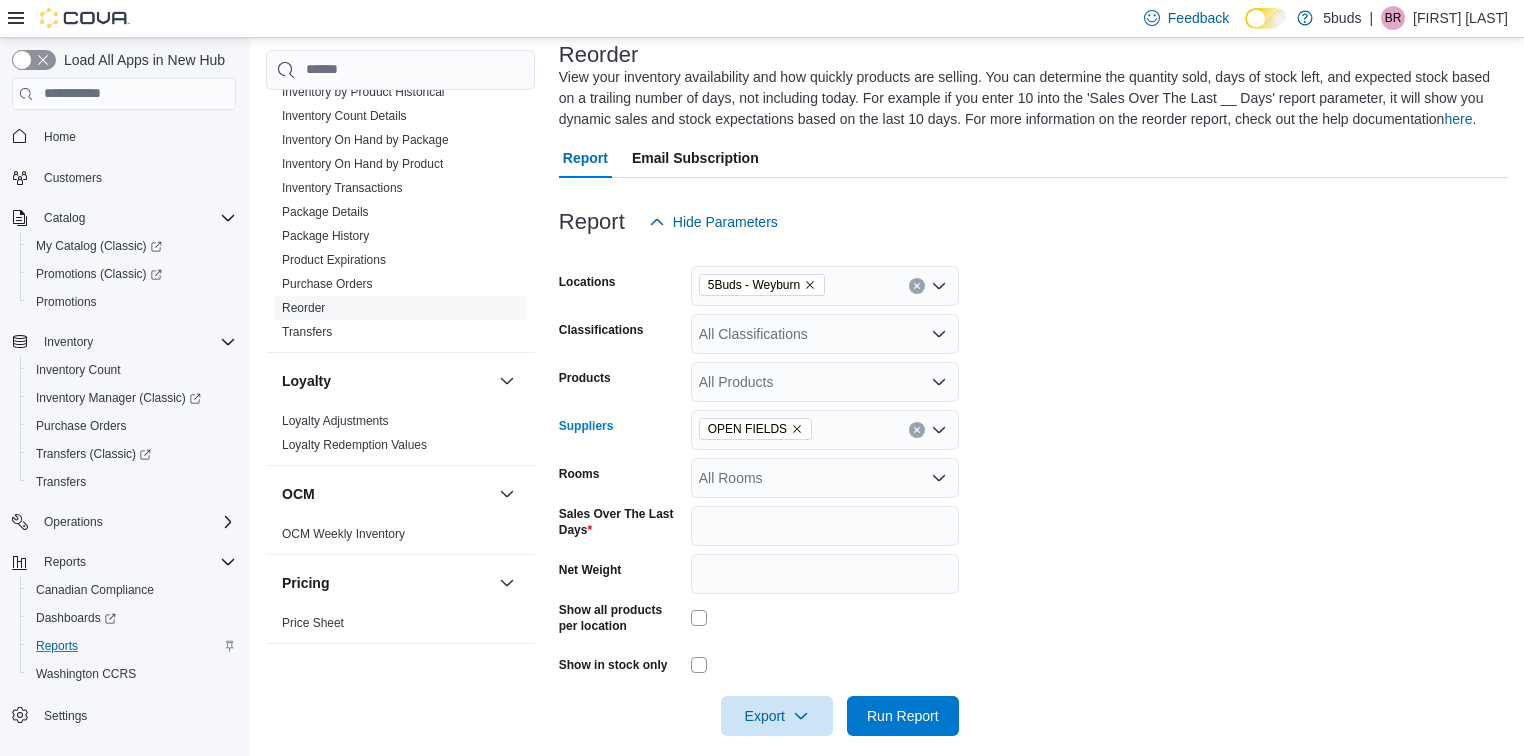scroll, scrollTop: 144, scrollLeft: 0, axis: vertical 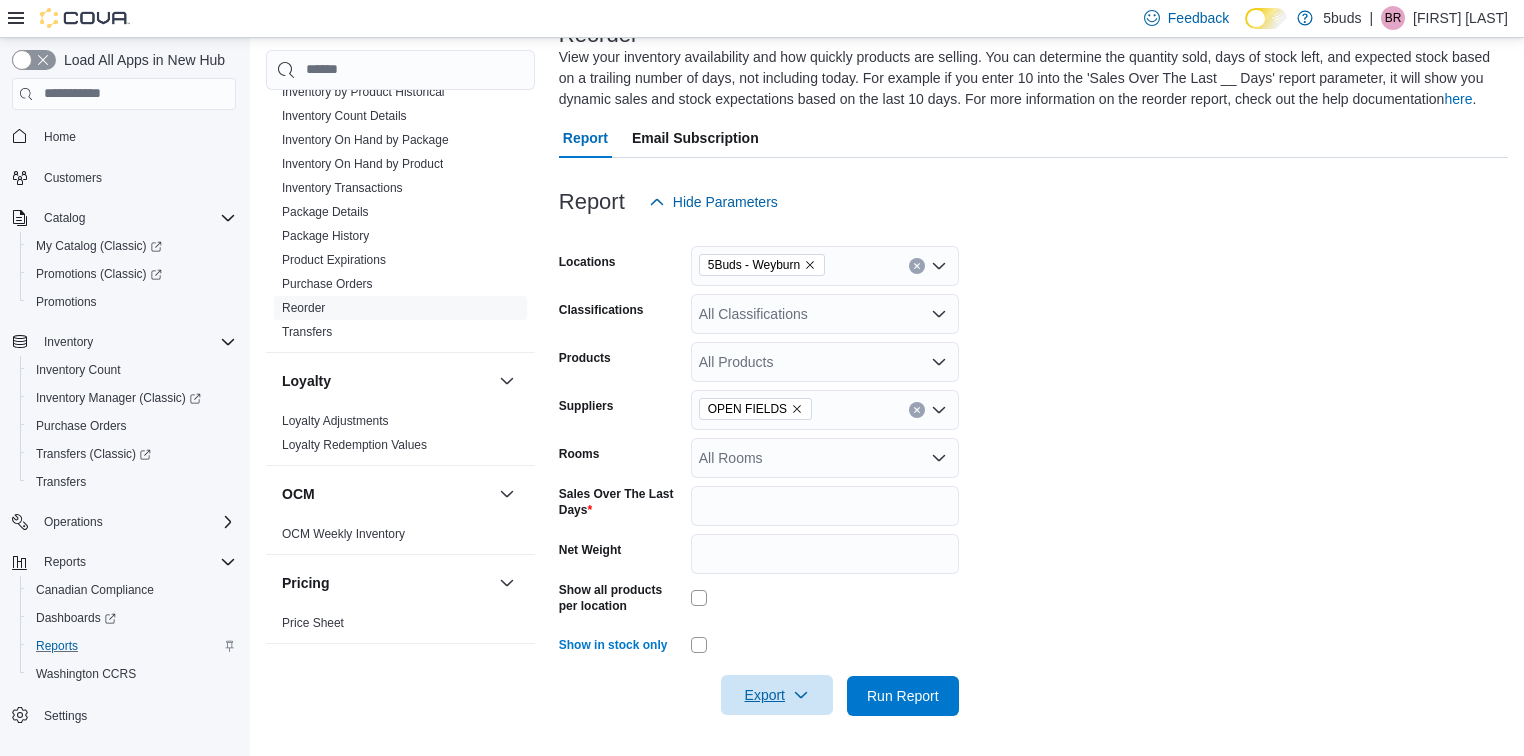click on "Export" at bounding box center (777, 695) 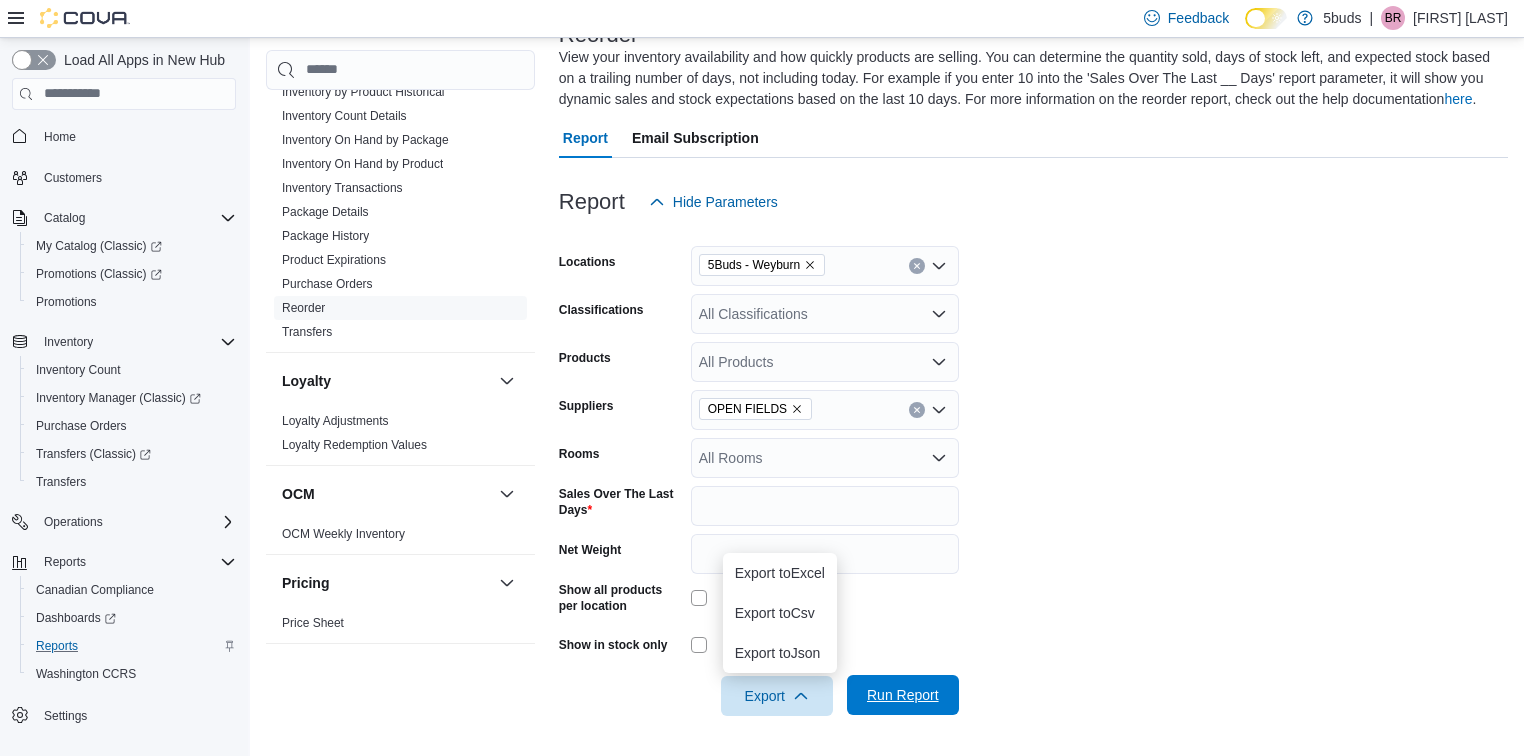 click on "Run Report" at bounding box center (903, 695) 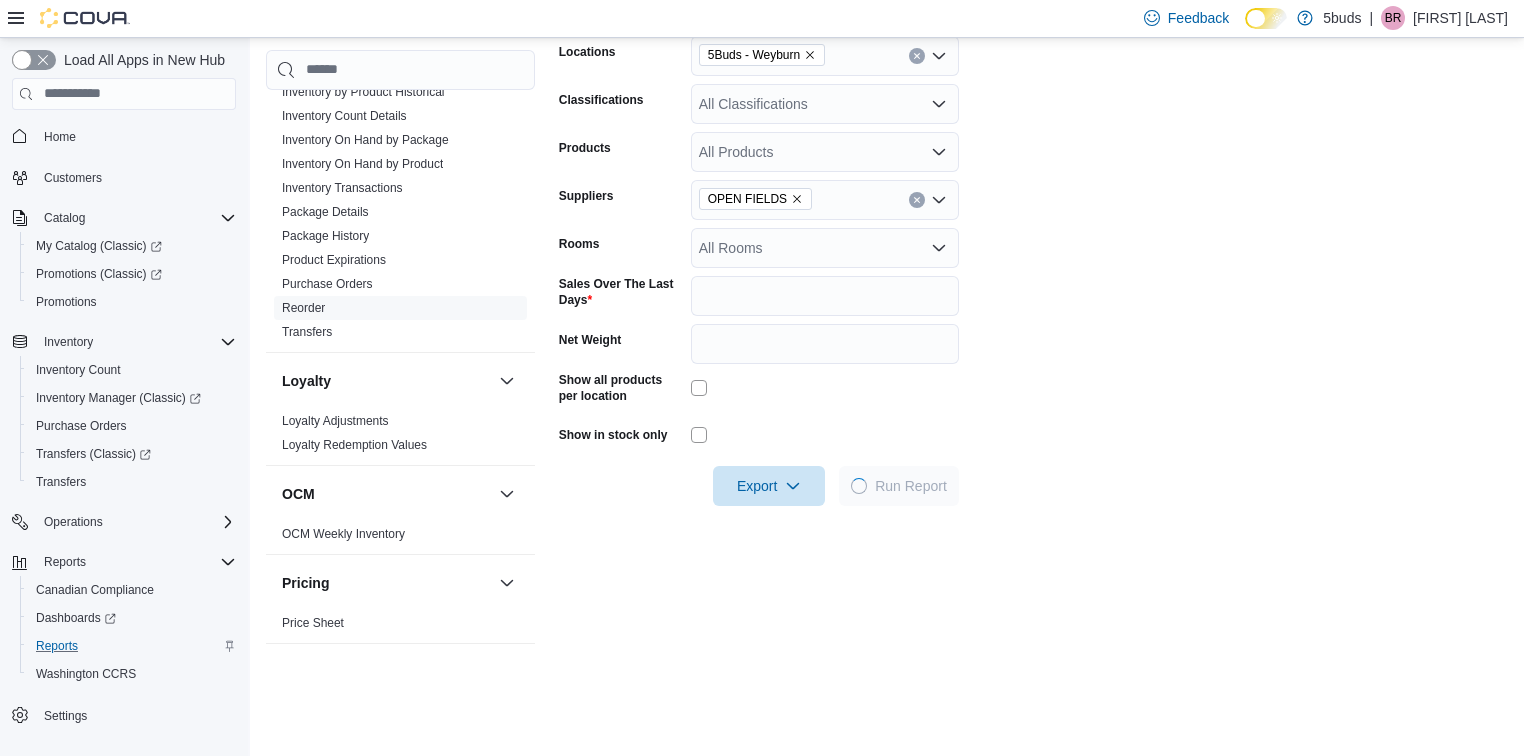 scroll, scrollTop: 384, scrollLeft: 0, axis: vertical 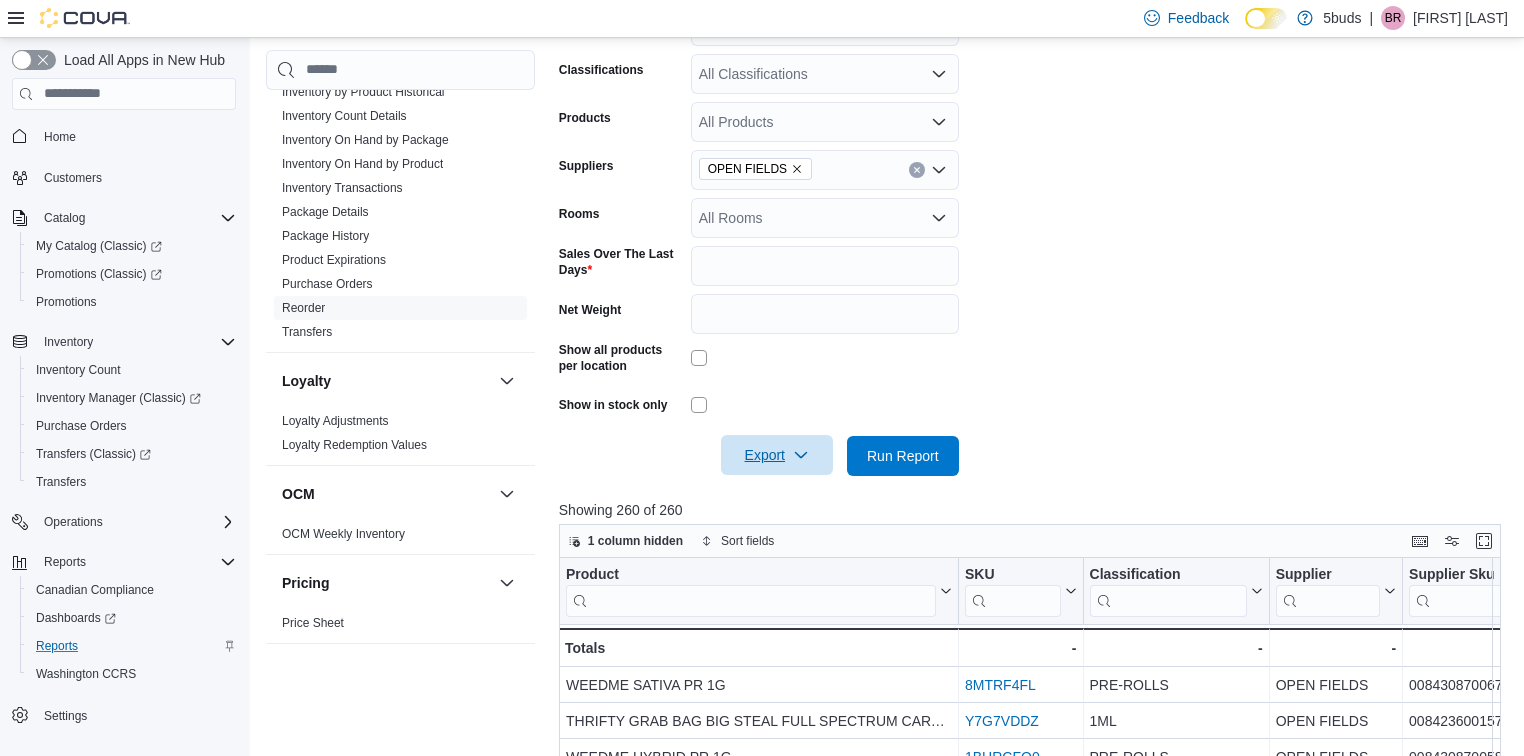 click on "Export" at bounding box center (777, 455) 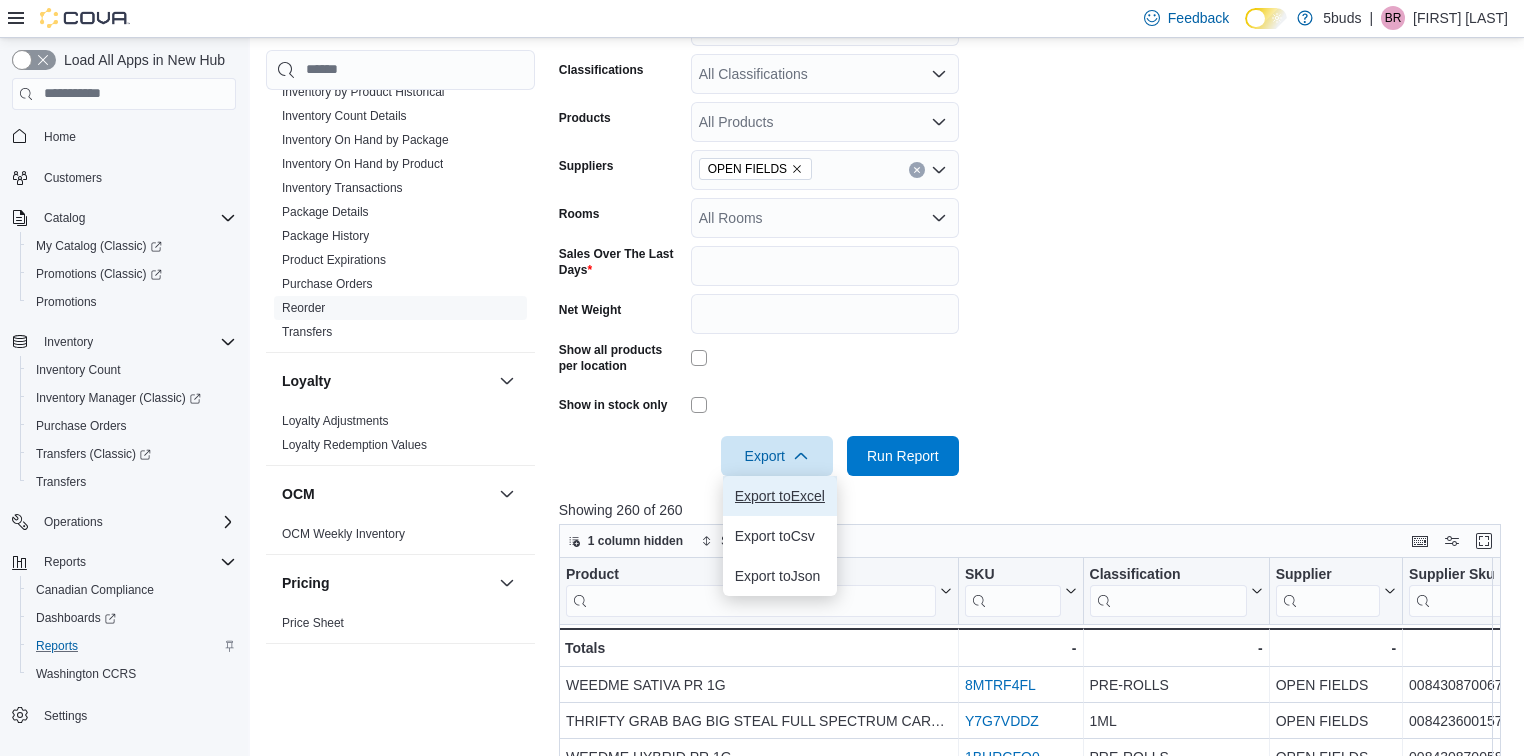 click on "Export to  Excel" at bounding box center [780, 496] 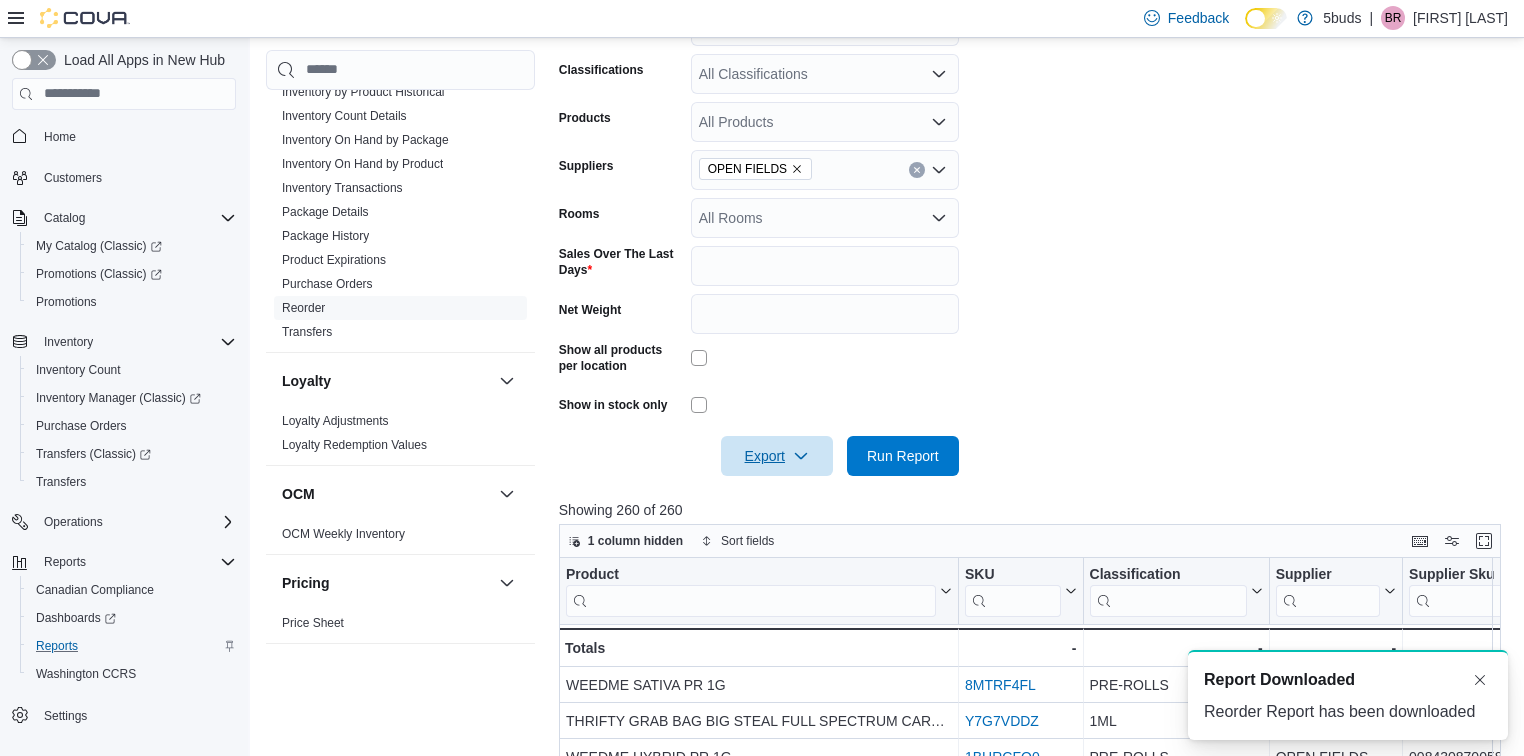 scroll, scrollTop: 0, scrollLeft: 0, axis: both 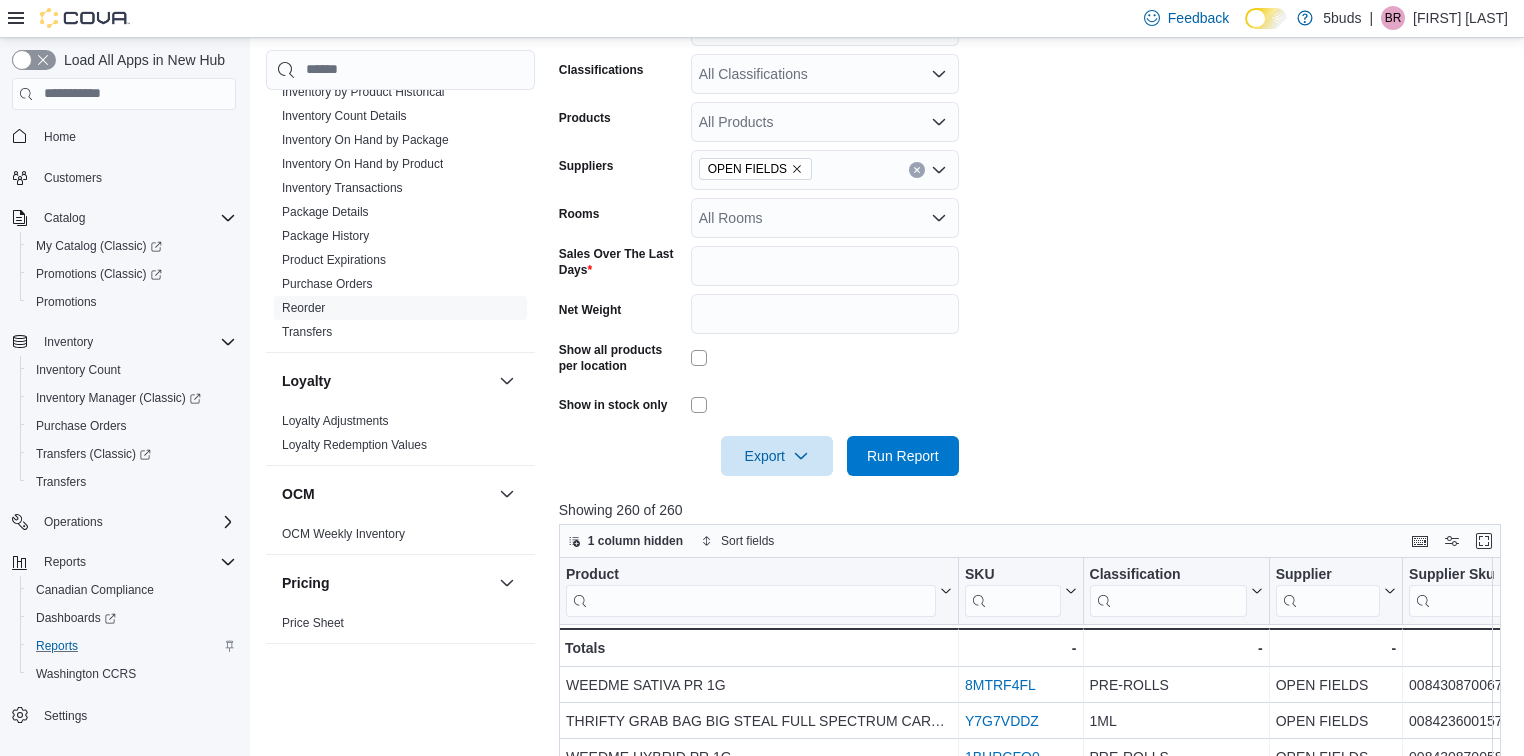 click 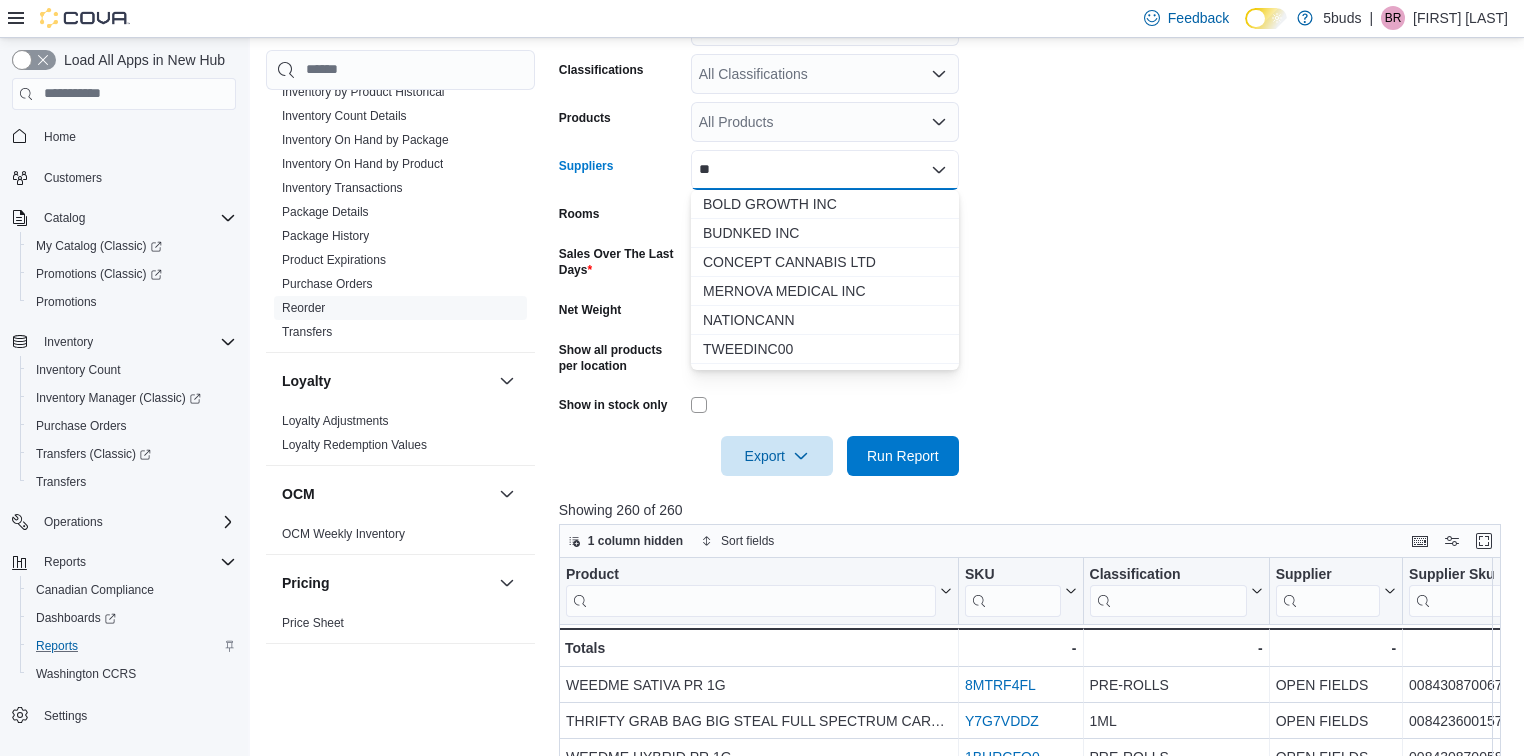 type on "*" 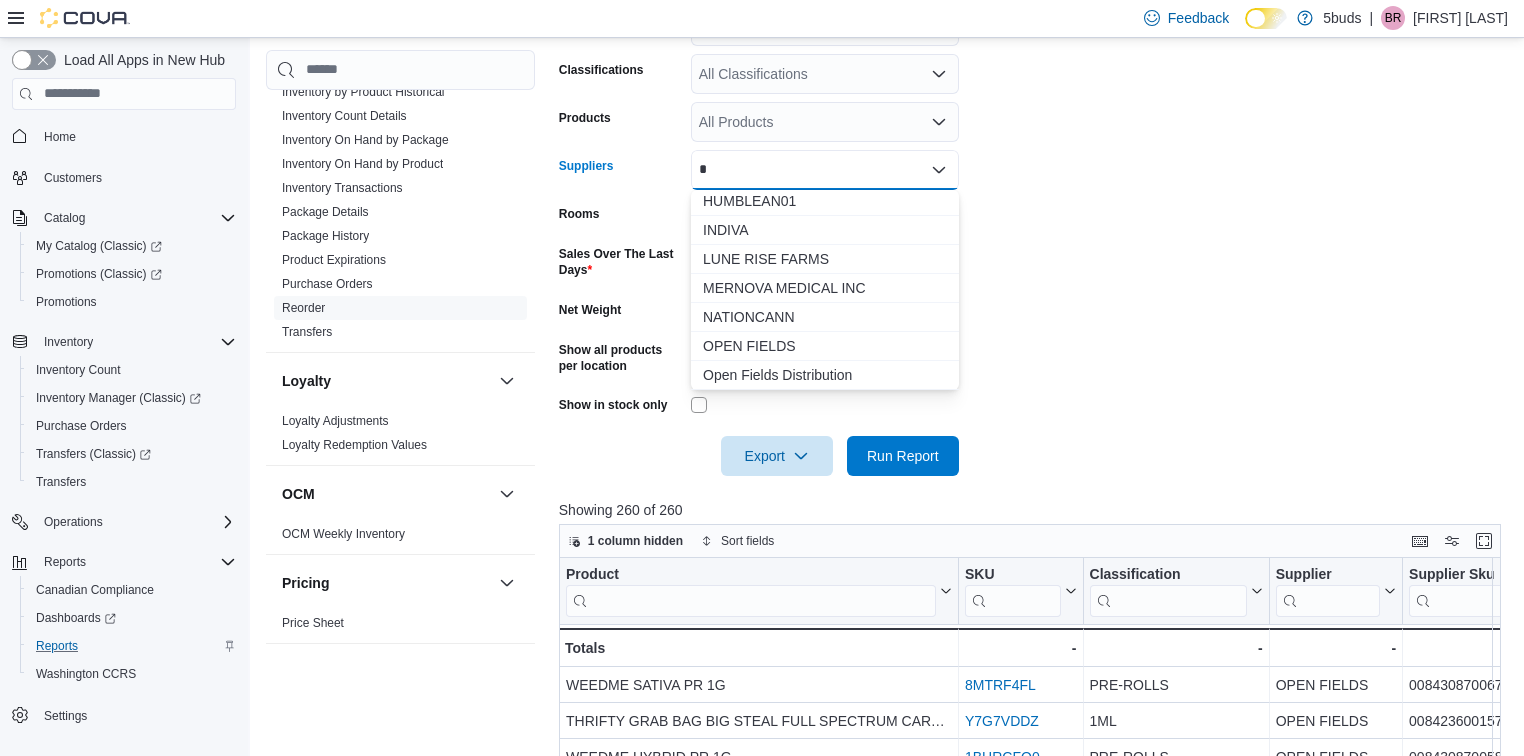scroll, scrollTop: 320, scrollLeft: 0, axis: vertical 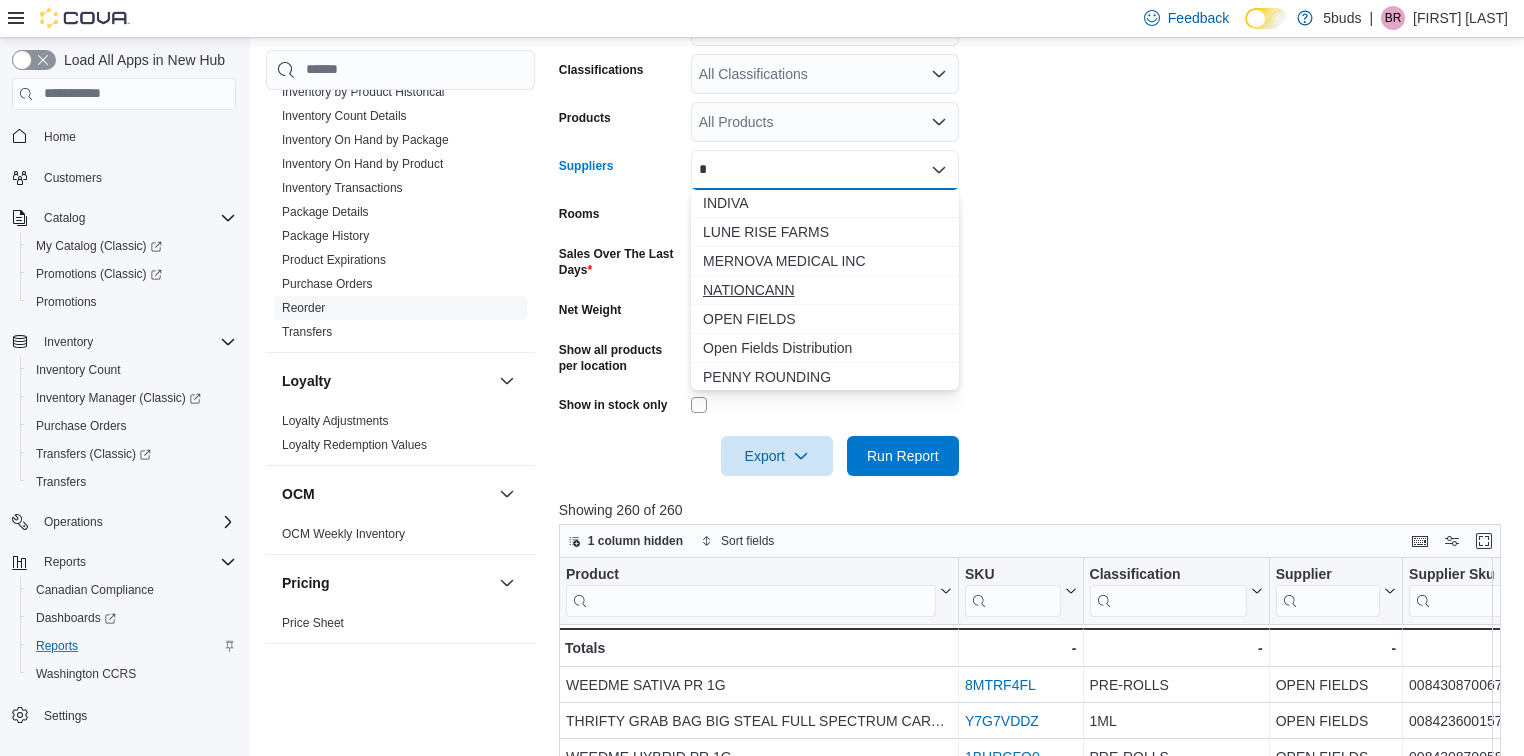 type on "*" 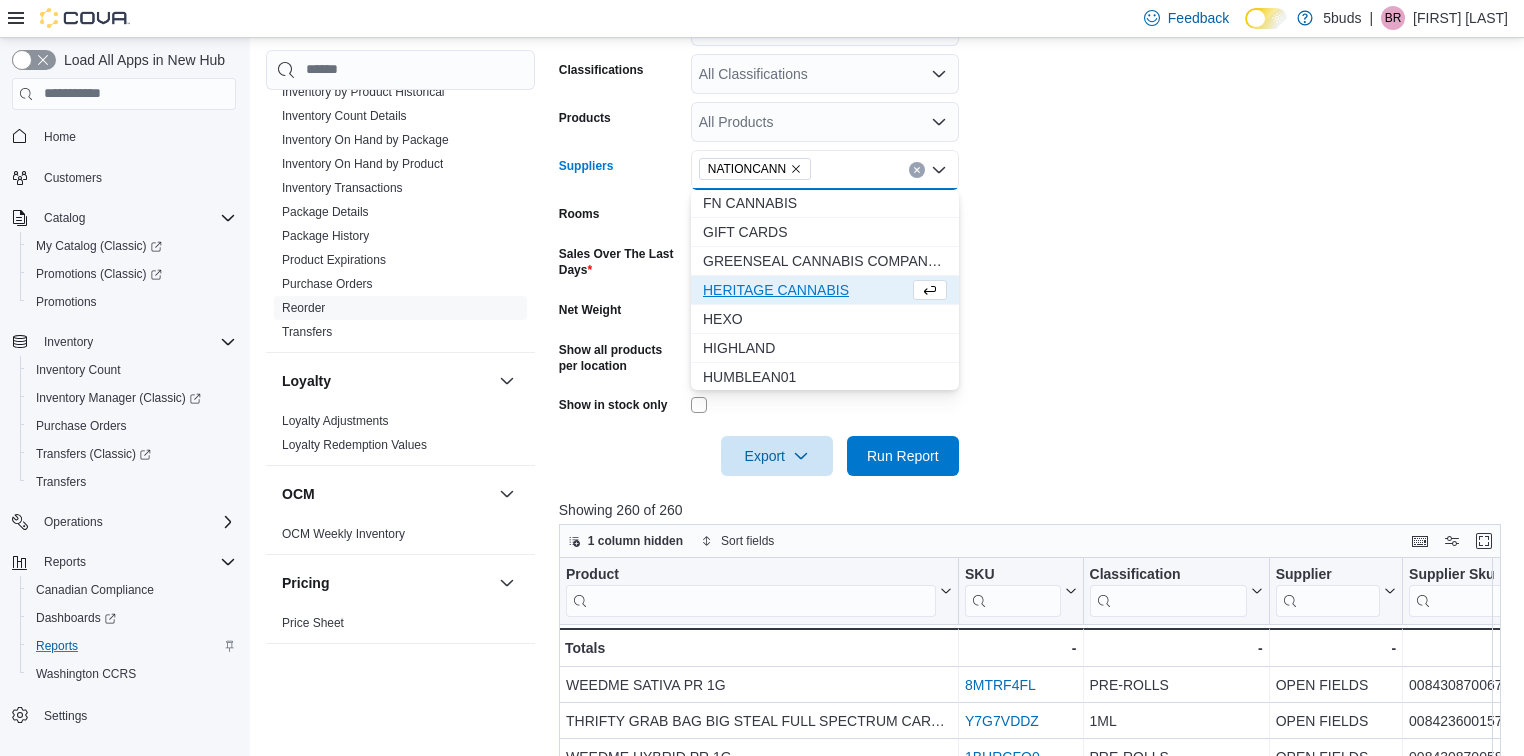 click at bounding box center [1035, 428] 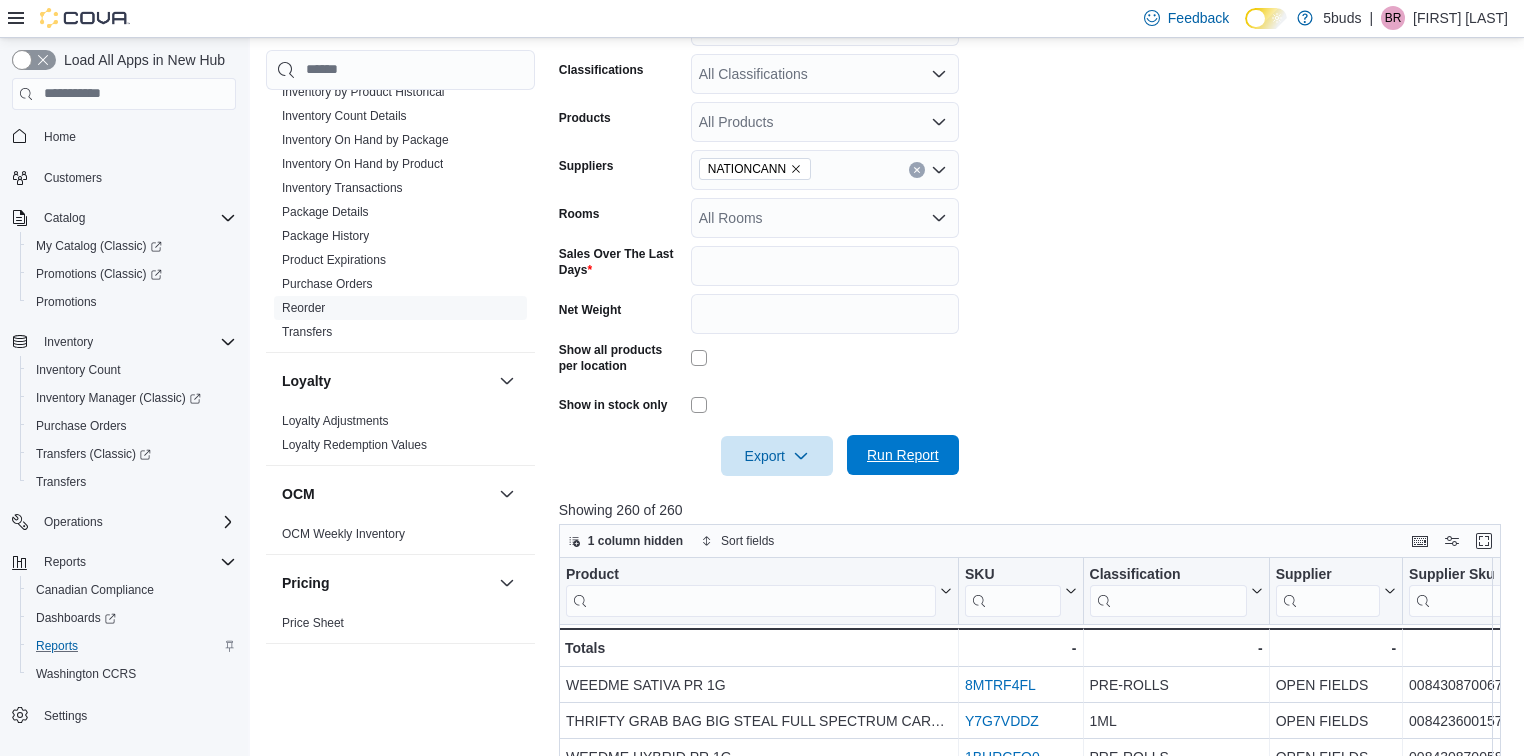 click on "Run Report" at bounding box center [903, 455] 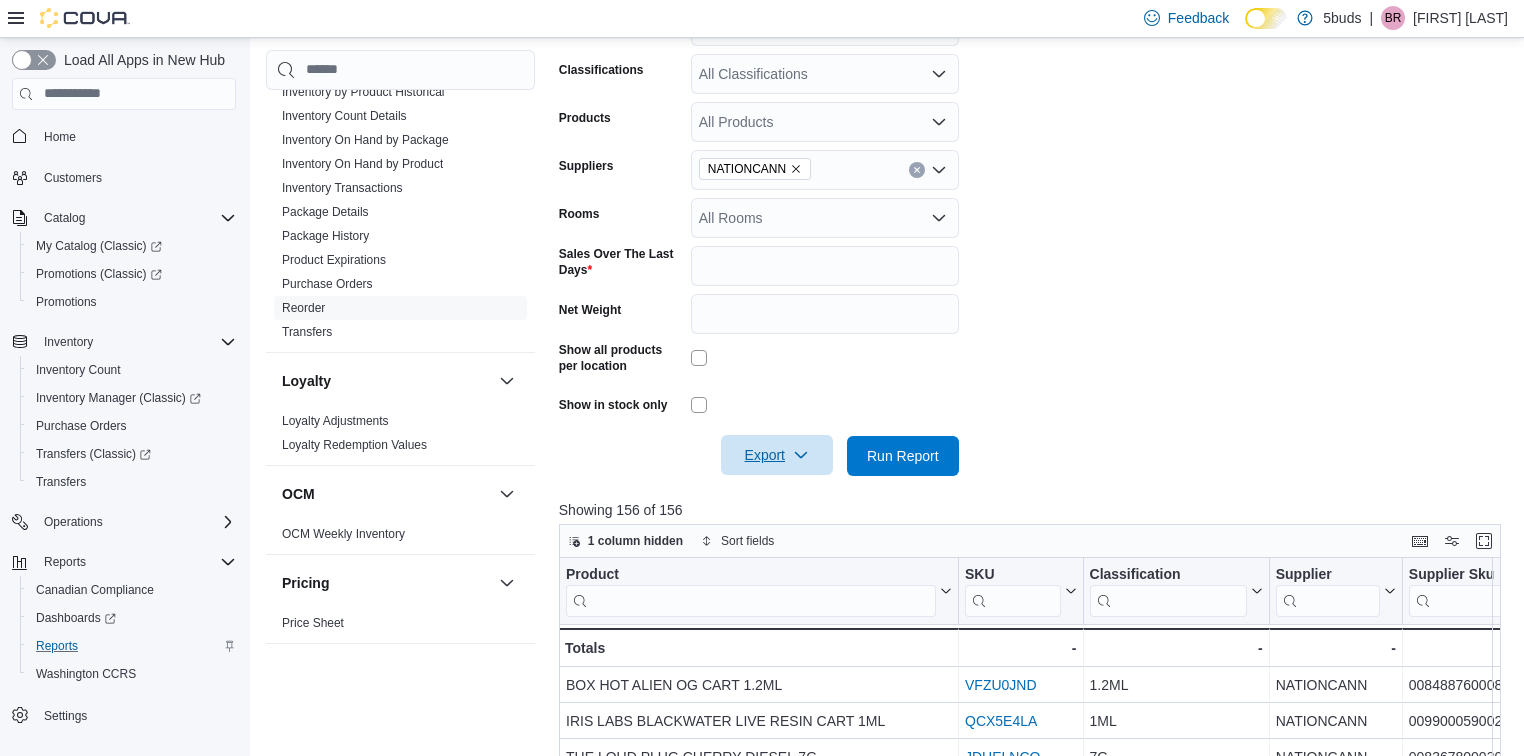 click on "Export" at bounding box center (777, 455) 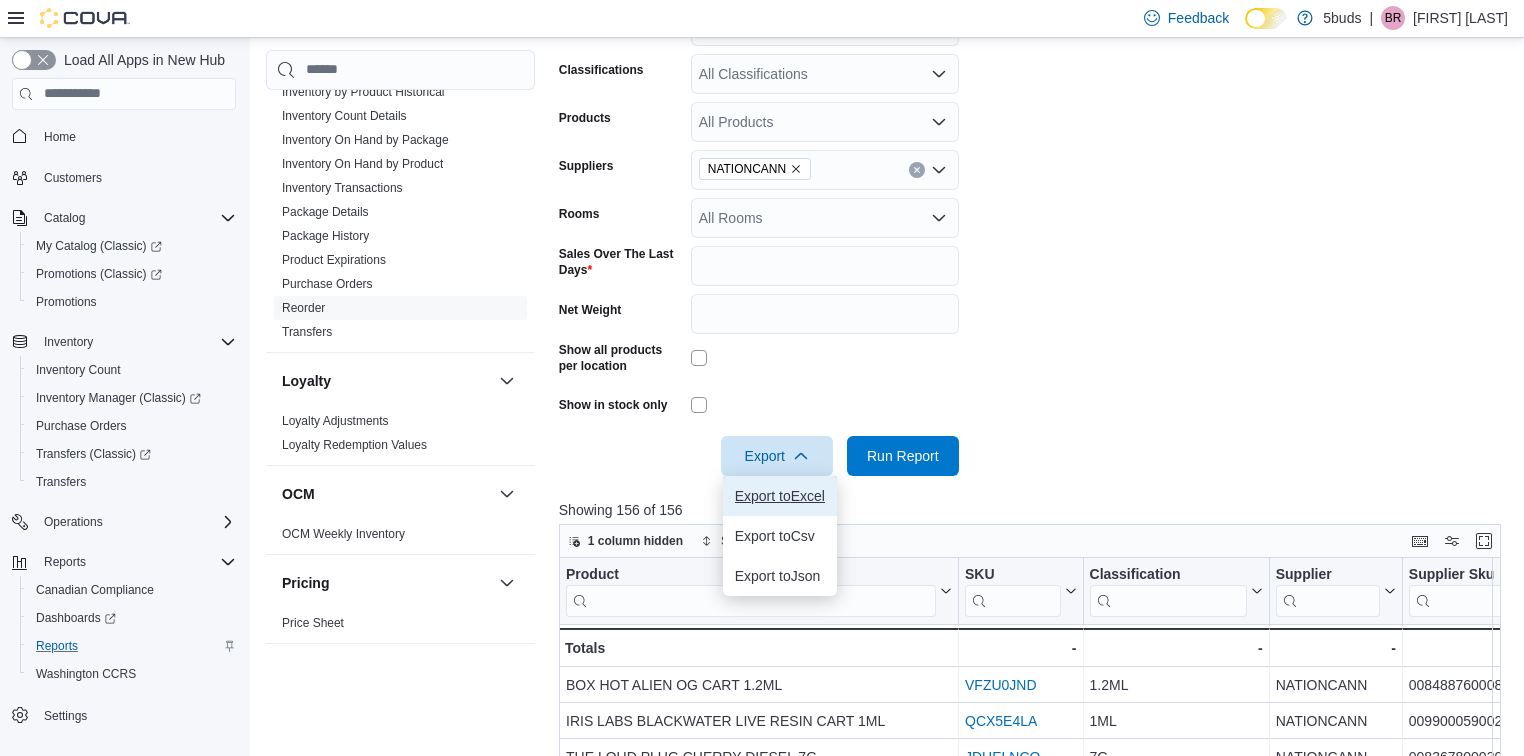click on "Export to  Excel" at bounding box center [780, 496] 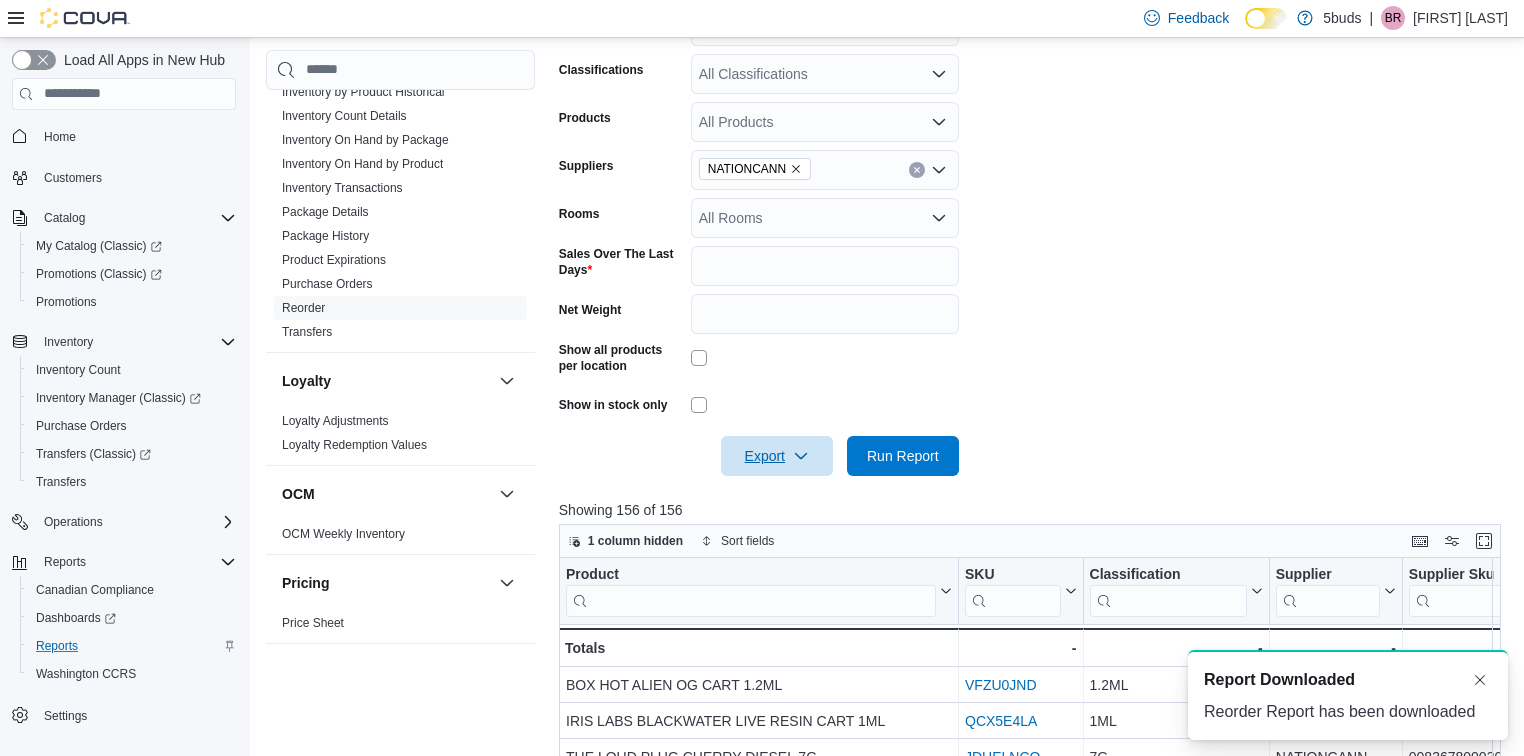 scroll, scrollTop: 0, scrollLeft: 0, axis: both 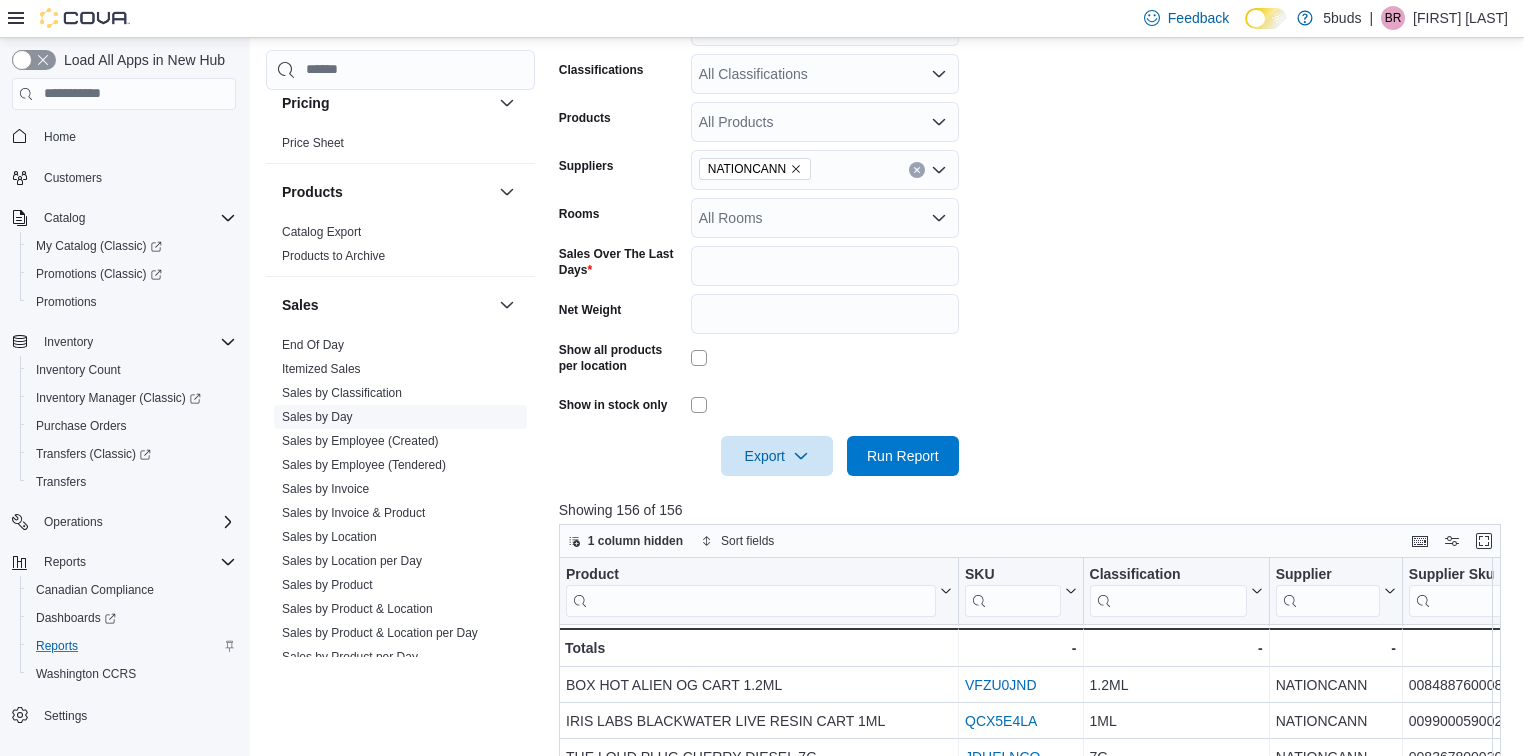 click on "Sales by Day" at bounding box center [317, 417] 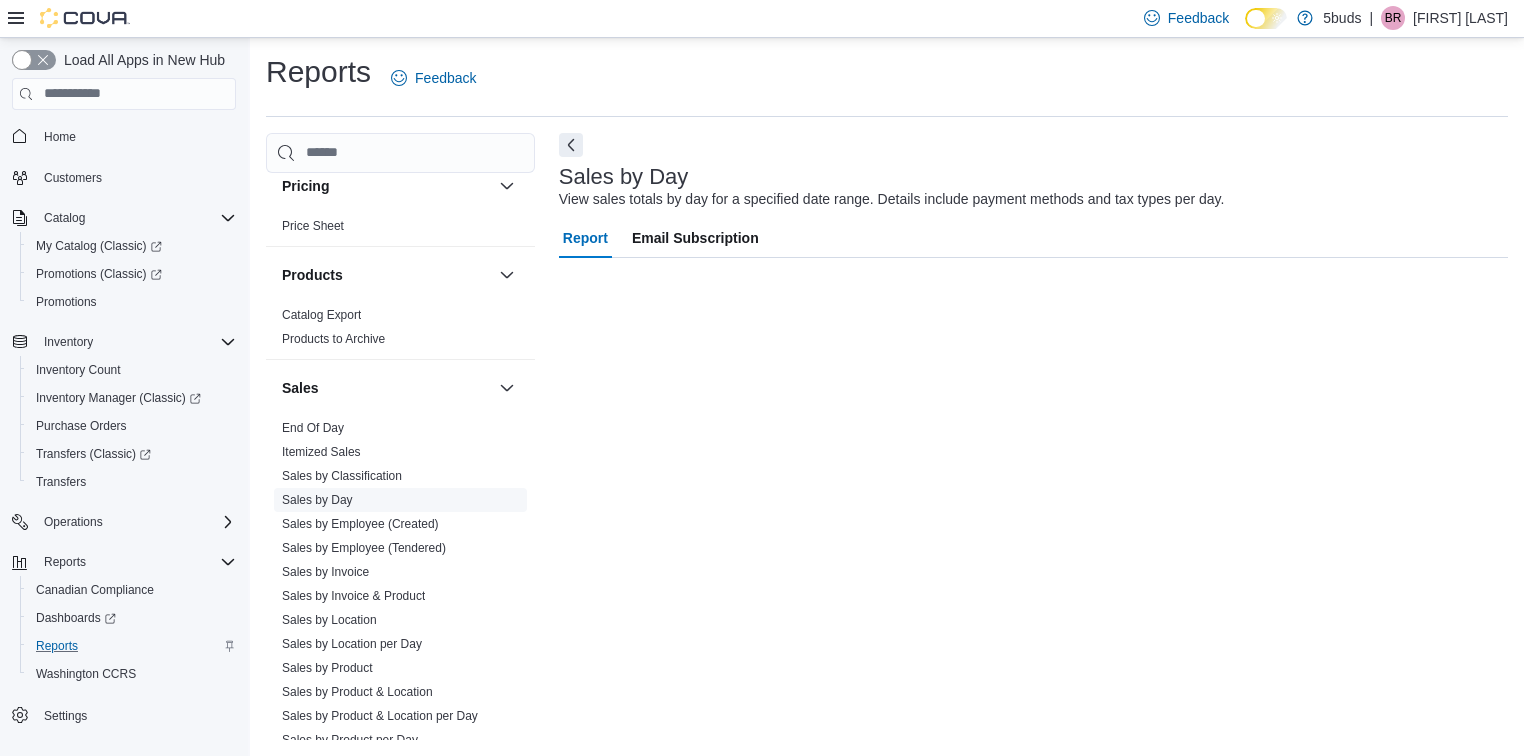 scroll, scrollTop: 1, scrollLeft: 0, axis: vertical 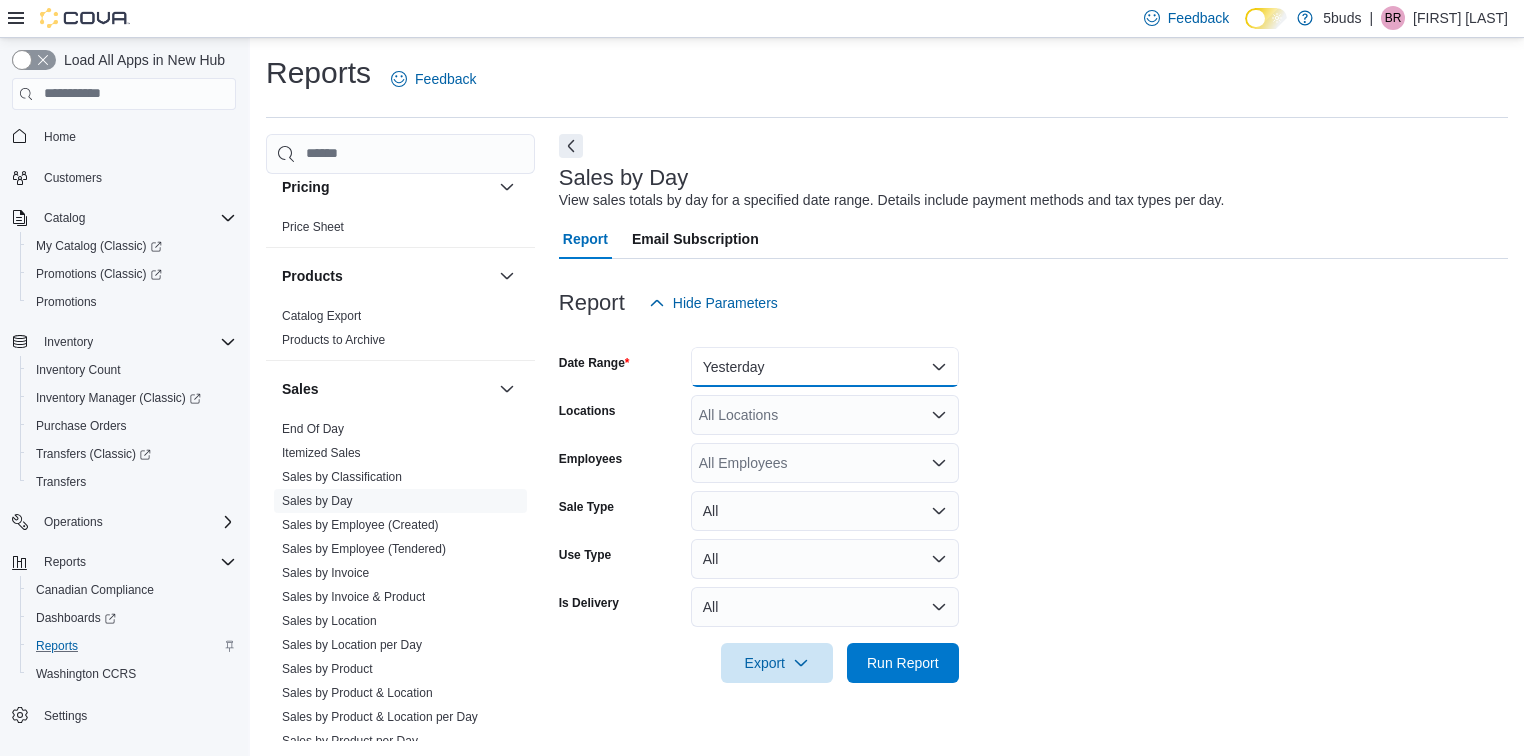click on "Yesterday" at bounding box center (825, 367) 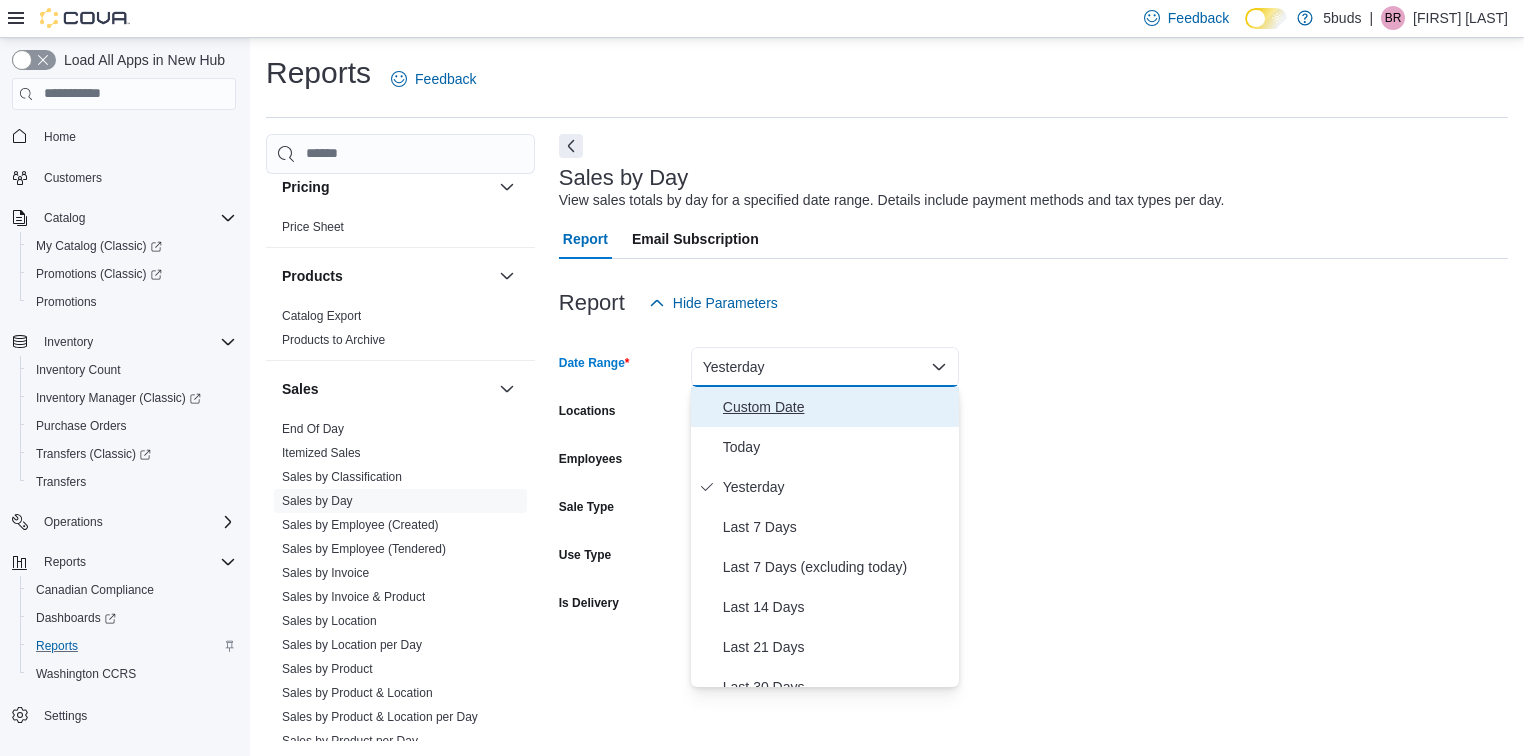 click on "Custom Date" at bounding box center [837, 407] 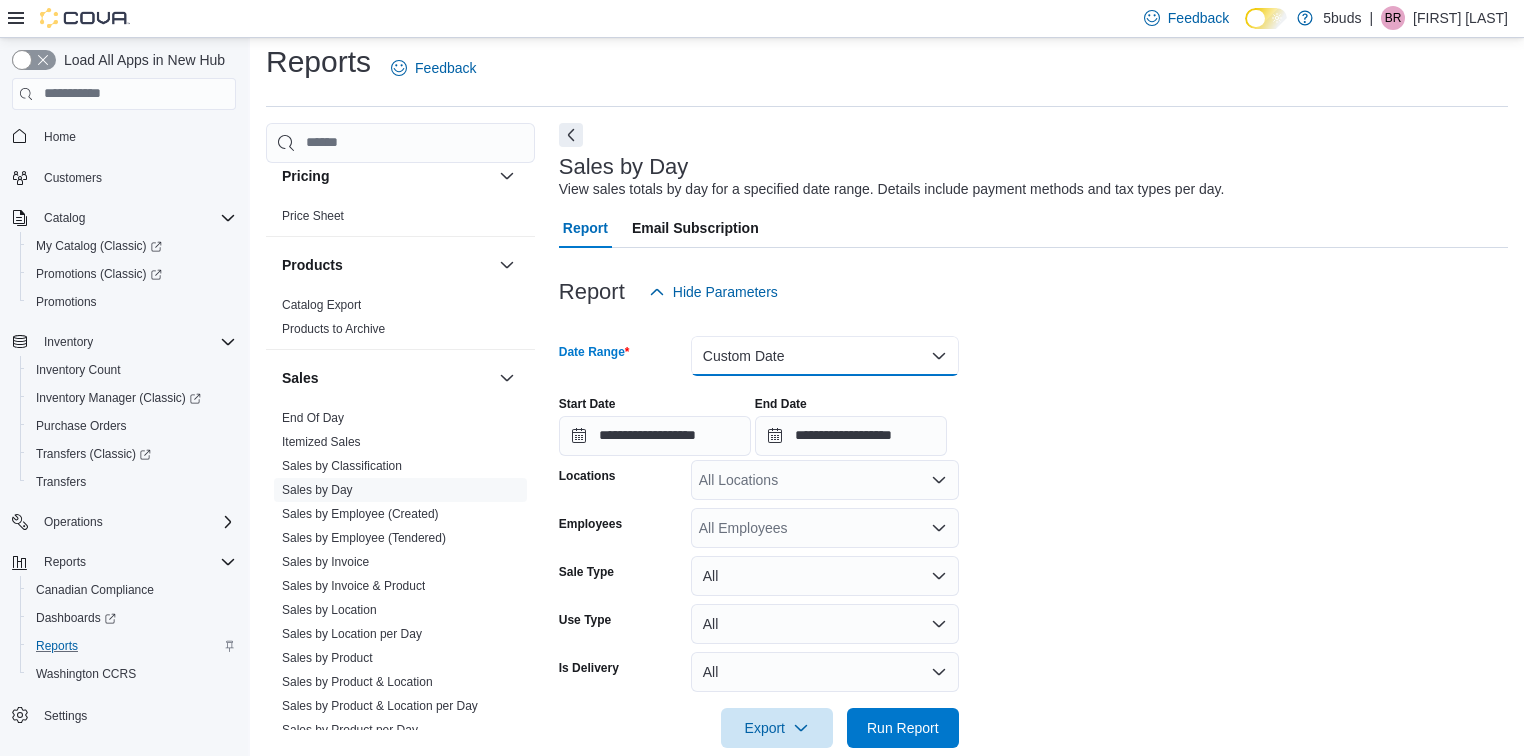 scroll, scrollTop: 44, scrollLeft: 0, axis: vertical 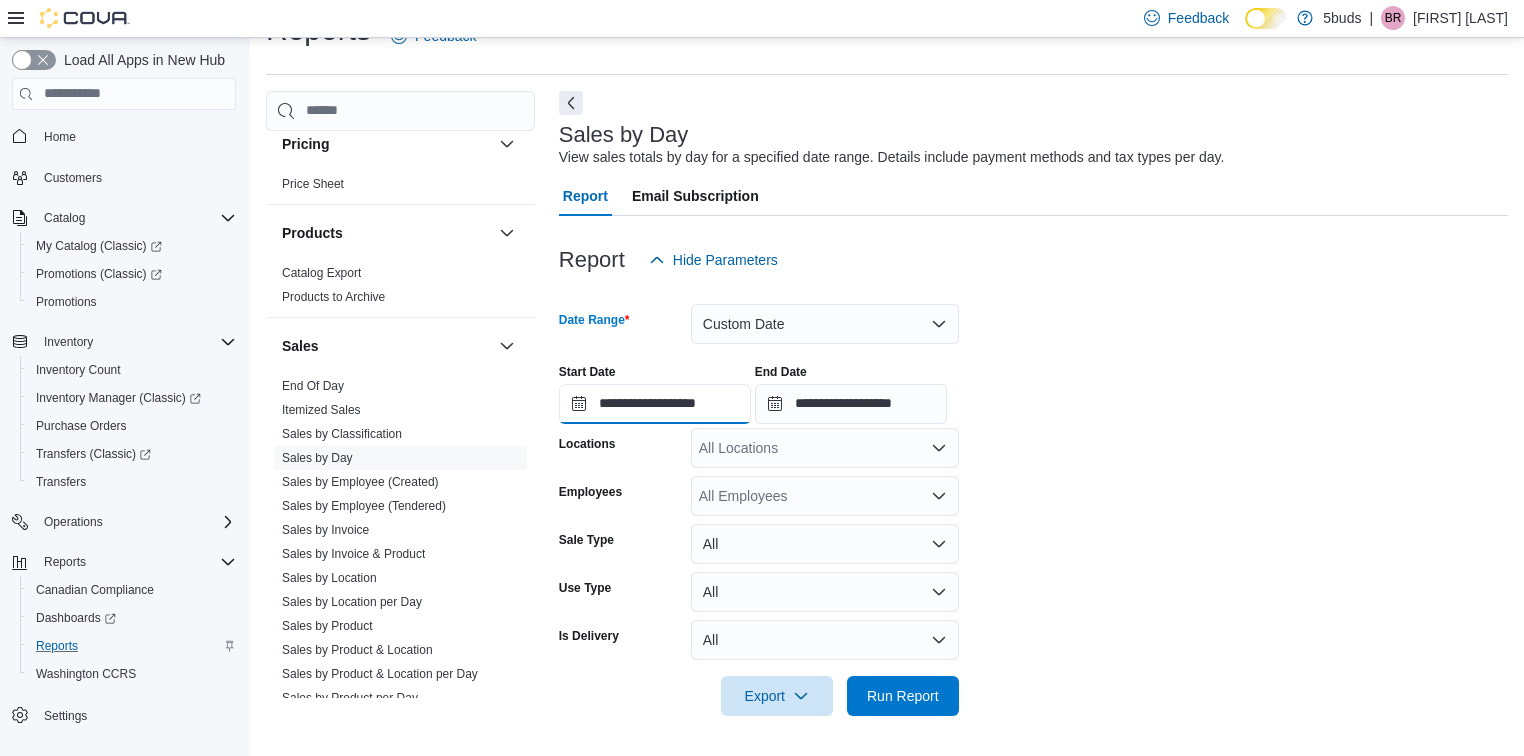 click on "**********" at bounding box center (655, 404) 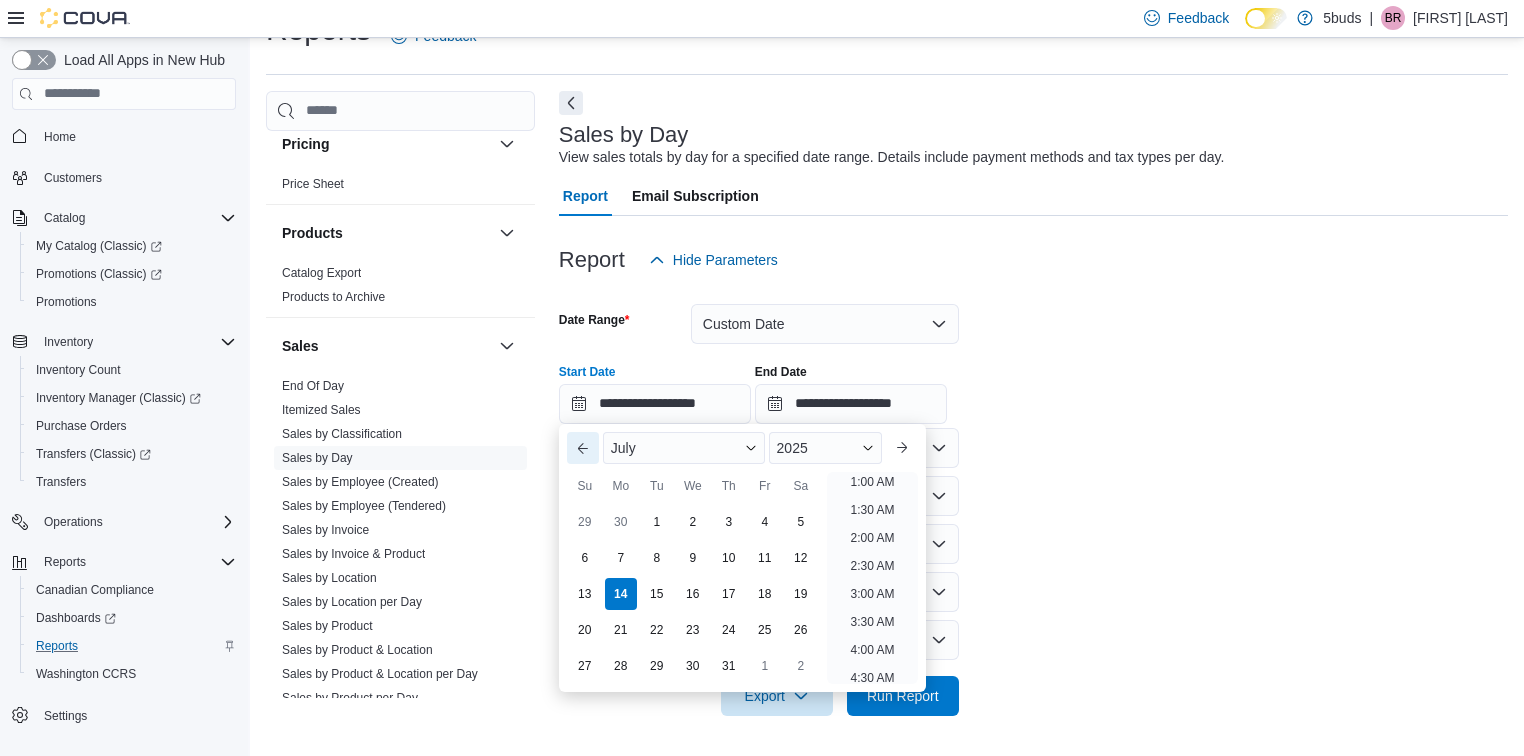 click on "Previous Month" at bounding box center (583, 448) 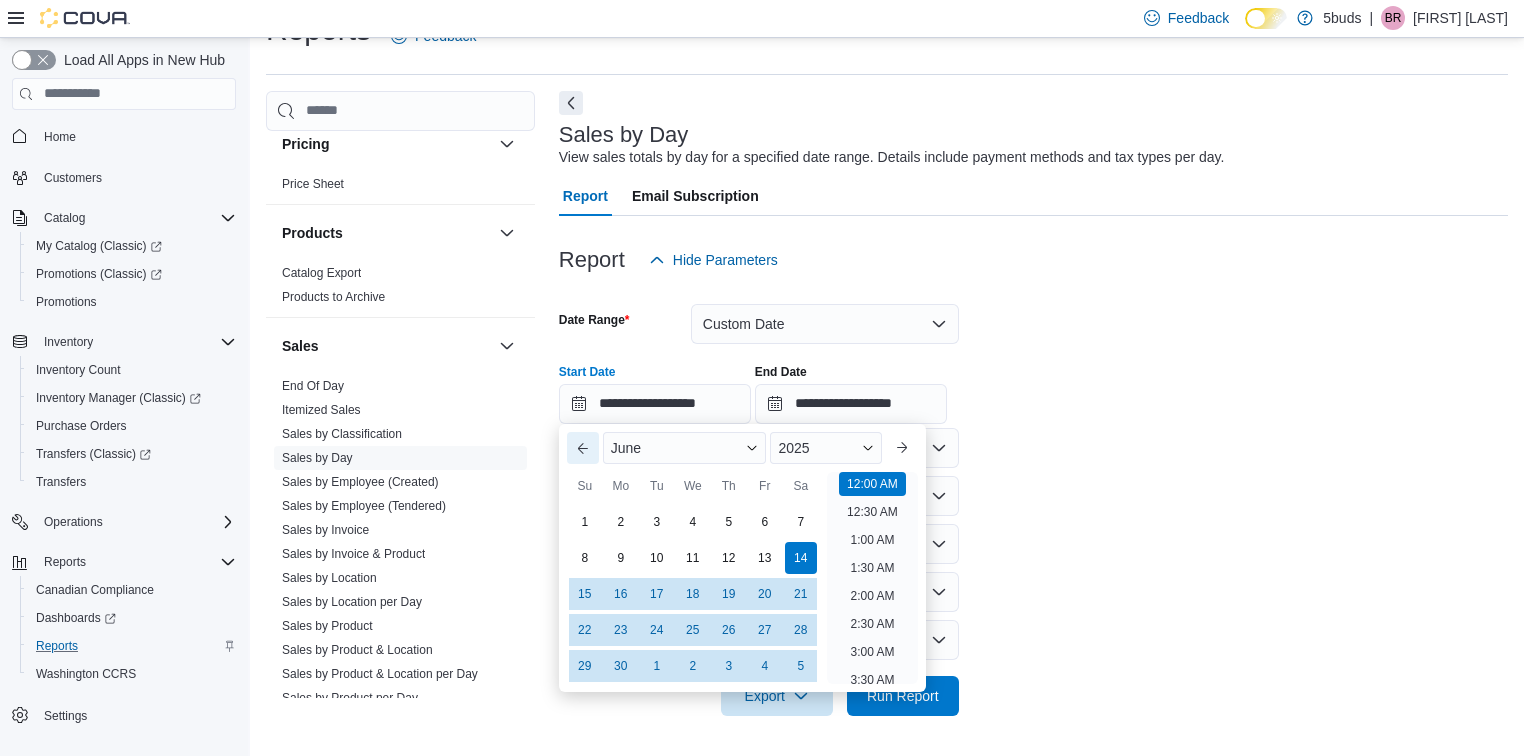 click on "Previous Month" at bounding box center (583, 448) 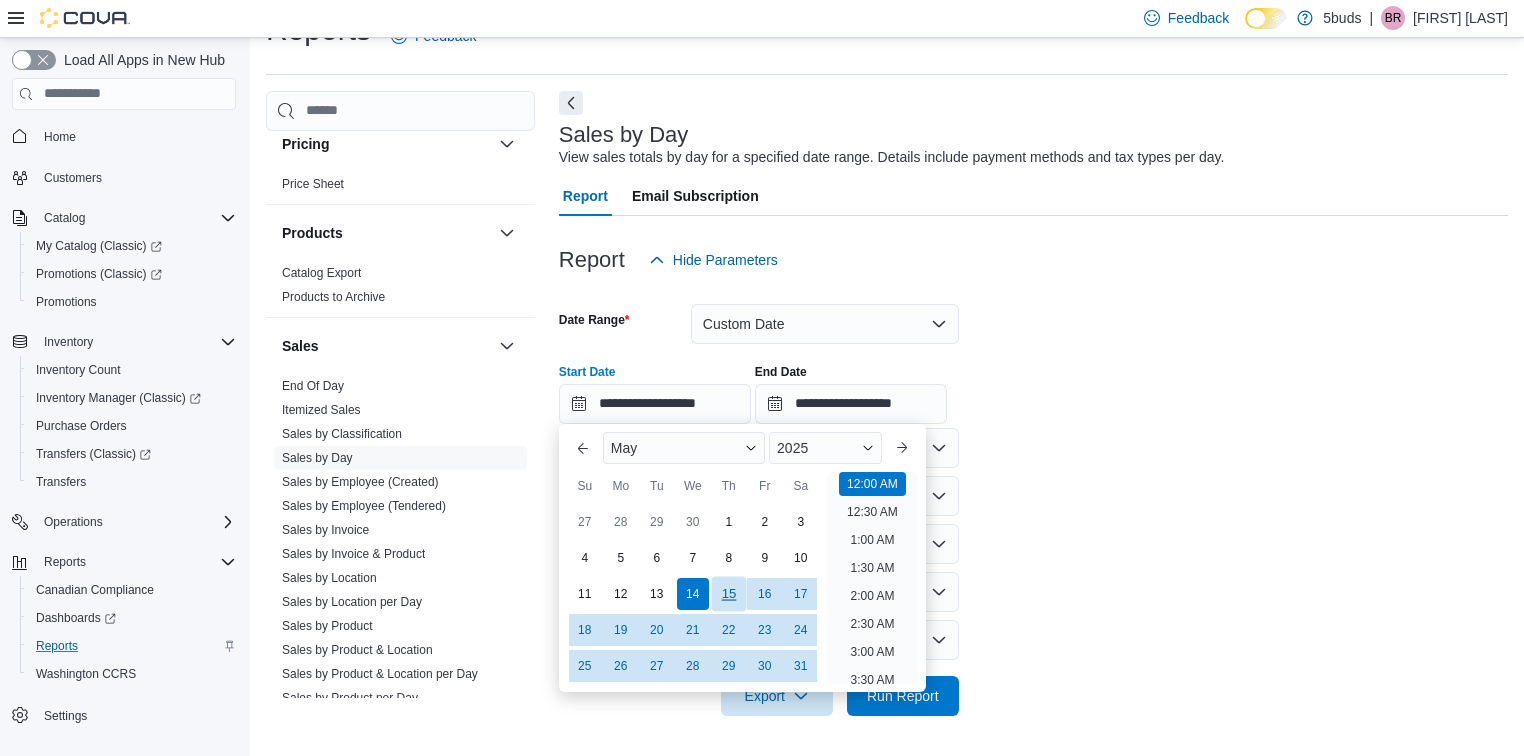 click on "15" at bounding box center (728, 593) 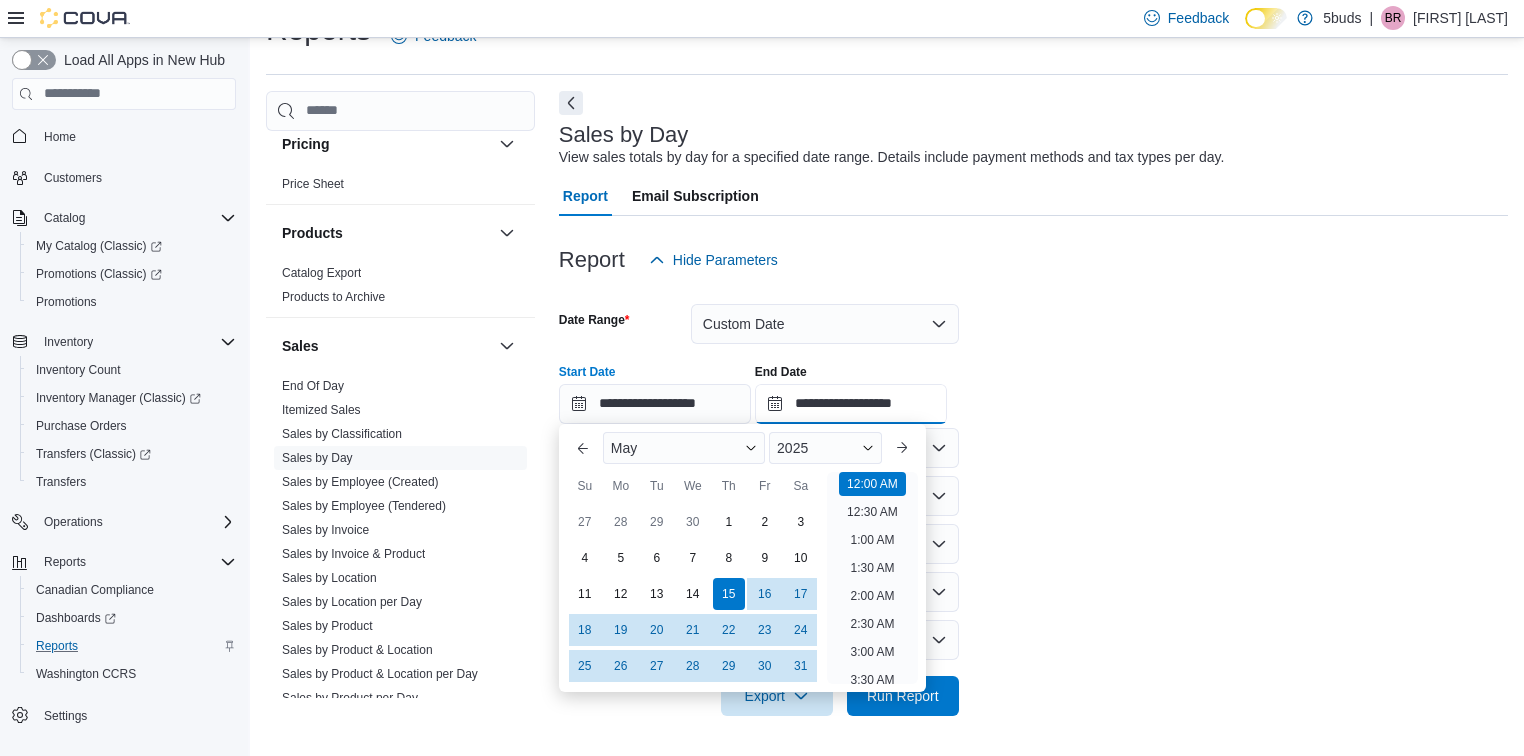 click on "**********" at bounding box center [851, 404] 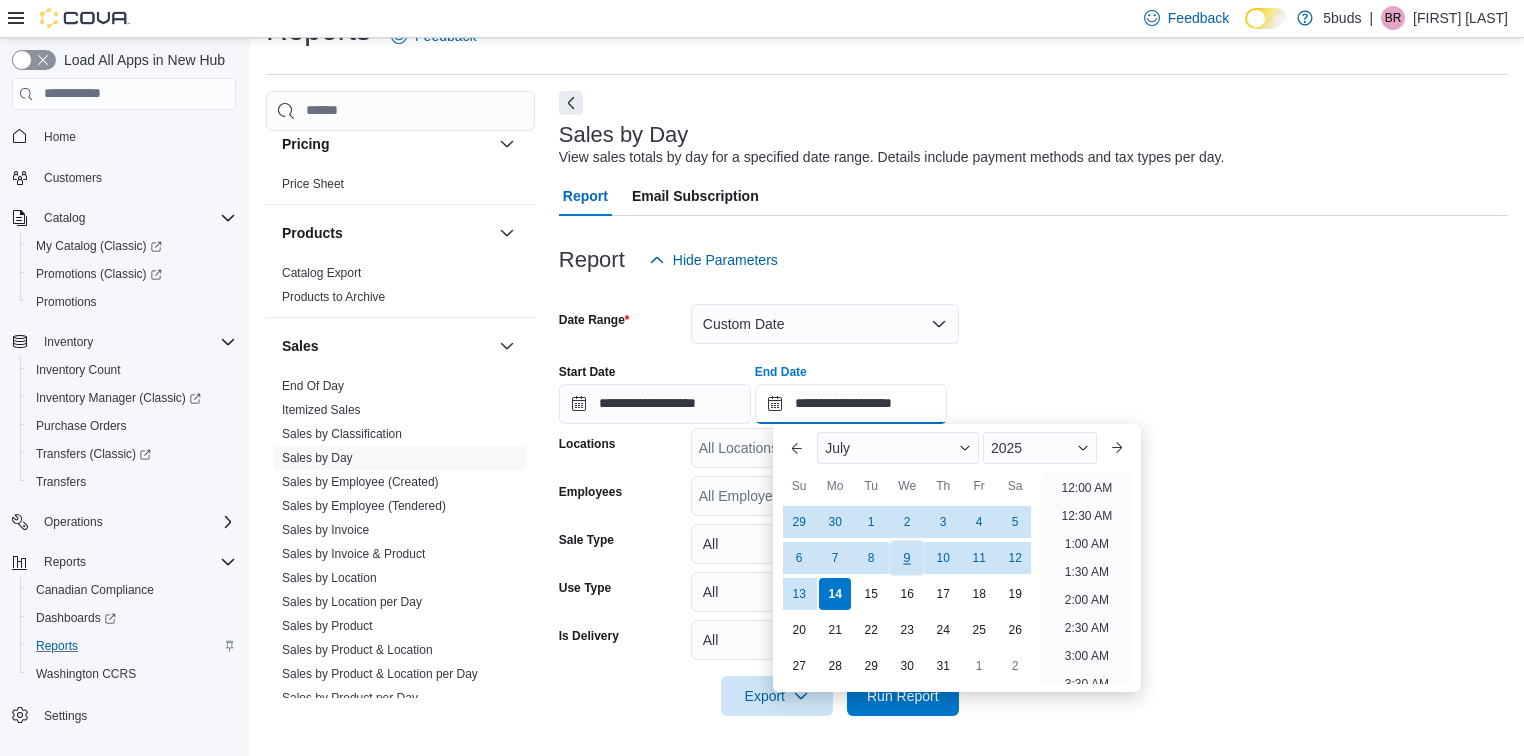 scroll, scrollTop: 1136, scrollLeft: 0, axis: vertical 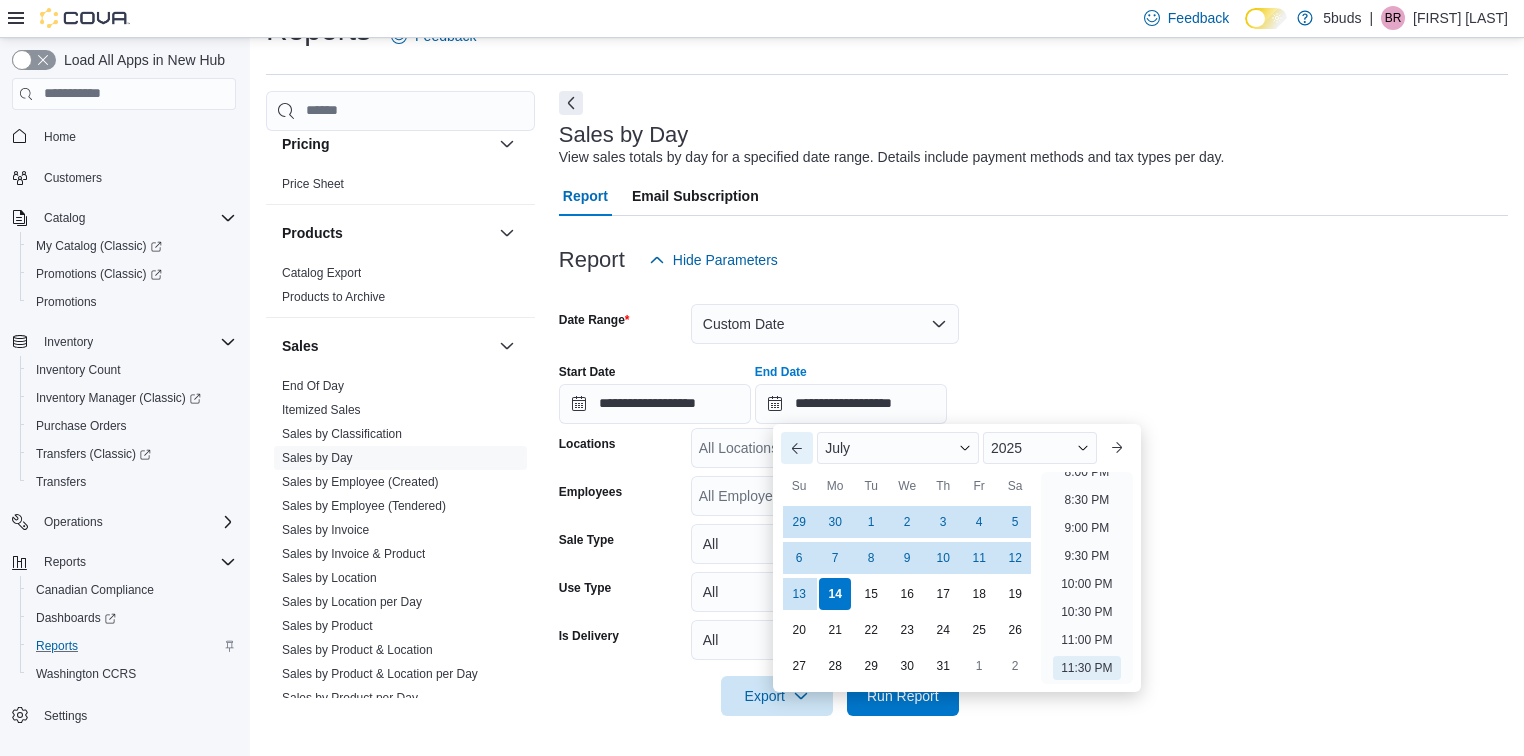 click on "Previous Month" at bounding box center [797, 448] 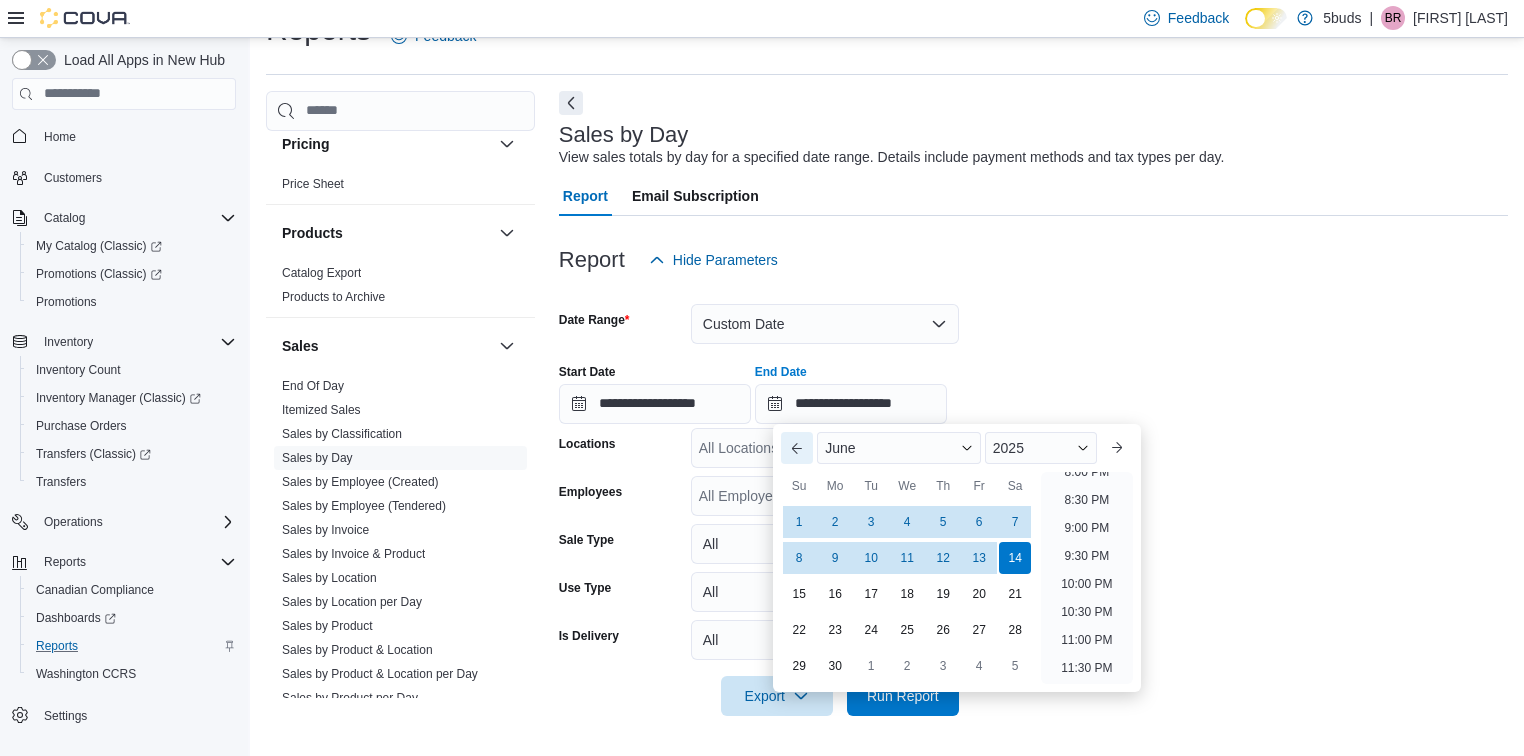 click on "Previous Month" at bounding box center (797, 448) 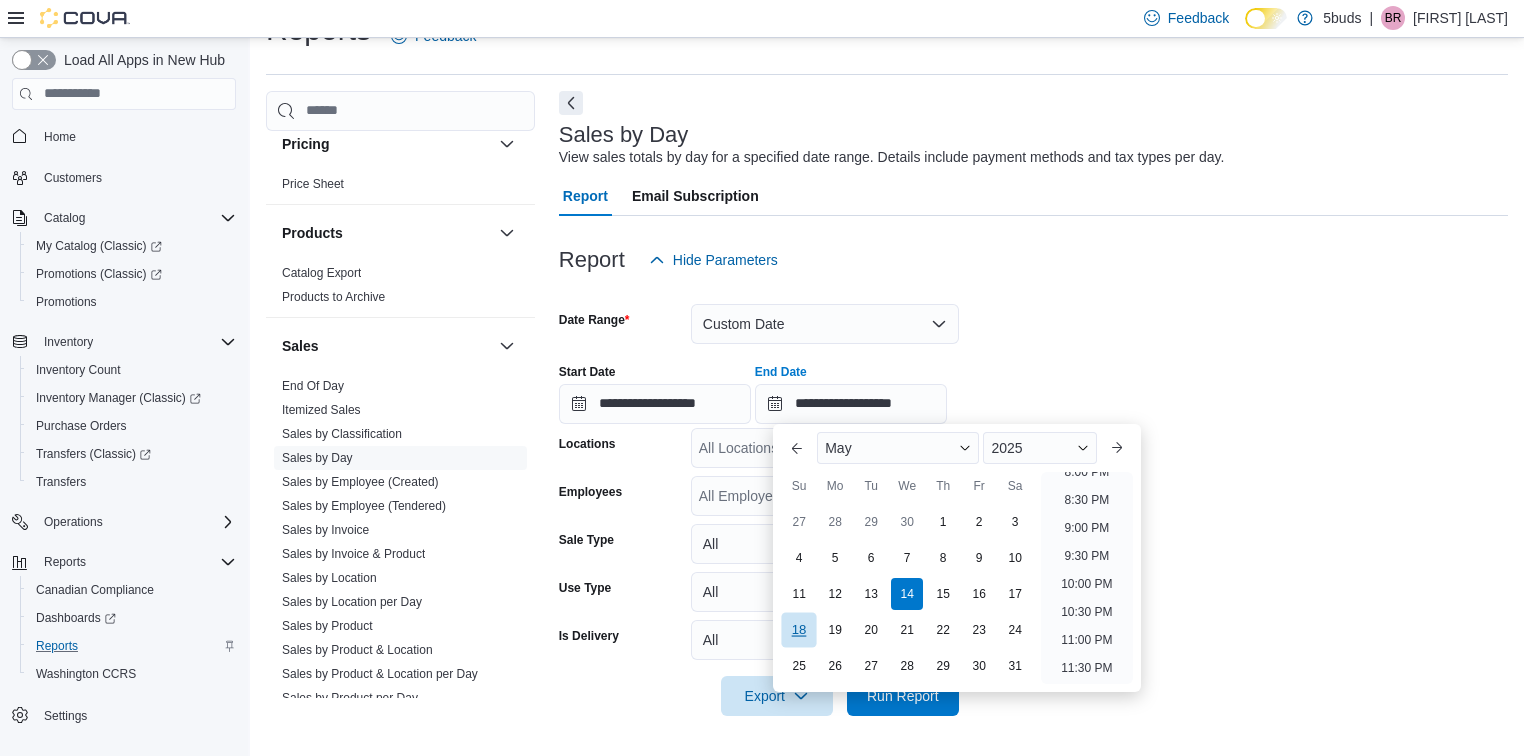 click on "18" at bounding box center (799, 629) 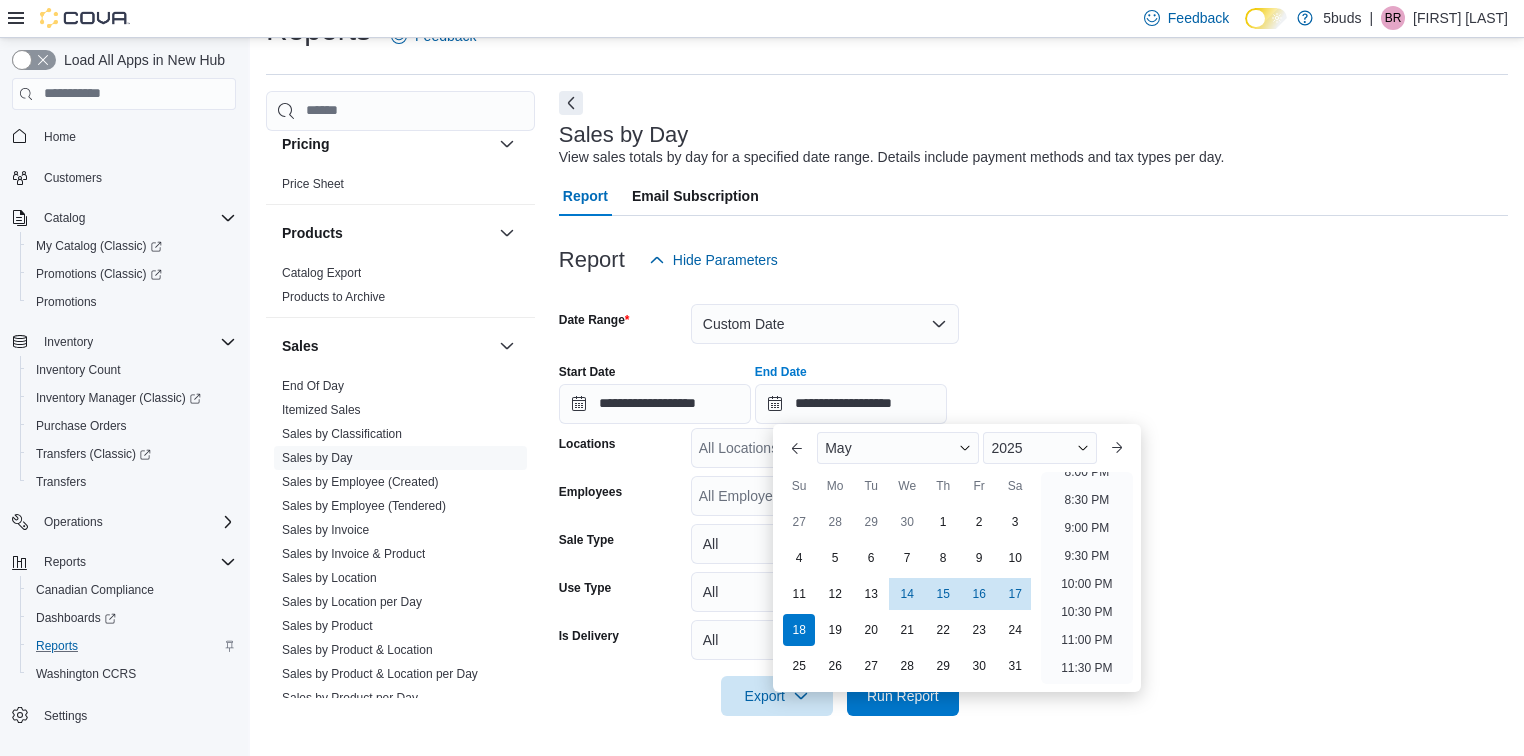 click on "**********" at bounding box center (1033, 498) 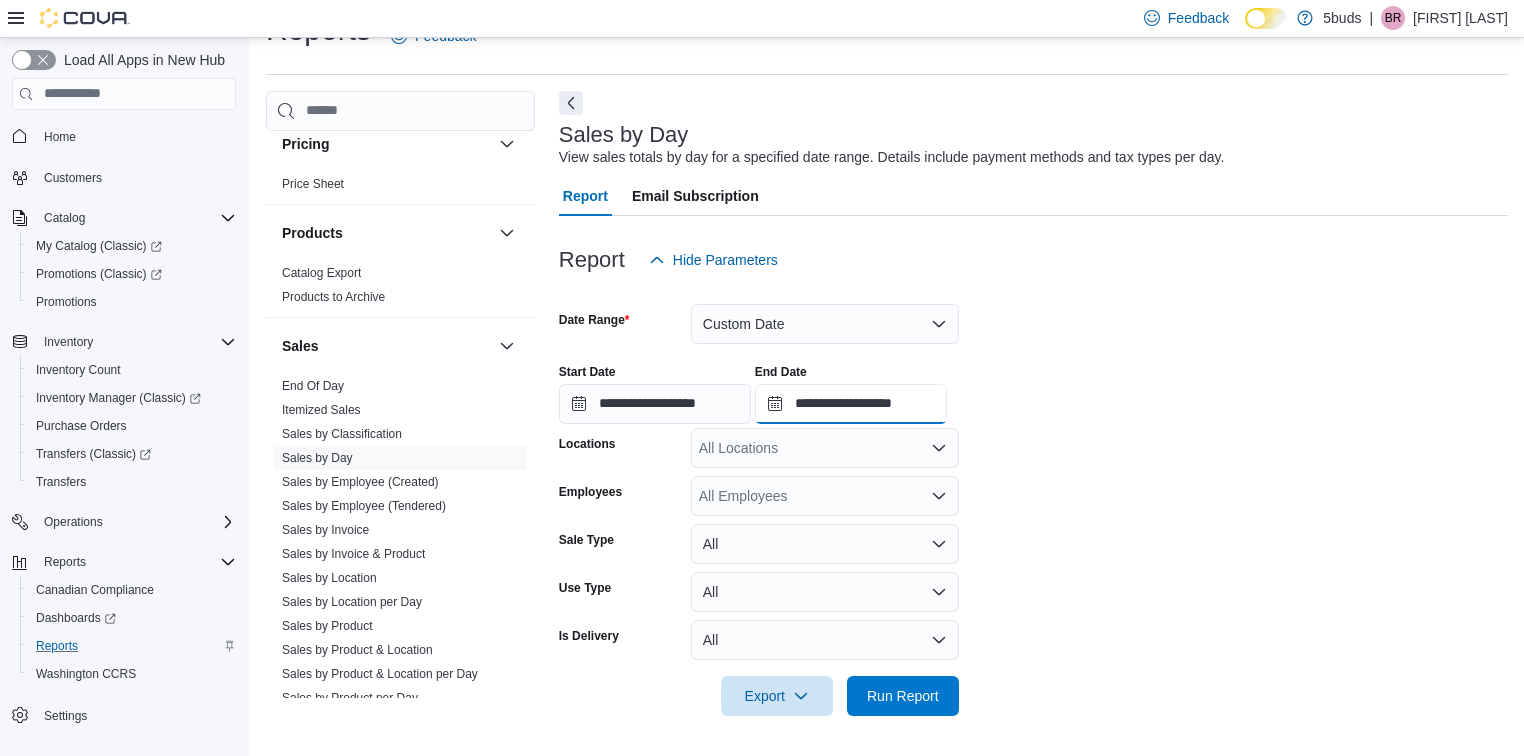 click on "**********" at bounding box center (851, 404) 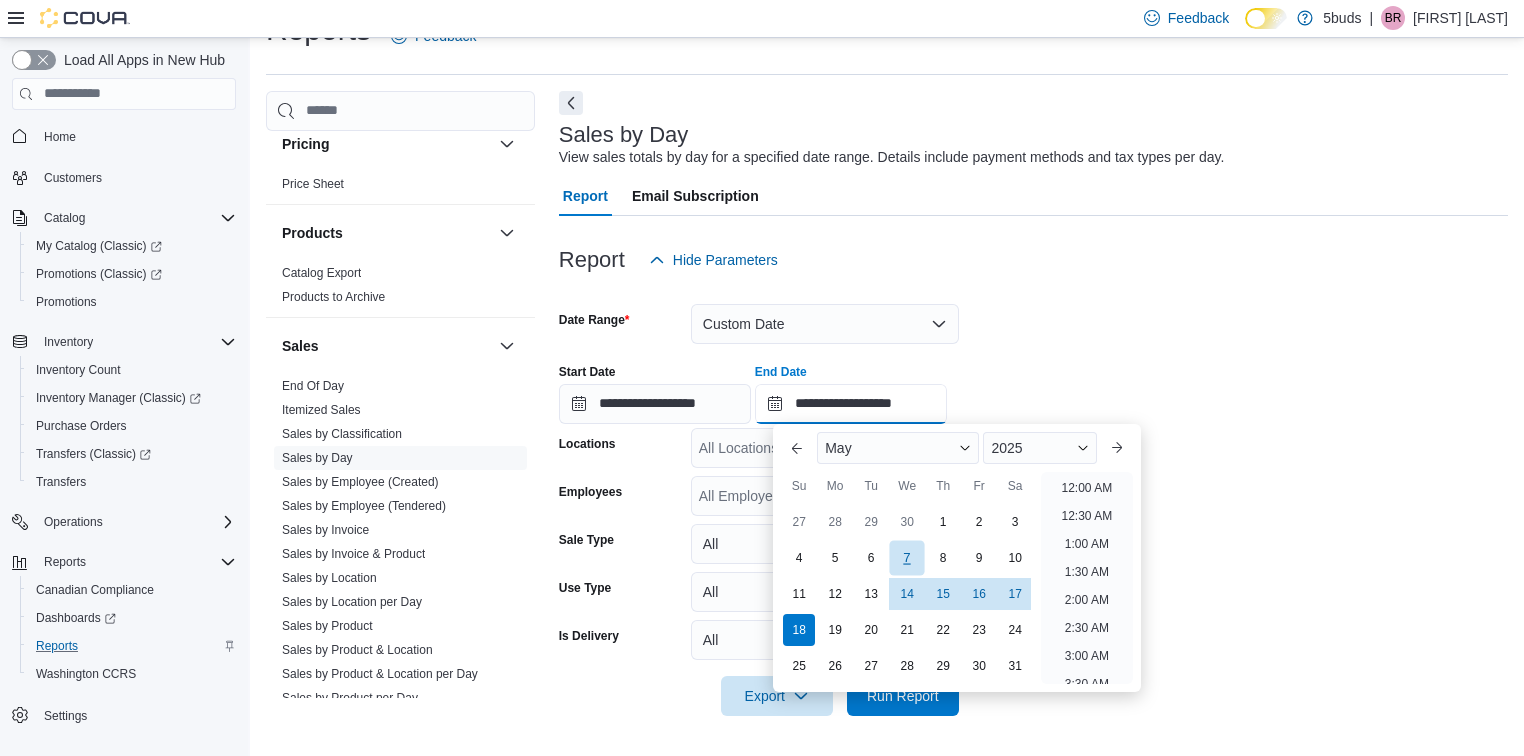 scroll, scrollTop: 1136, scrollLeft: 0, axis: vertical 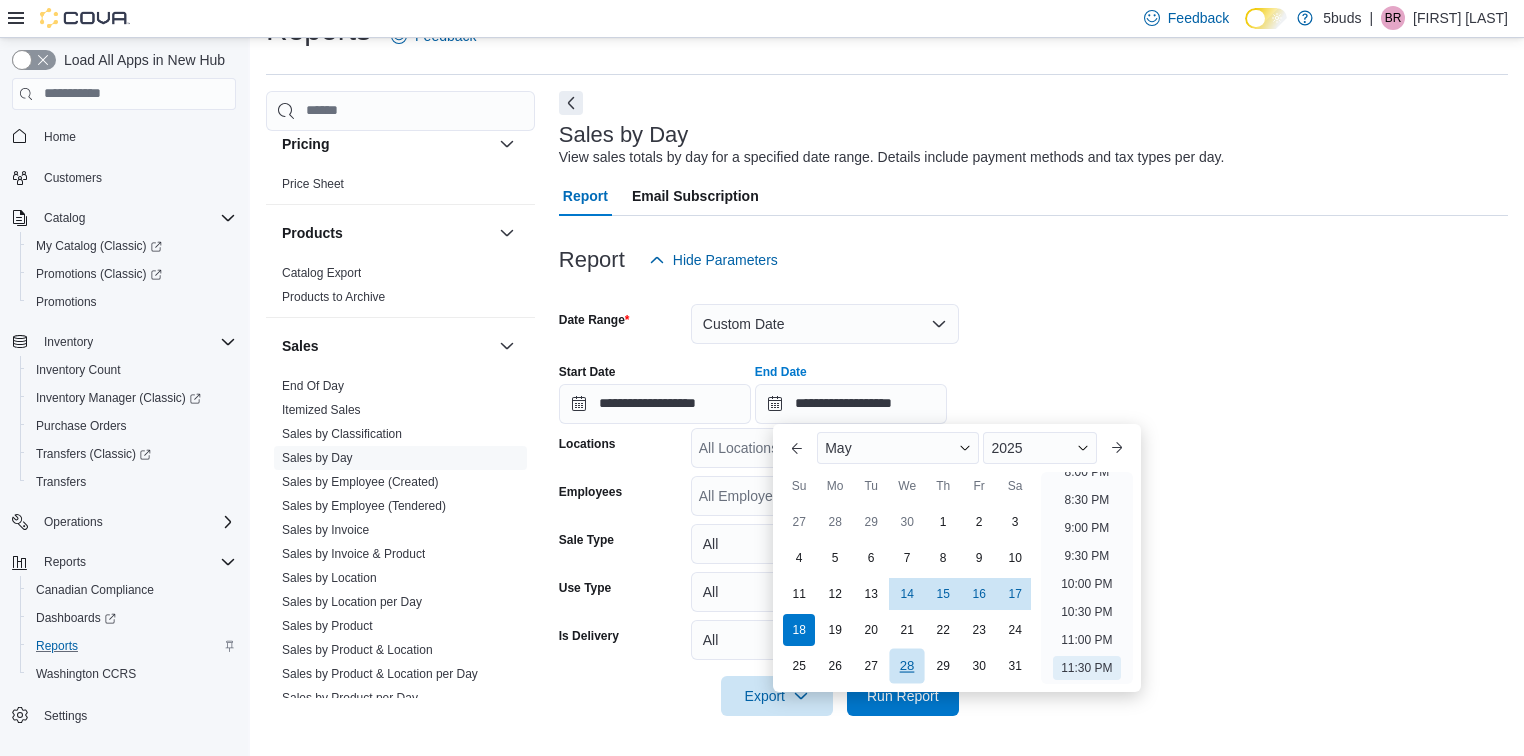 click on "28" at bounding box center [907, 665] 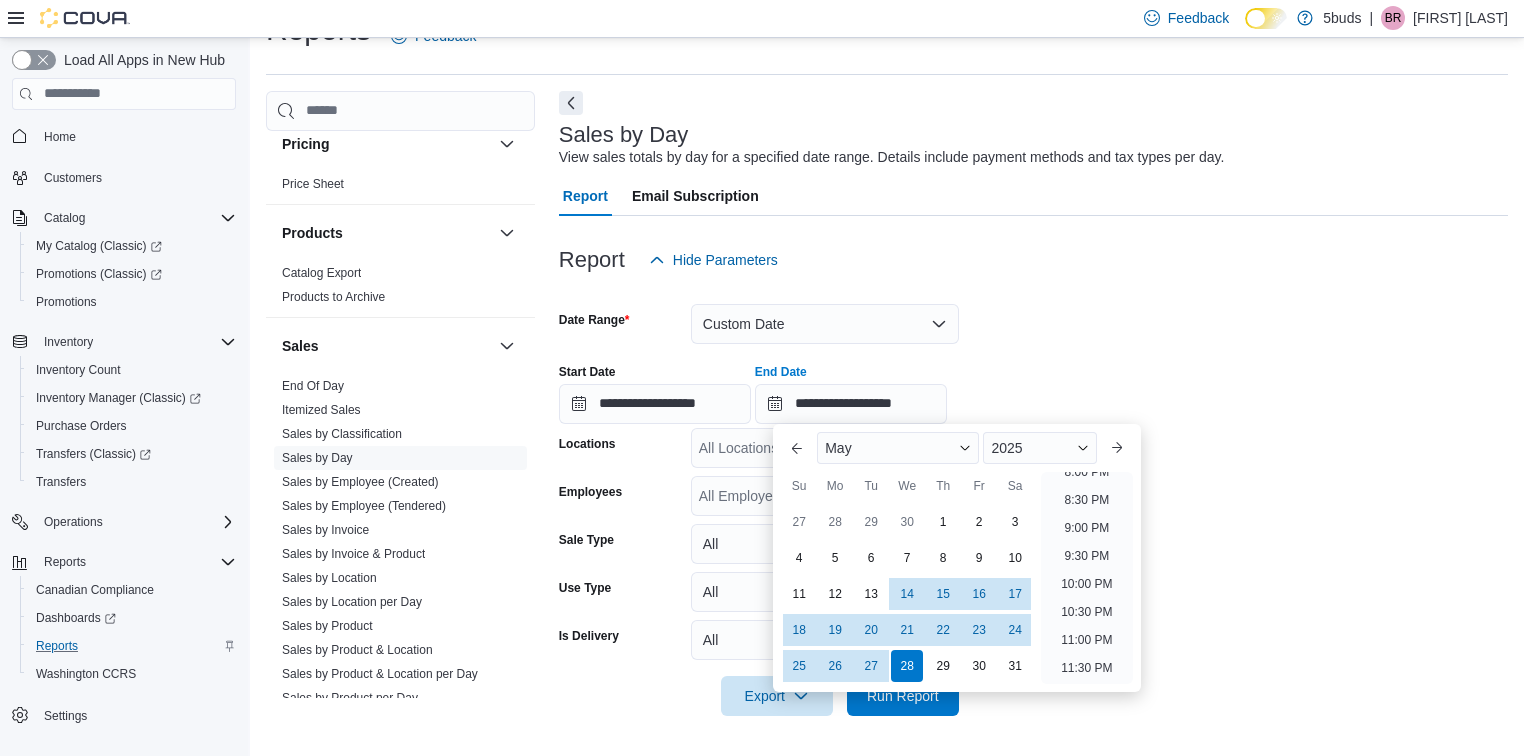 click on "**********" at bounding box center (1033, 386) 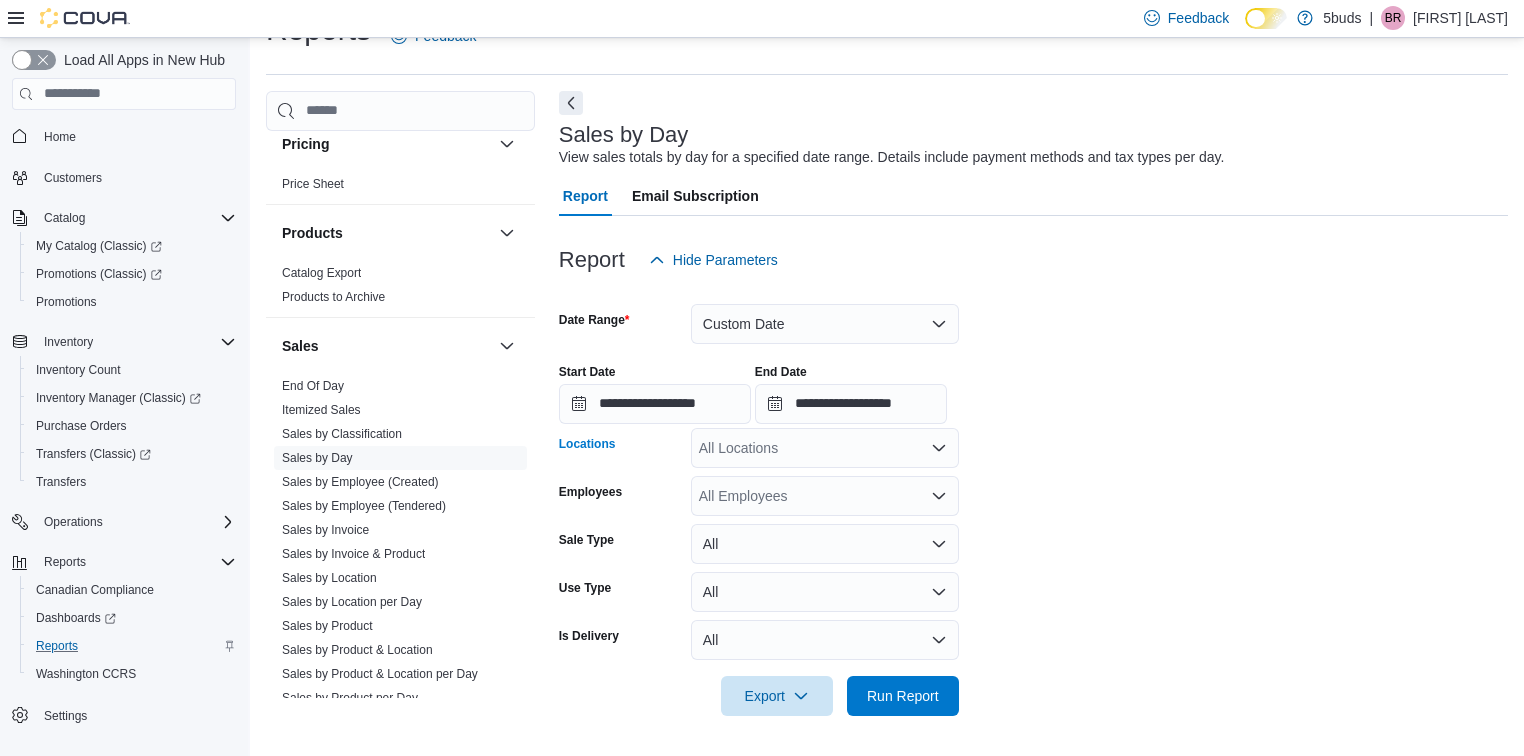 click on "All Locations" at bounding box center (825, 448) 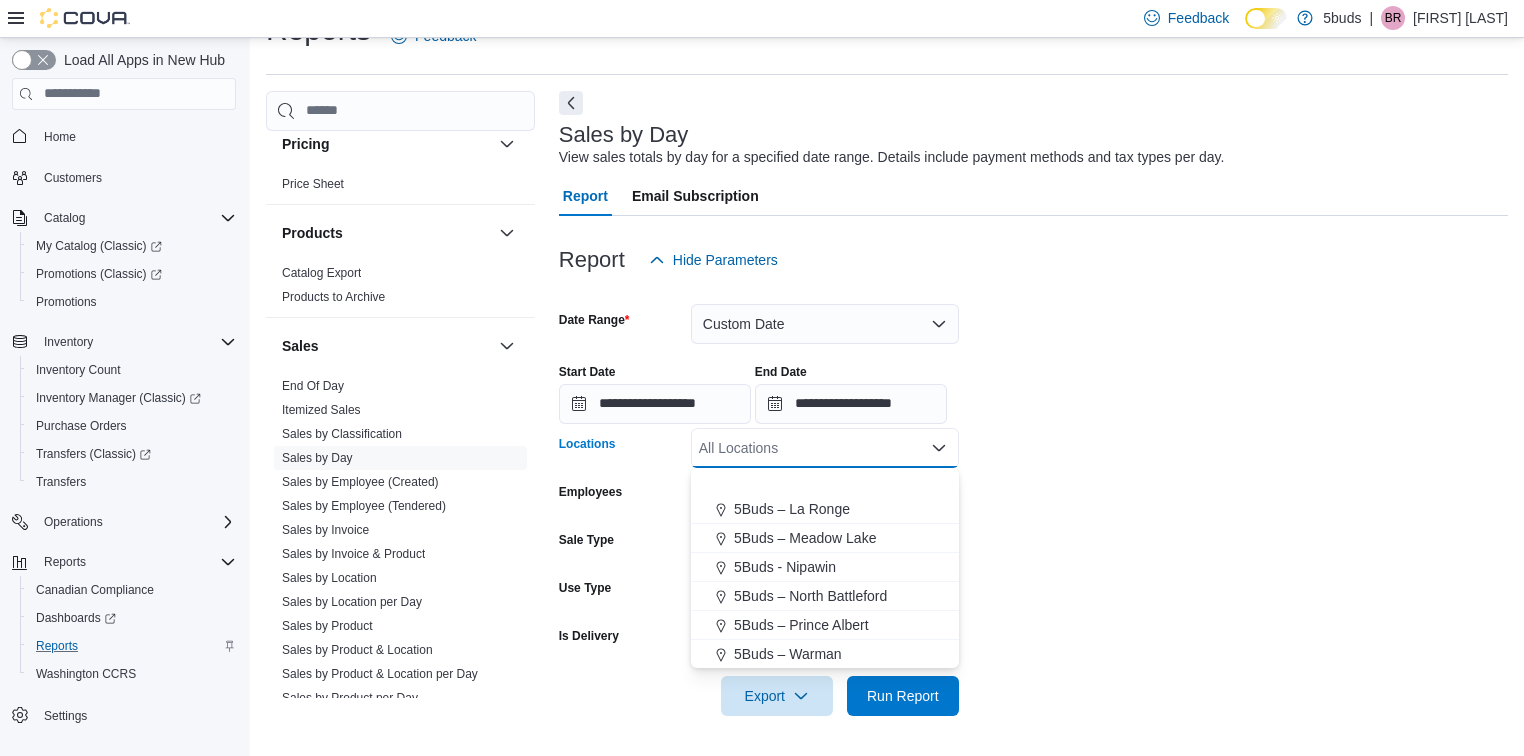 scroll, scrollTop: 119, scrollLeft: 0, axis: vertical 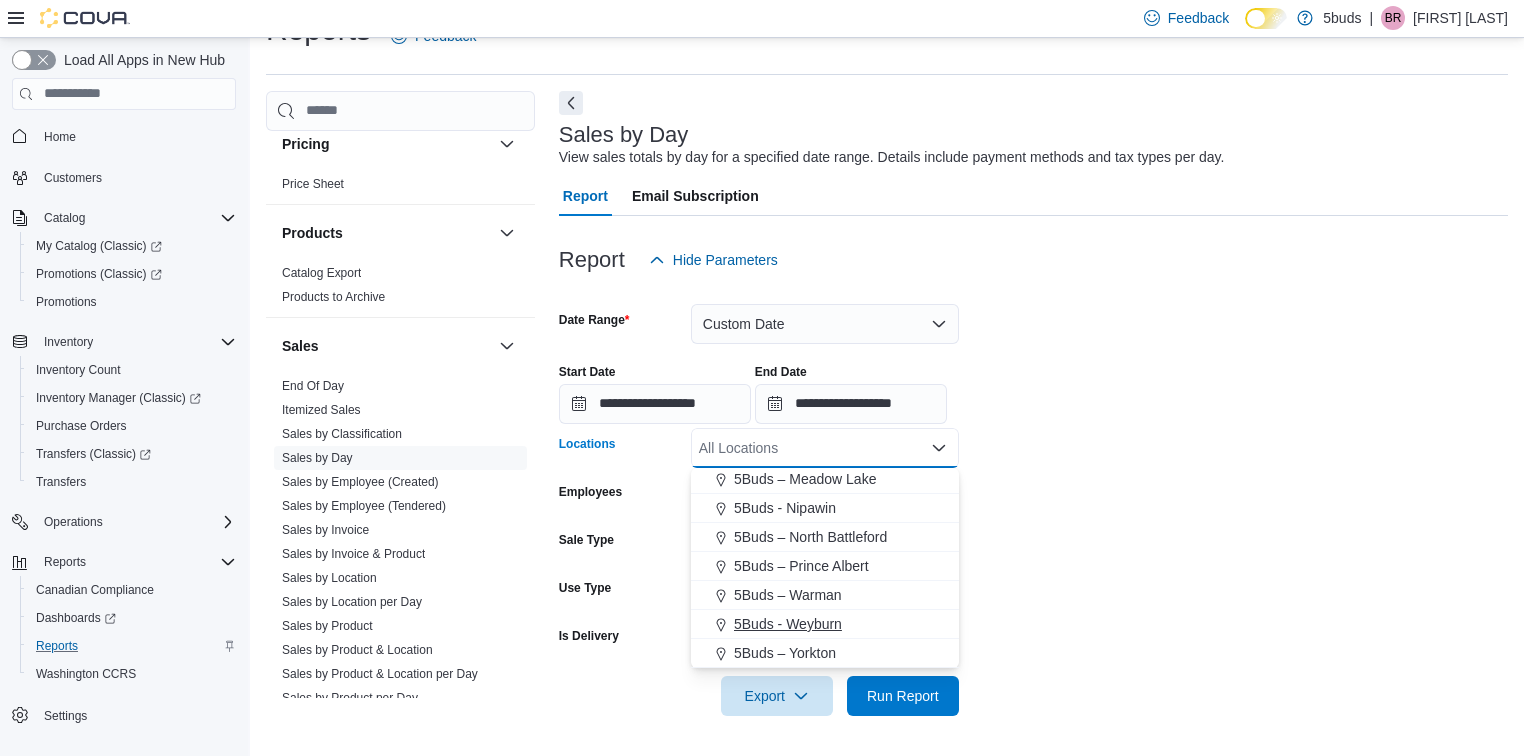 click on "5Buds - Weyburn" at bounding box center (788, 624) 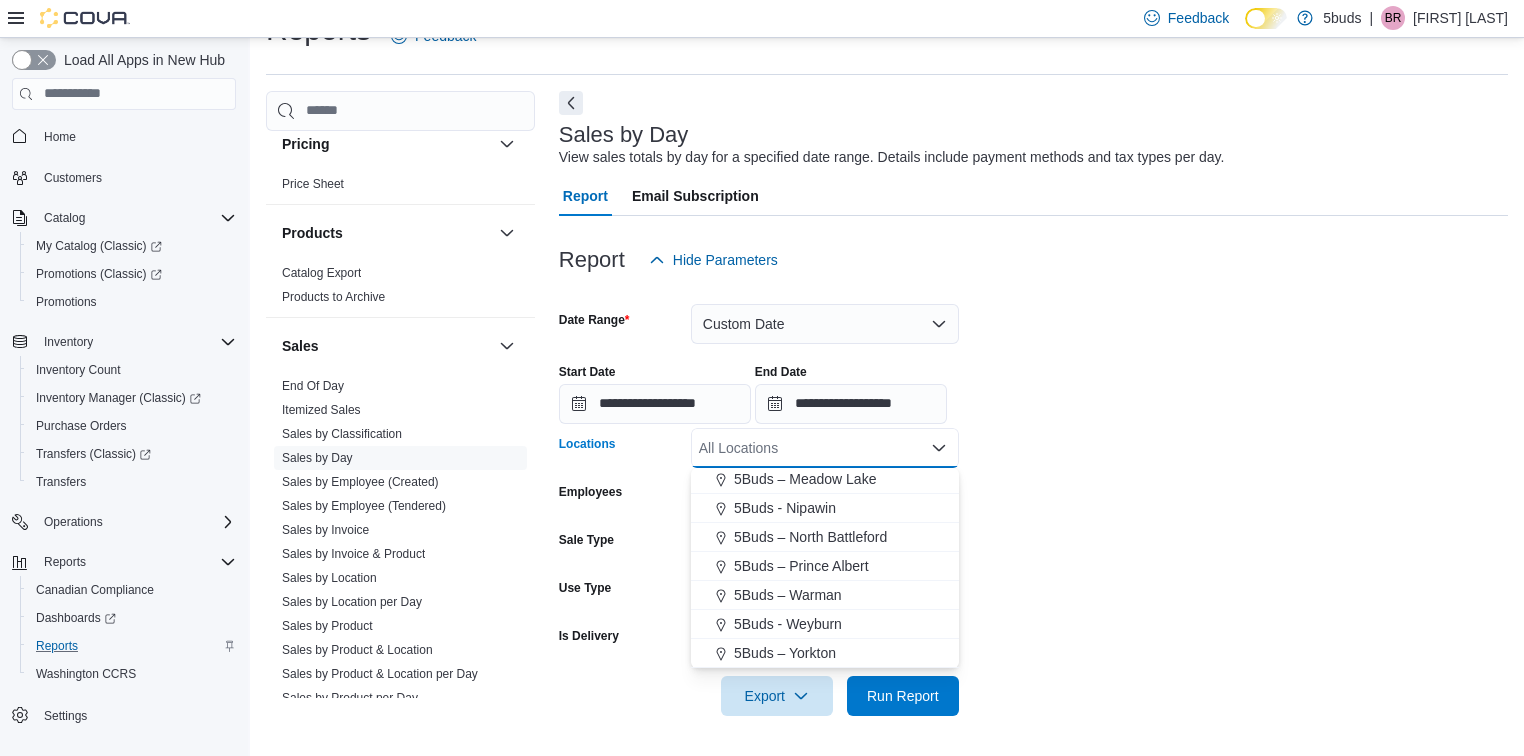 scroll, scrollTop: 90, scrollLeft: 0, axis: vertical 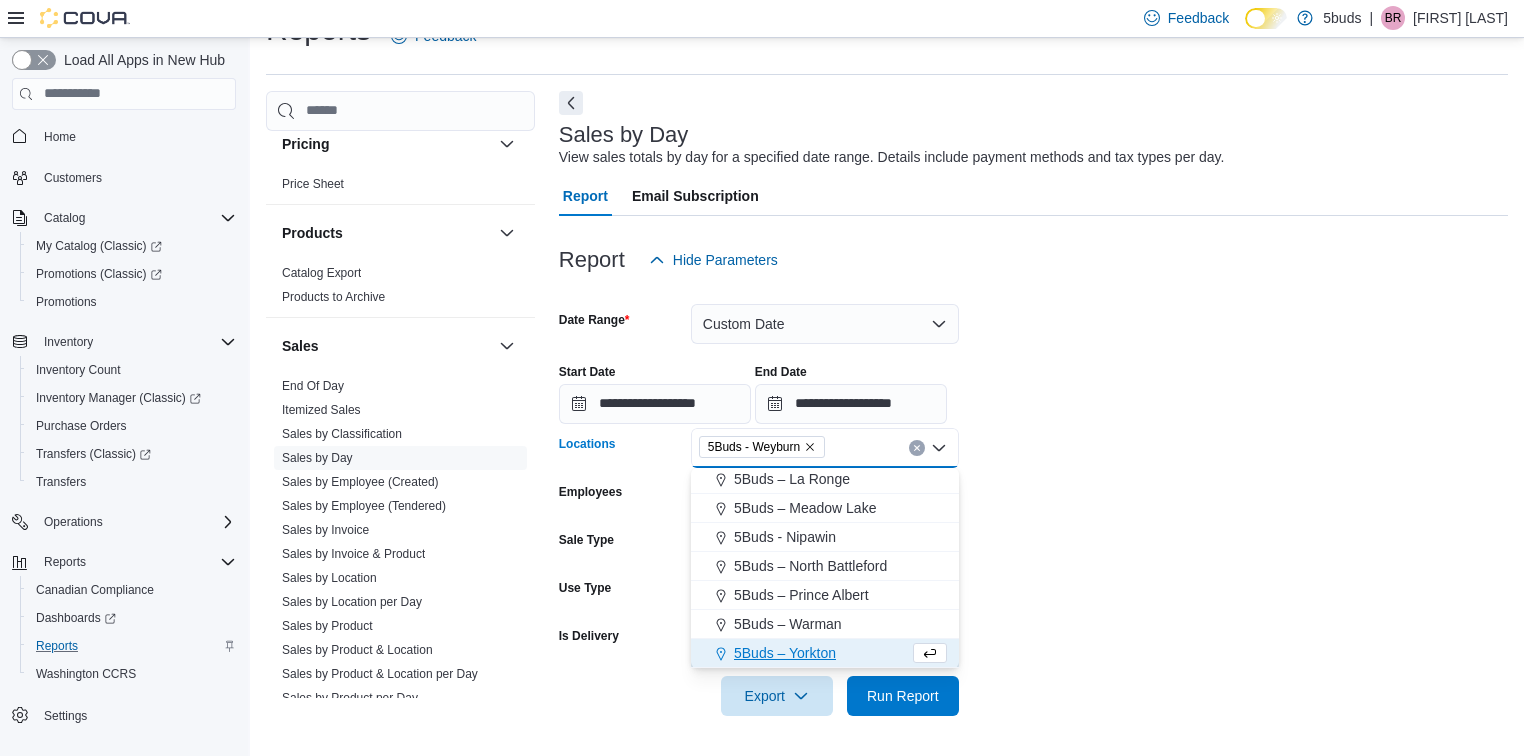 click on "**********" at bounding box center [1033, 498] 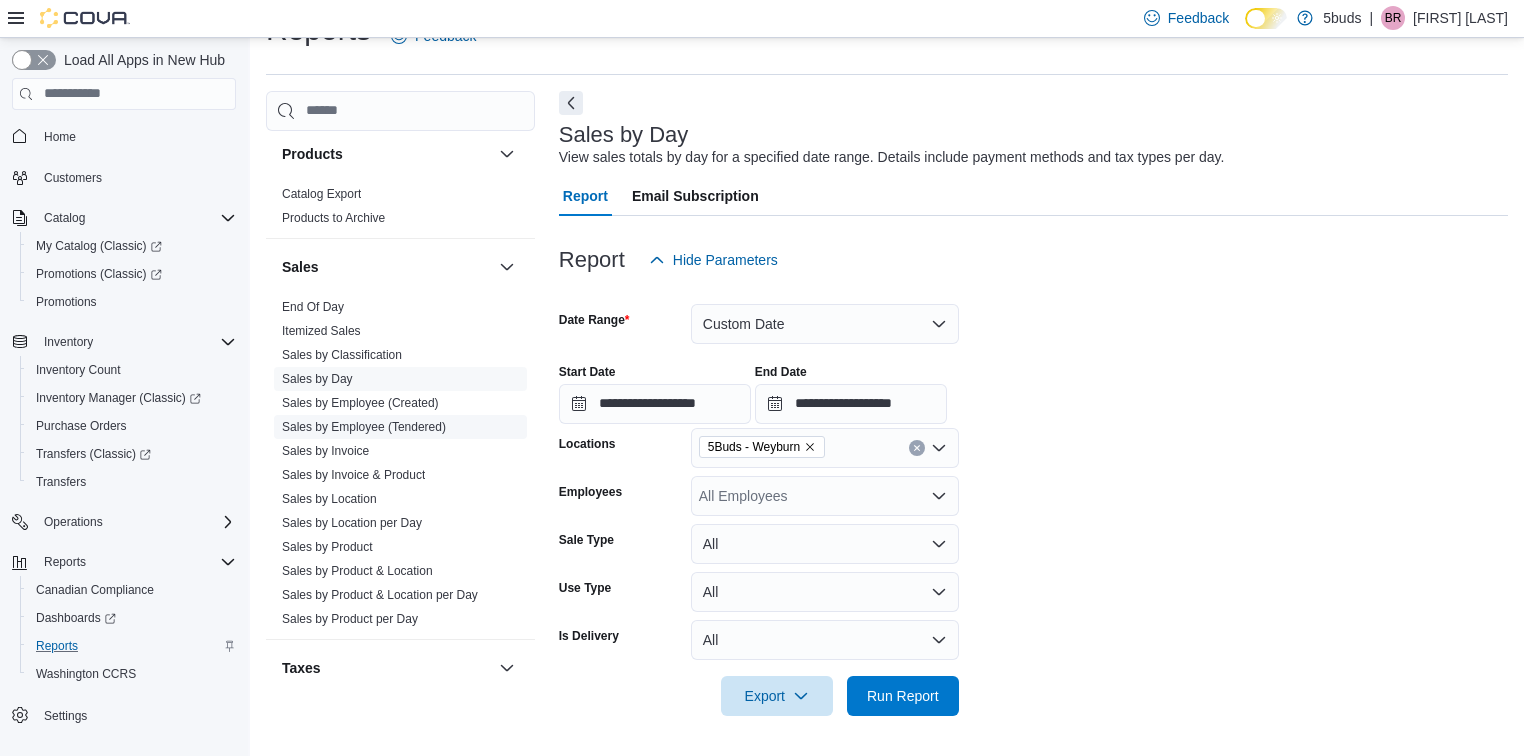 scroll, scrollTop: 1591, scrollLeft: 0, axis: vertical 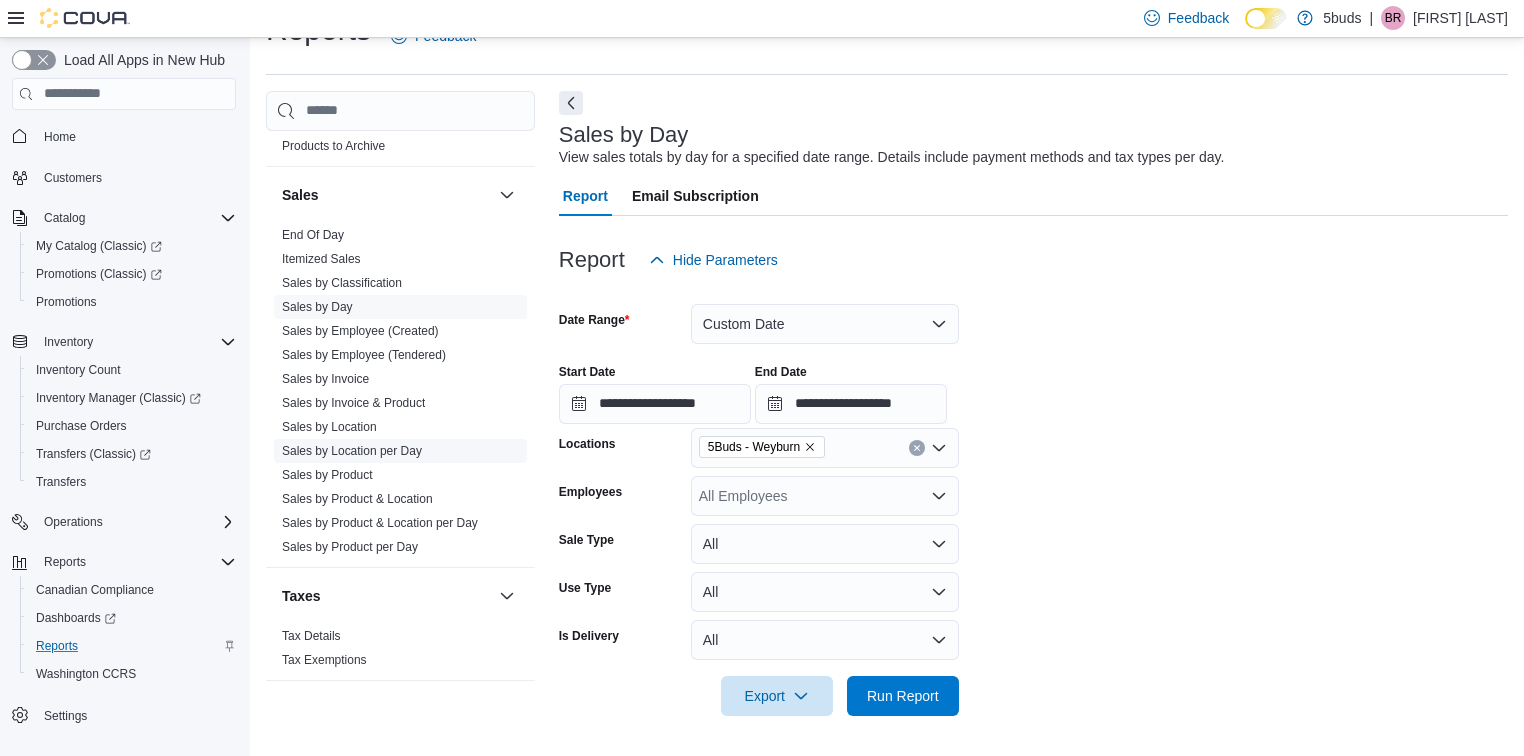 click on "Sales by Location per Day" at bounding box center [400, 451] 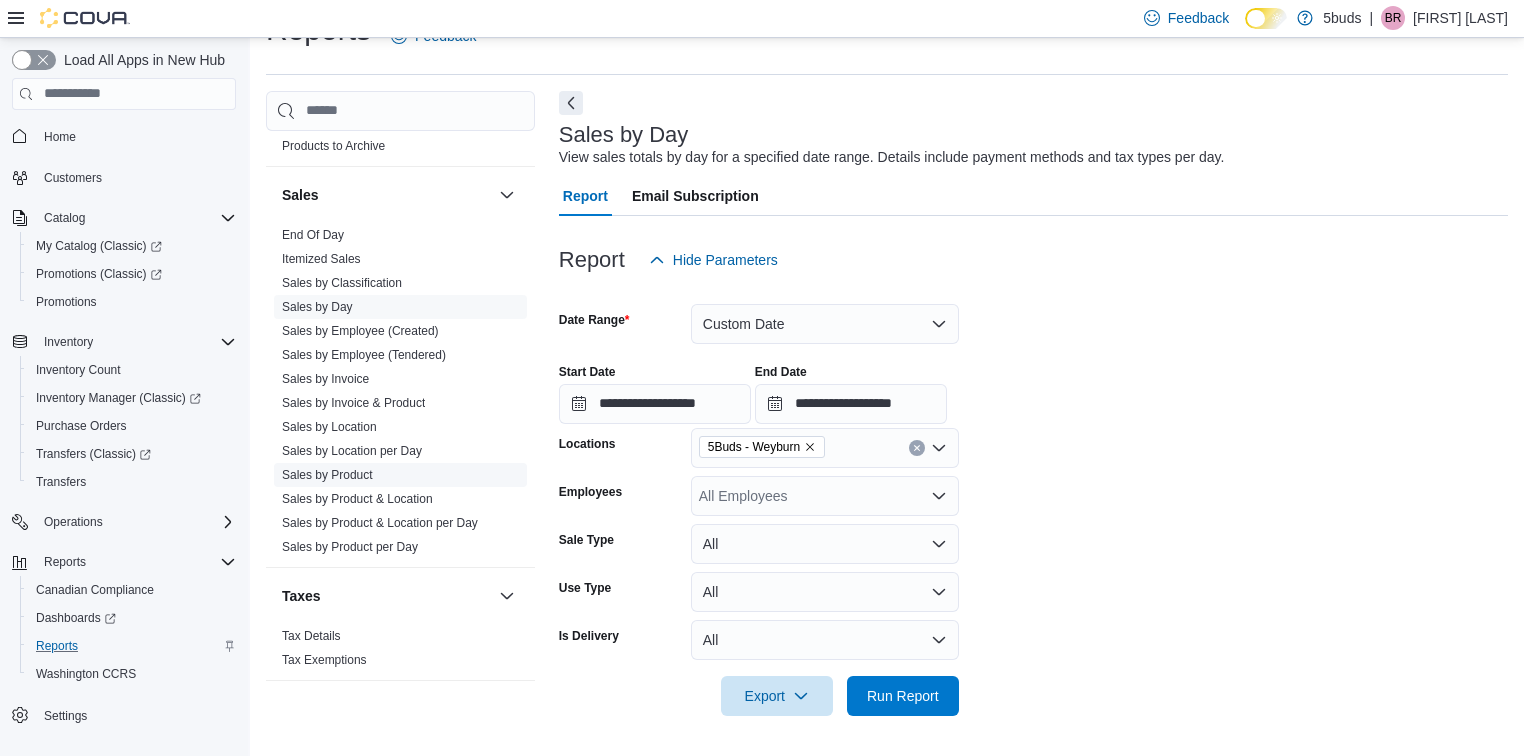 click on "Sales by Product" at bounding box center (327, 475) 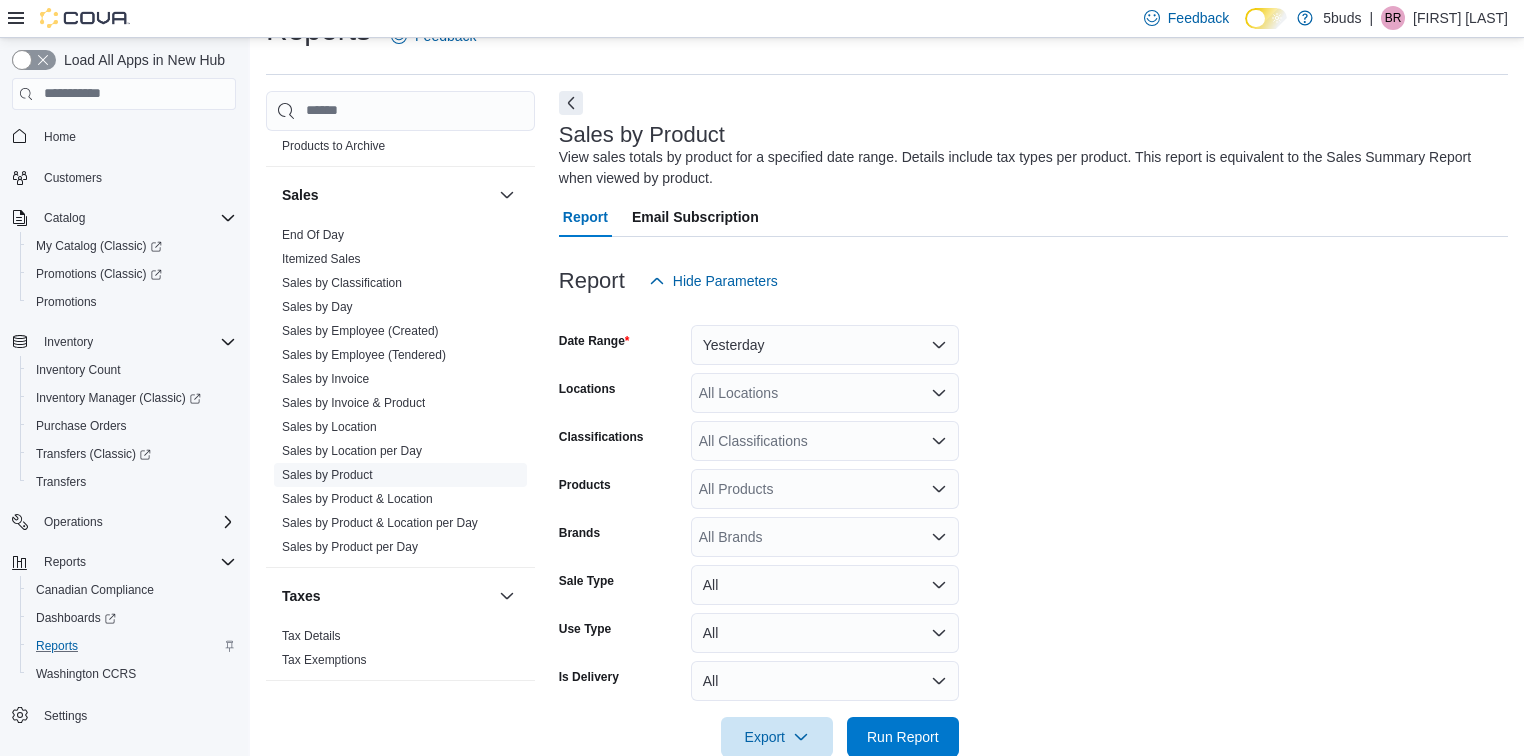 scroll, scrollTop: 67, scrollLeft: 0, axis: vertical 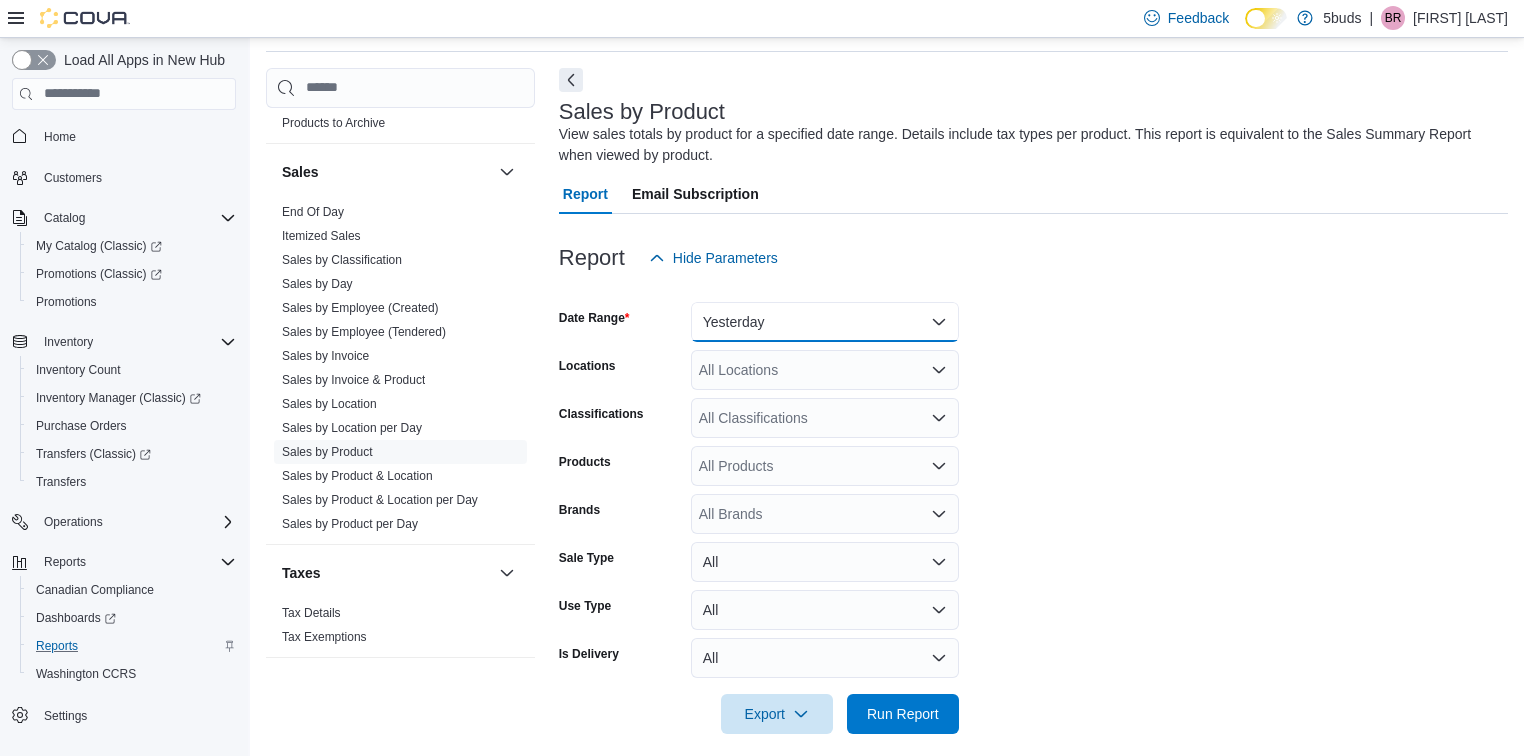 click on "Yesterday" at bounding box center (825, 322) 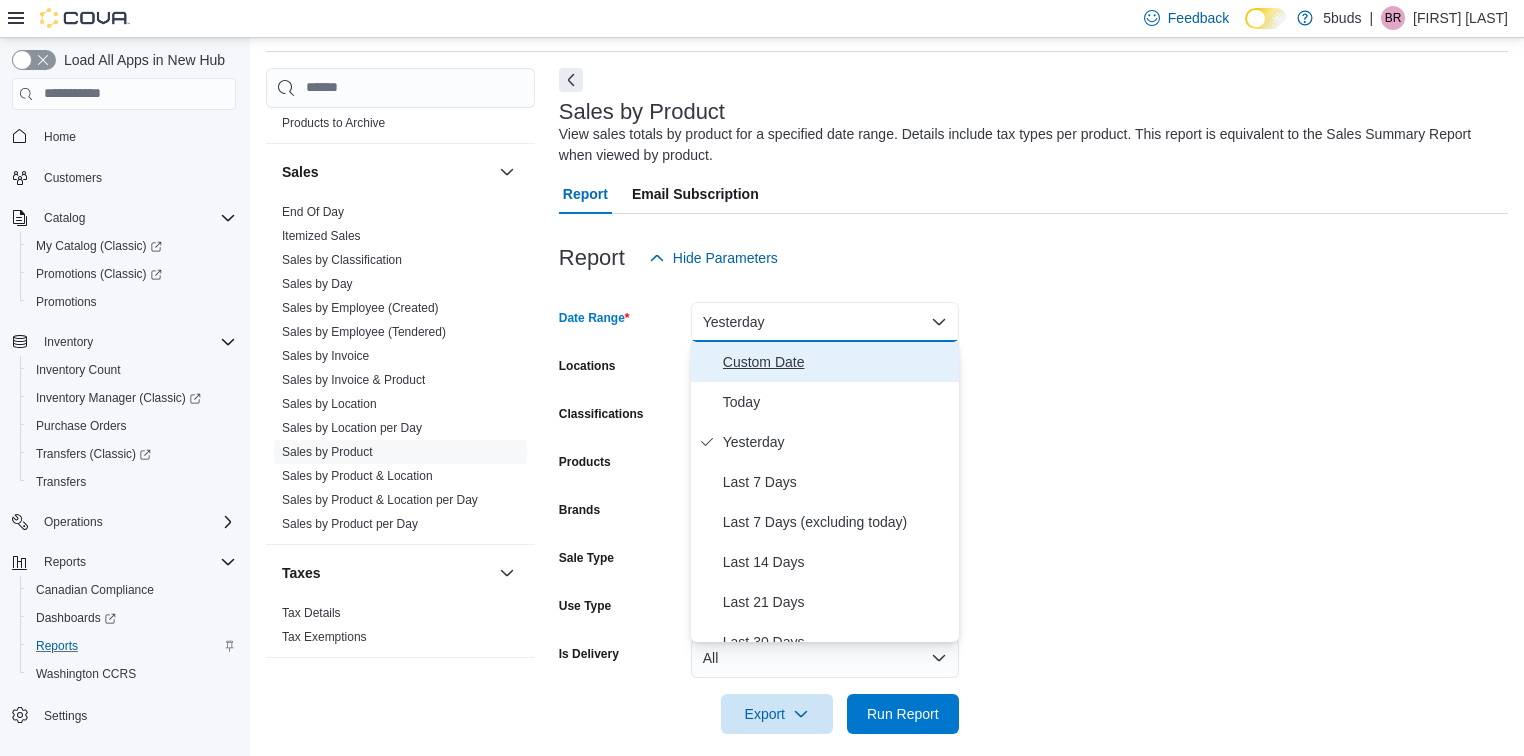 click on "Custom Date" at bounding box center [837, 362] 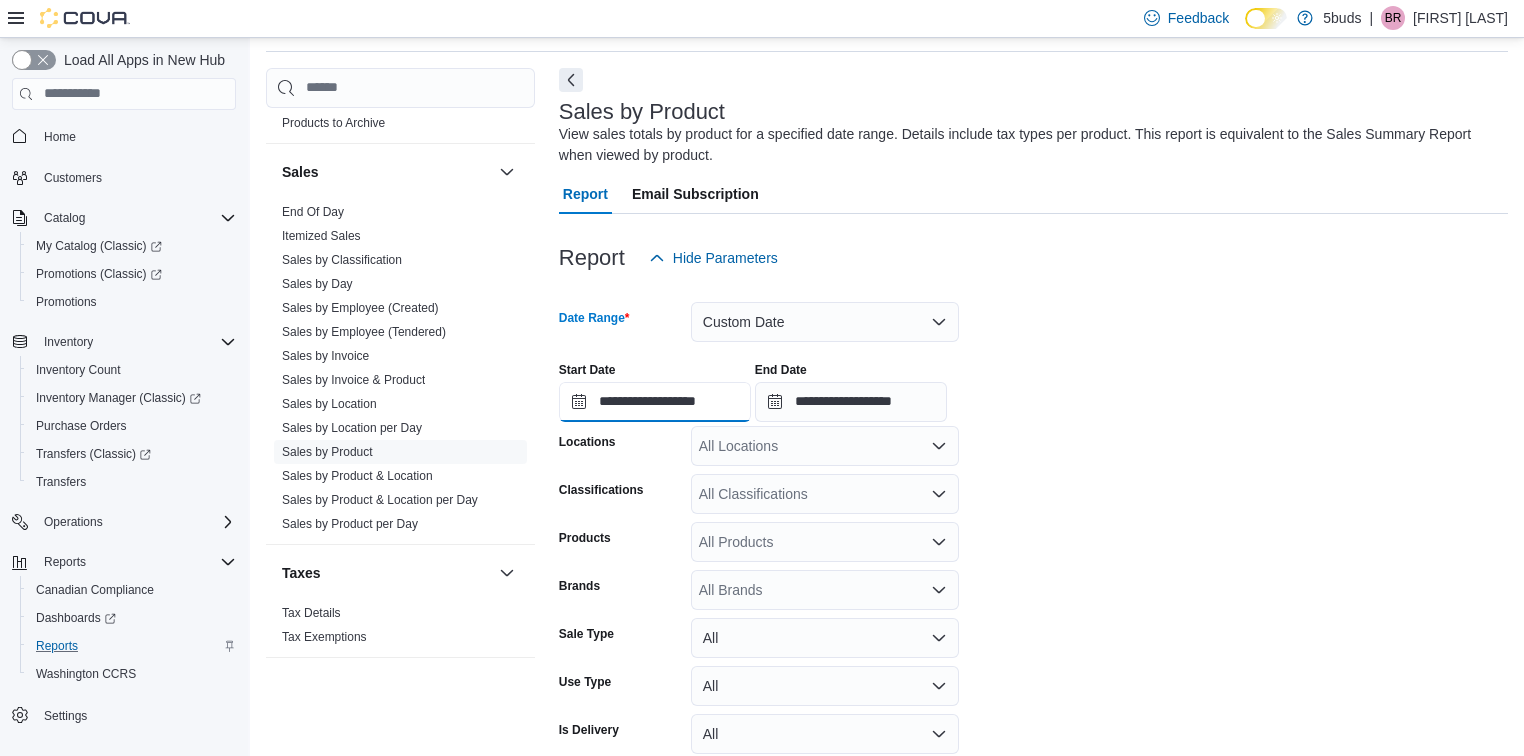 click on "**********" at bounding box center [655, 402] 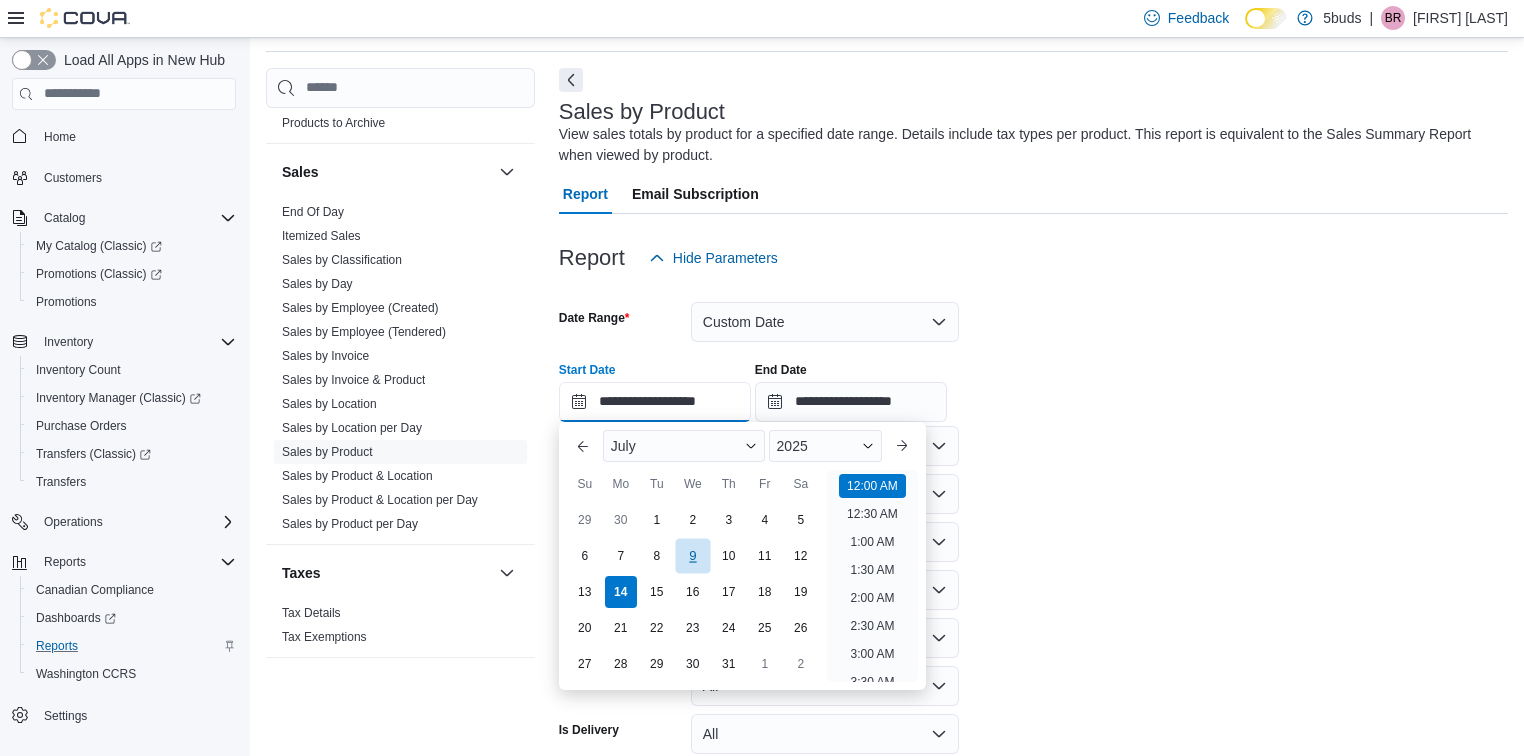 scroll, scrollTop: 62, scrollLeft: 0, axis: vertical 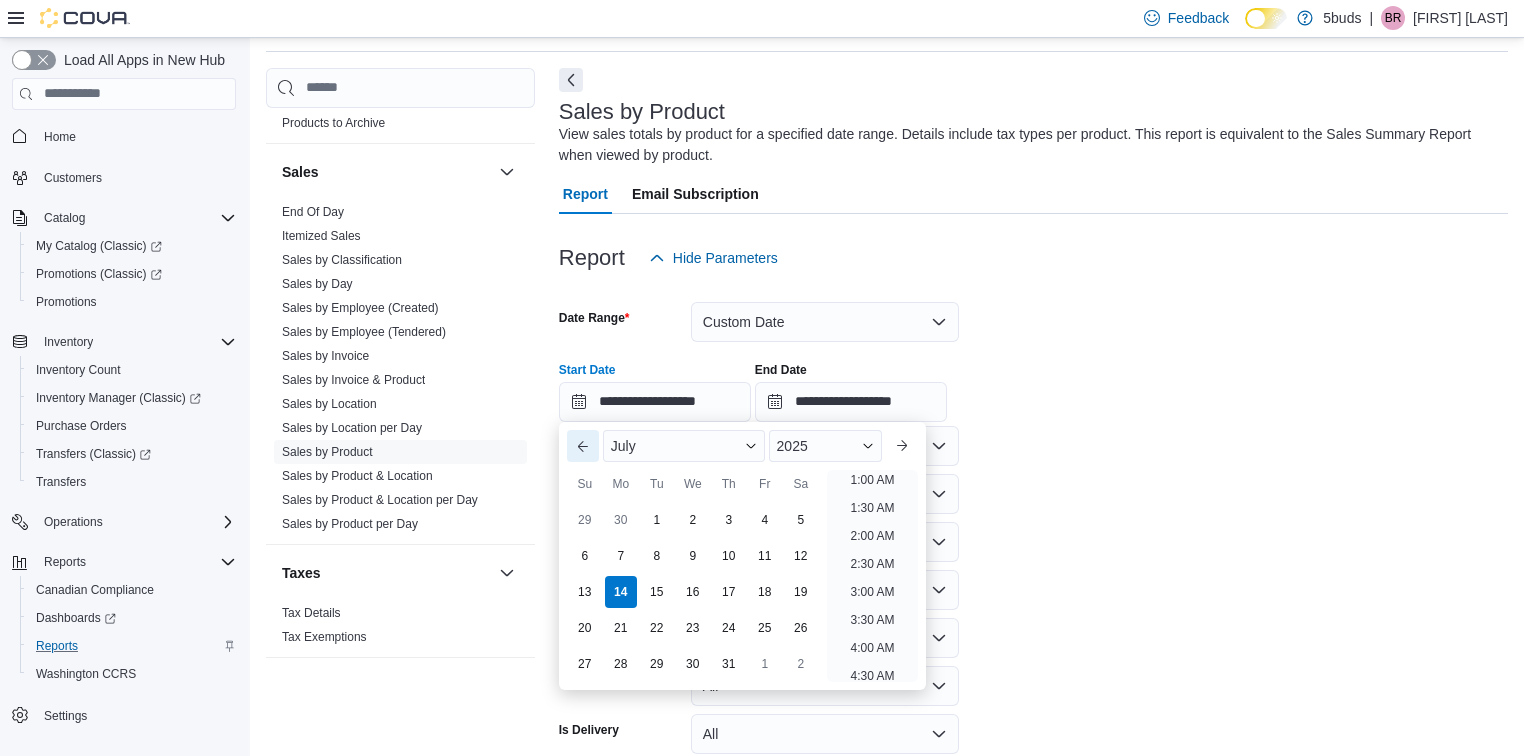 click on "Previous Month" at bounding box center (583, 446) 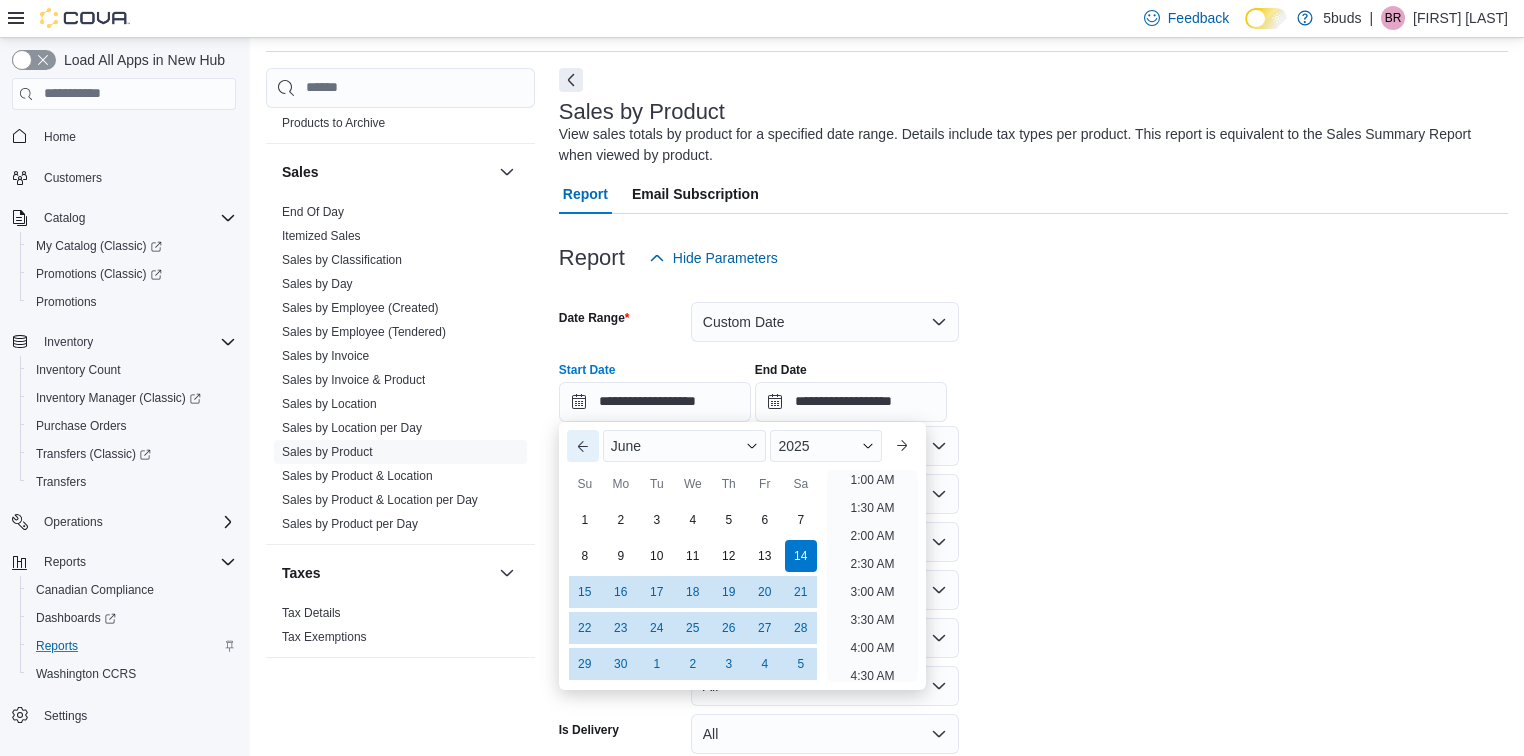 scroll, scrollTop: 4, scrollLeft: 0, axis: vertical 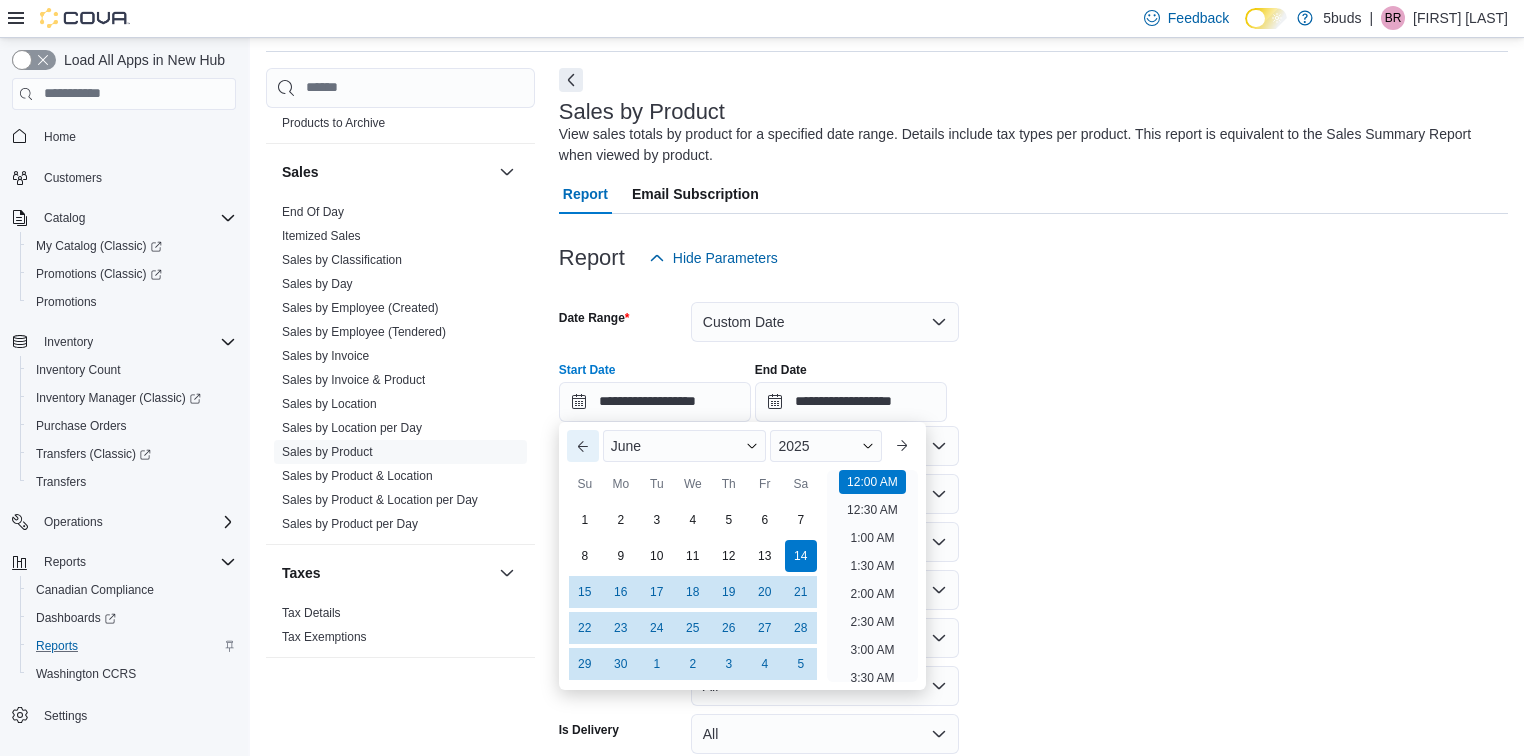 click on "Previous Month" at bounding box center (583, 446) 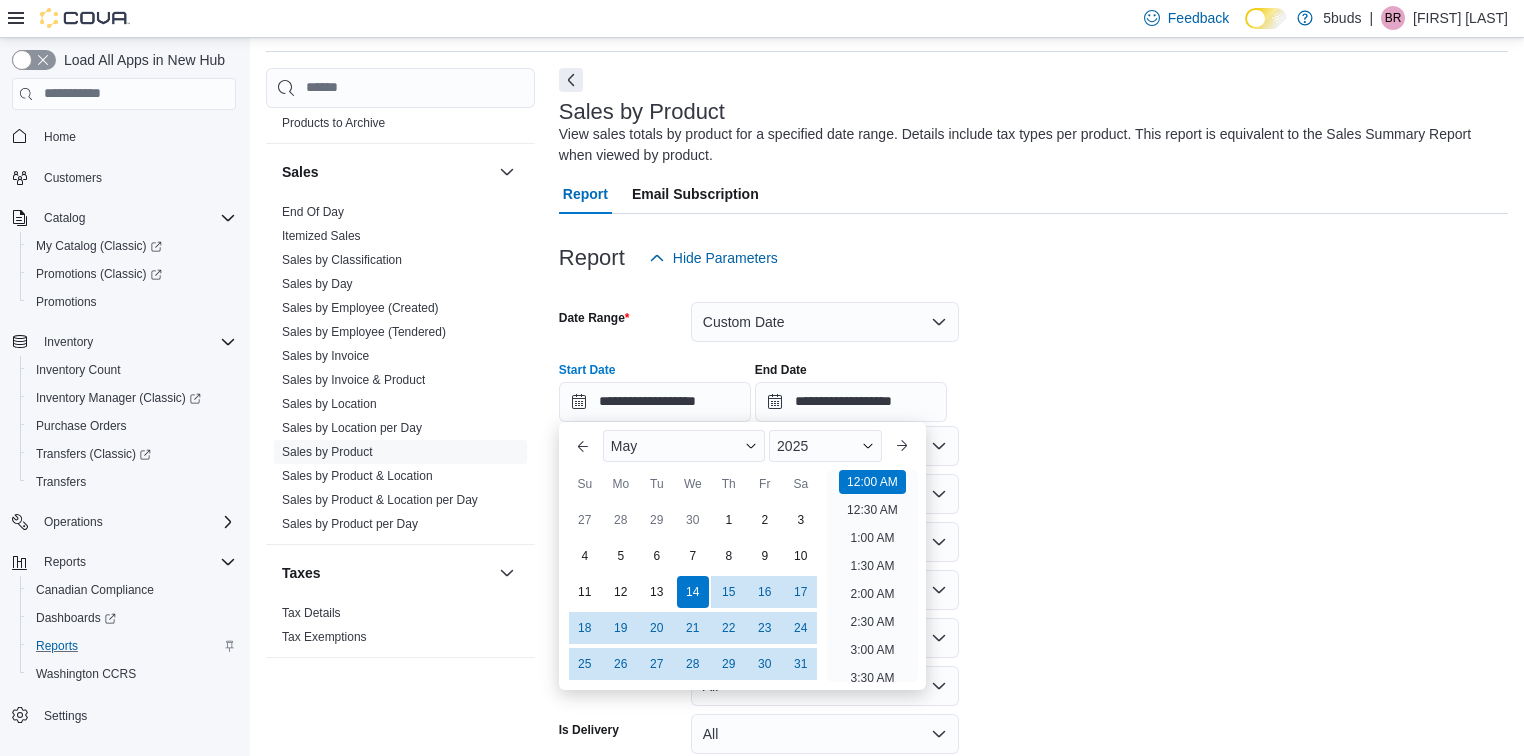 click on "15" at bounding box center [729, 592] 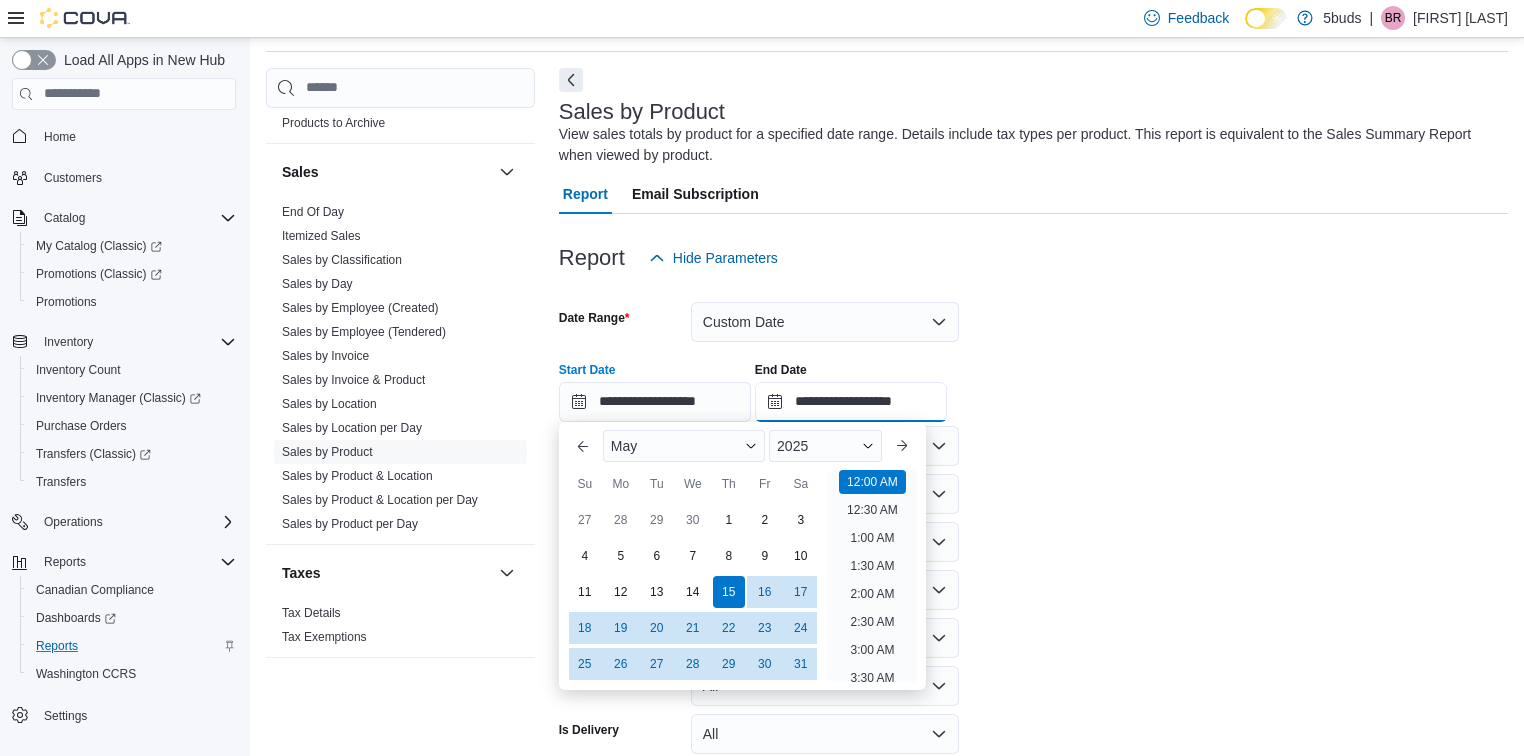 click on "**********" at bounding box center (851, 402) 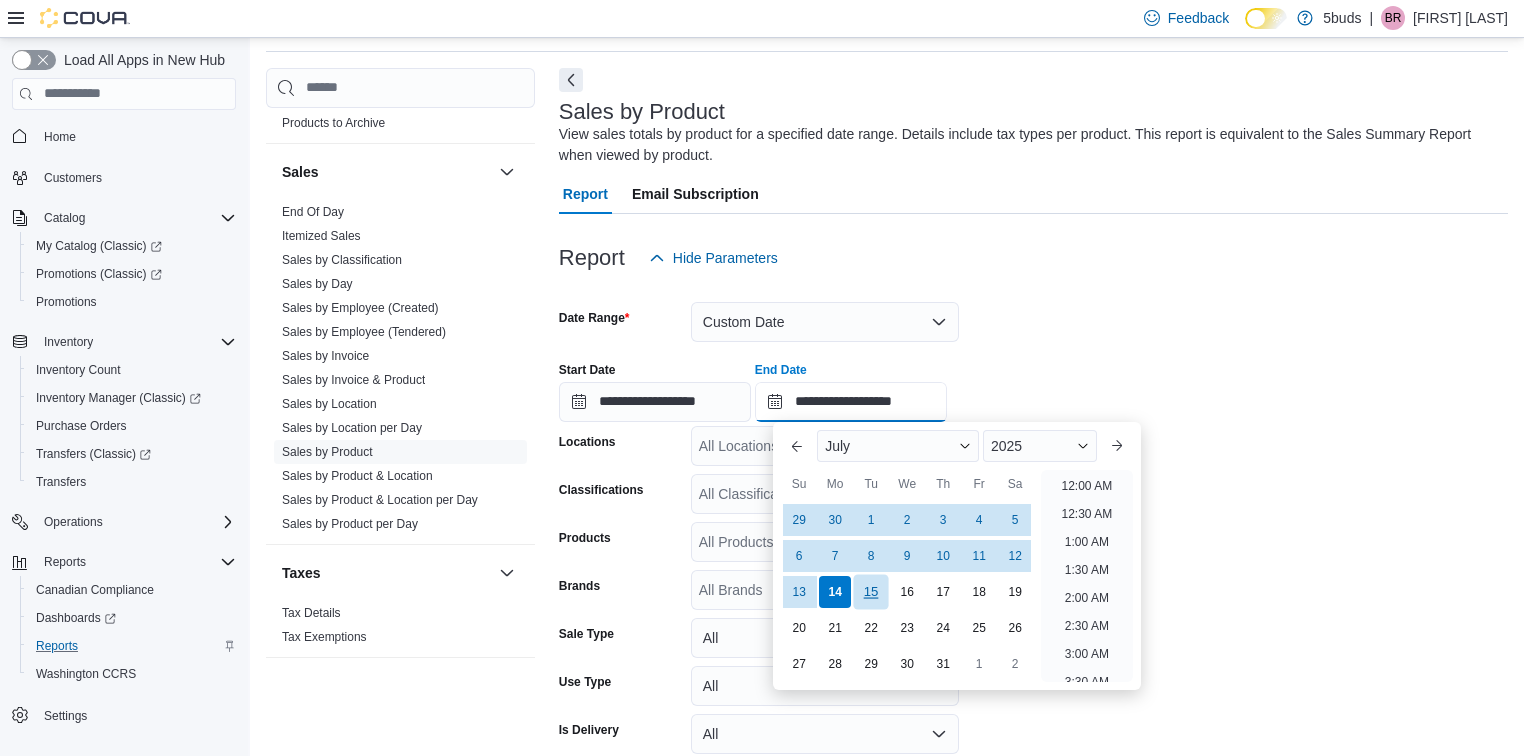 scroll, scrollTop: 1136, scrollLeft: 0, axis: vertical 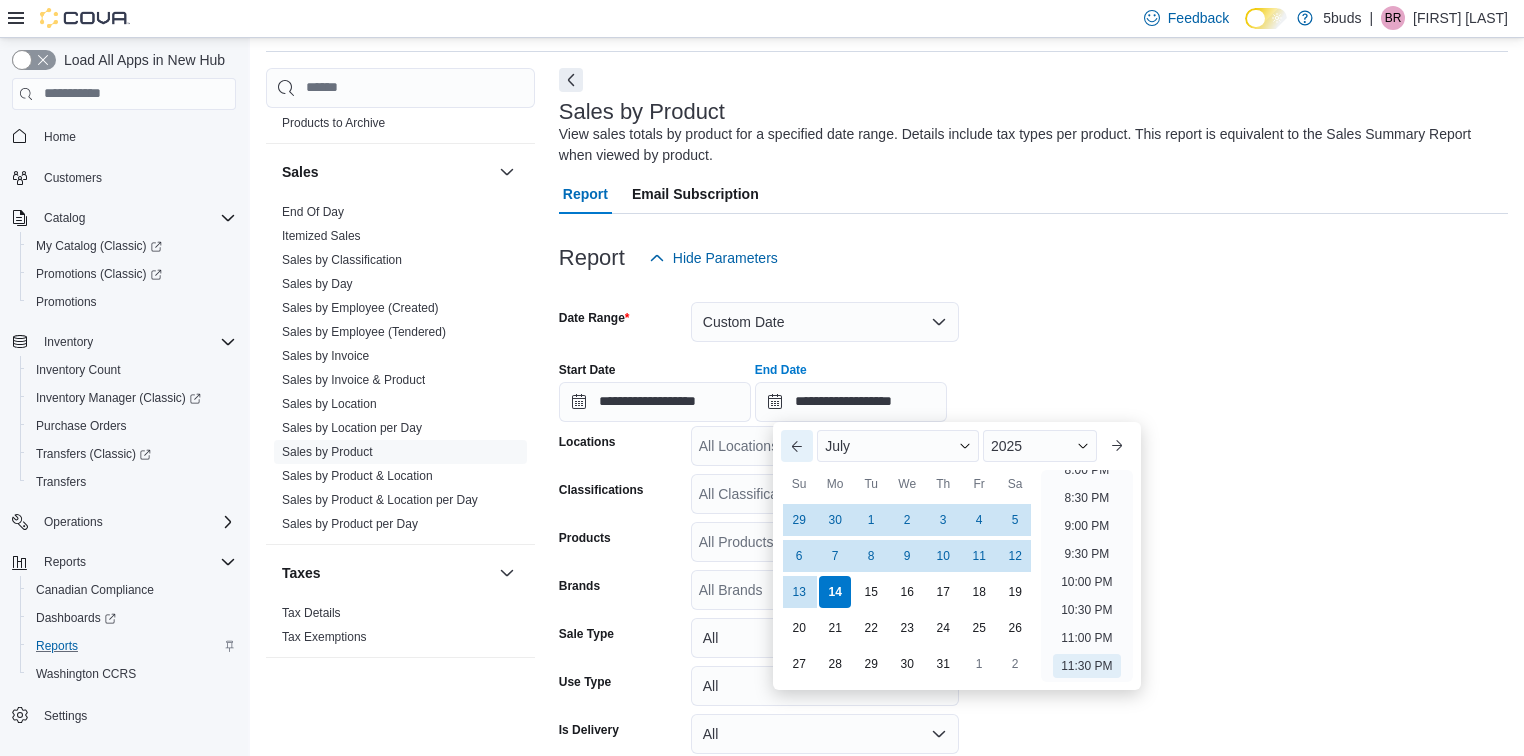 click on "Previous Month" at bounding box center [797, 446] 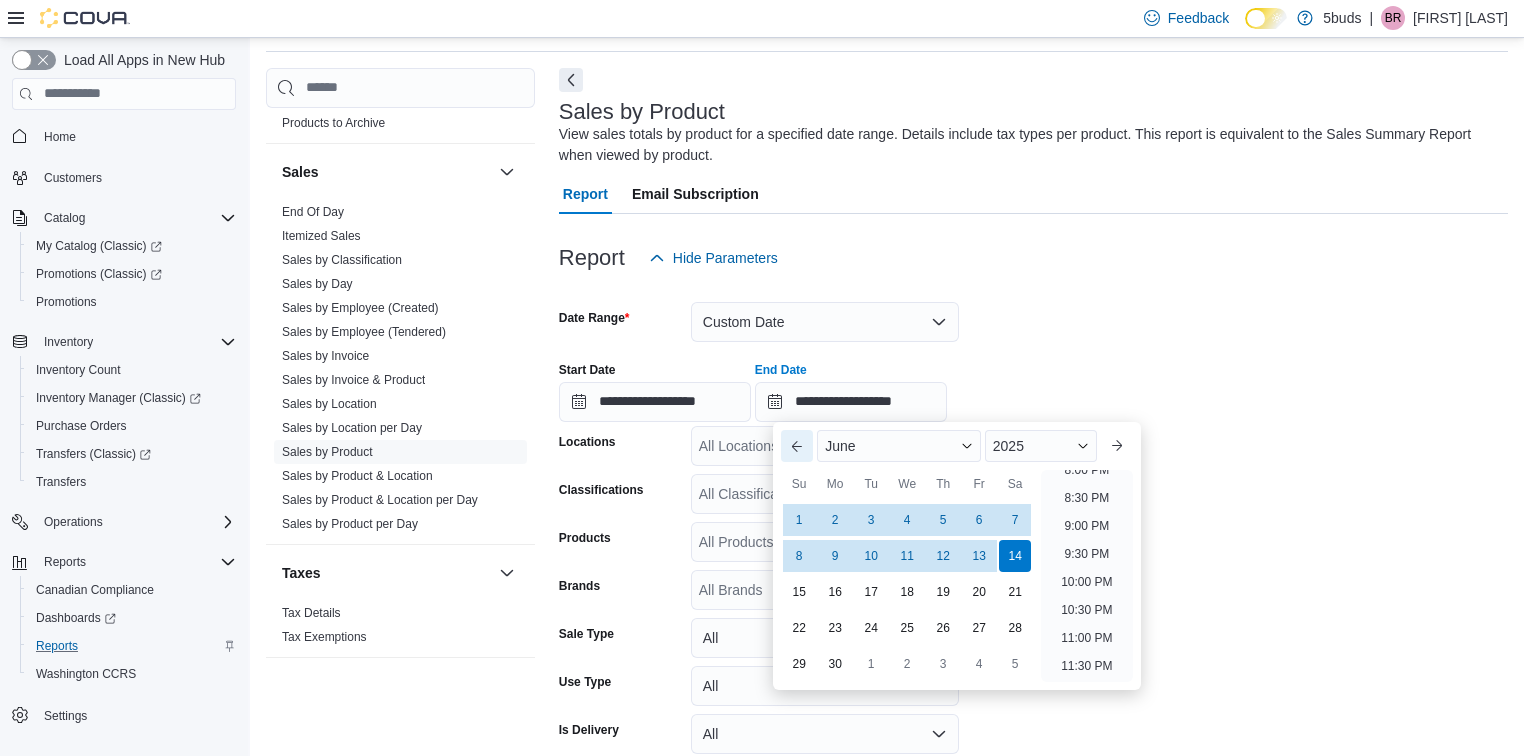 click on "Previous Month" at bounding box center [797, 446] 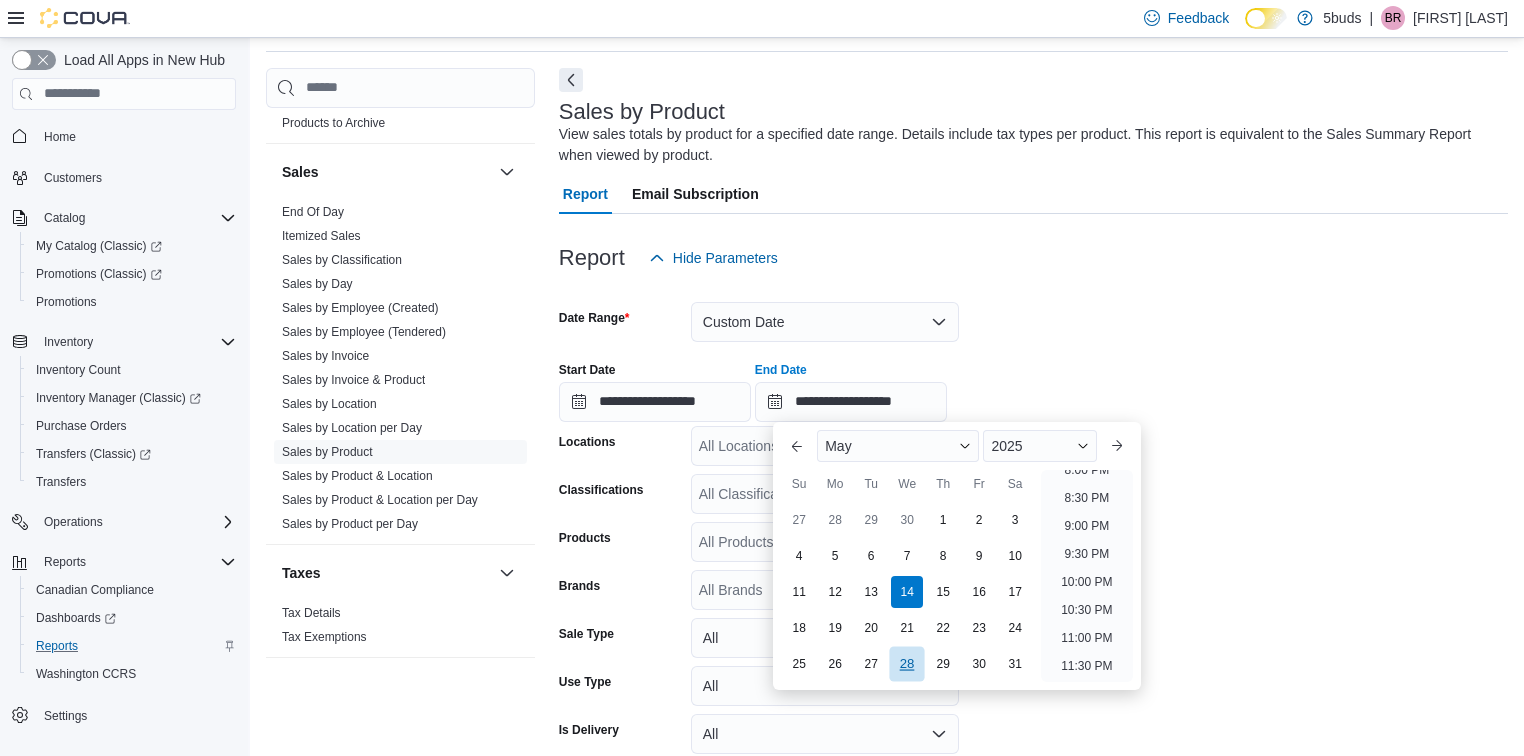 click on "28" at bounding box center (907, 663) 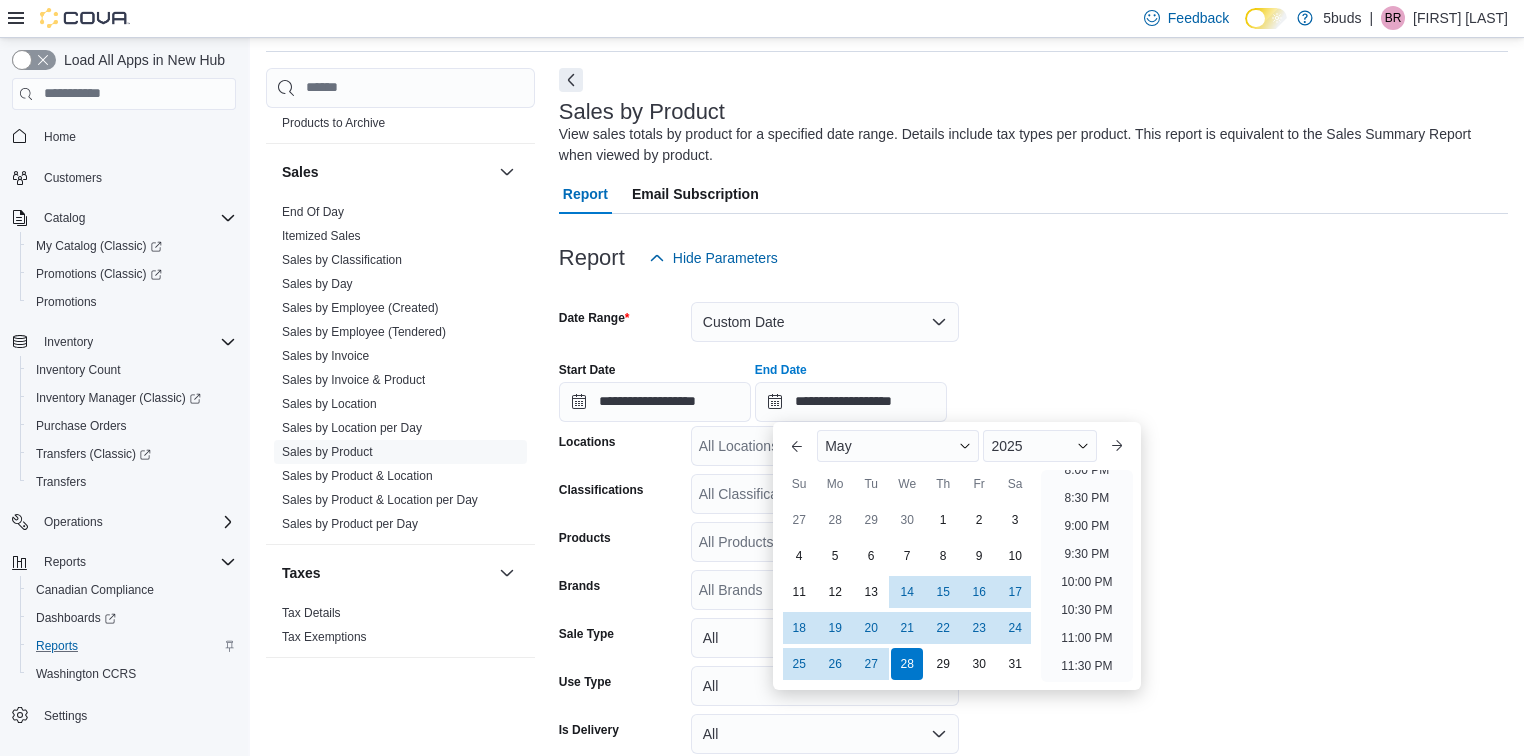 click on "**********" at bounding box center [1033, 384] 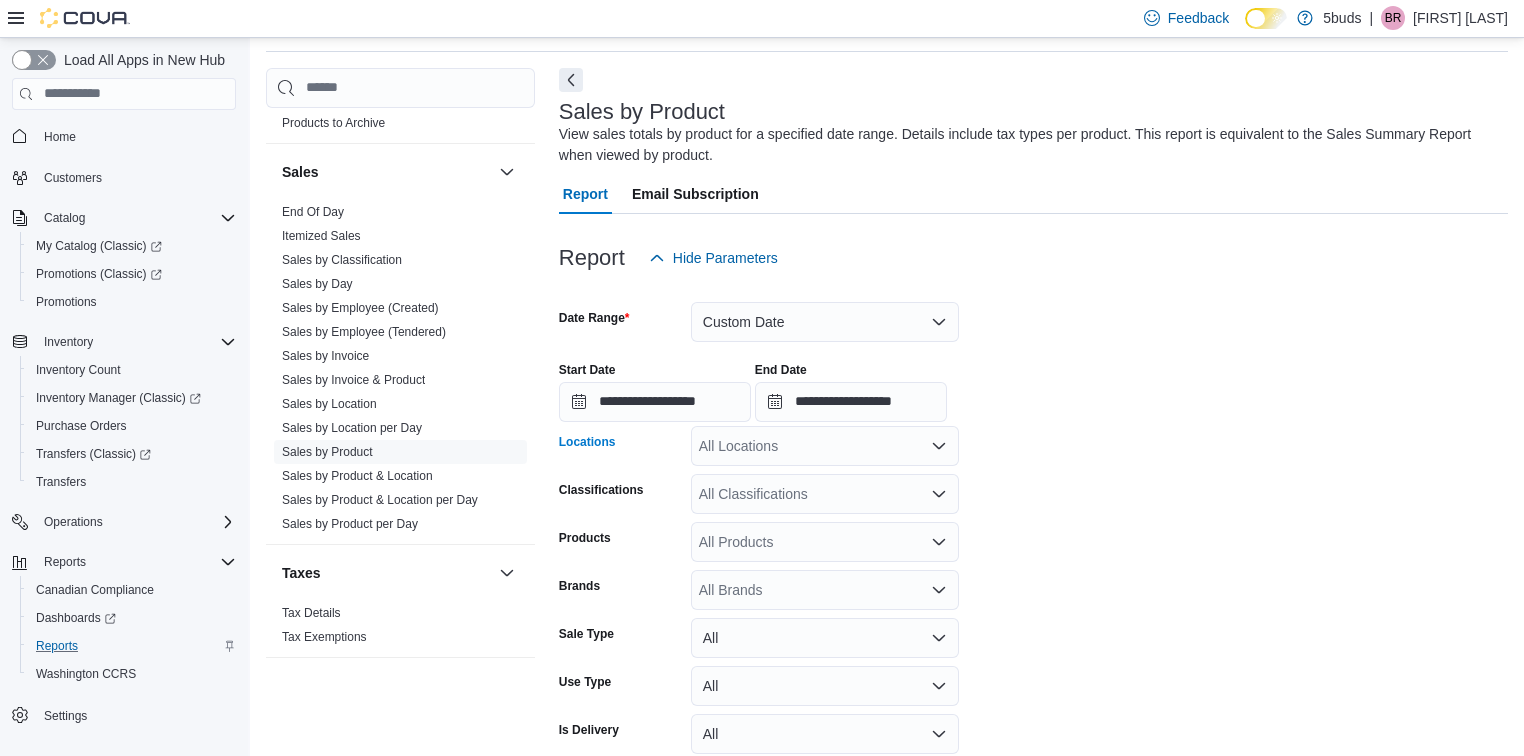 click on "All Locations" at bounding box center [825, 446] 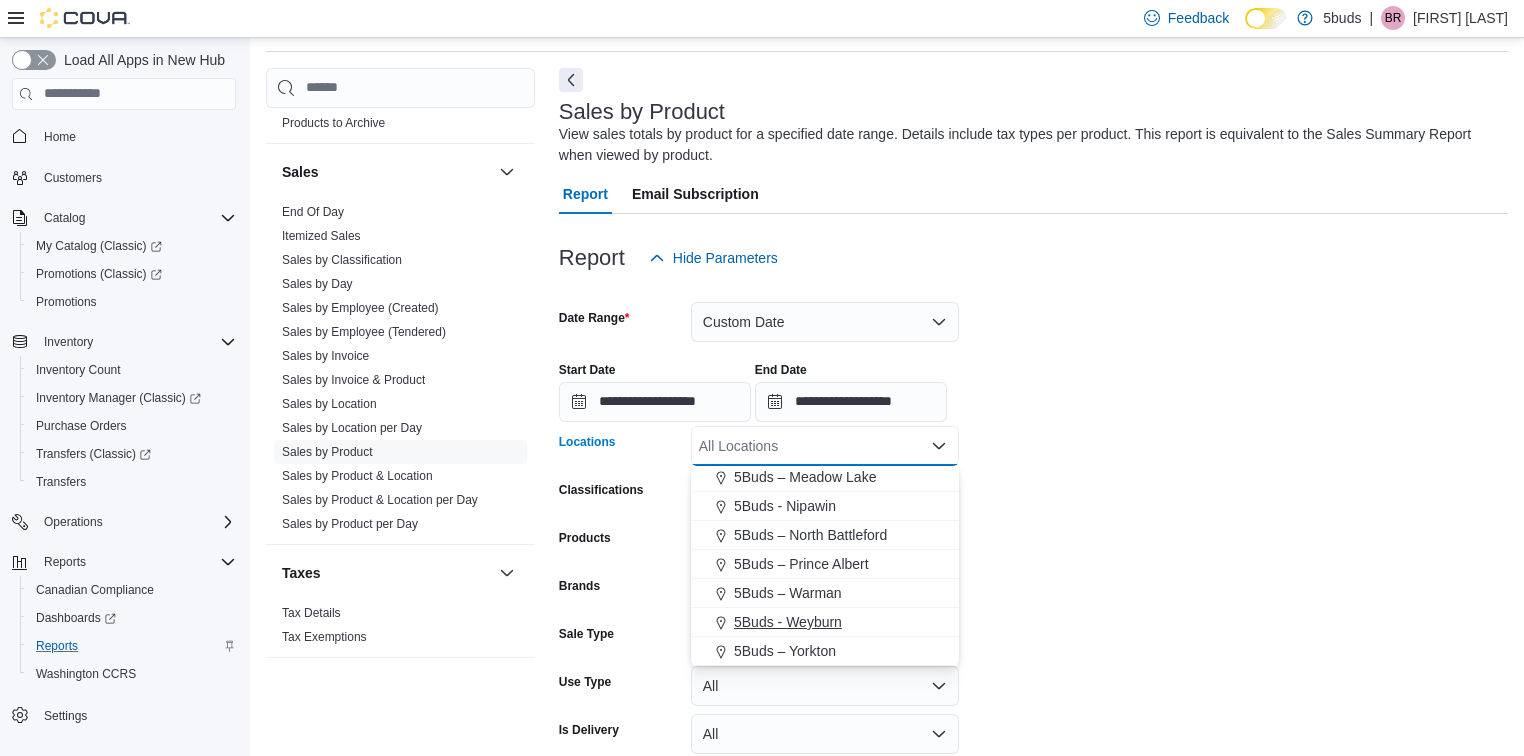 click on "5Buds - Weyburn" at bounding box center [788, 622] 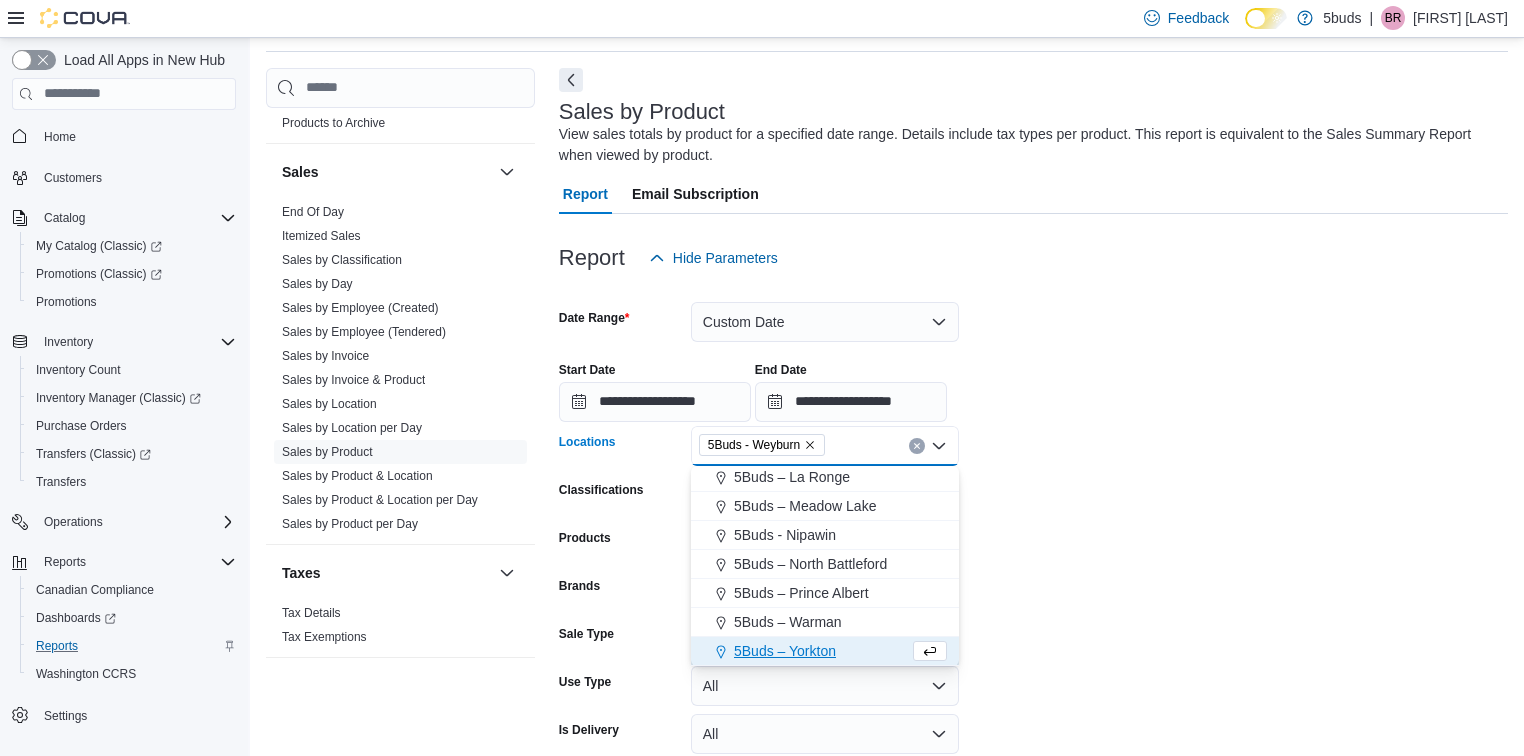 scroll, scrollTop: 90, scrollLeft: 0, axis: vertical 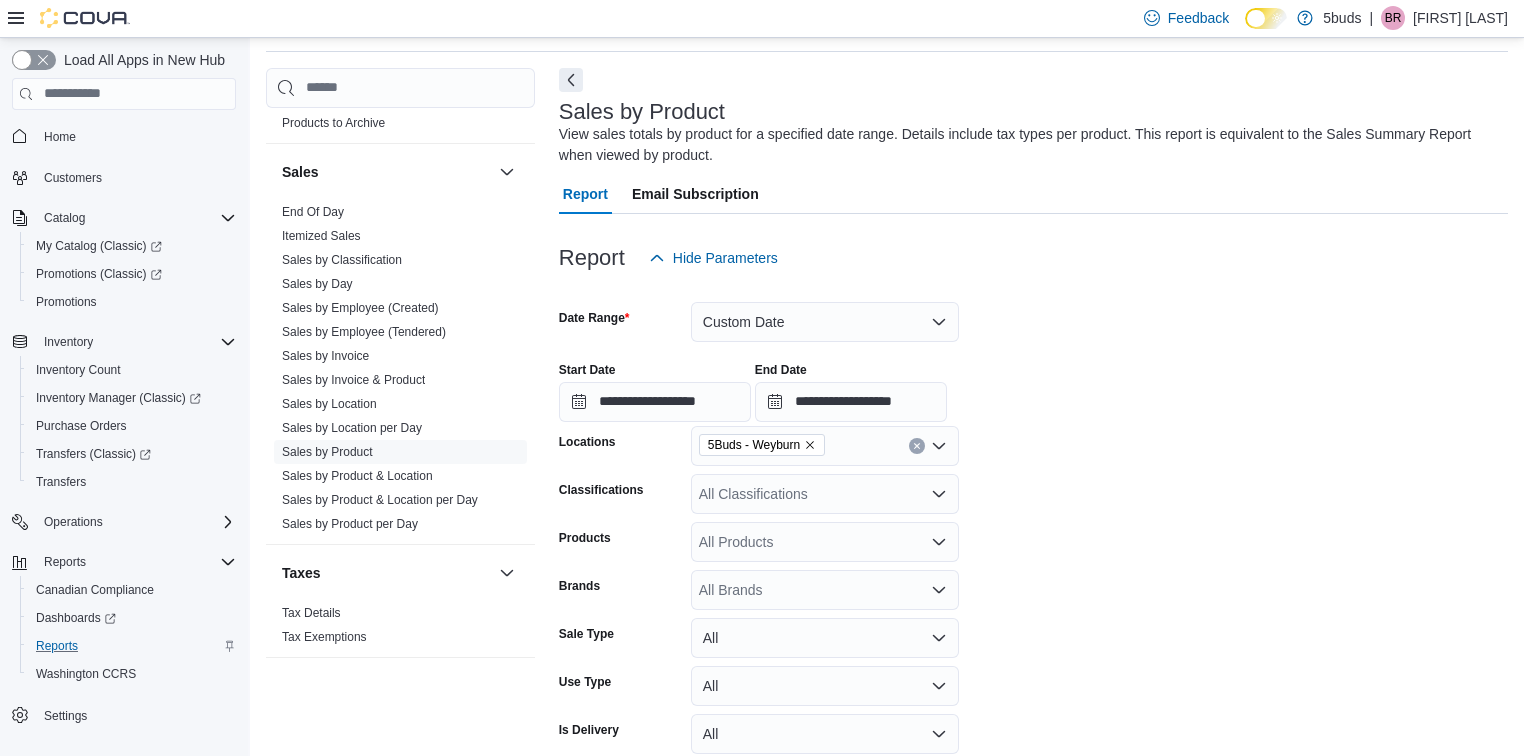 click on "**********" at bounding box center [1033, 544] 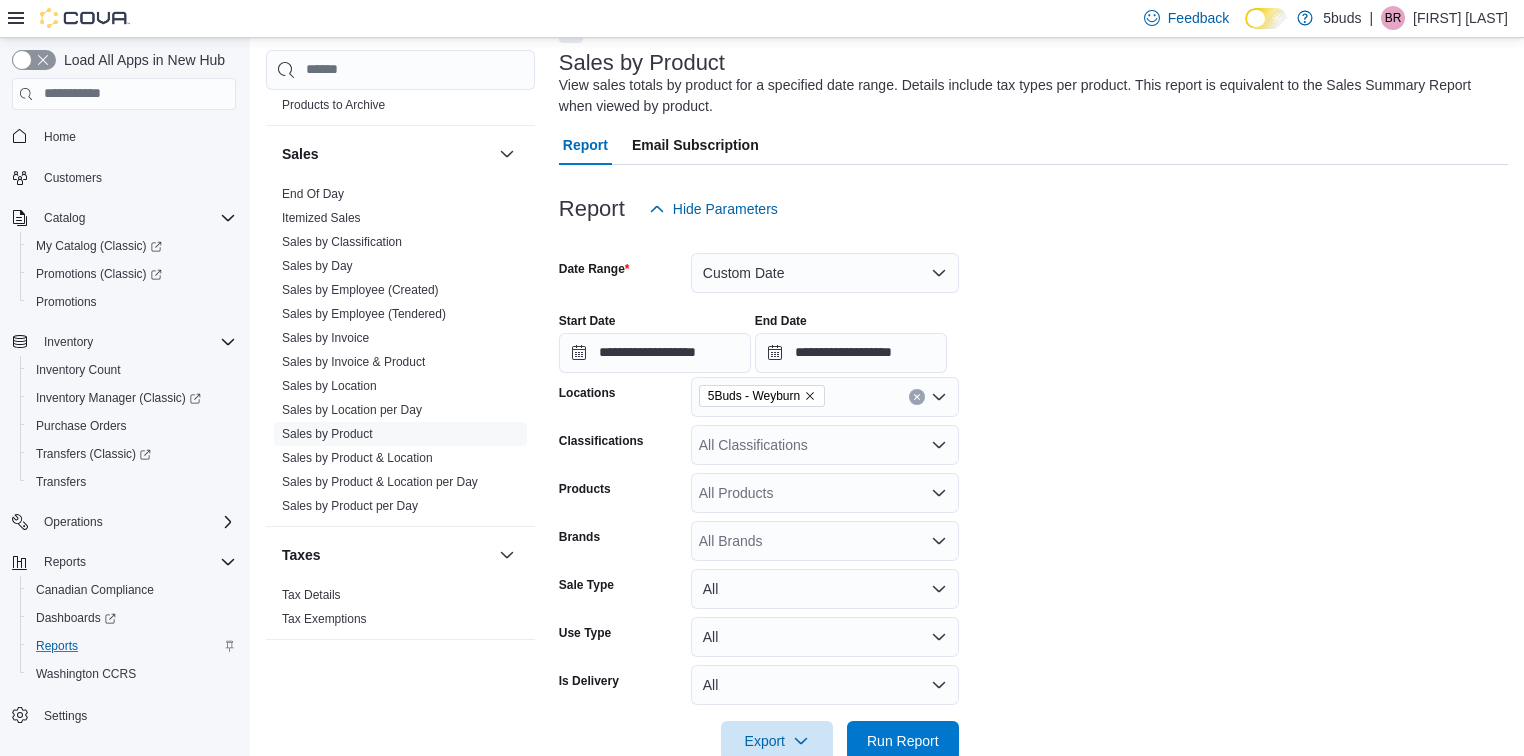 scroll, scrollTop: 160, scrollLeft: 0, axis: vertical 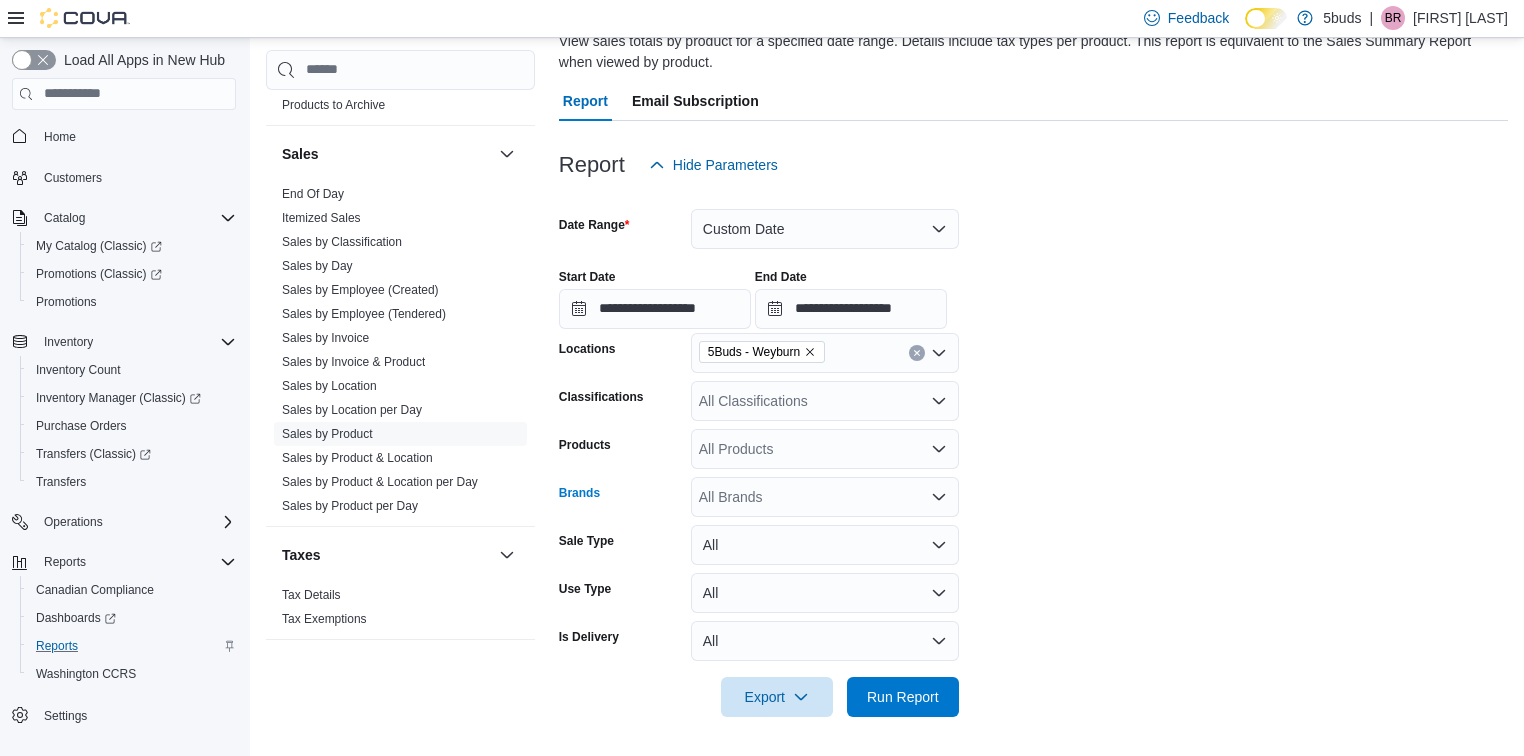 click on "All Brands" at bounding box center [825, 497] 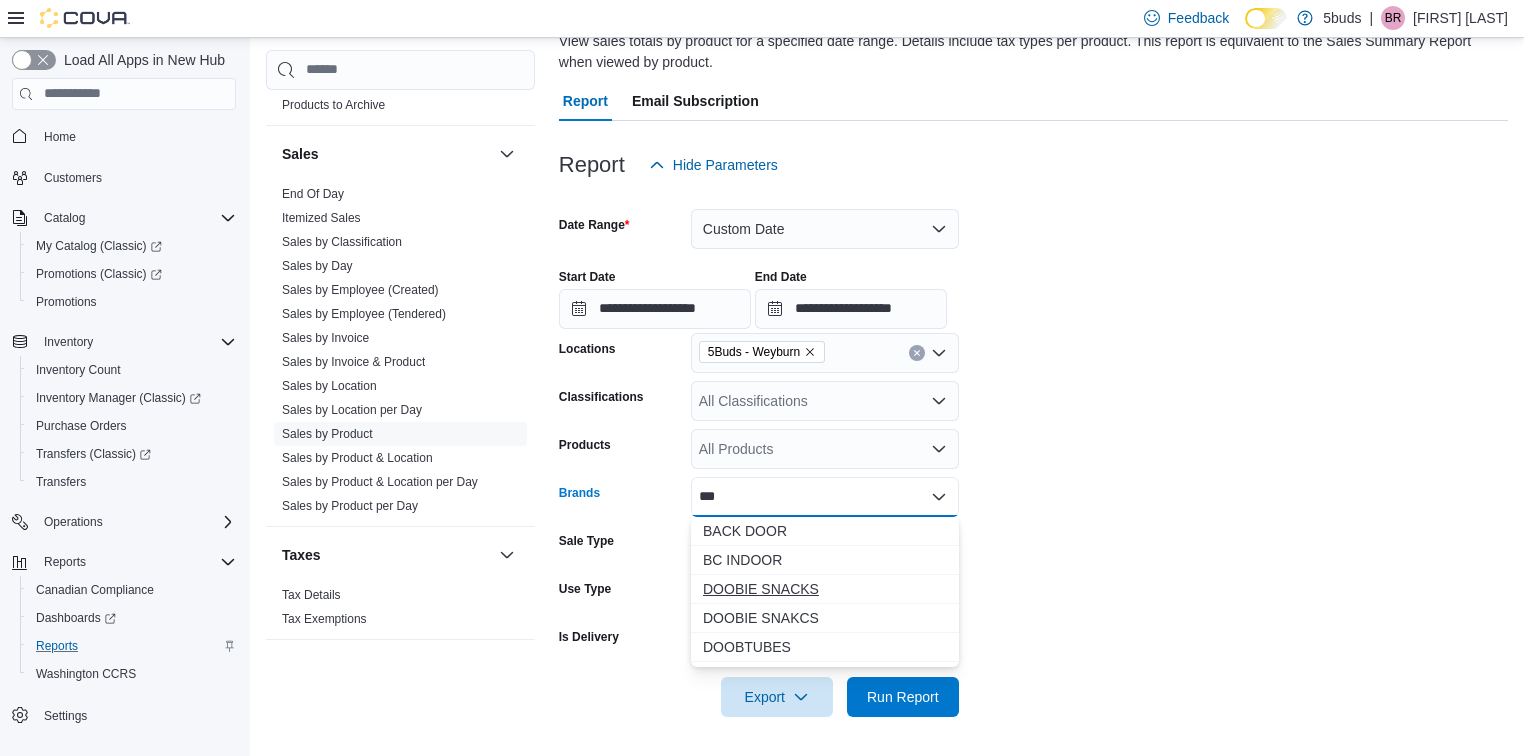 type on "***" 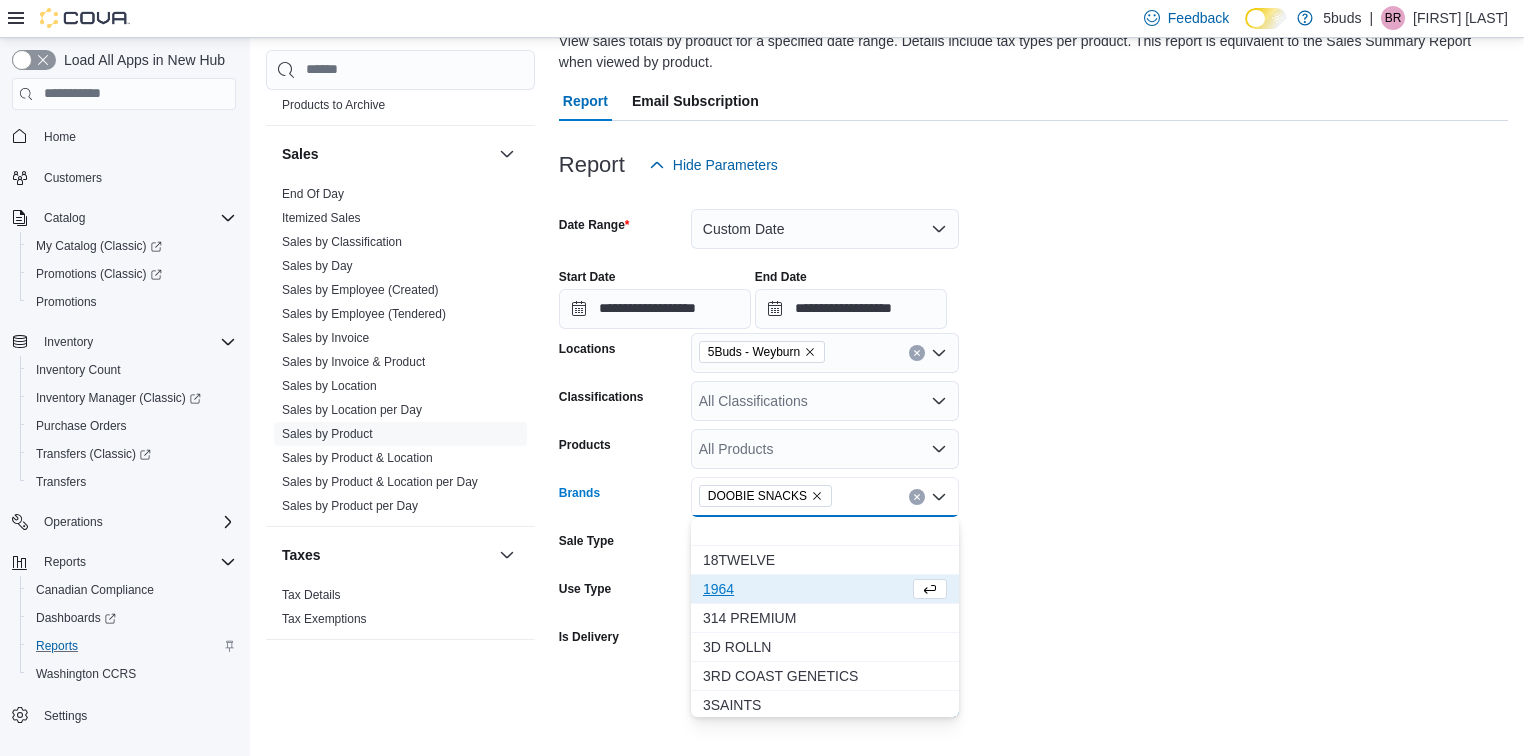 click on "**********" at bounding box center [1033, 451] 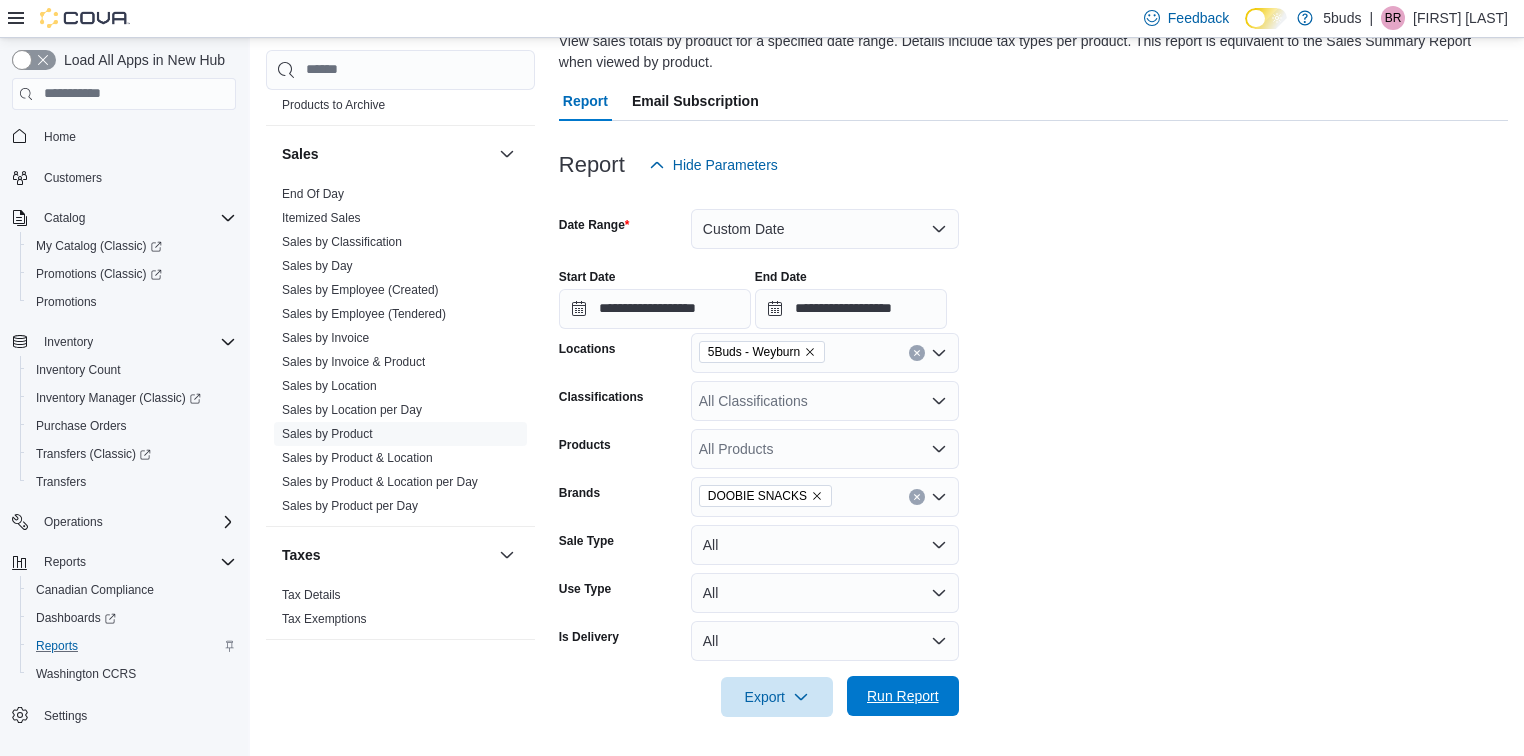 click on "Run Report" at bounding box center (903, 696) 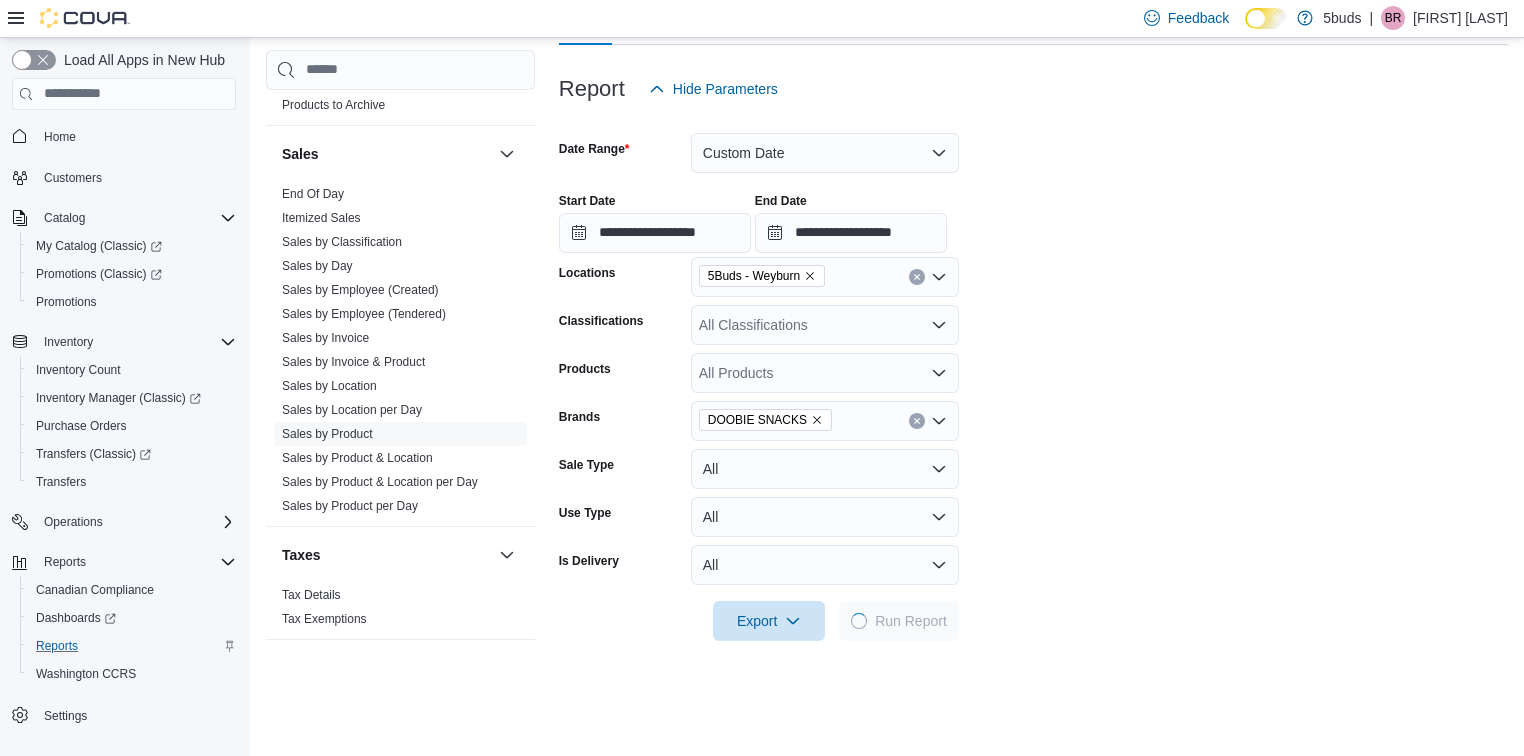 scroll, scrollTop: 320, scrollLeft: 0, axis: vertical 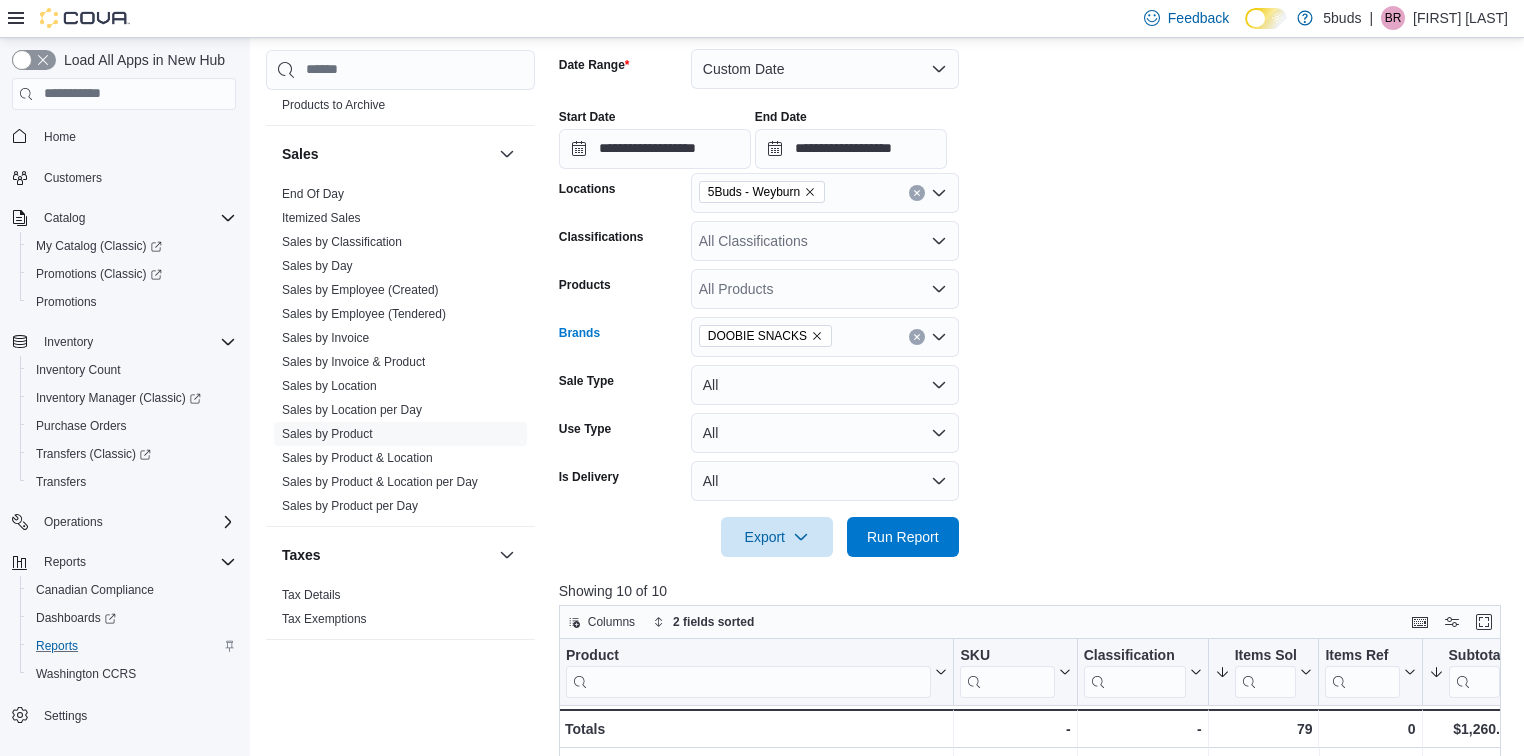 click 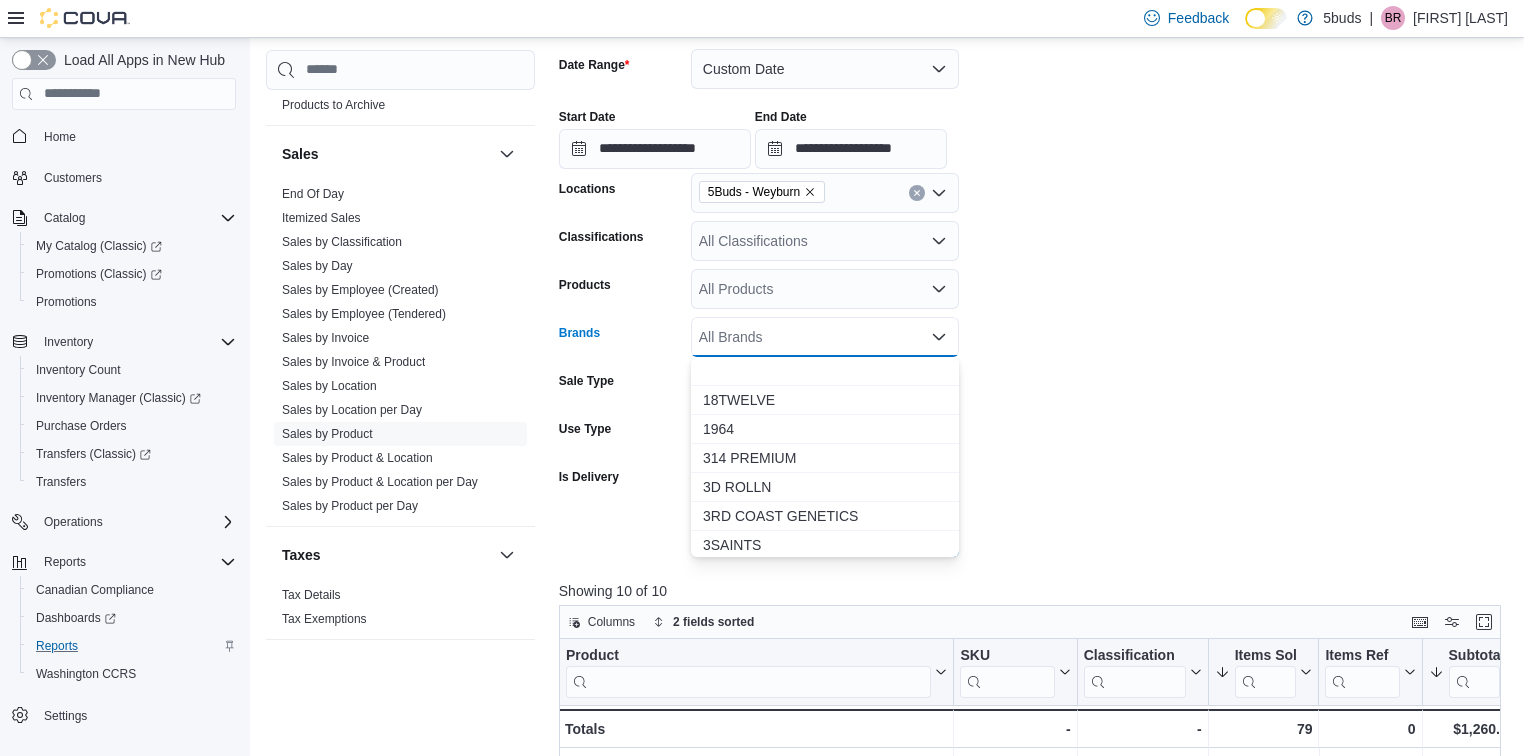 scroll, scrollTop: 640, scrollLeft: 0, axis: vertical 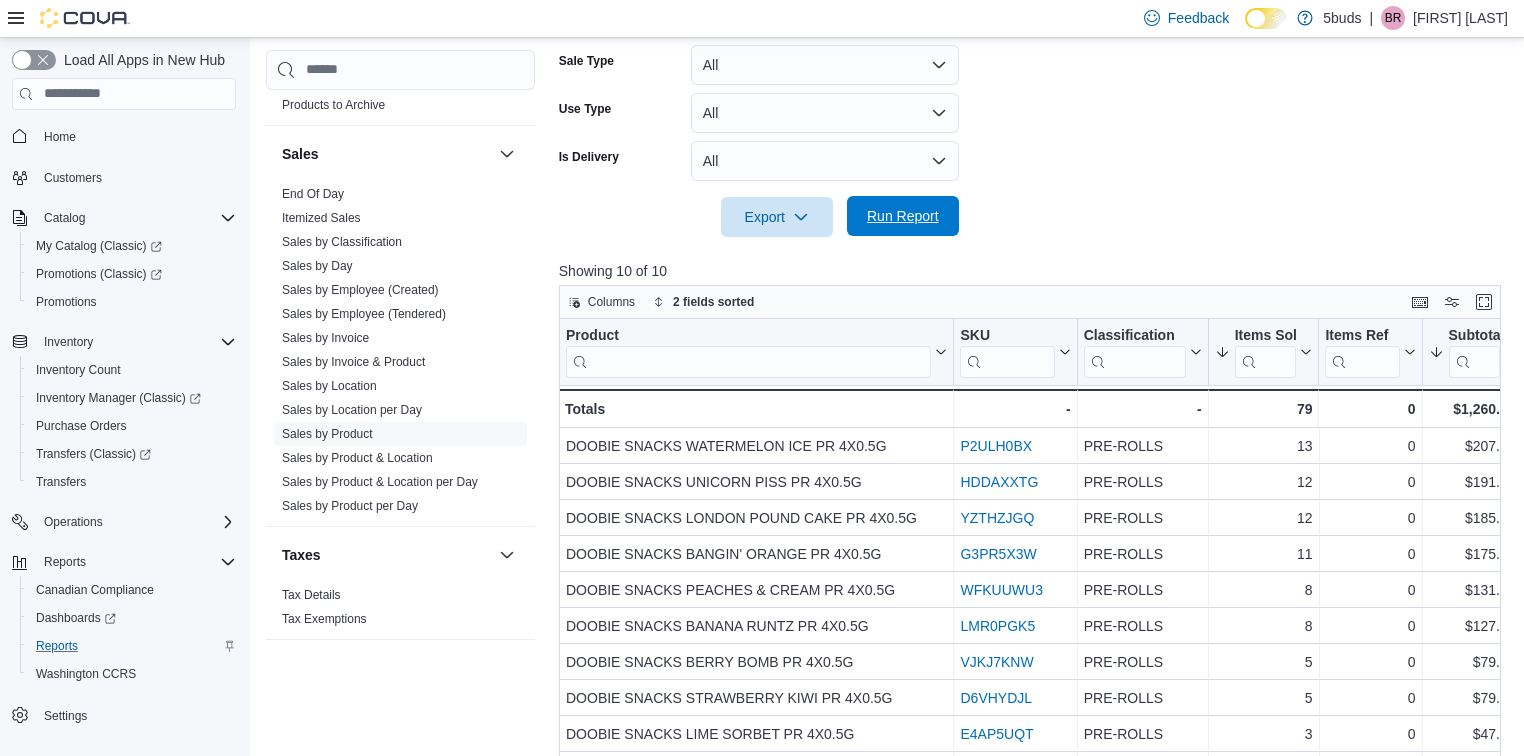 click on "Run Report" at bounding box center [903, 216] 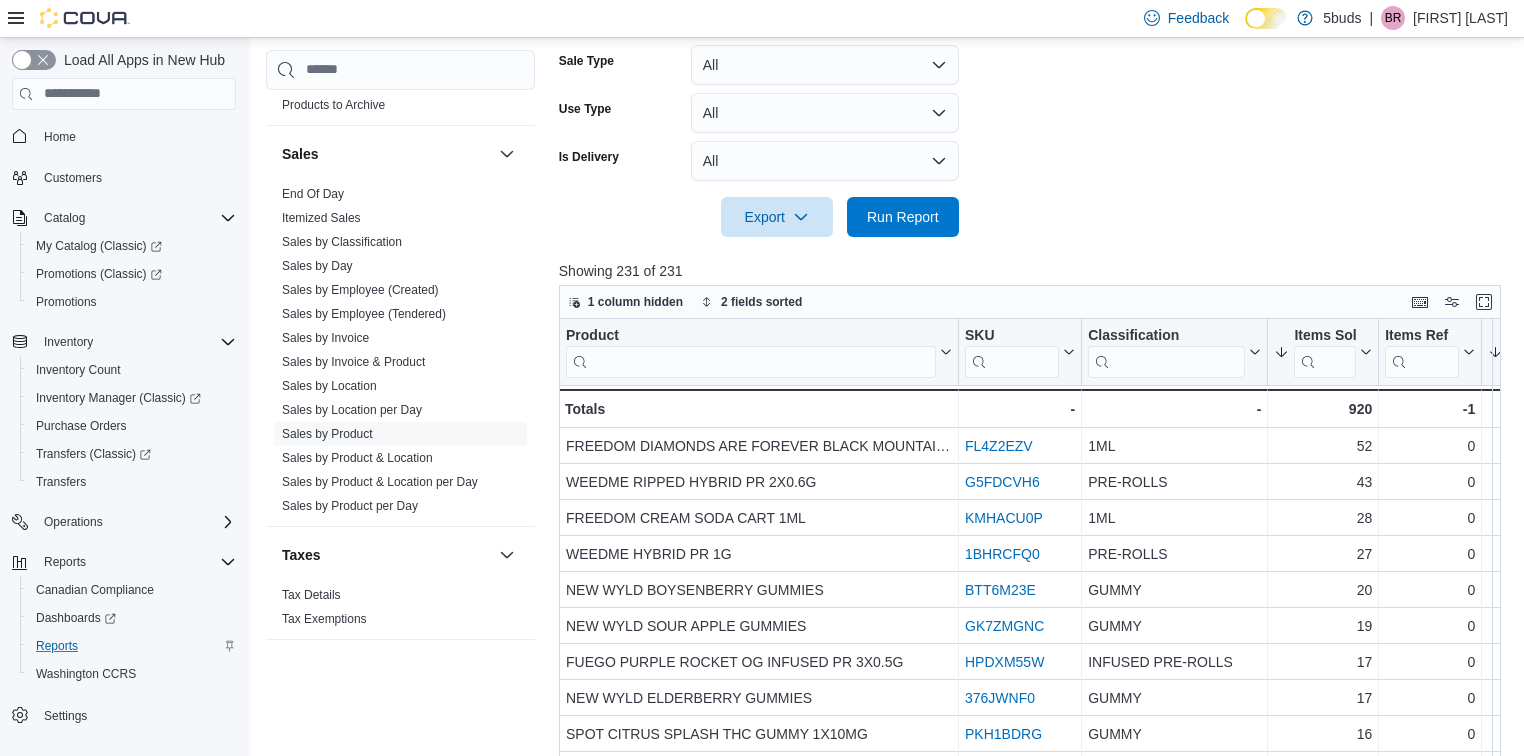 click at bounding box center [751, 361] 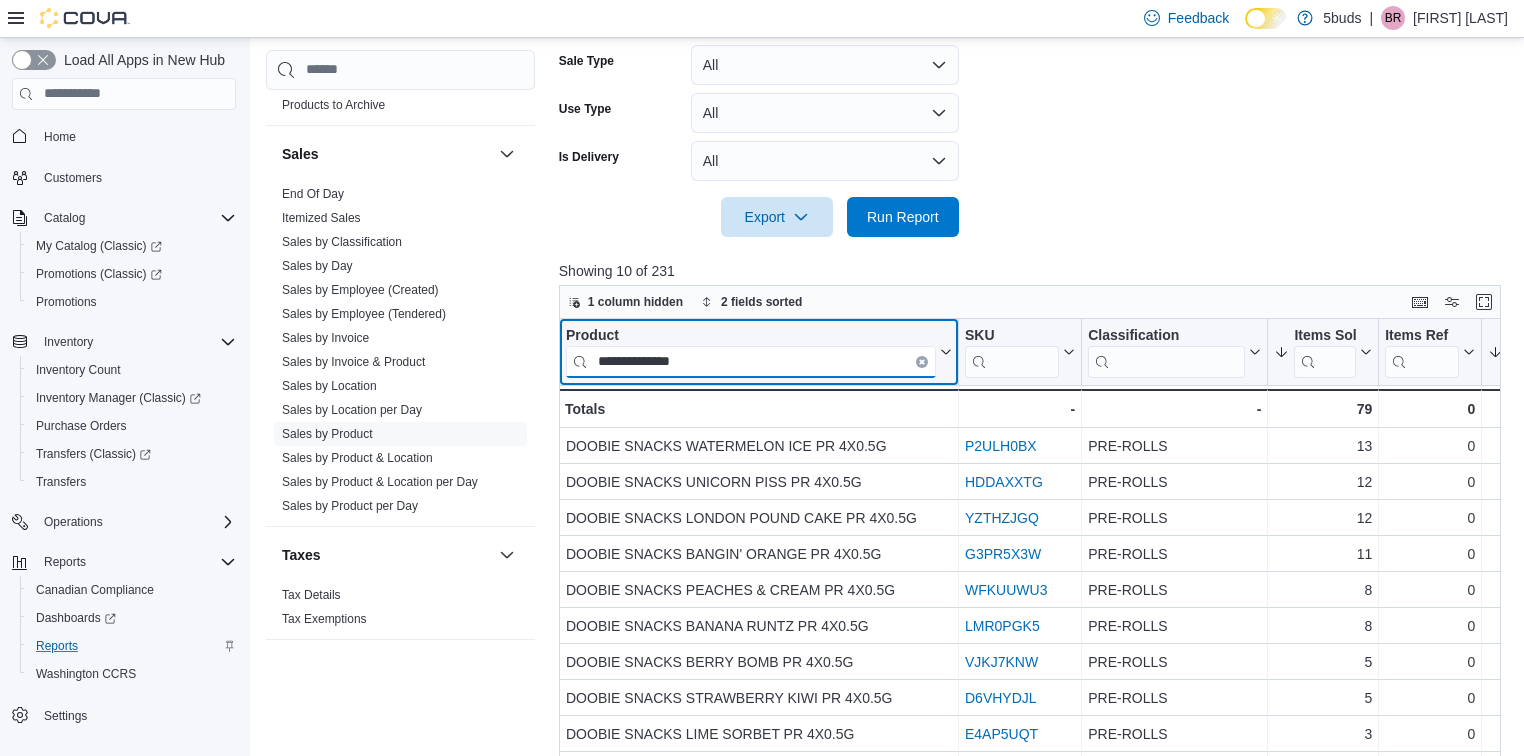 type on "**********" 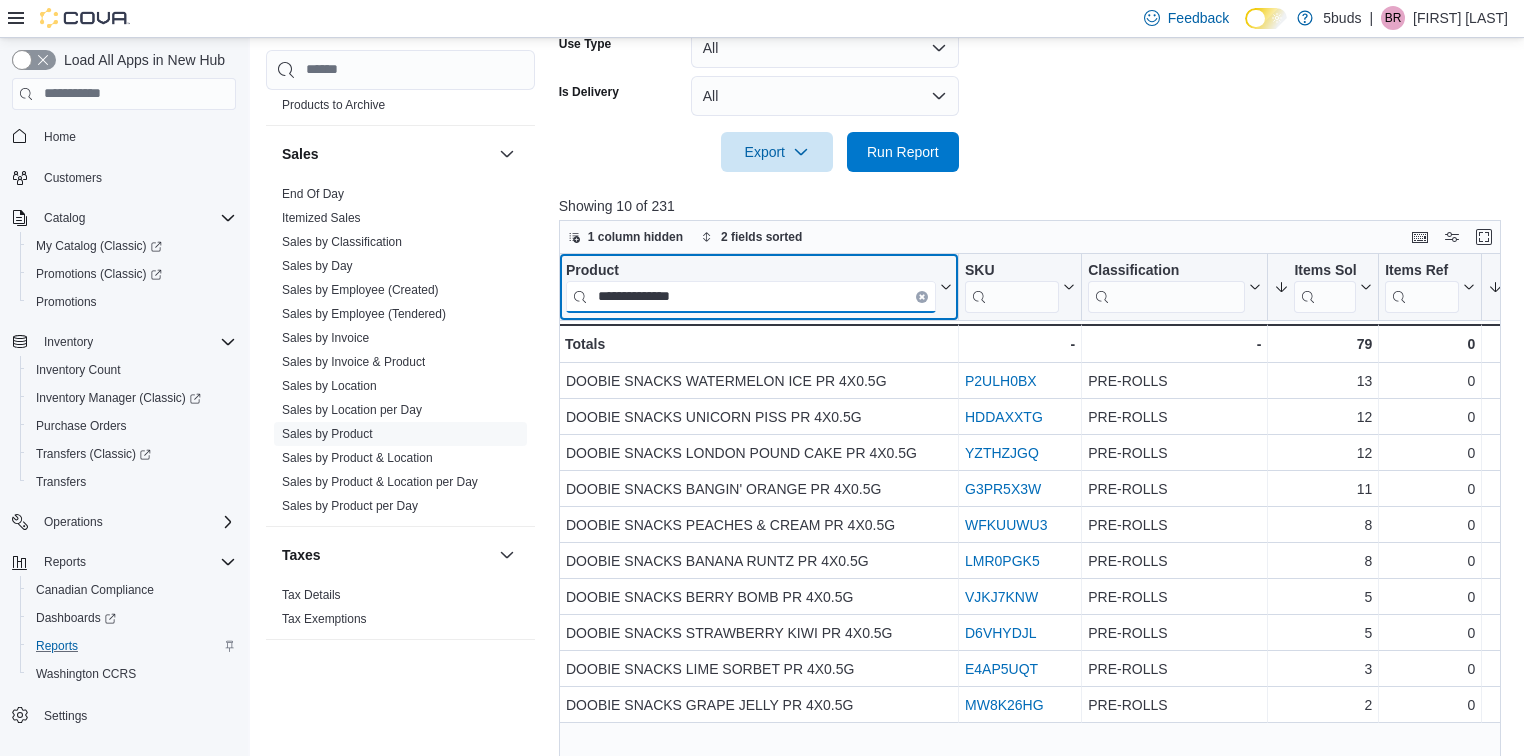 scroll, scrollTop: 789, scrollLeft: 0, axis: vertical 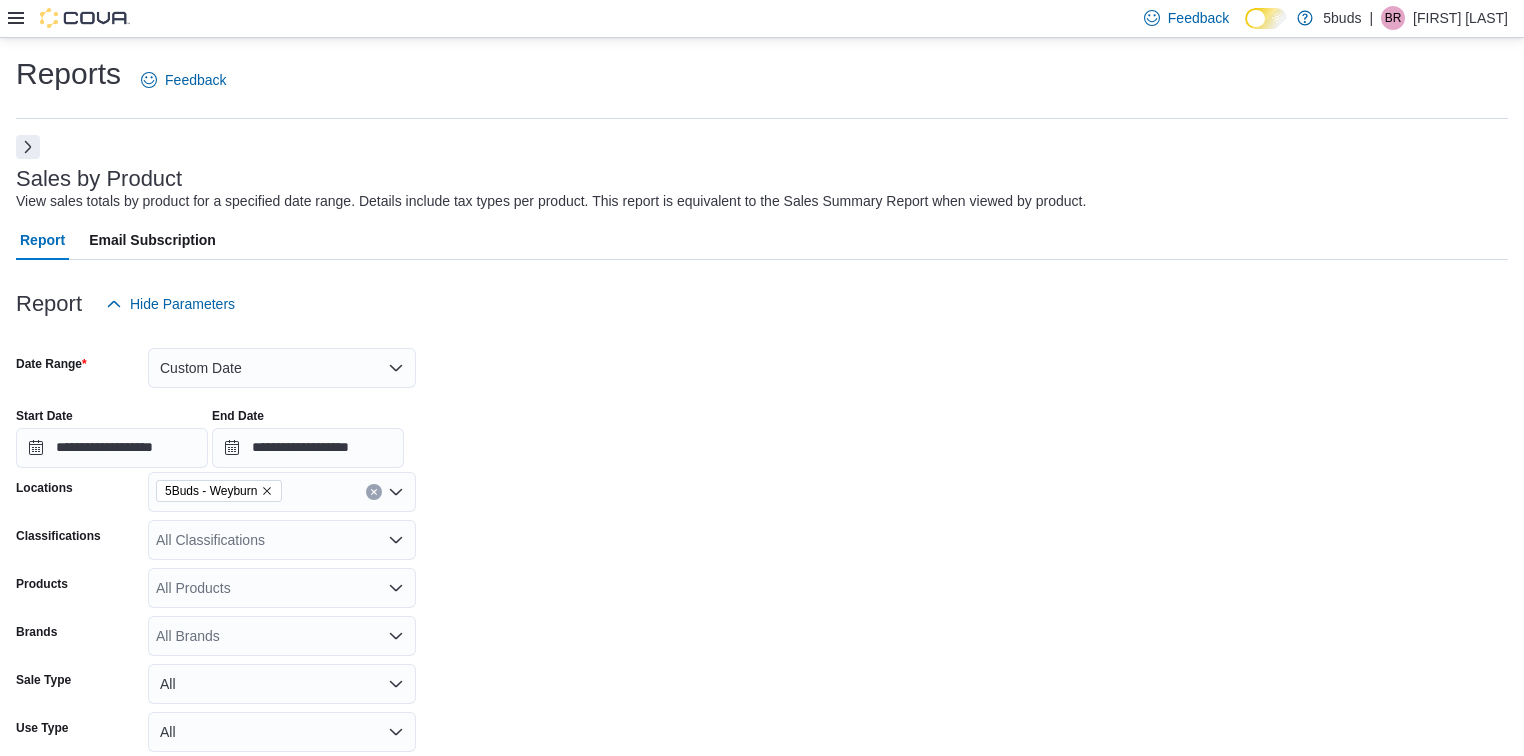 click on "**********" at bounding box center (762, 781) 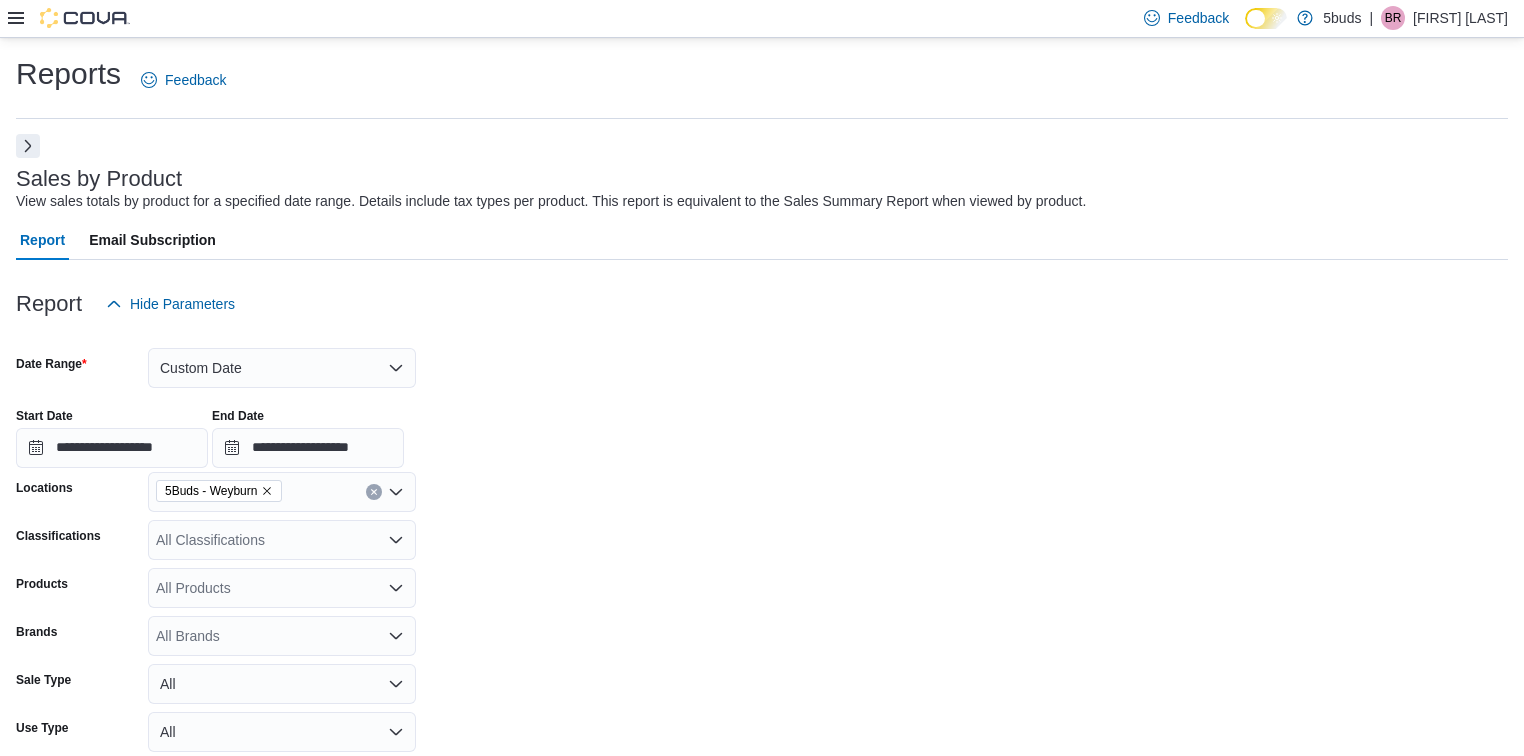 click at bounding box center (28, 146) 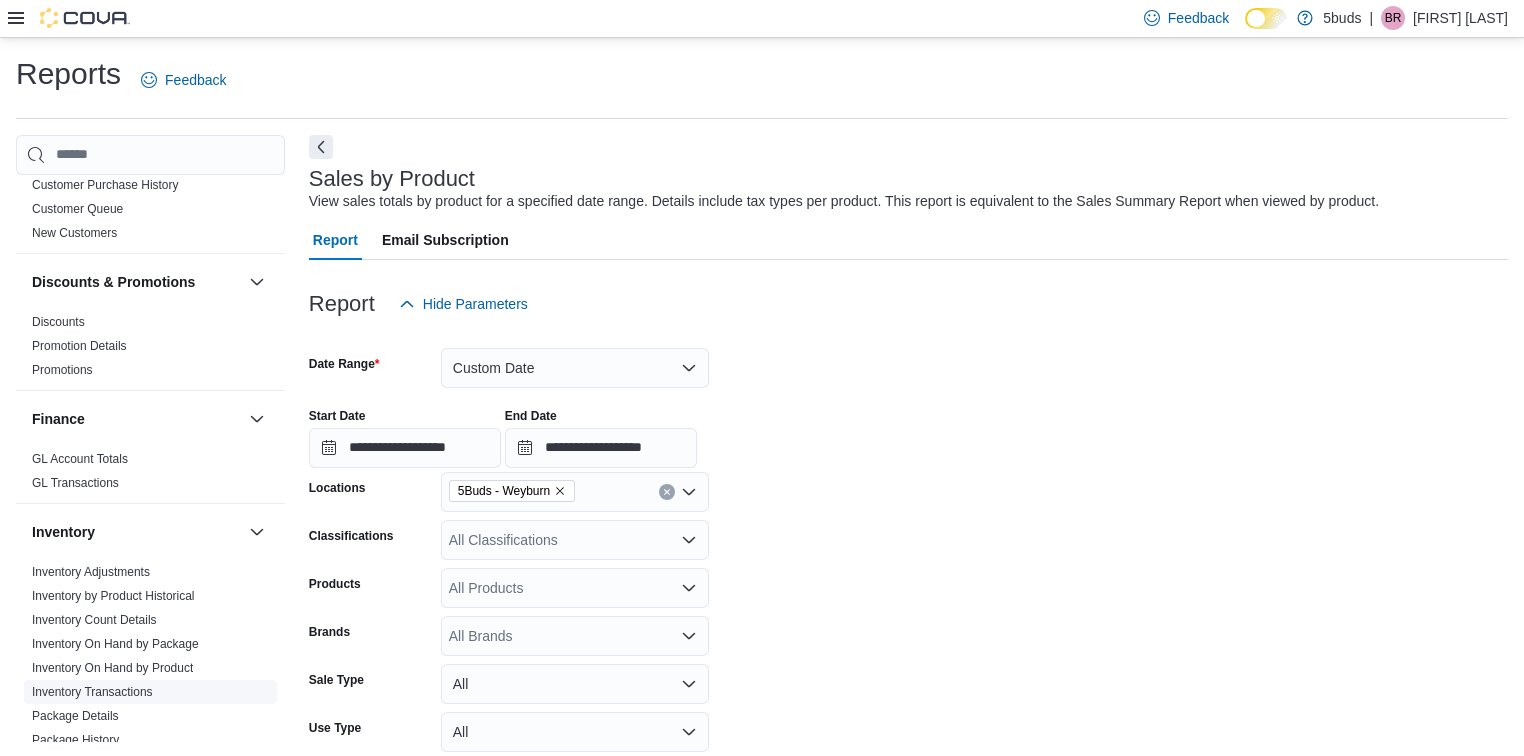 scroll, scrollTop: 720, scrollLeft: 0, axis: vertical 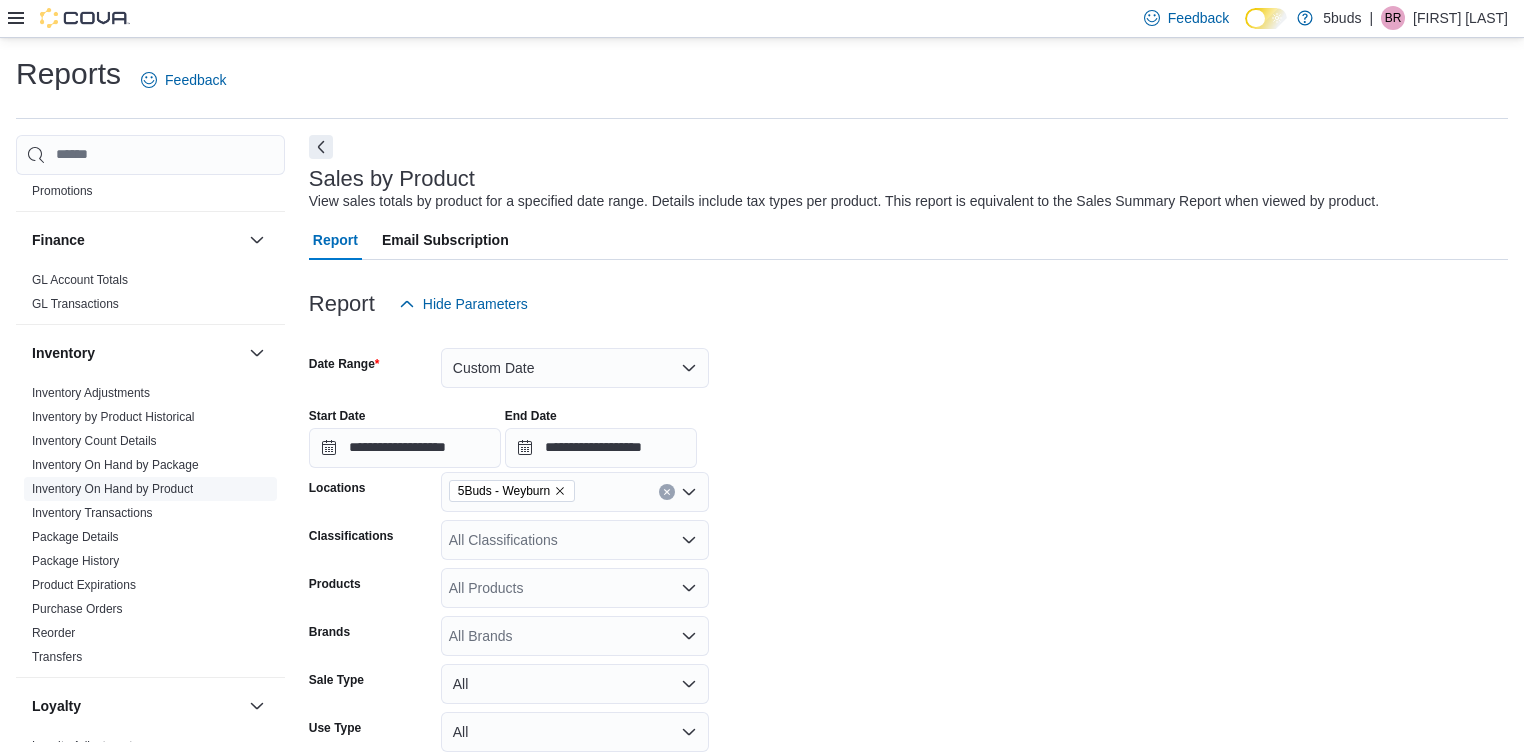 click on "Inventory On Hand by Product" at bounding box center (150, 489) 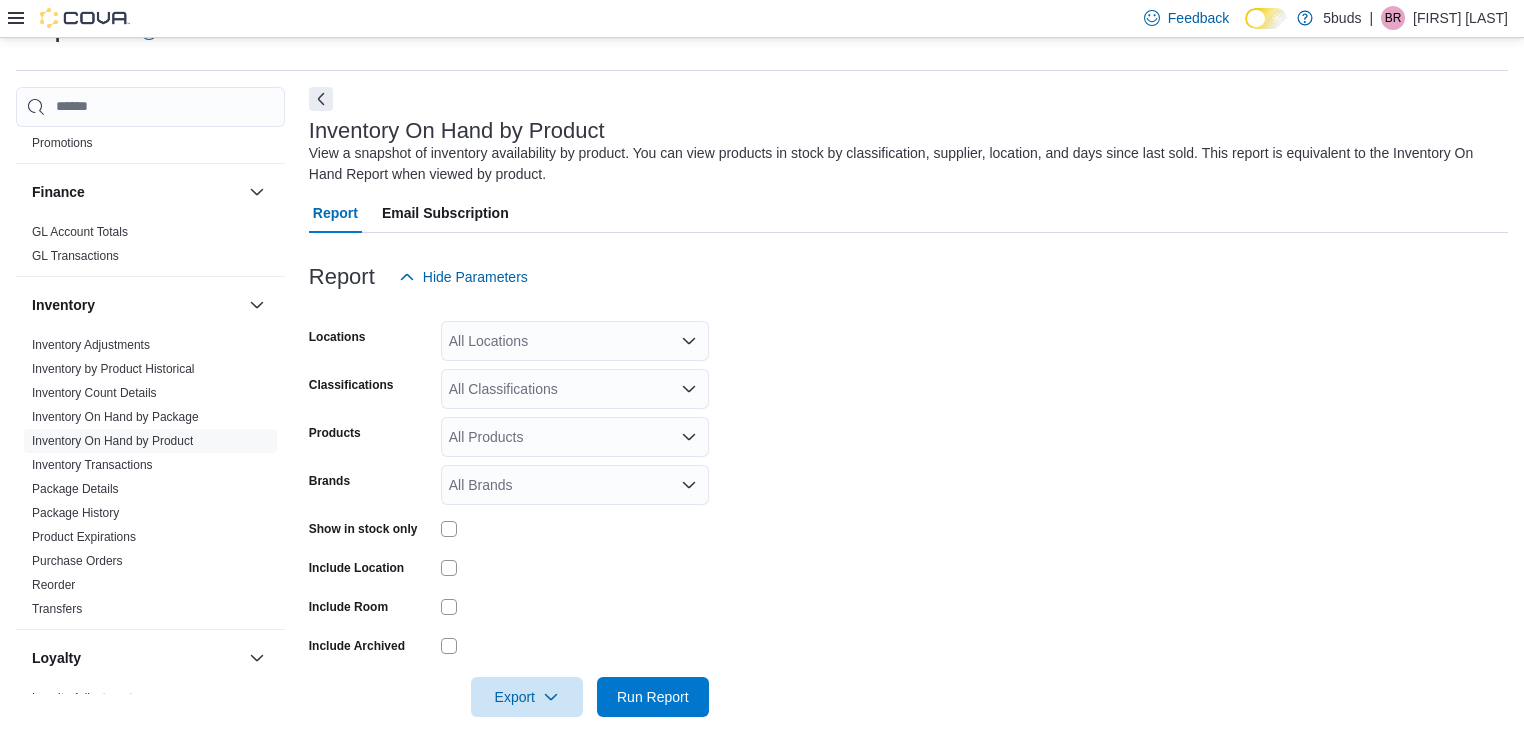 scroll, scrollTop: 48, scrollLeft: 0, axis: vertical 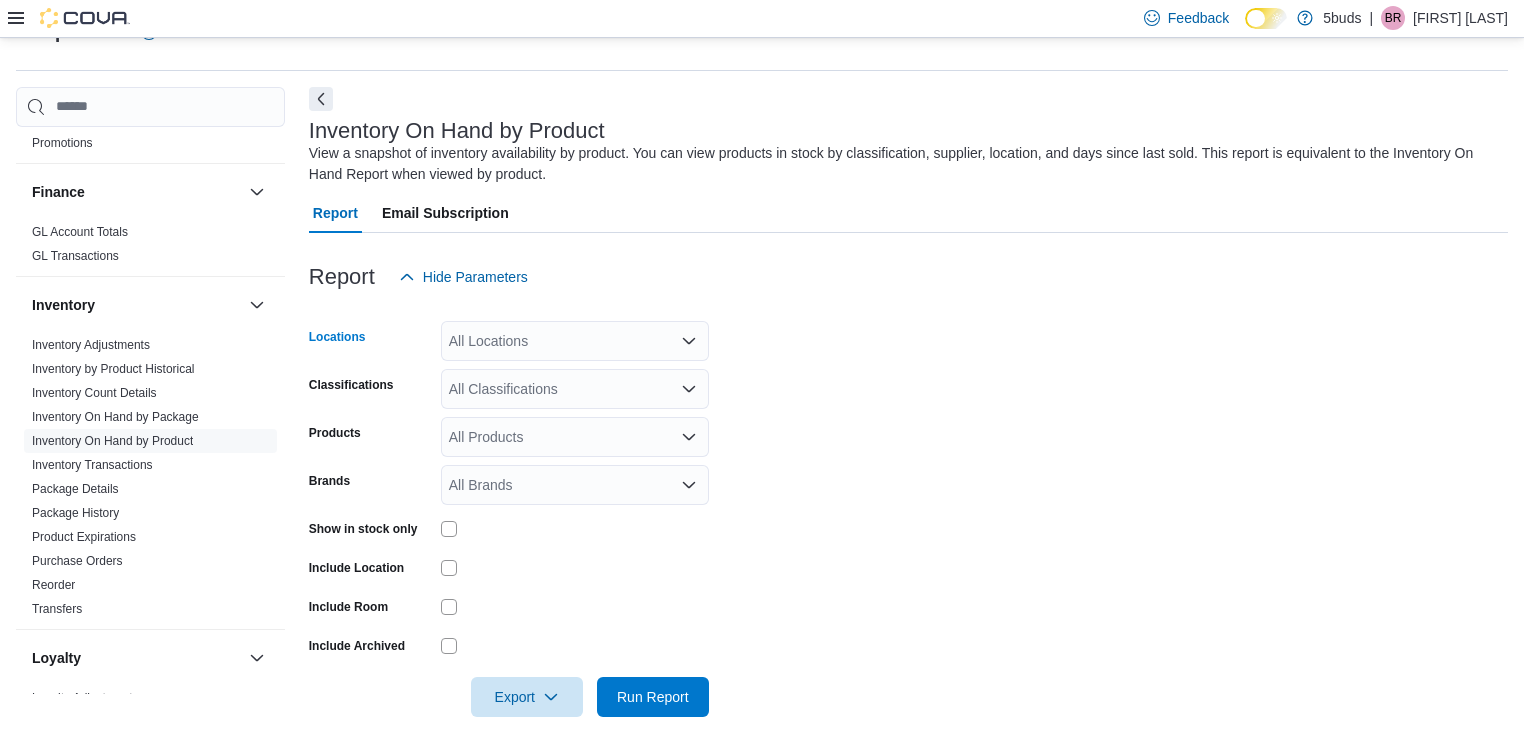 click on "All Locations" at bounding box center (575, 341) 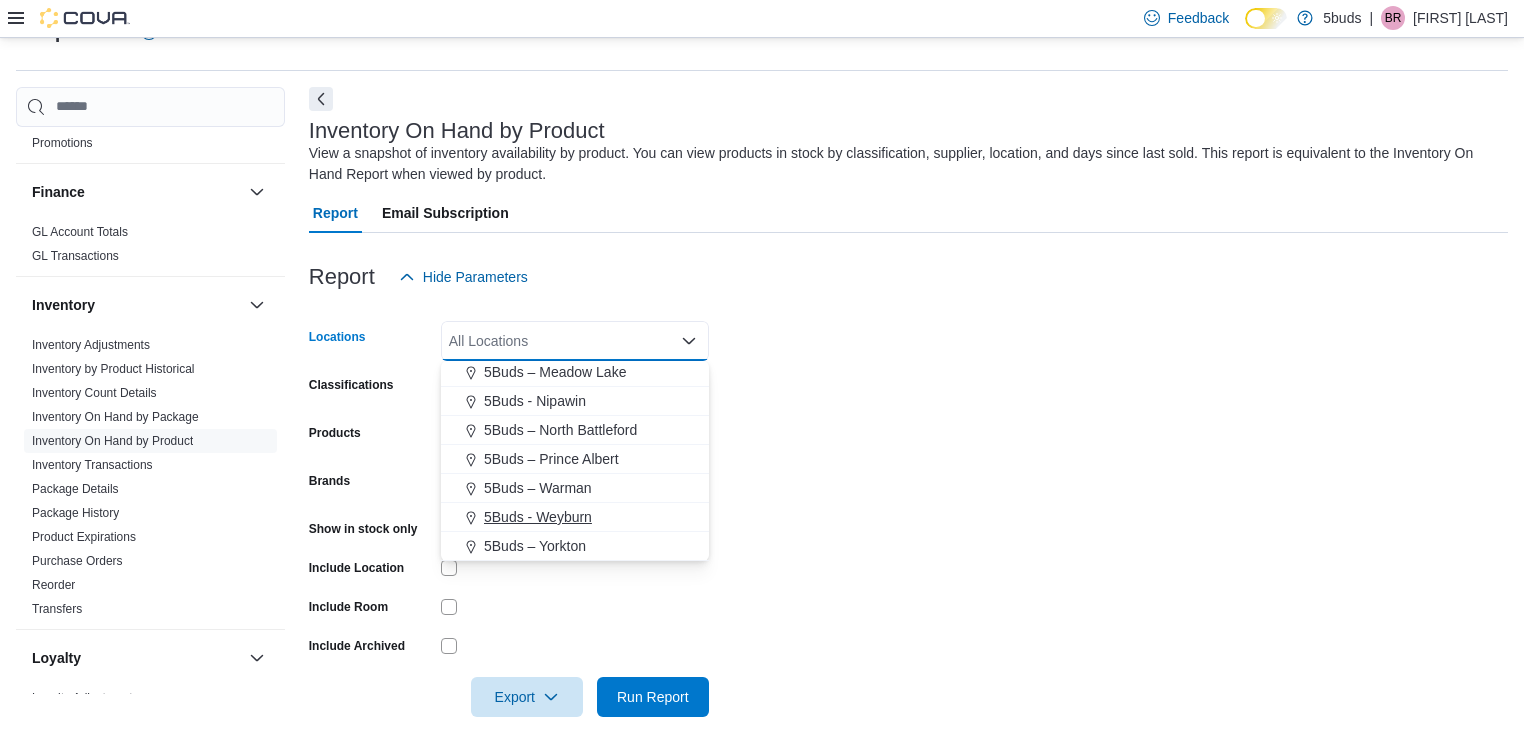 click on "5Buds - Weyburn" at bounding box center [538, 517] 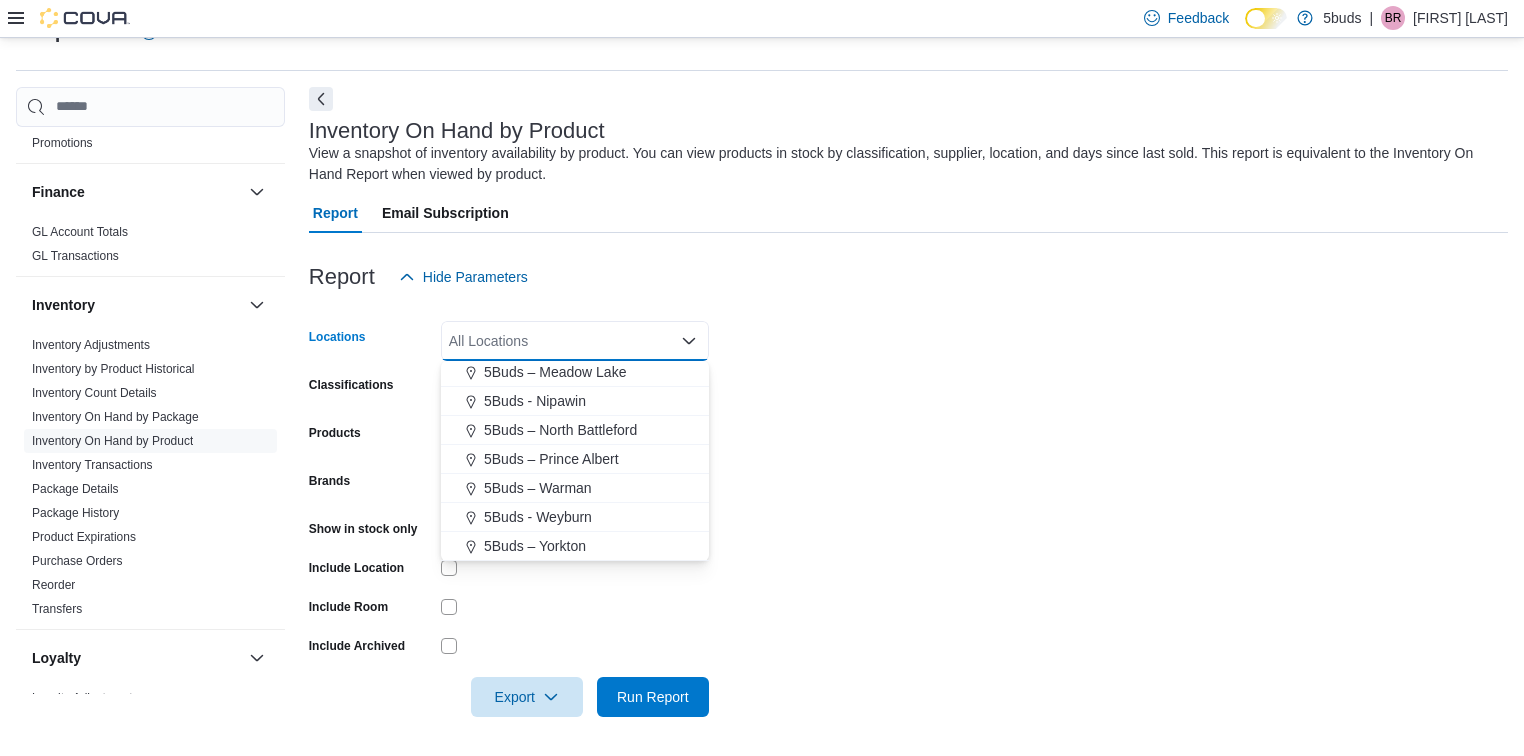 scroll, scrollTop: 90, scrollLeft: 0, axis: vertical 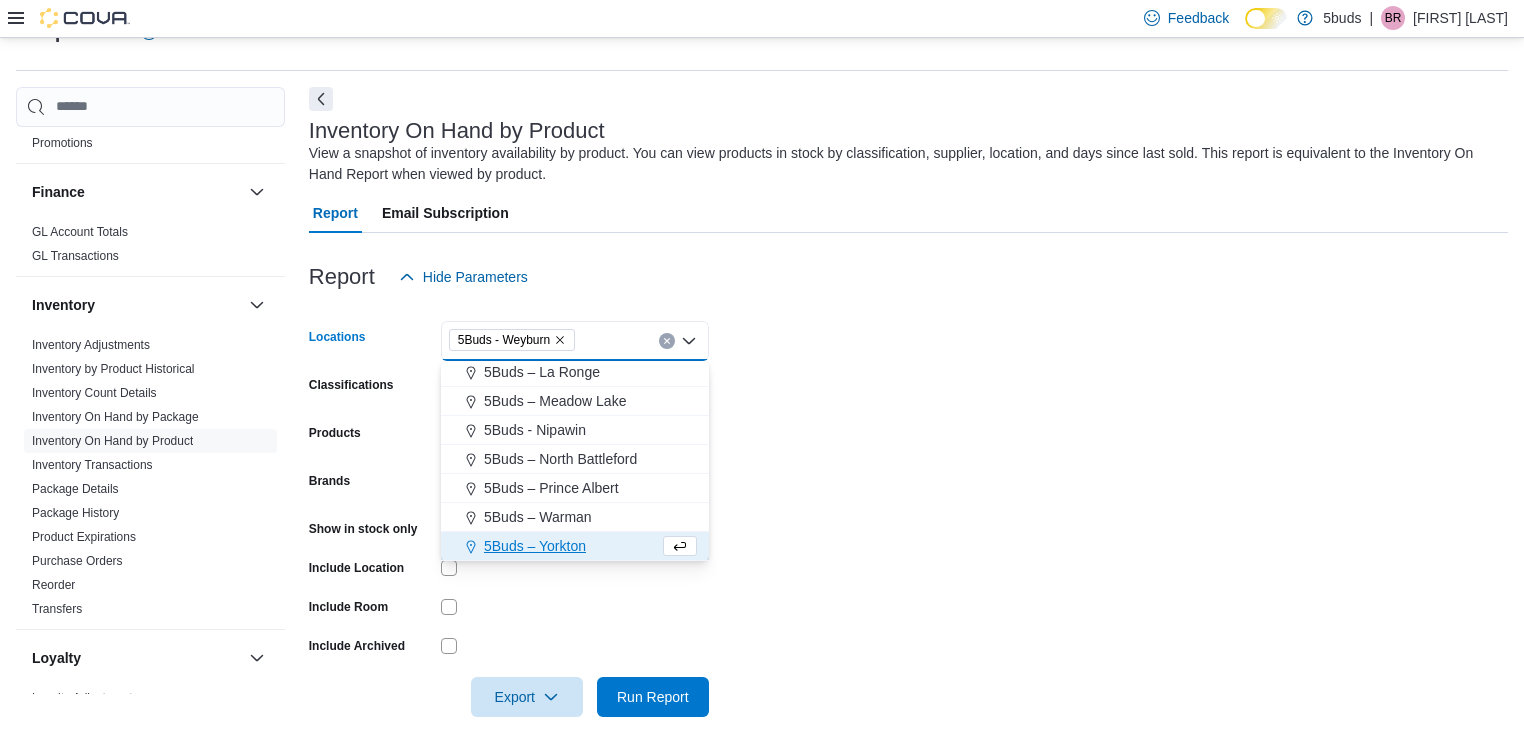 click on "Locations 5Buds - [CITY] Combo box. Selected. 5Buds - [CITY]. Press Backspace to delete 5Buds - [CITY]. Combo box input. All Locations. Type some text or, to display a list of choices, press Down Arrow. To exit the list of choices, press Escape. Classifications All Classifications Products All Products Brands All Brands Show in stock only Include Location Include Room Include Archived Export  Run Report" at bounding box center [908, 507] 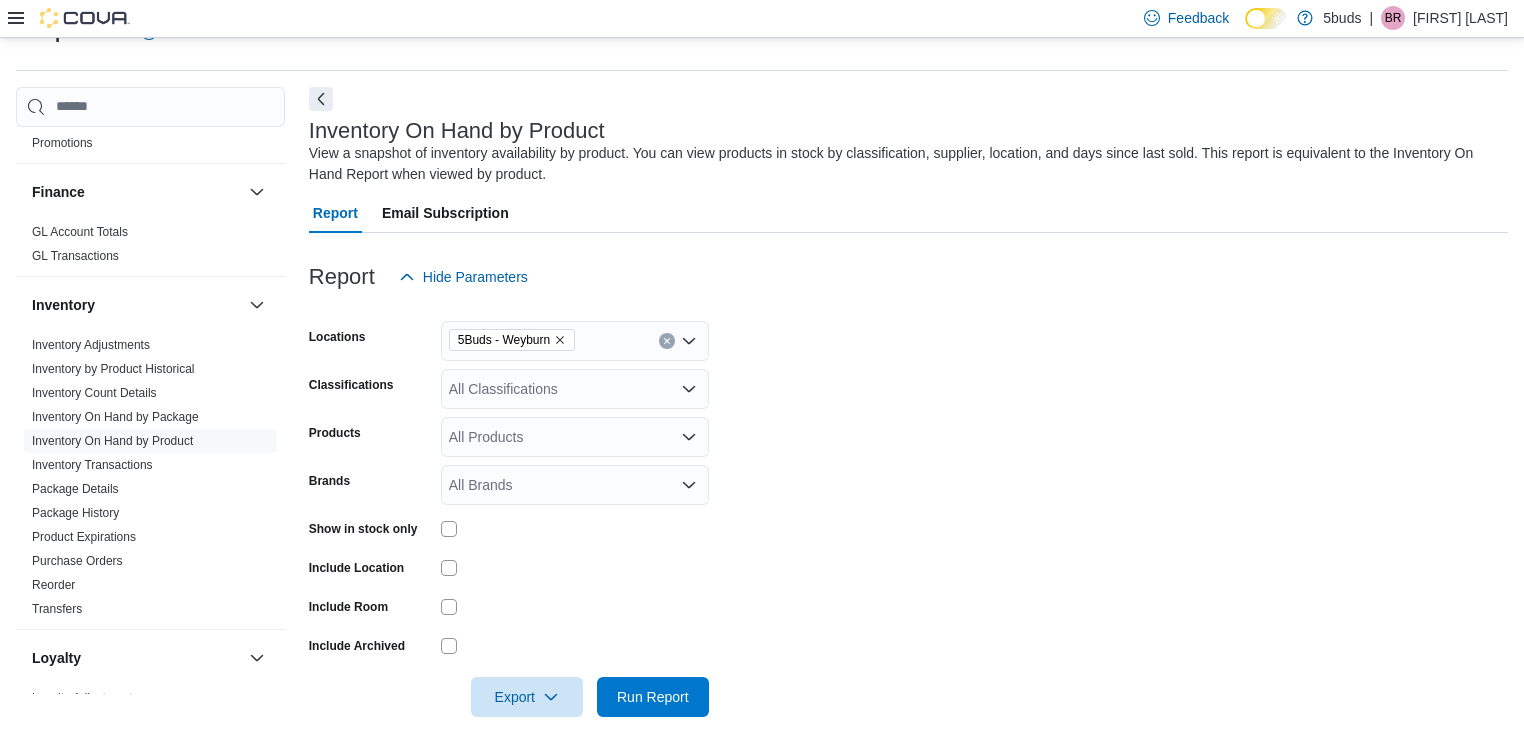 click on "All Products" at bounding box center [575, 437] 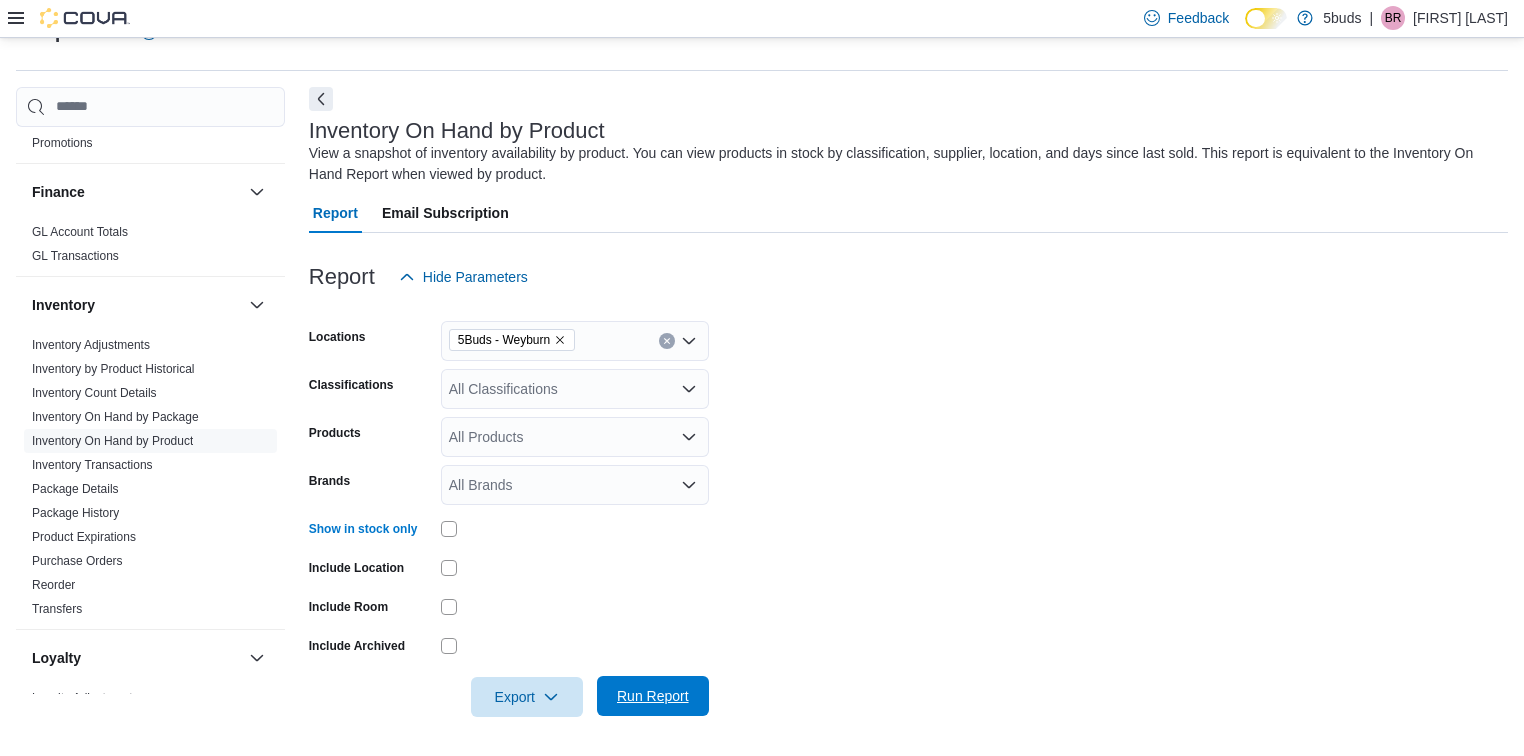 click on "Run Report" at bounding box center [653, 696] 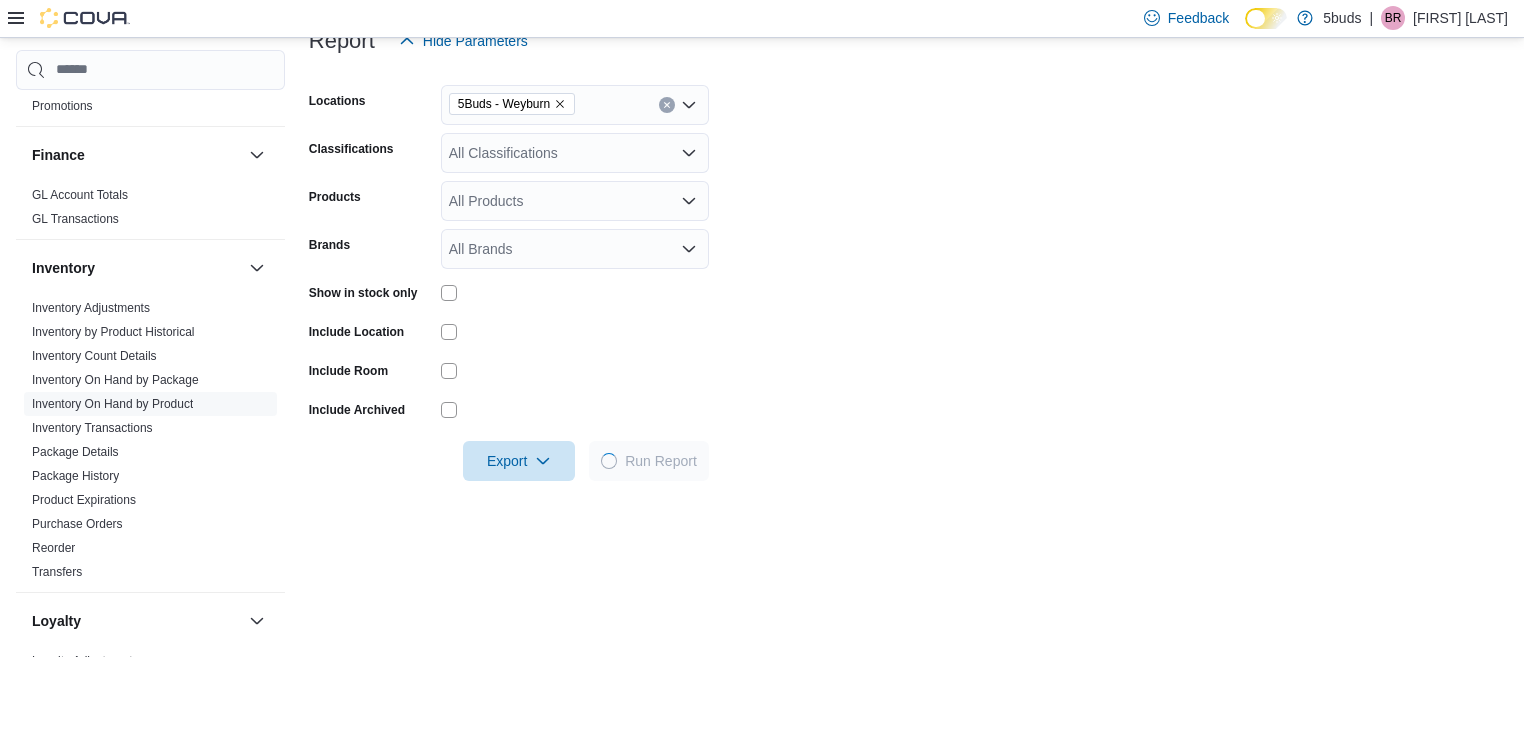 scroll, scrollTop: 448, scrollLeft: 0, axis: vertical 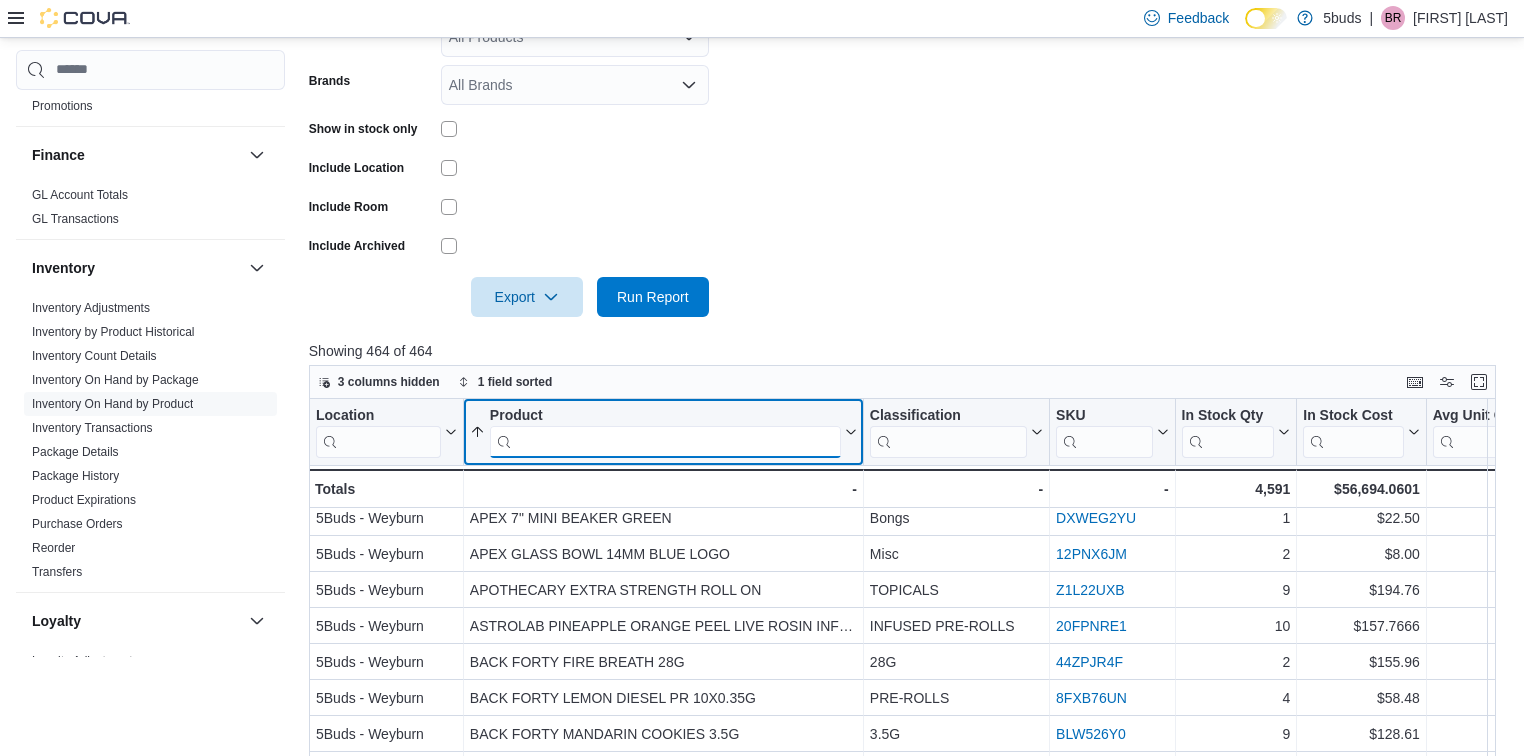 click at bounding box center (665, 441) 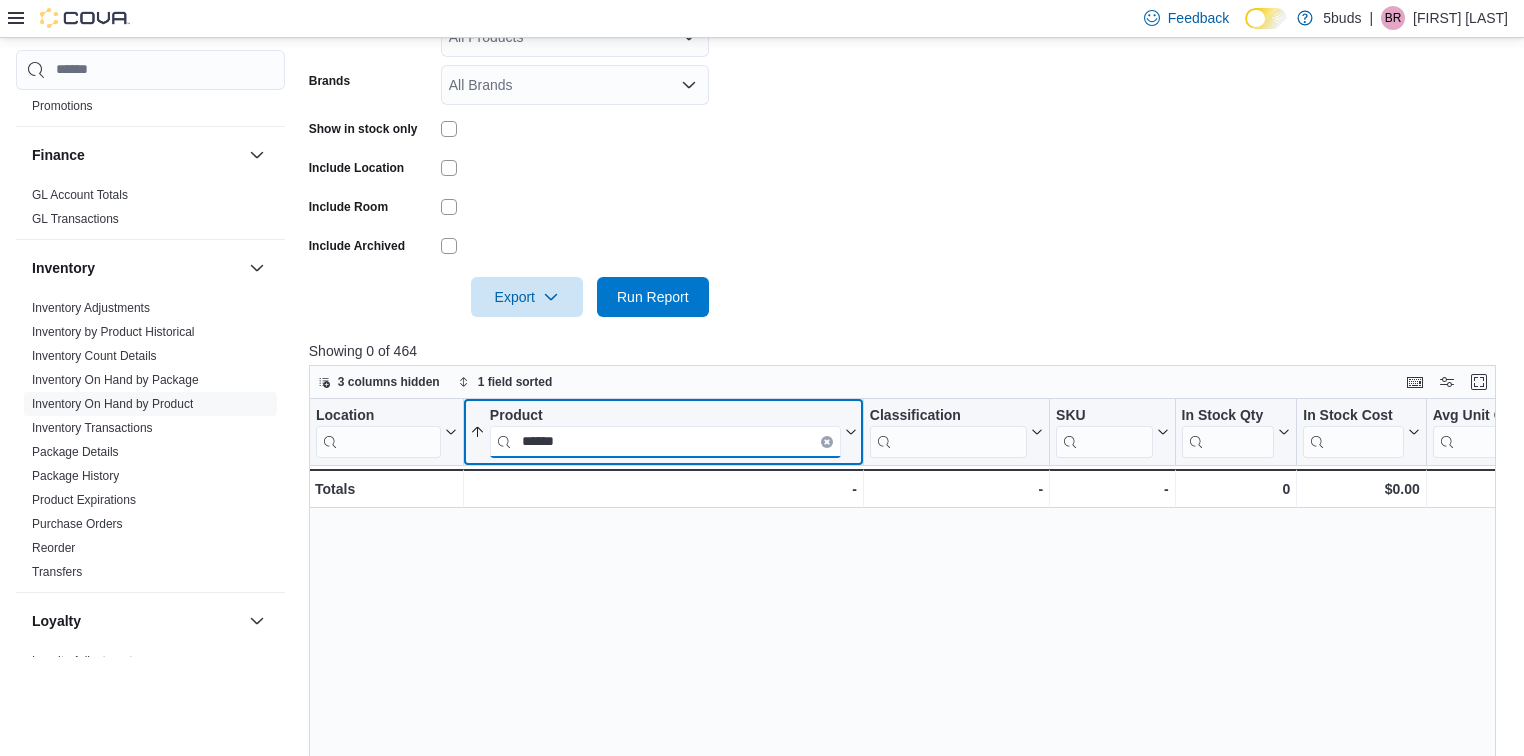 scroll, scrollTop: 0, scrollLeft: 0, axis: both 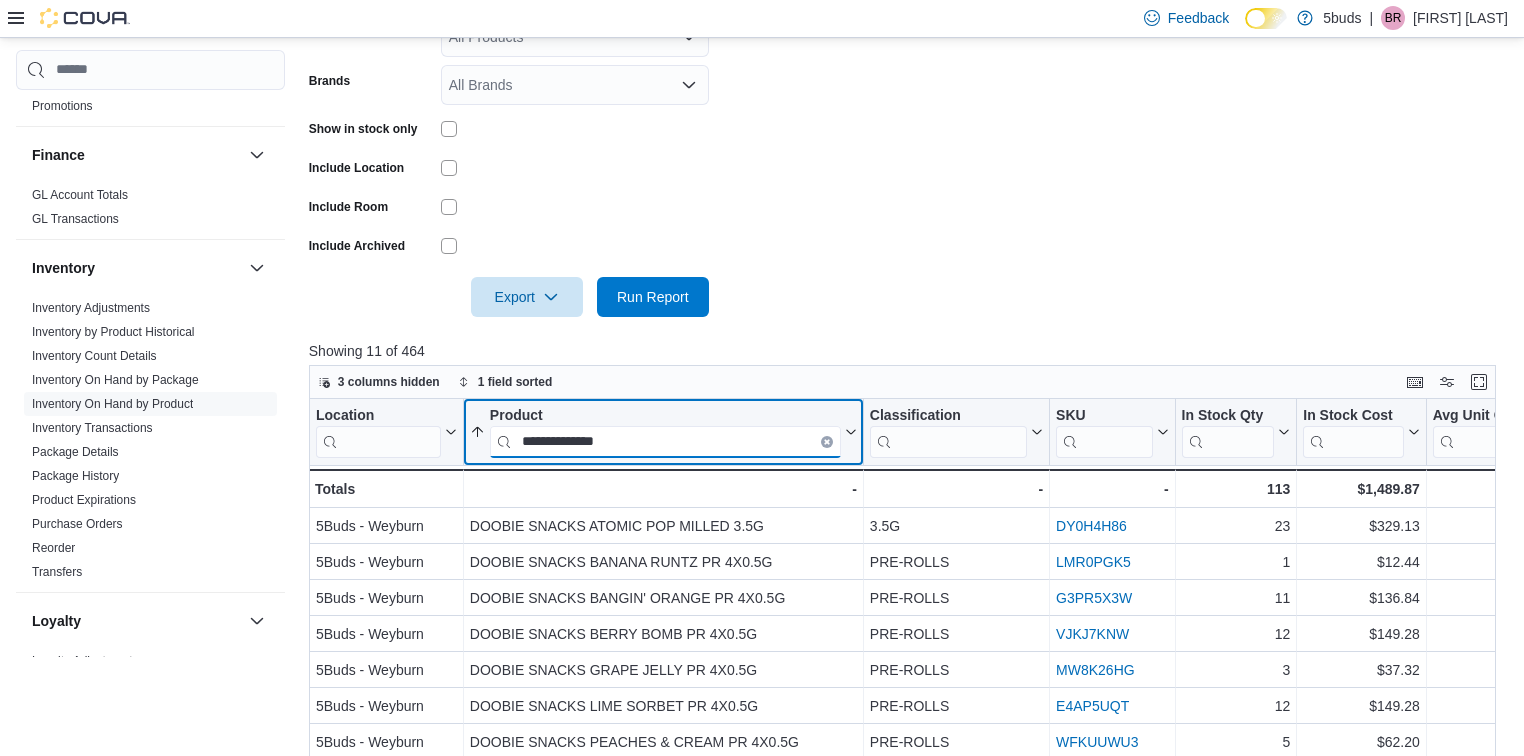 type on "**********" 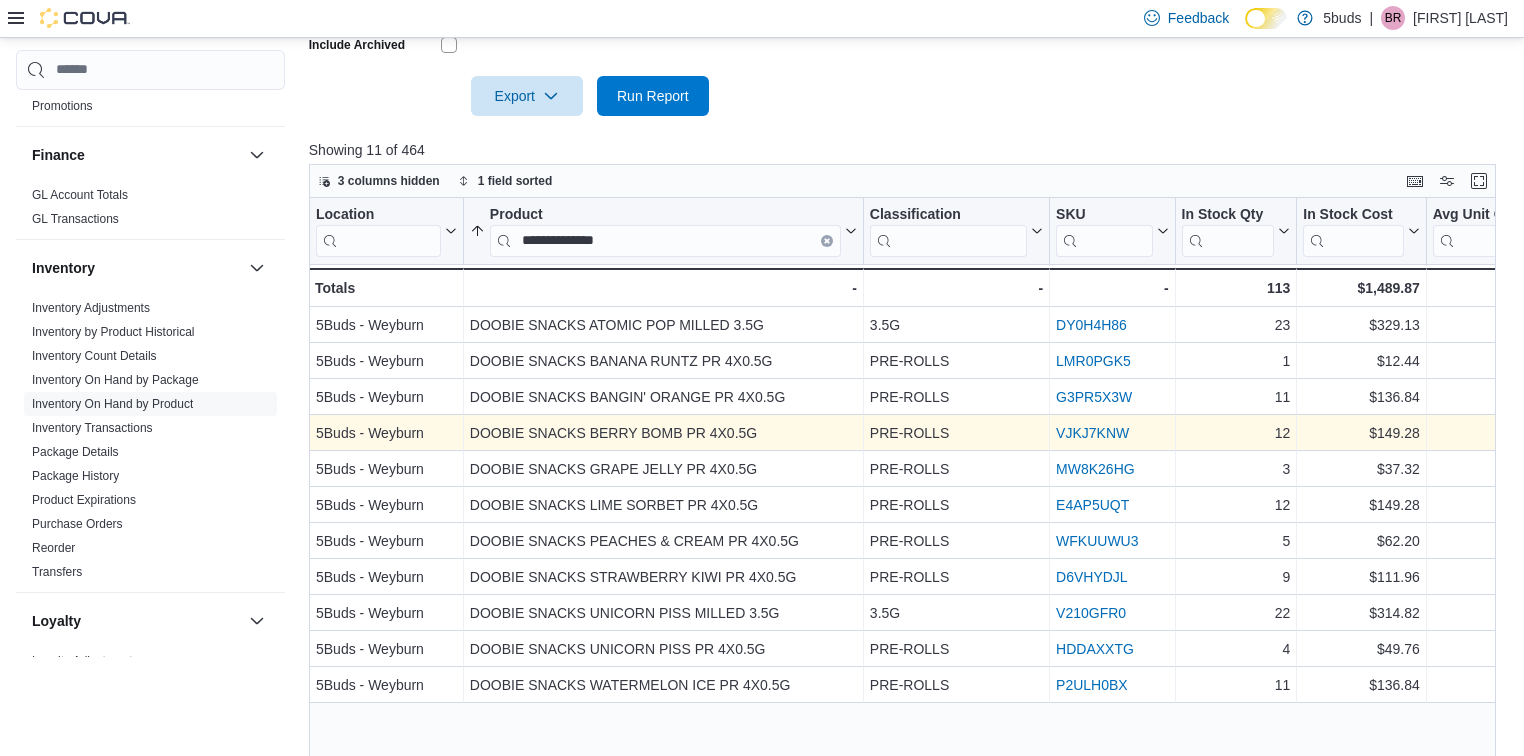 scroll, scrollTop: 677, scrollLeft: 0, axis: vertical 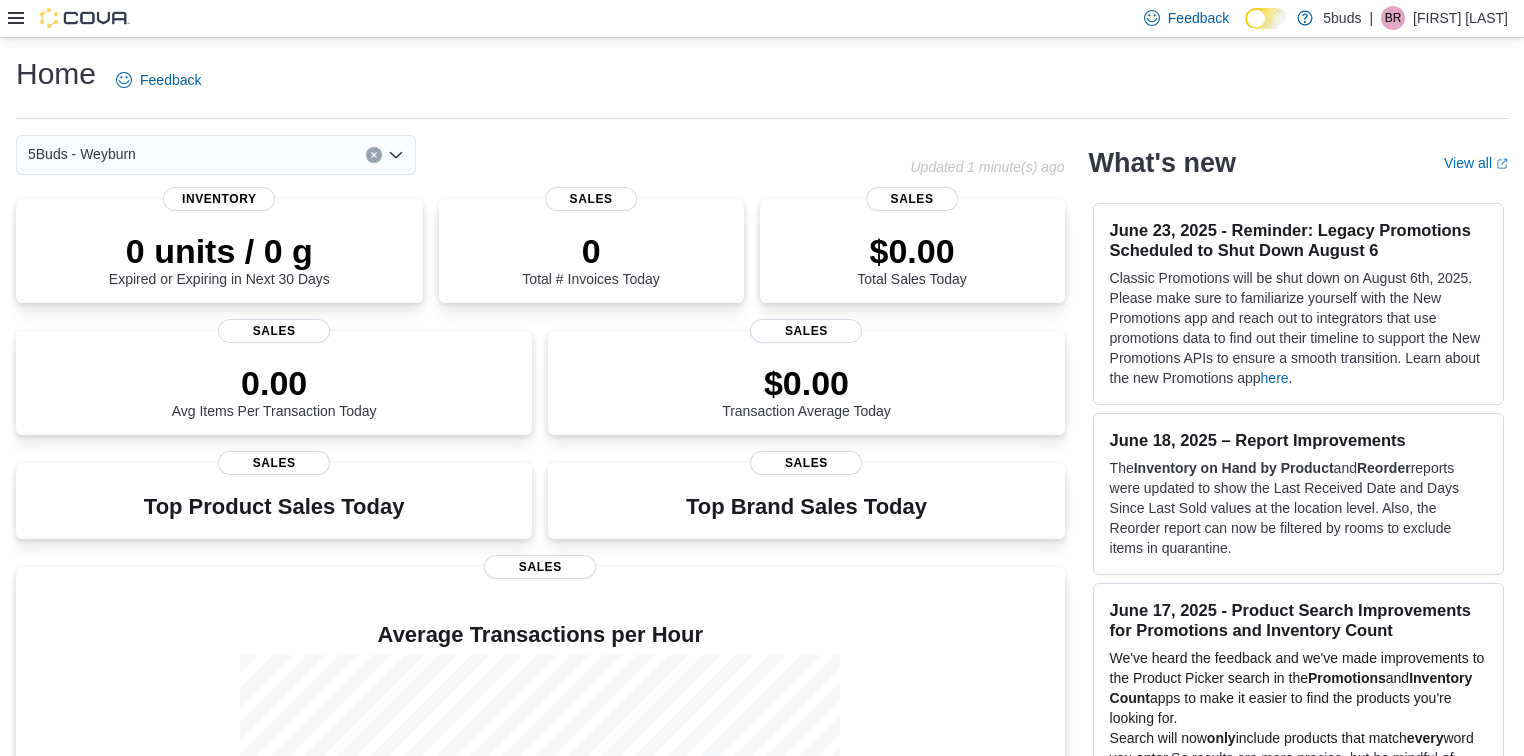 click 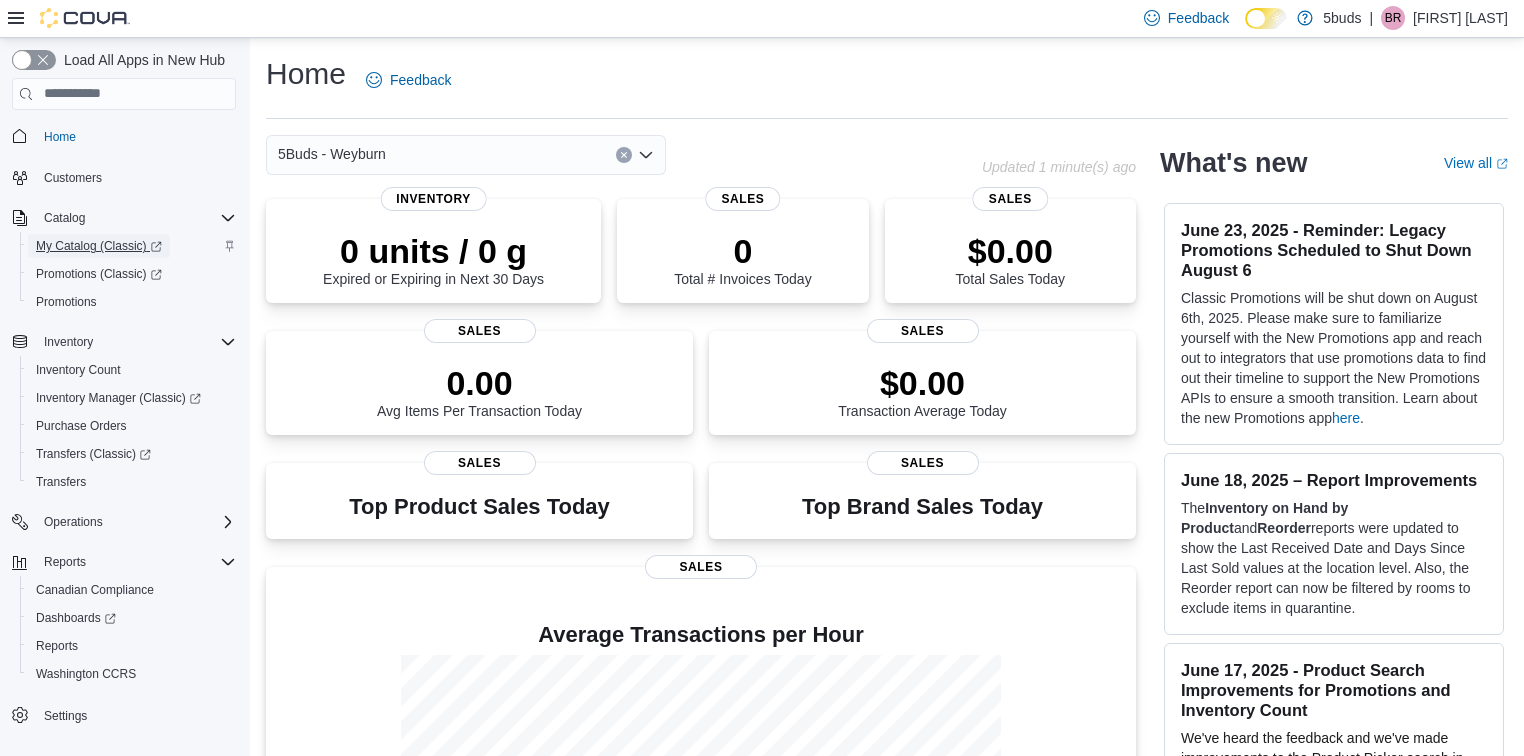 click on "My Catalog (Classic)" at bounding box center [99, 246] 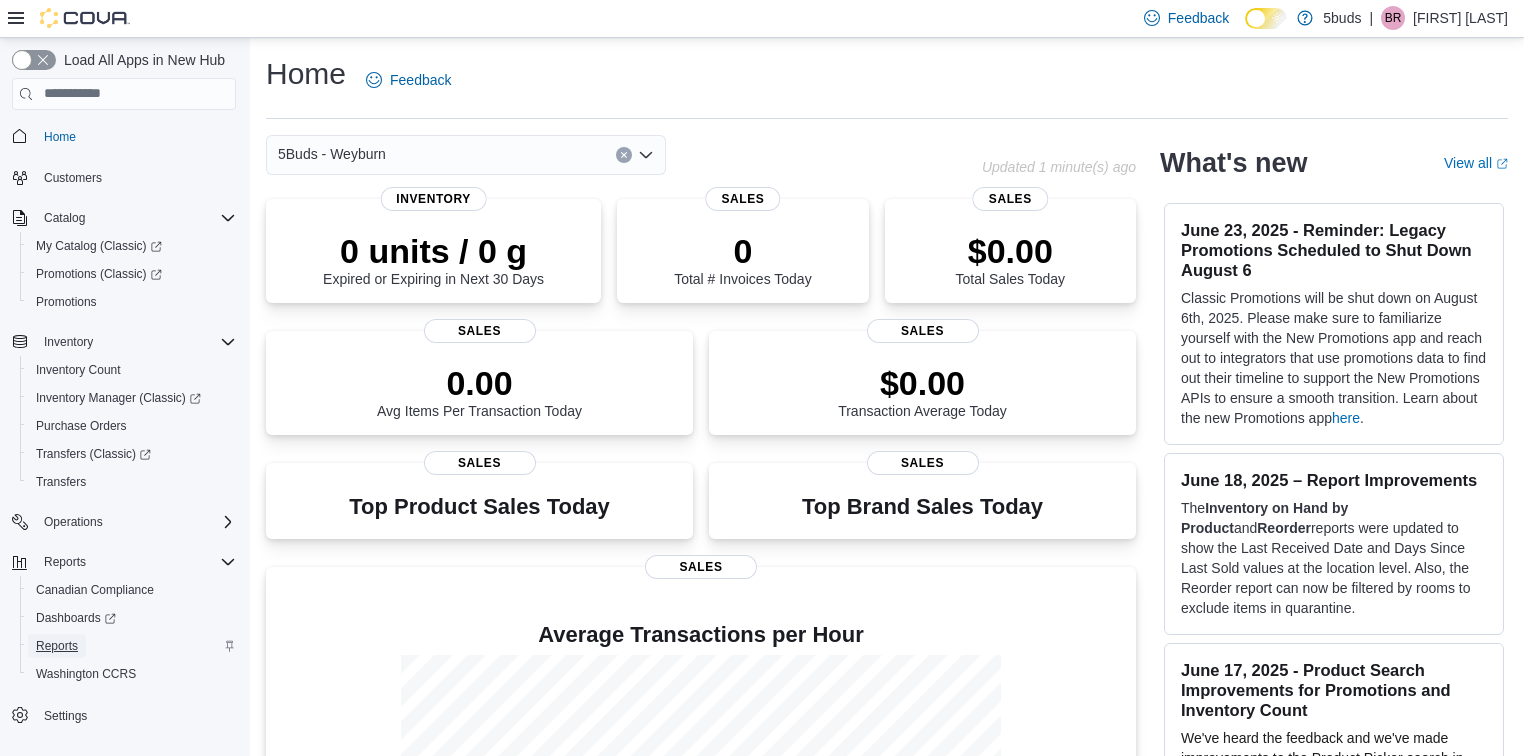 click on "Reports" at bounding box center (57, 646) 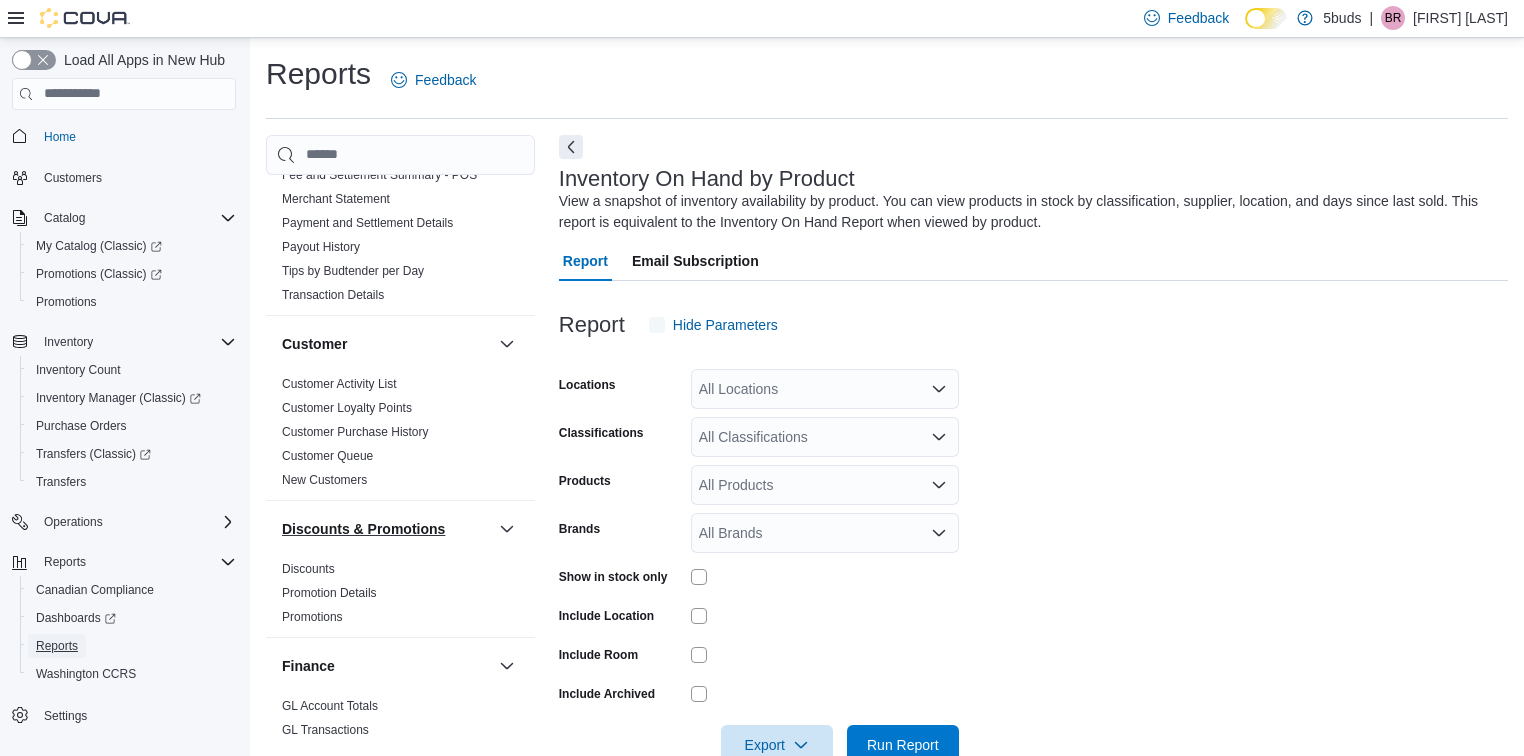 scroll, scrollTop: 320, scrollLeft: 0, axis: vertical 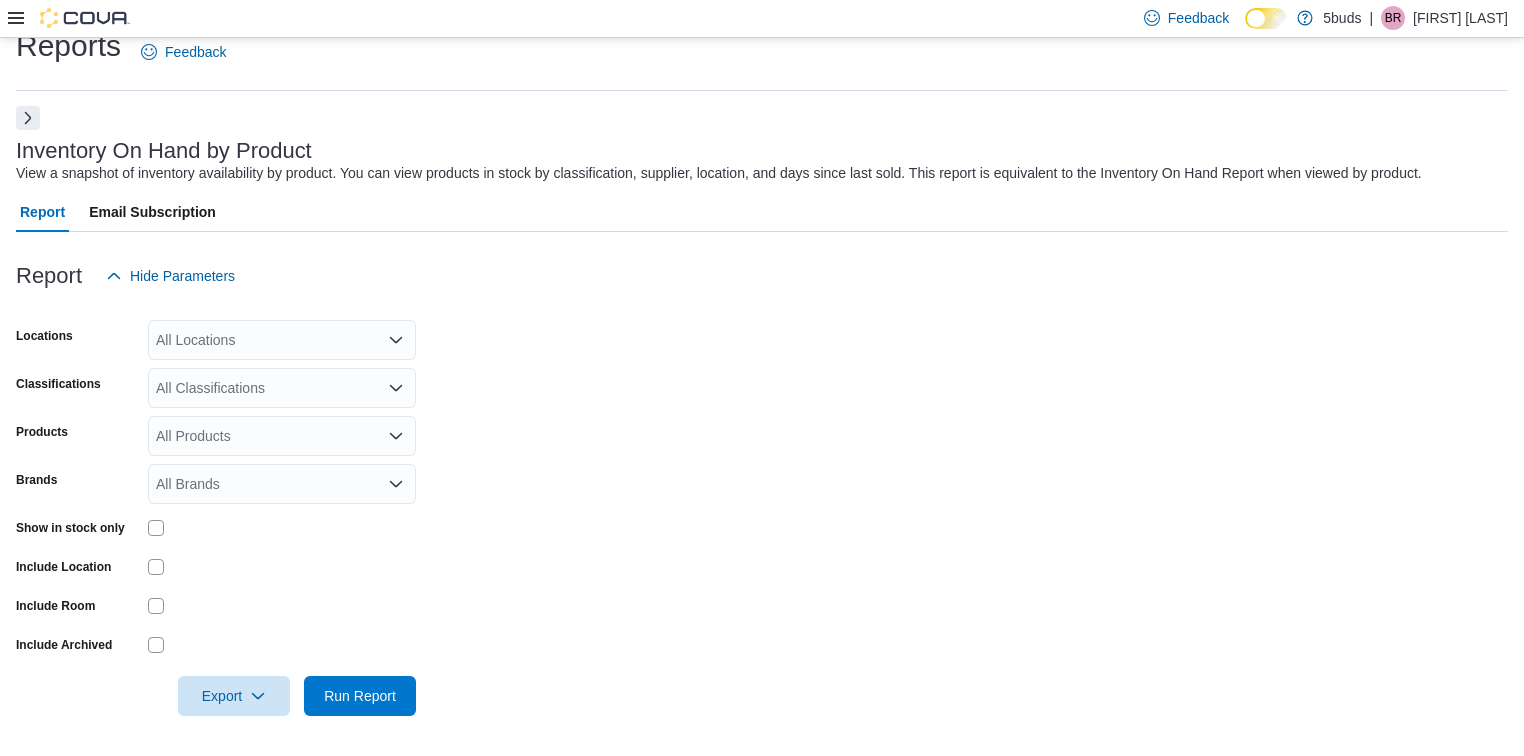 click at bounding box center [28, 118] 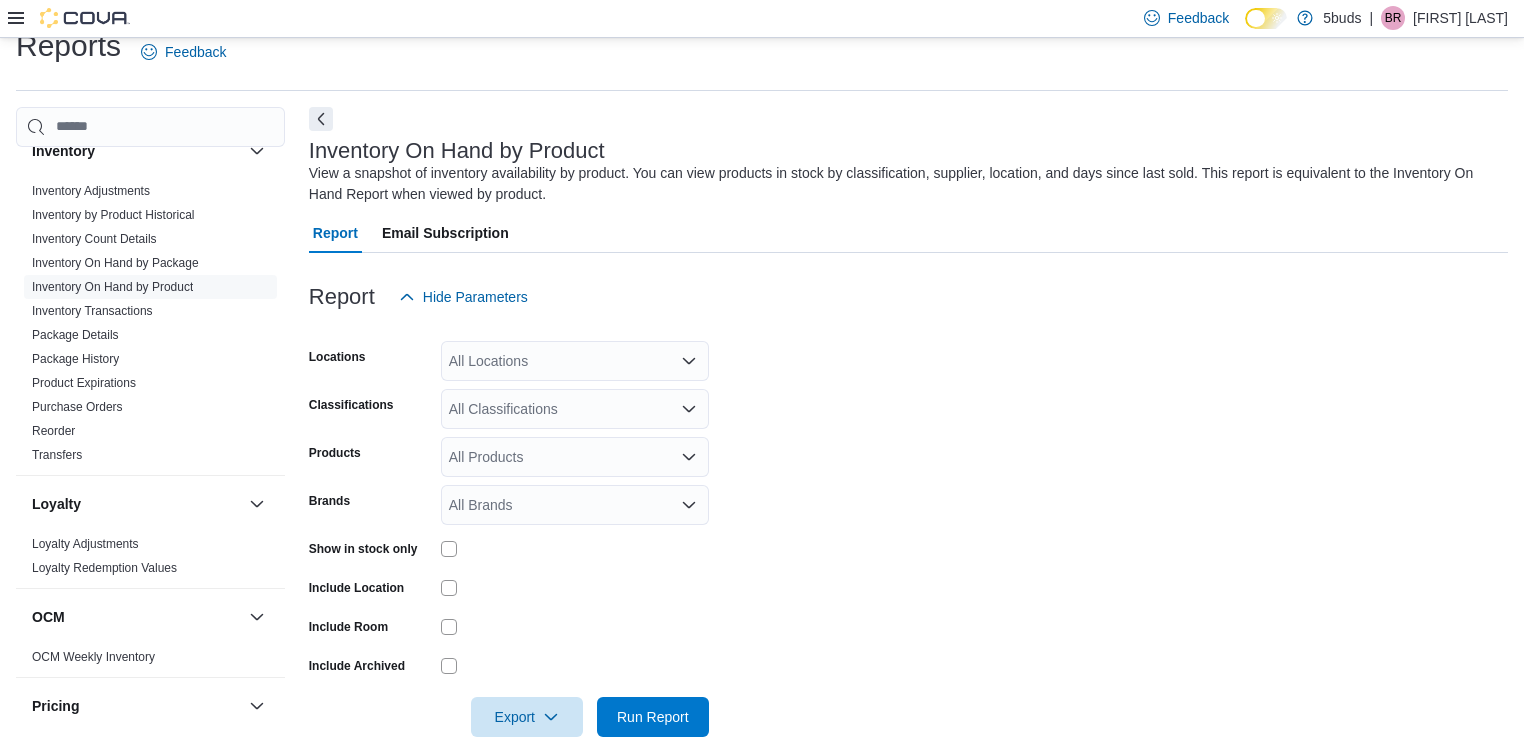 scroll, scrollTop: 960, scrollLeft: 0, axis: vertical 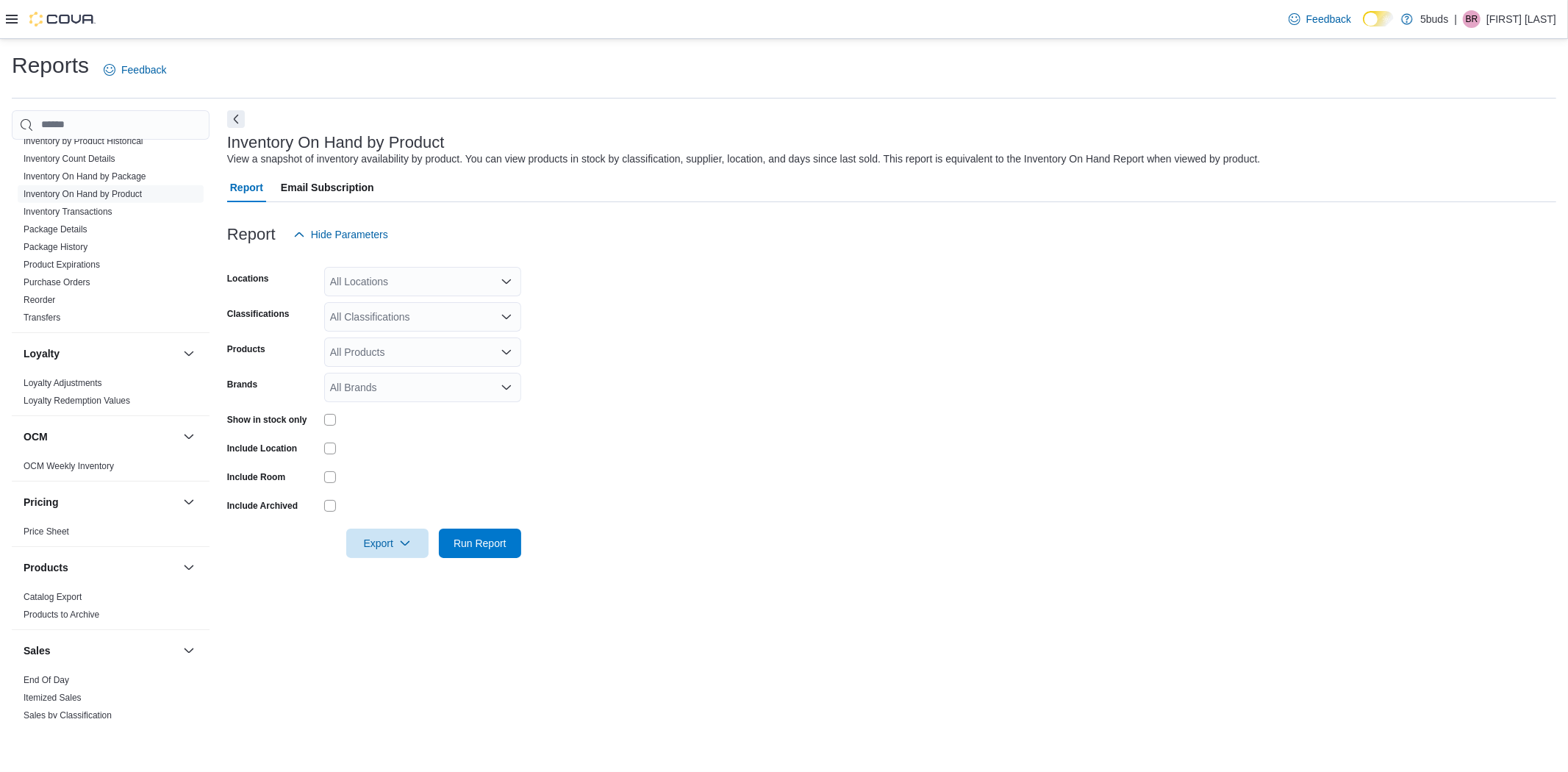 drag, startPoint x: 1003, startPoint y: 0, endPoint x: 718, endPoint y: 130, distance: 313.2491 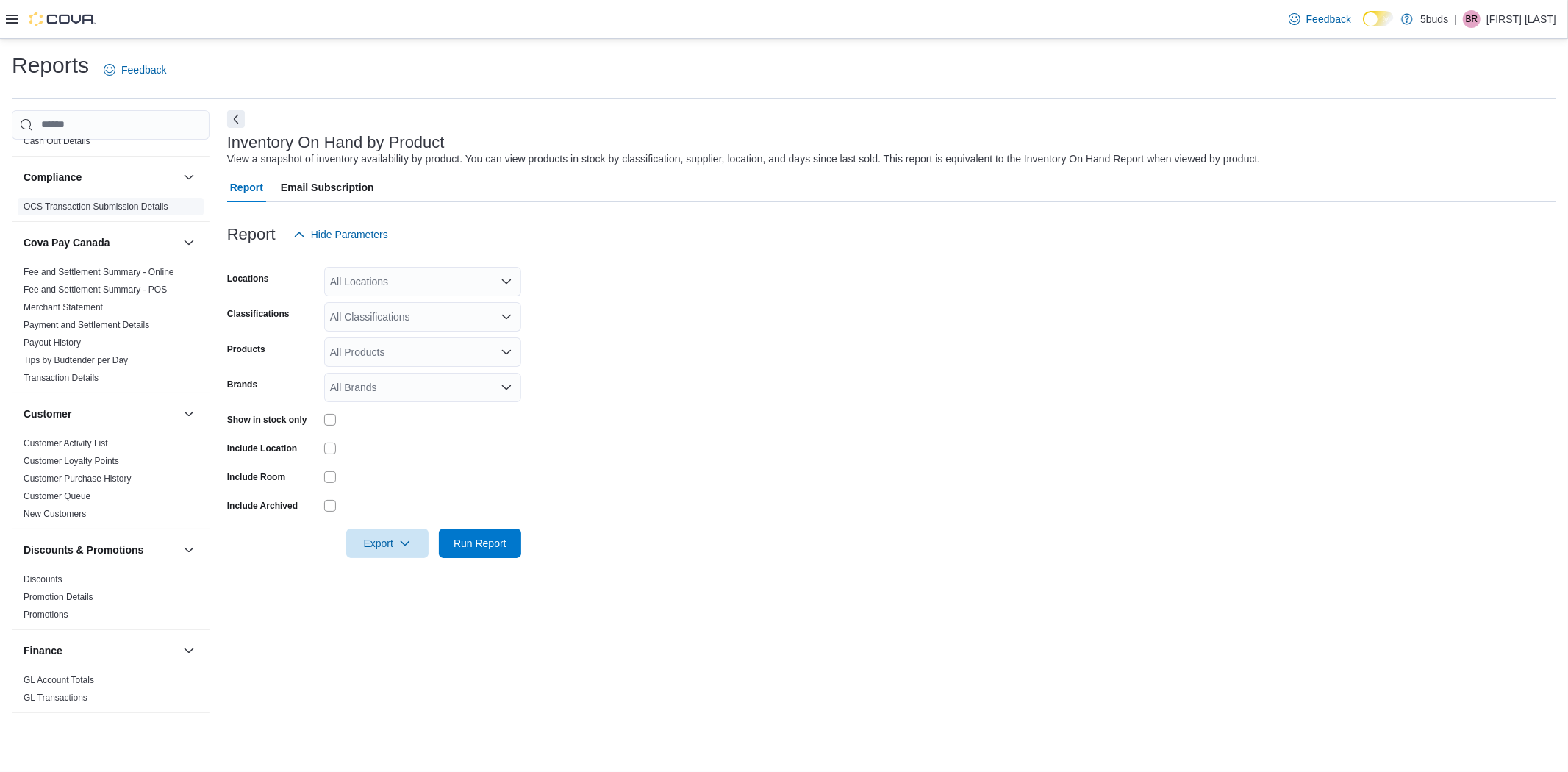 scroll, scrollTop: 0, scrollLeft: 0, axis: both 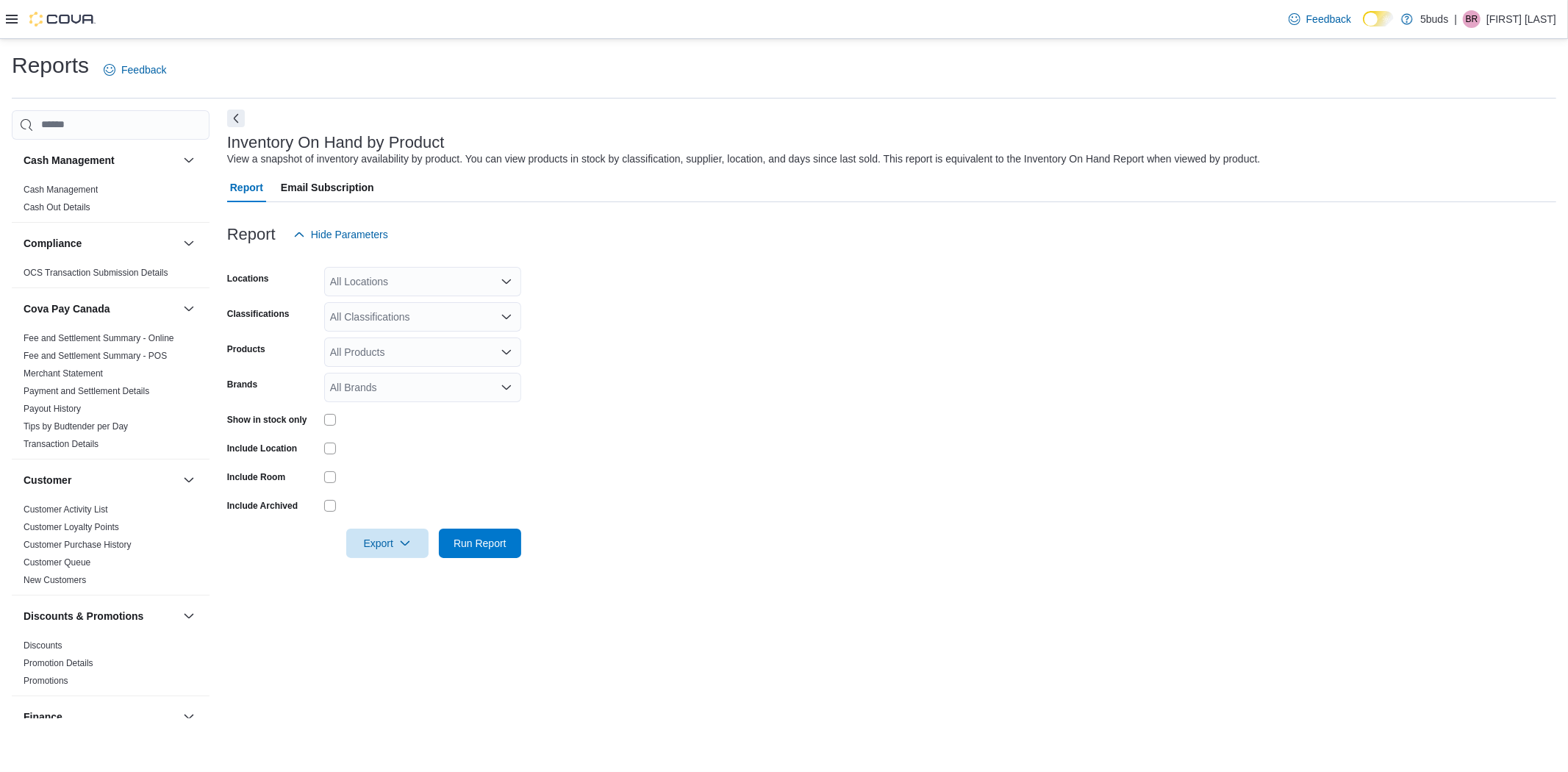 click at bounding box center (236, 118) 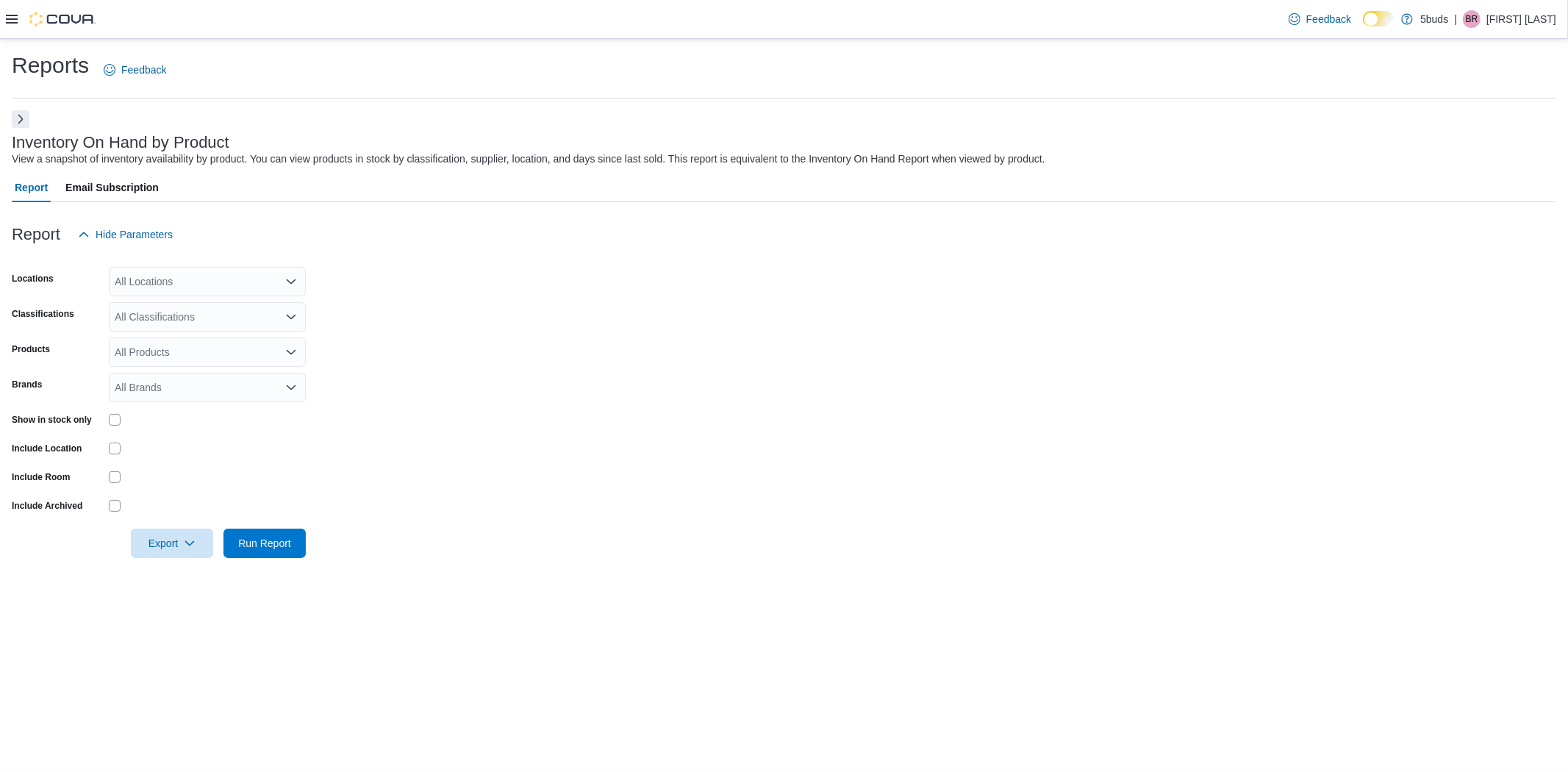click at bounding box center (51, 19) 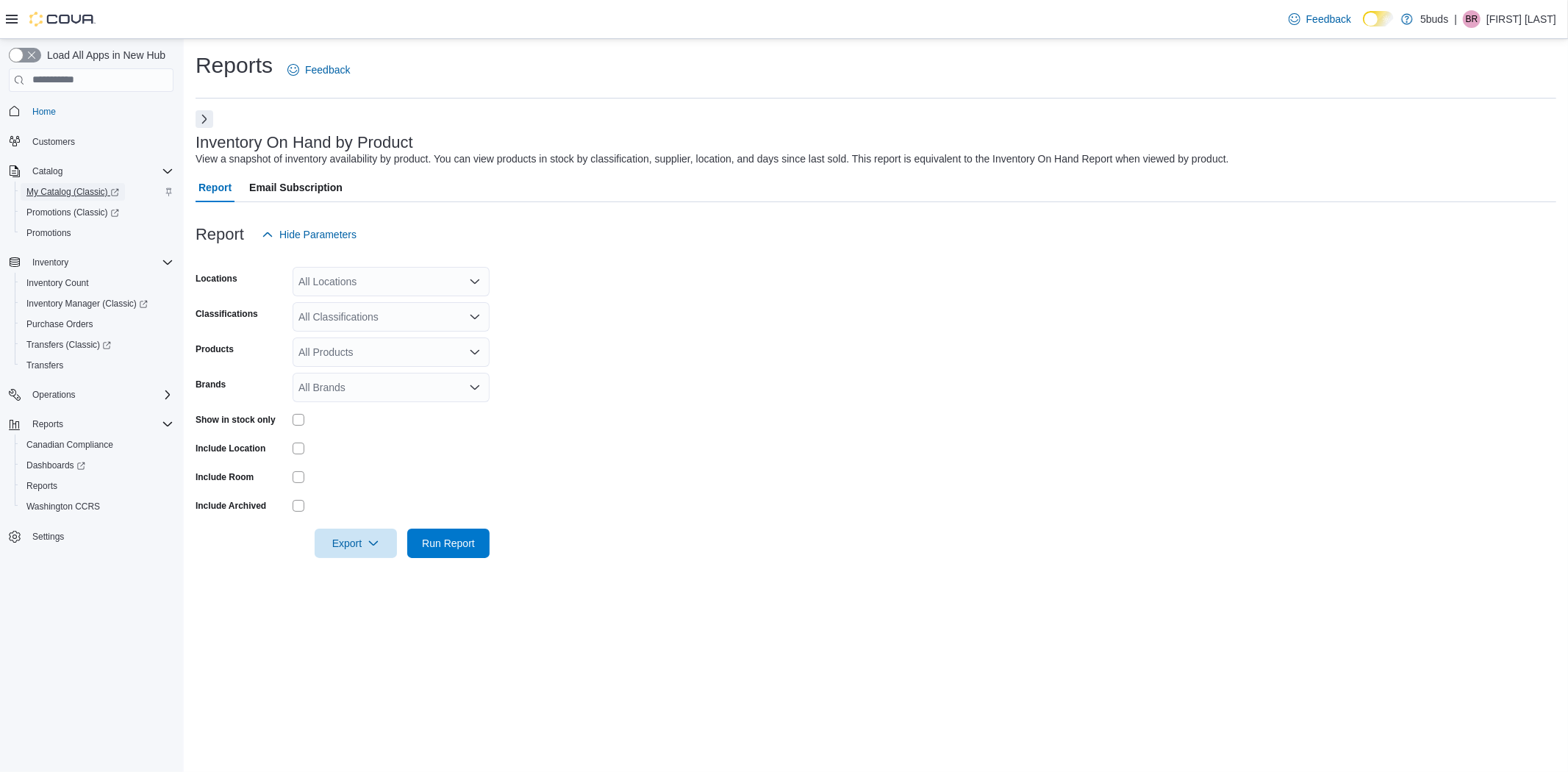click on "My Catalog (Classic)" at bounding box center [73, 192] 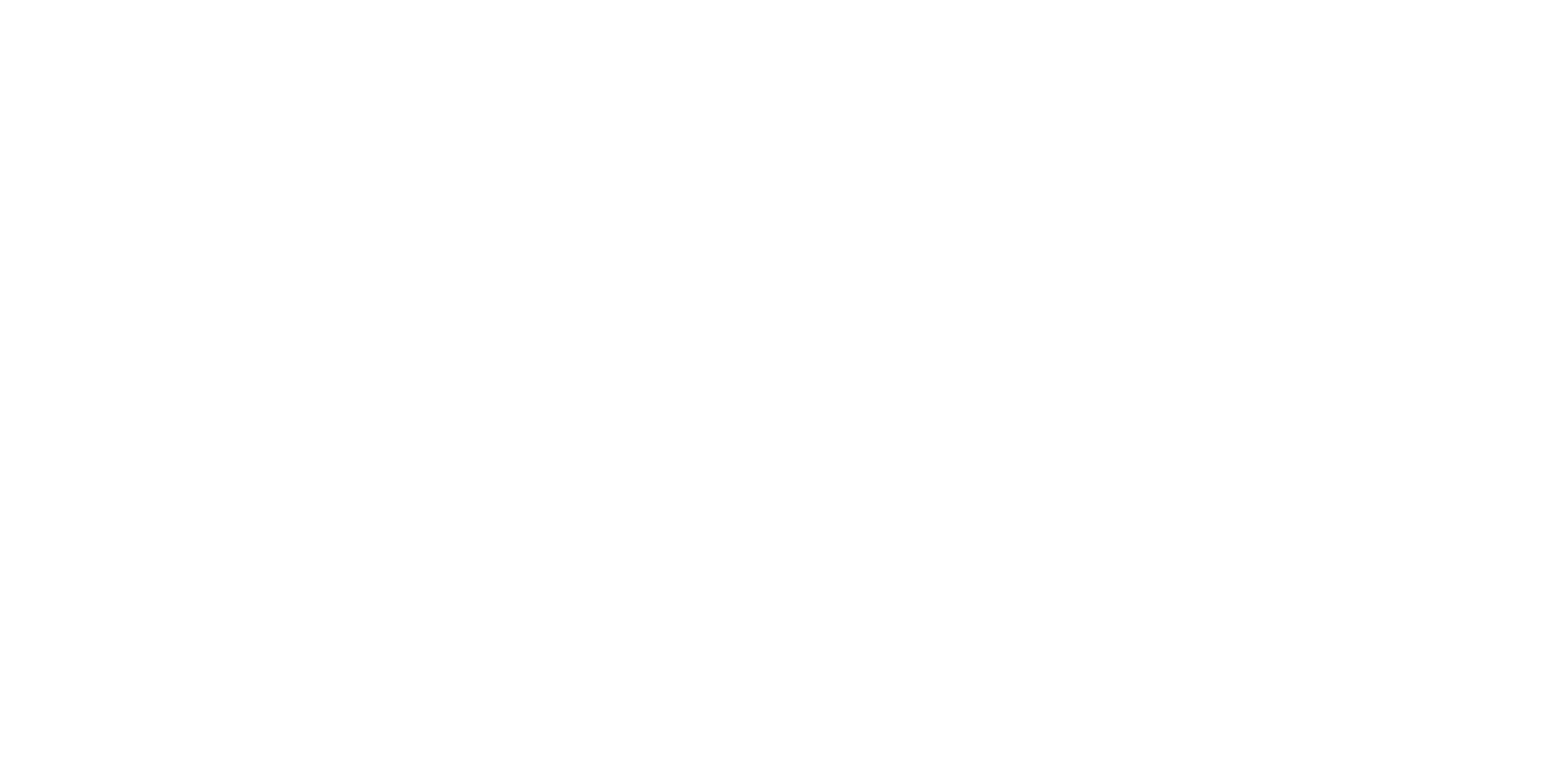 scroll, scrollTop: 0, scrollLeft: 0, axis: both 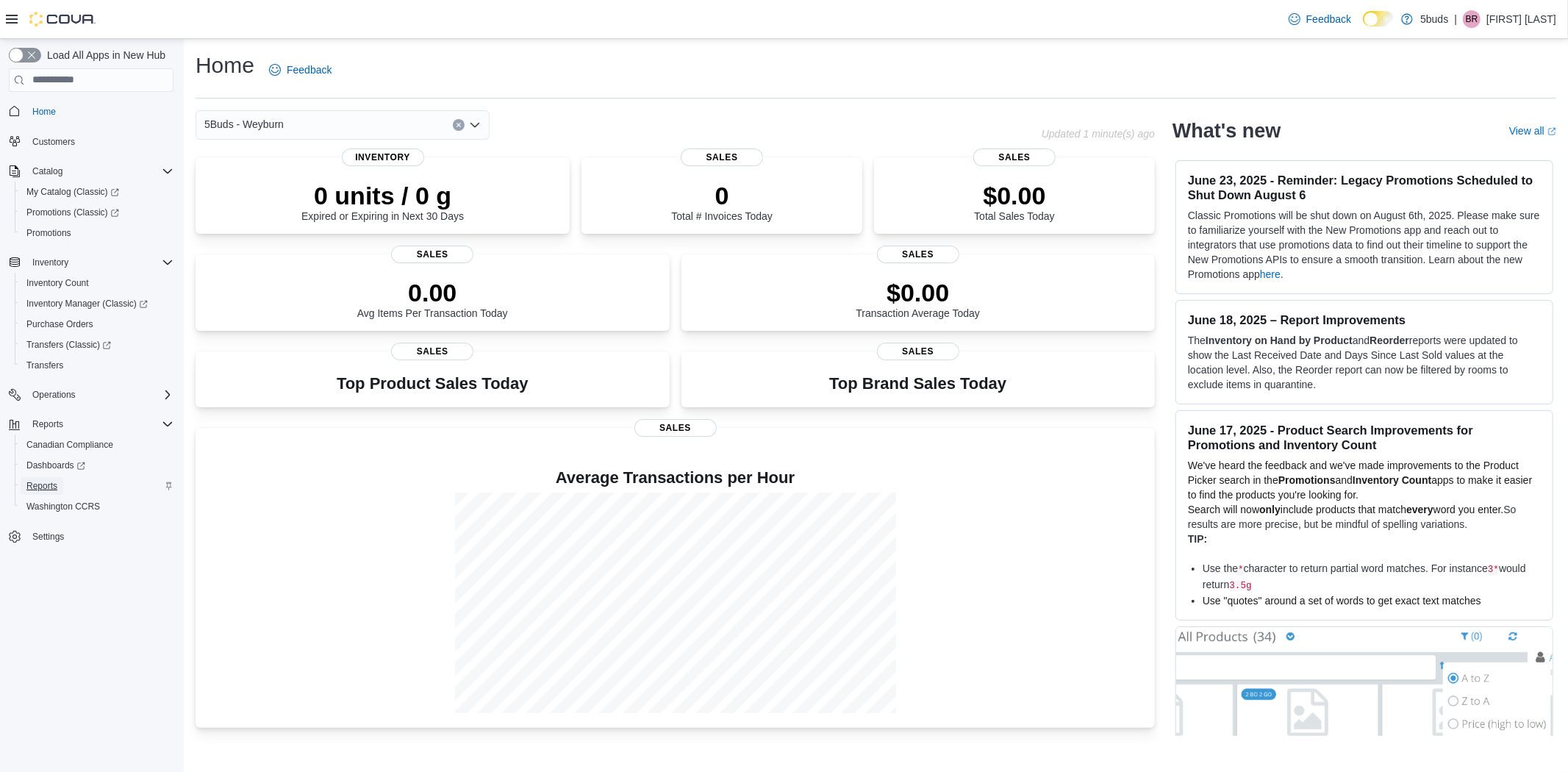 click on "Reports" at bounding box center (42, 486) 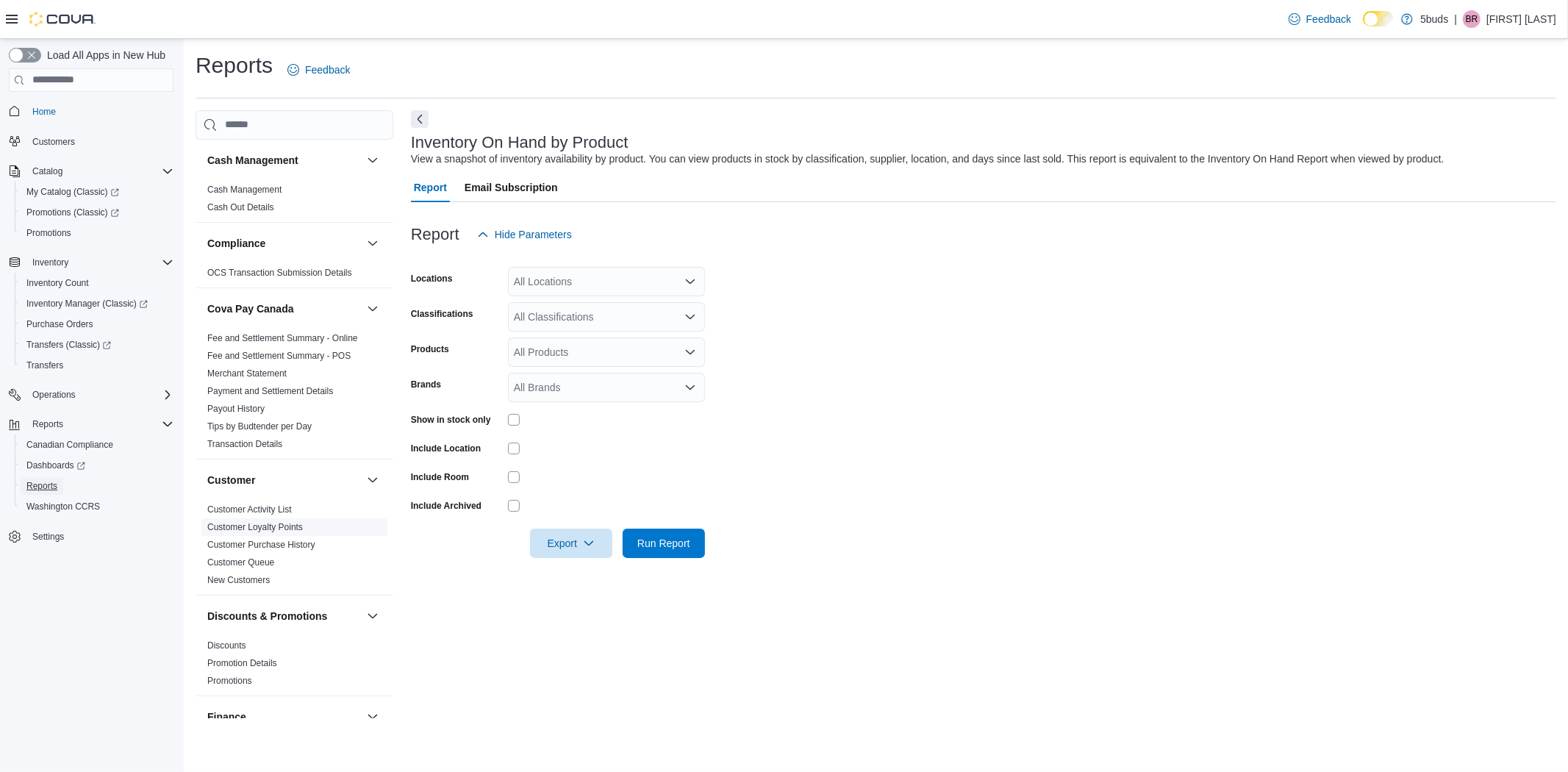 scroll, scrollTop: 326, scrollLeft: 0, axis: vertical 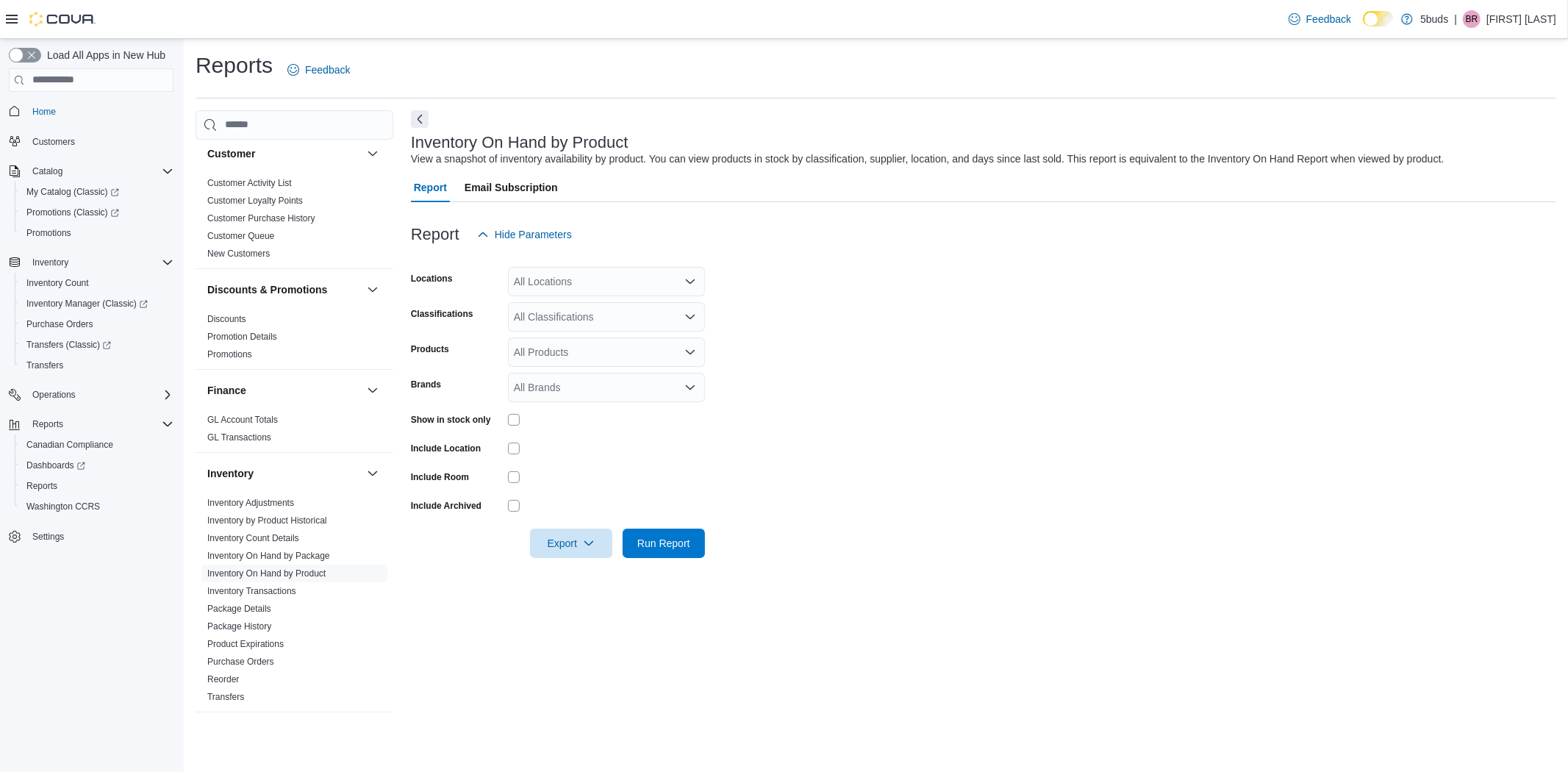 click on "All Locations" at bounding box center (606, 282) 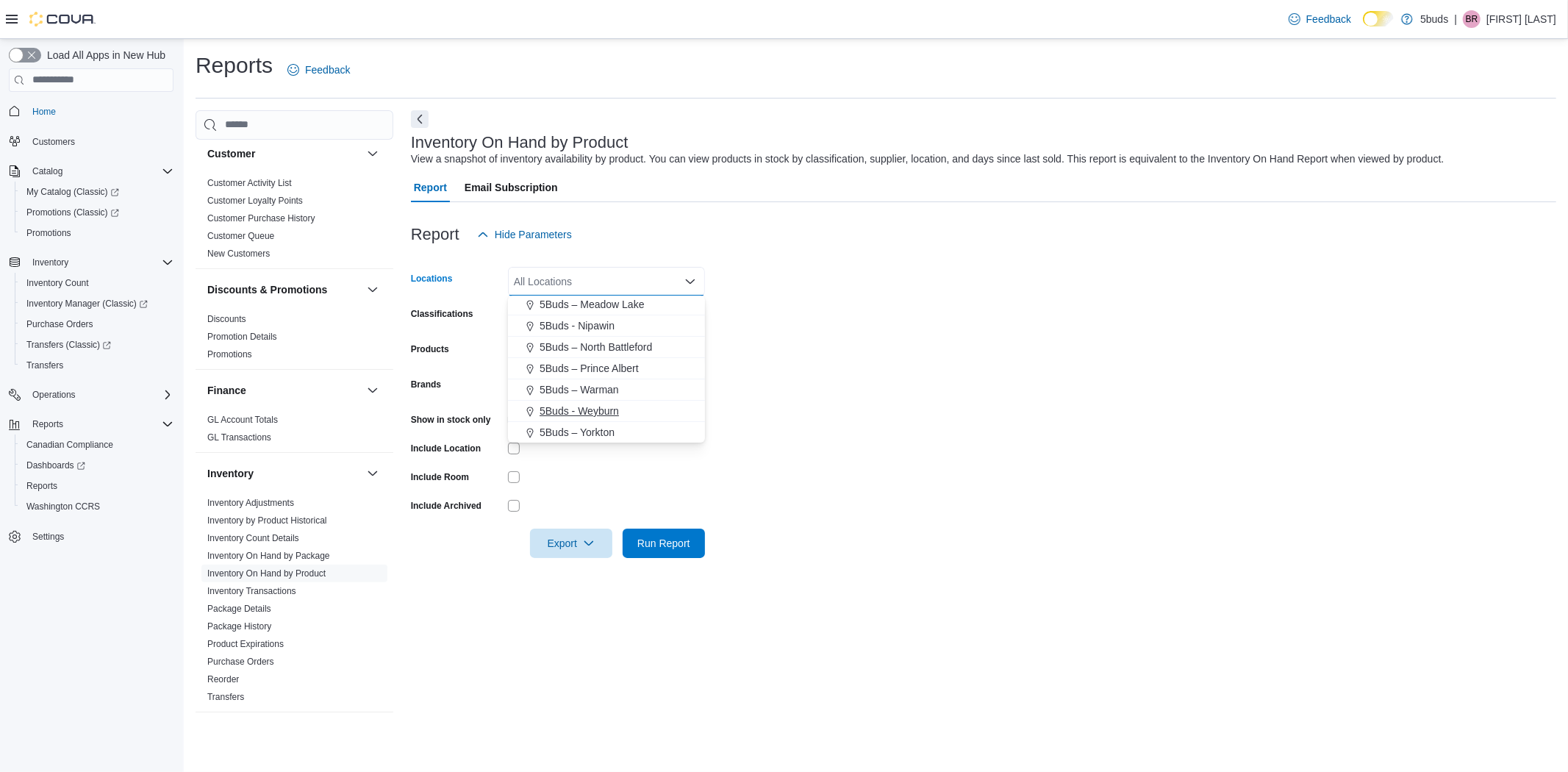 click on "5Buds - Weyburn" at bounding box center [579, 411] 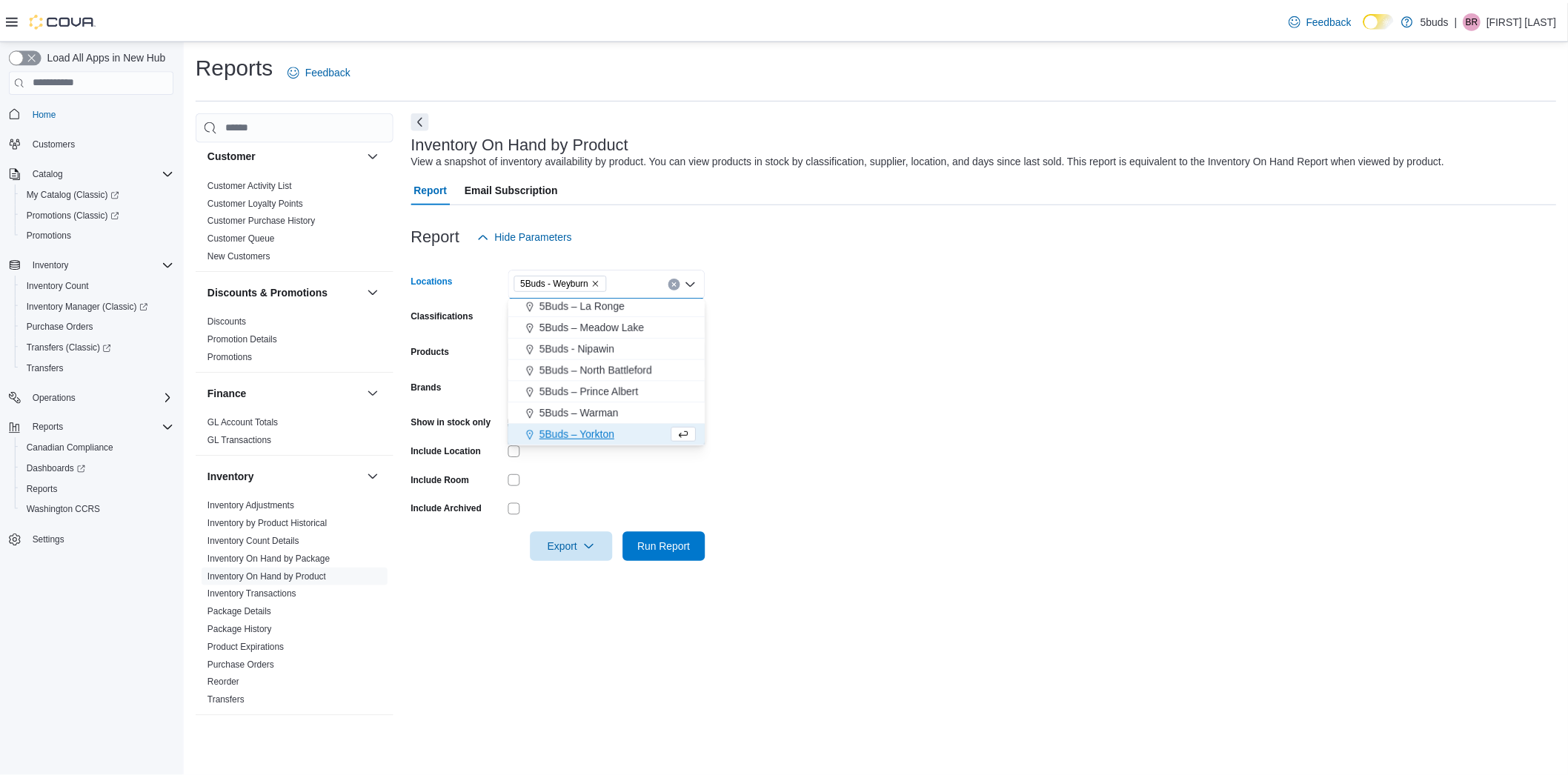 scroll, scrollTop: 67, scrollLeft: 0, axis: vertical 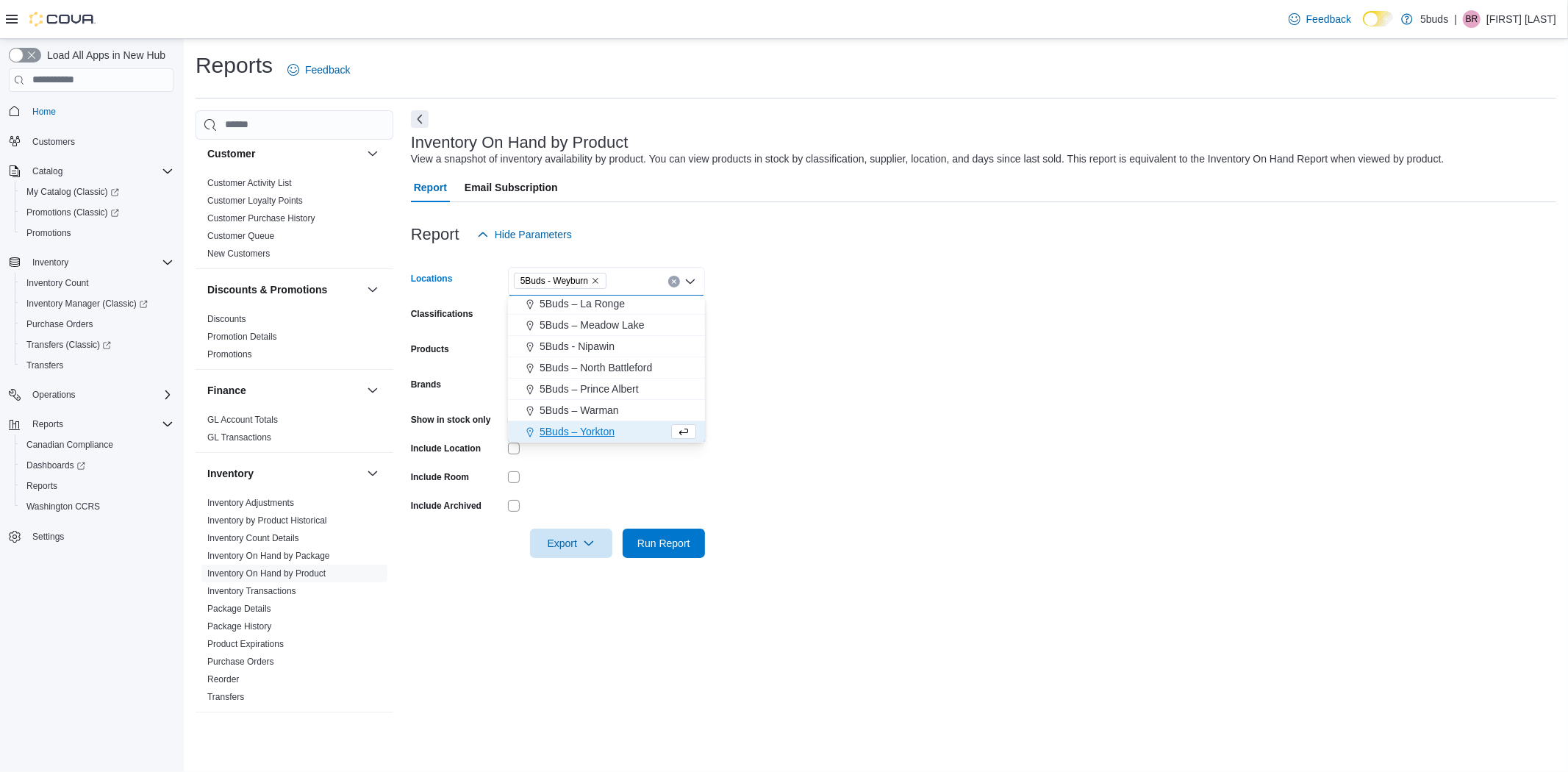 click on "Locations 5Buds - [CITY] Combo box. Selected. 5Buds - [CITY]. Press Backspace to delete 5Buds - [CITY]. Combo box input. All Locations. Type some text or, to display a list of choices, press Down Arrow. To exit the list of choices, press Escape. Classifications All Classifications Products All Products Brands All Brands Show in stock only Include Location Include Room Include Archived Export  Run Report" at bounding box center (984, 404) 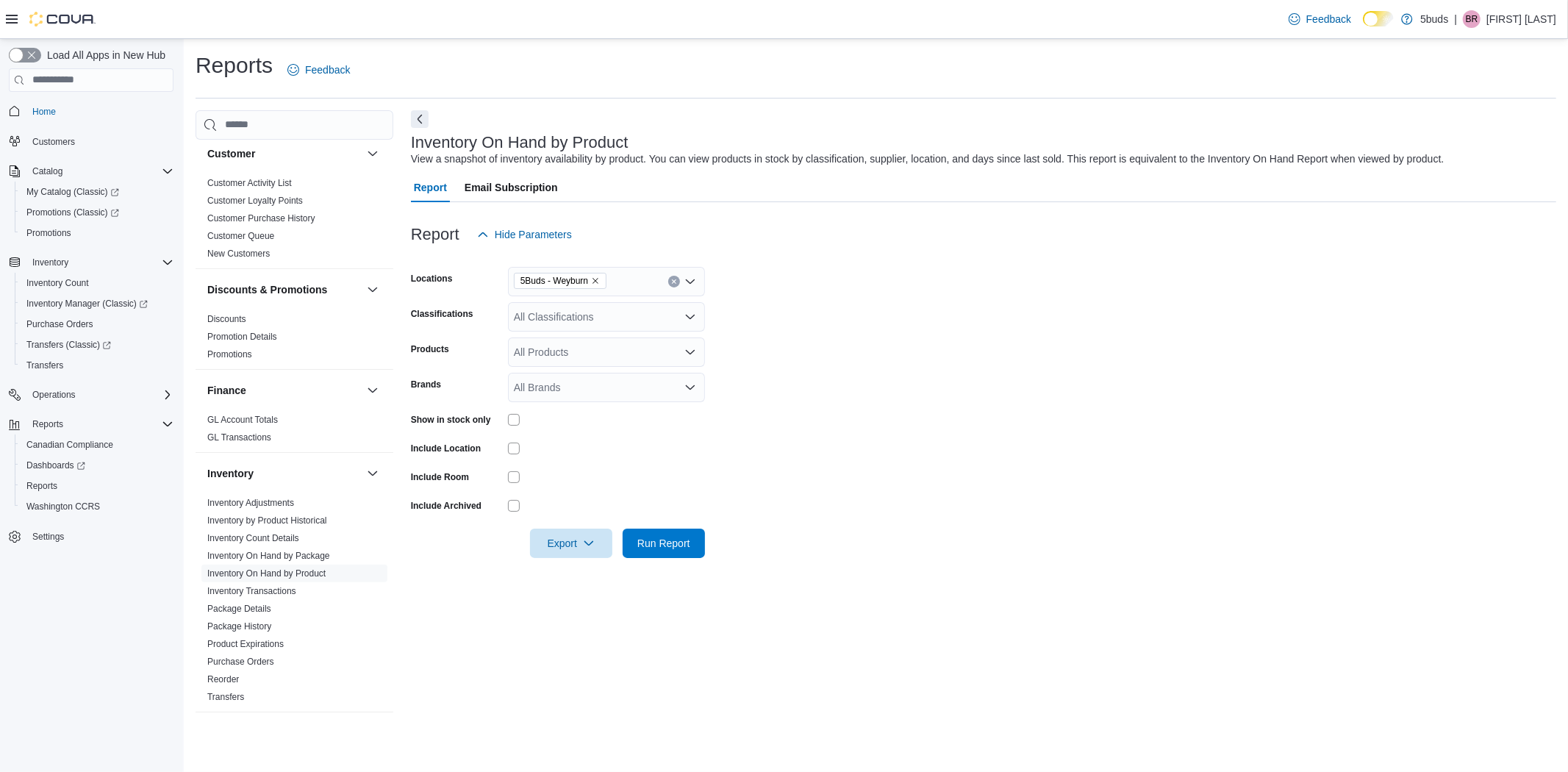 click on "All Classifications" at bounding box center [606, 317] 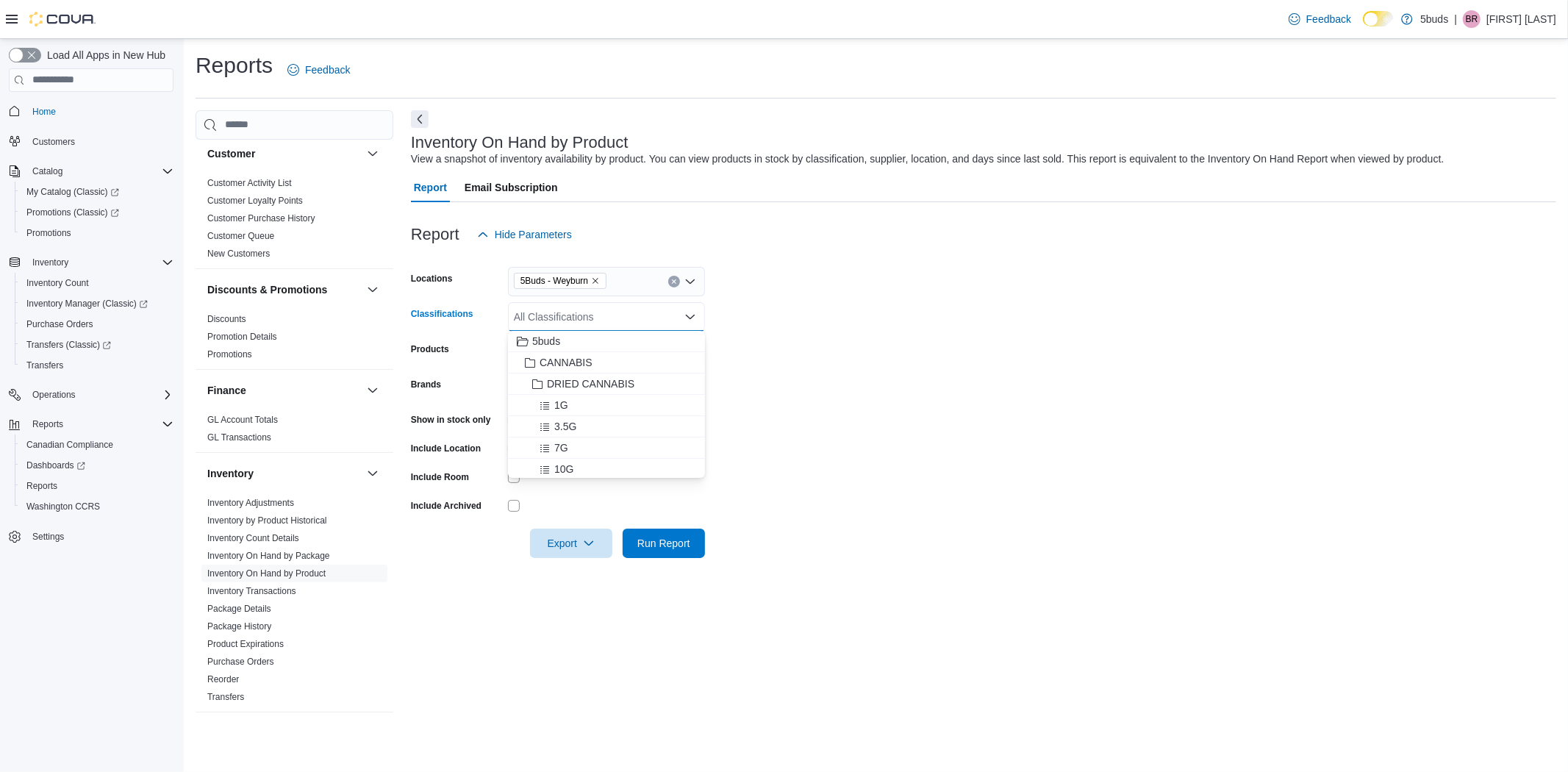 click on "Locations 5Buds - Weyburn Classifications All Classifications Combo box. Selected. Combo box input. All Classifications. Type some text or, to display a list of choices, press Down Arrow. To exit the list of choices, press Escape. Products All Products Brands All Brands Show in stock only Include Location Include Room Include Archived Export  Run Report" at bounding box center [984, 404] 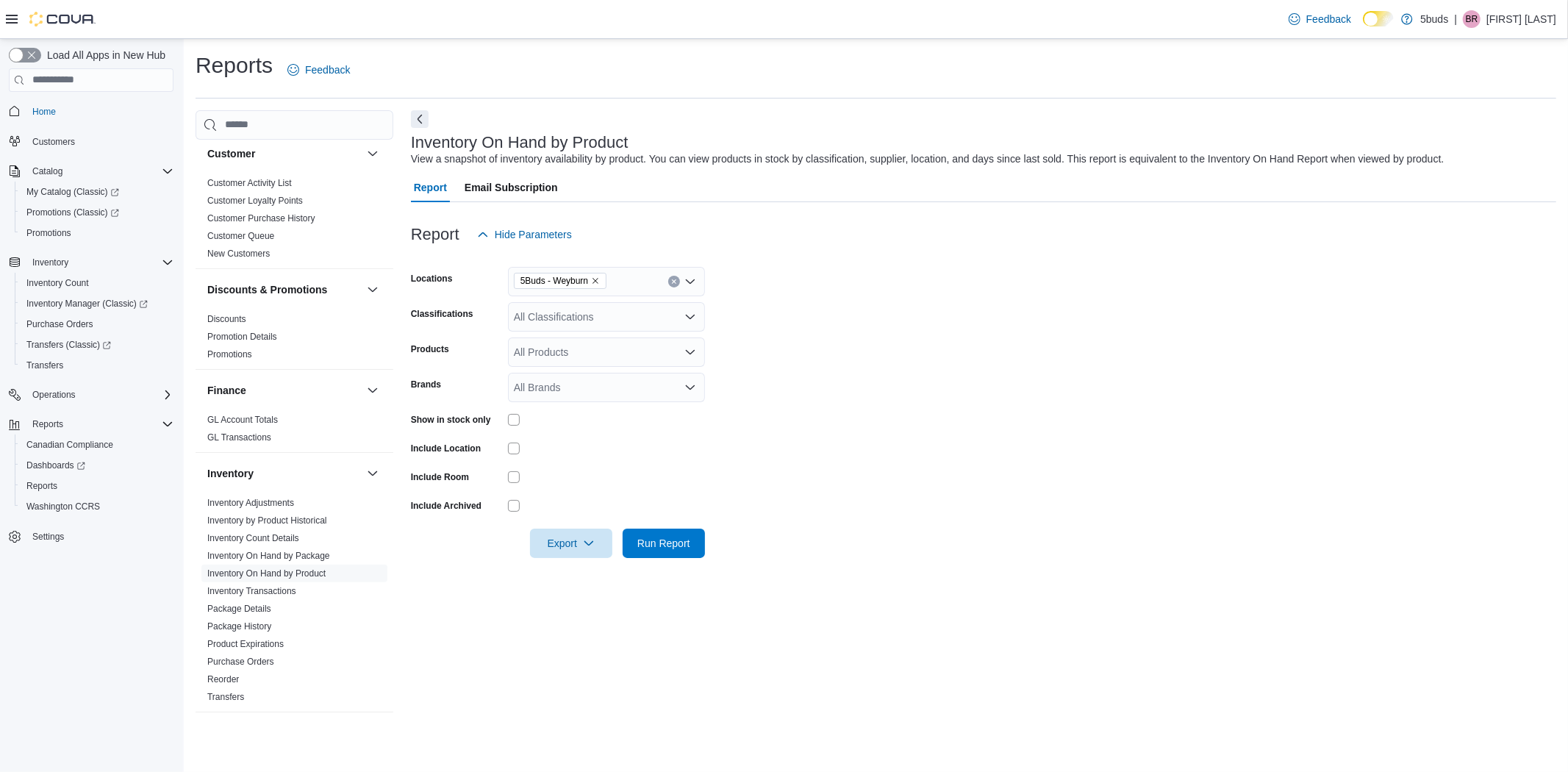 click on "Locations 5Buds - [CITY] Classifications All Classifications Products All Products Brands All Brands Show in stock only Include Location Include Room Include Archived Export  Run Report" at bounding box center (984, 404) 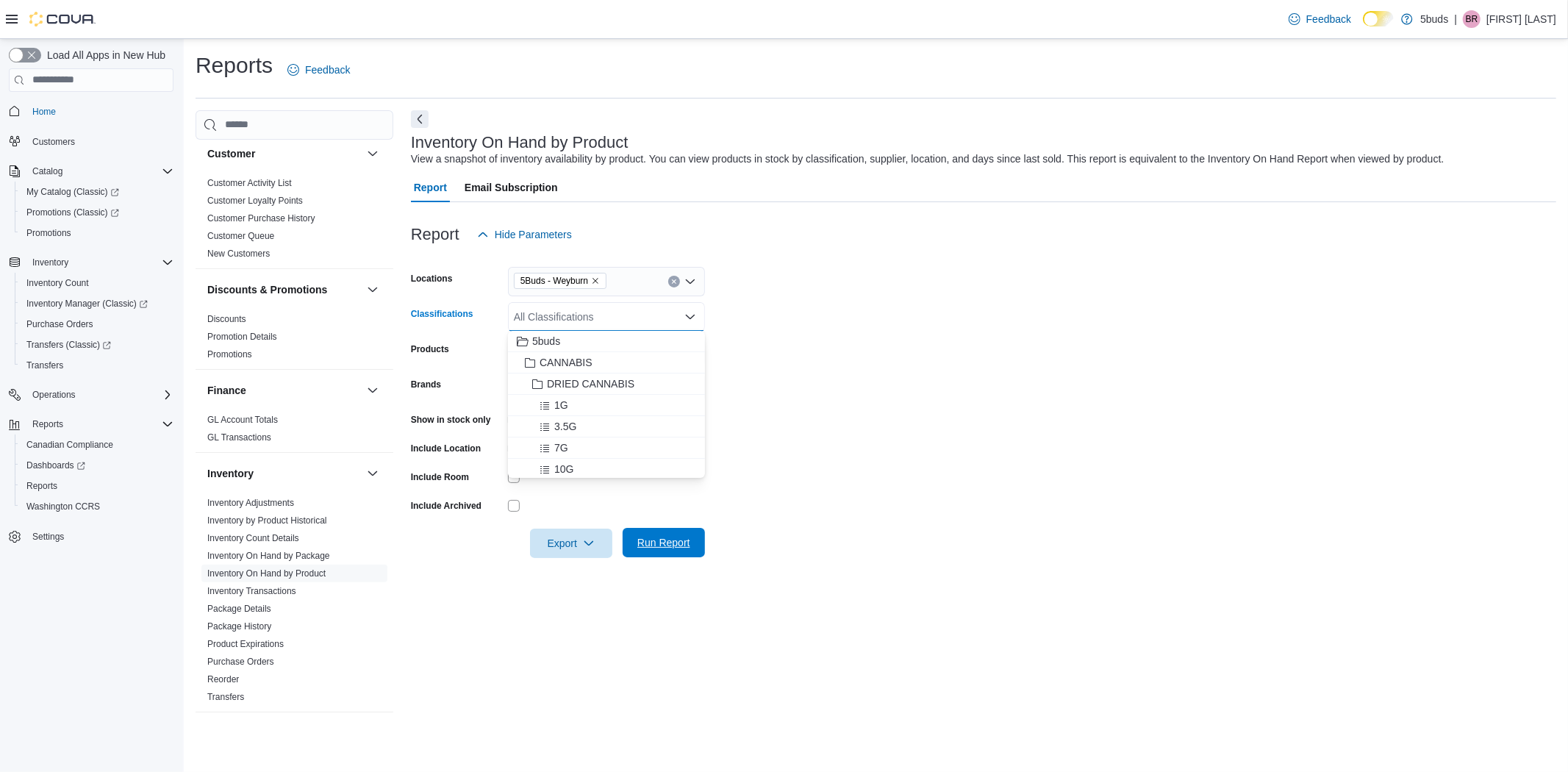 click on "Run Report" at bounding box center (664, 543) 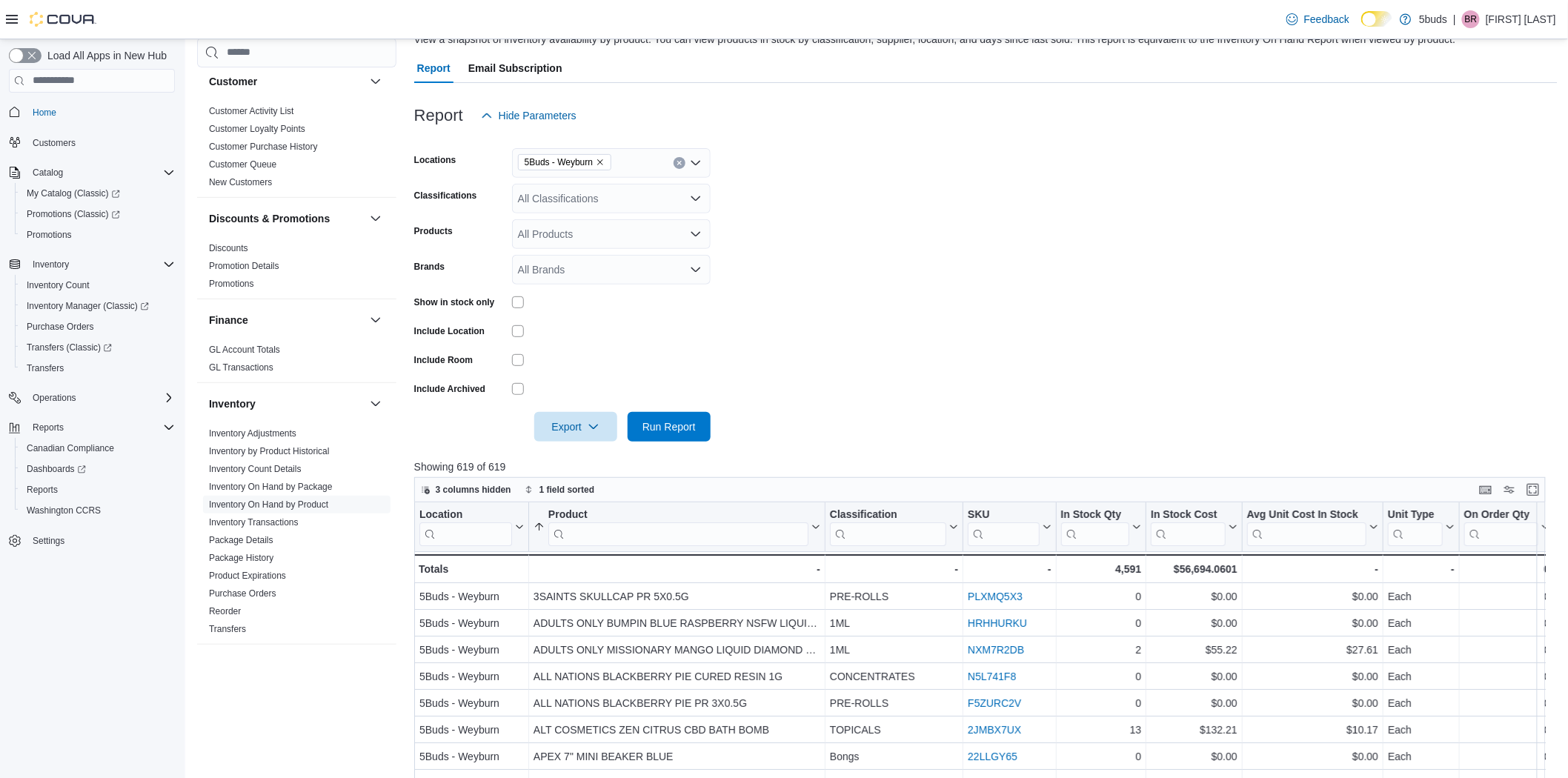 scroll, scrollTop: 329, scrollLeft: 0, axis: vertical 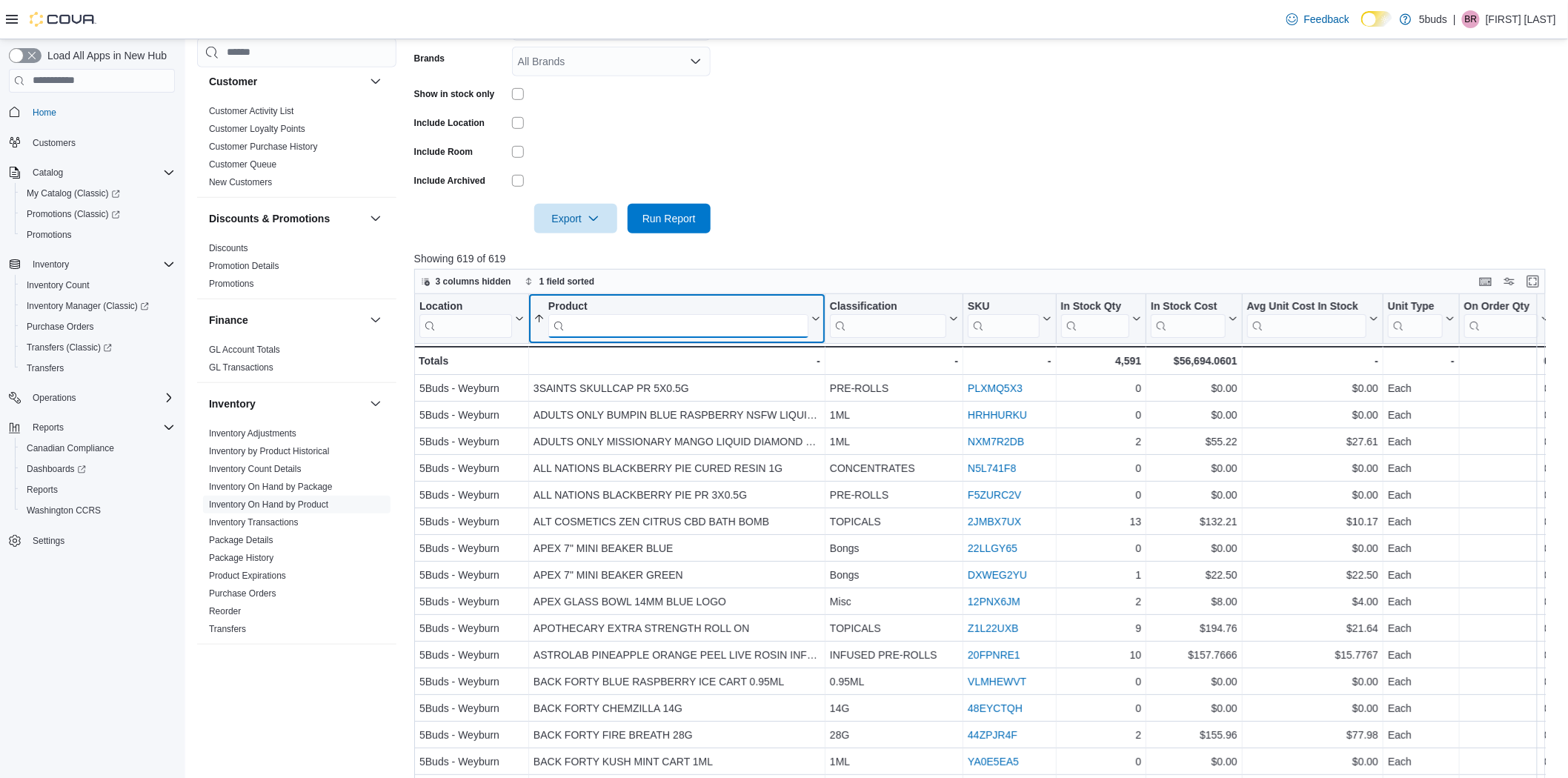 click at bounding box center [678, 325] 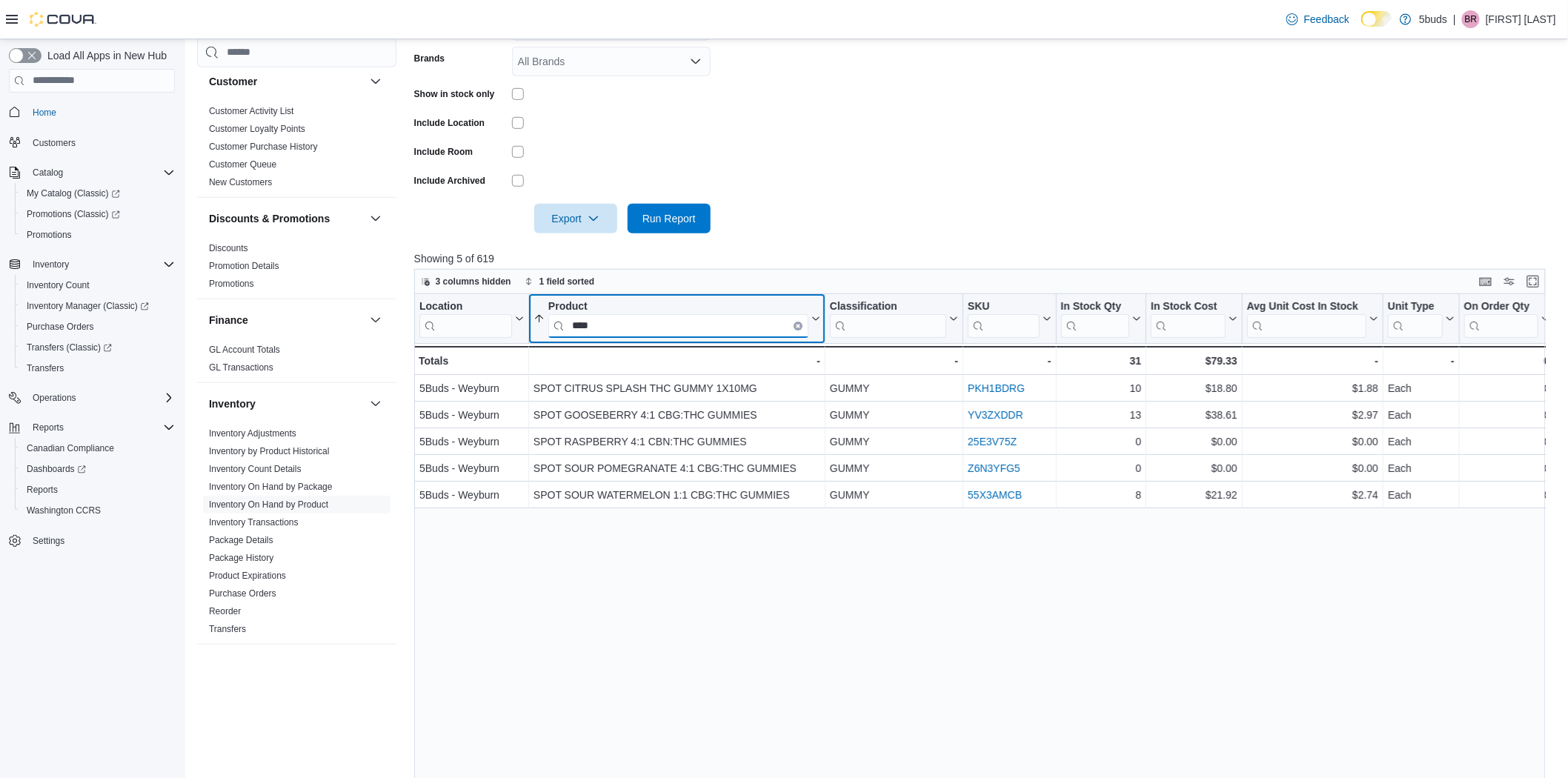 type on "****" 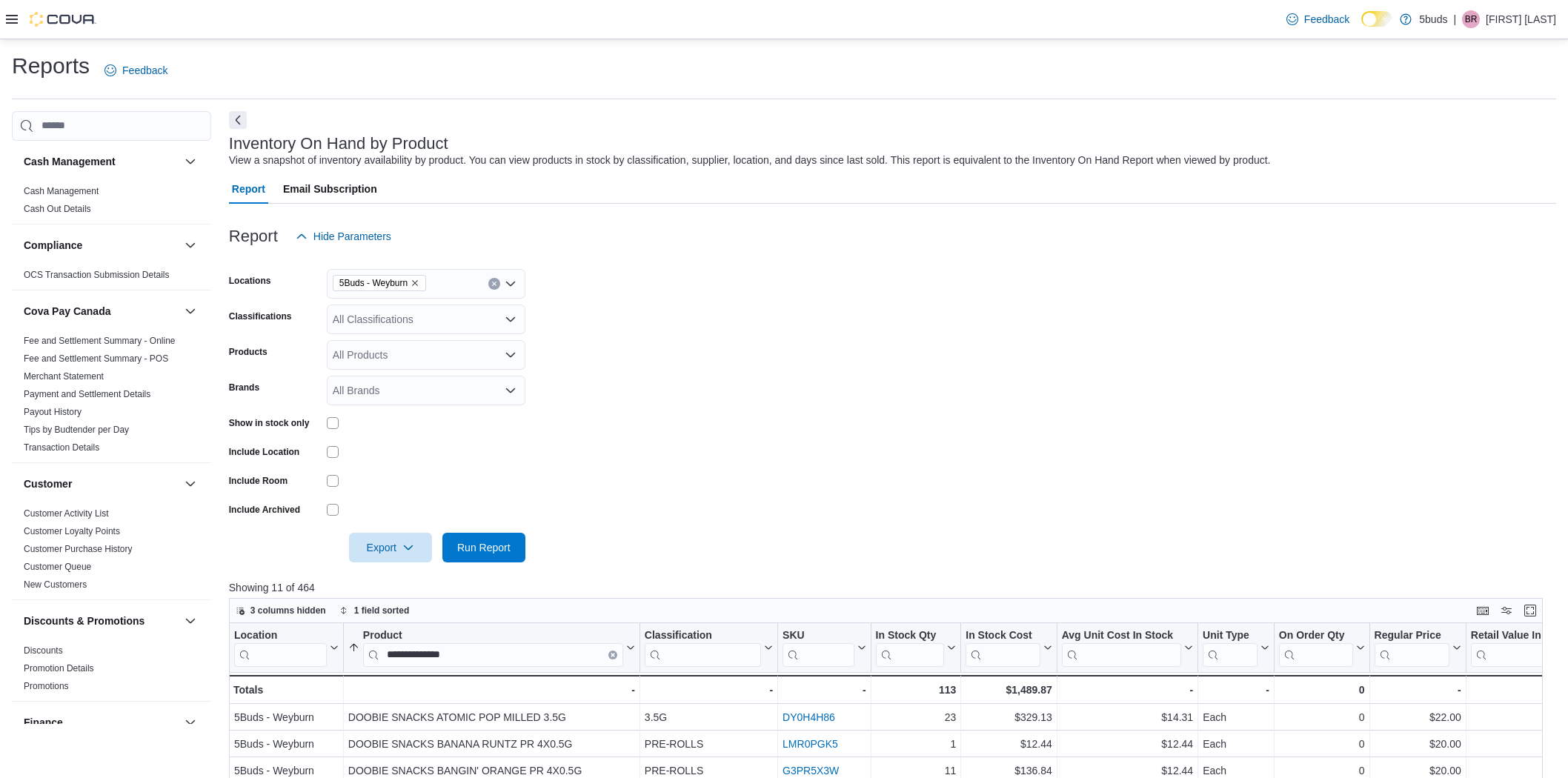 scroll, scrollTop: 453, scrollLeft: 0, axis: vertical 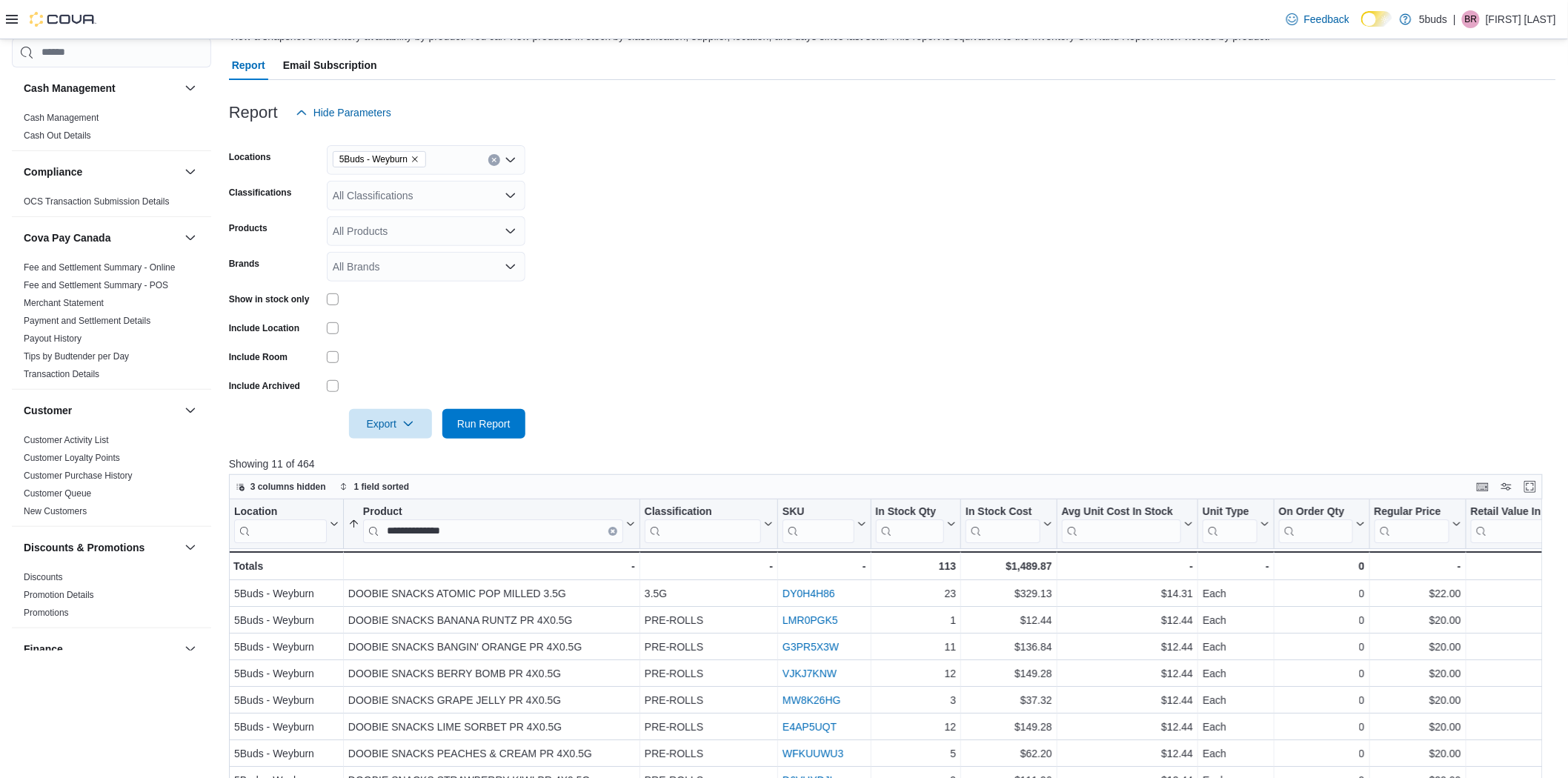 click on "Feedback Dark Mode 5buds | [FIRST] [LAST]" at bounding box center [784, 19] 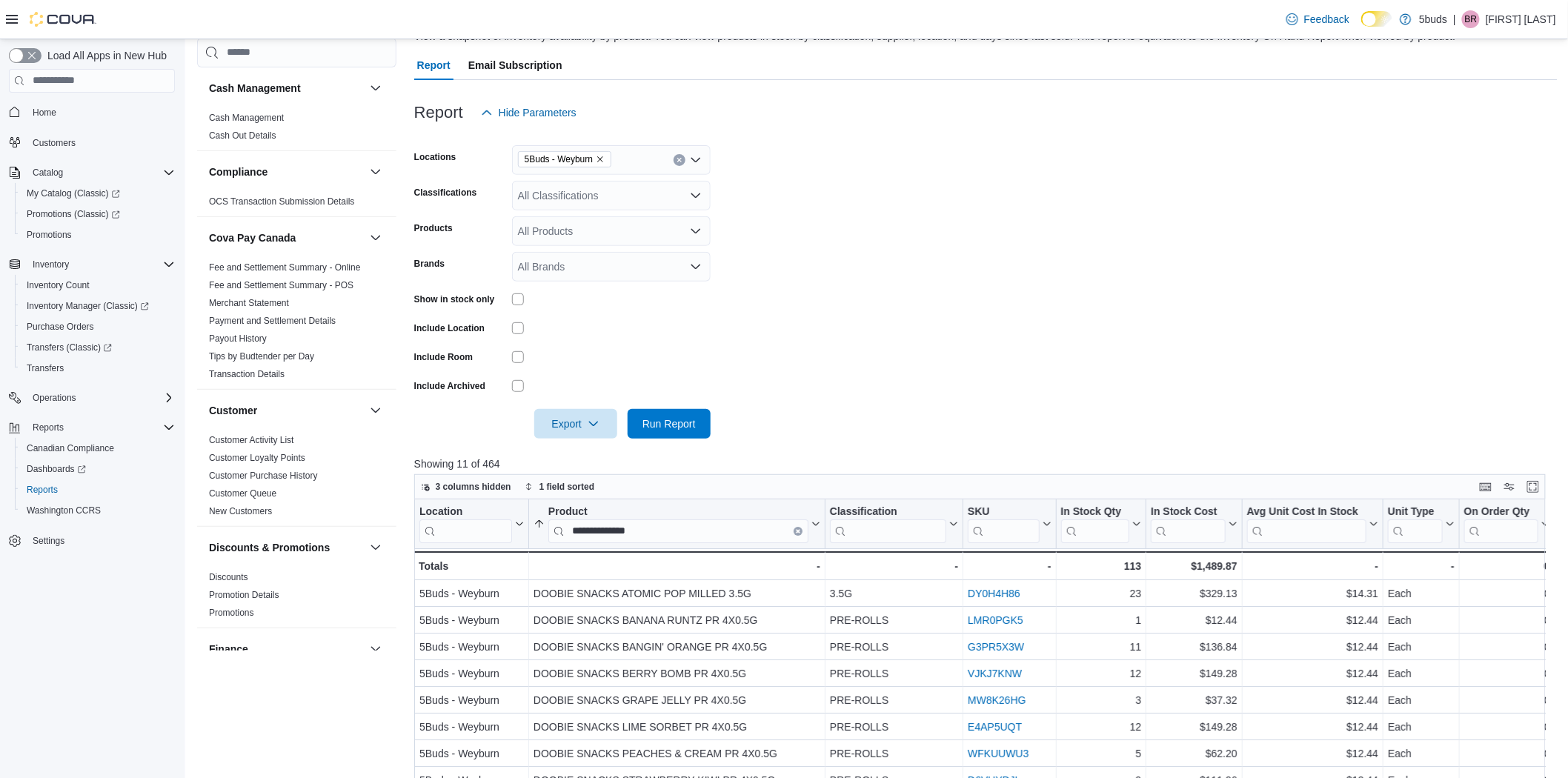 click on "Home" at bounding box center [101, 112] 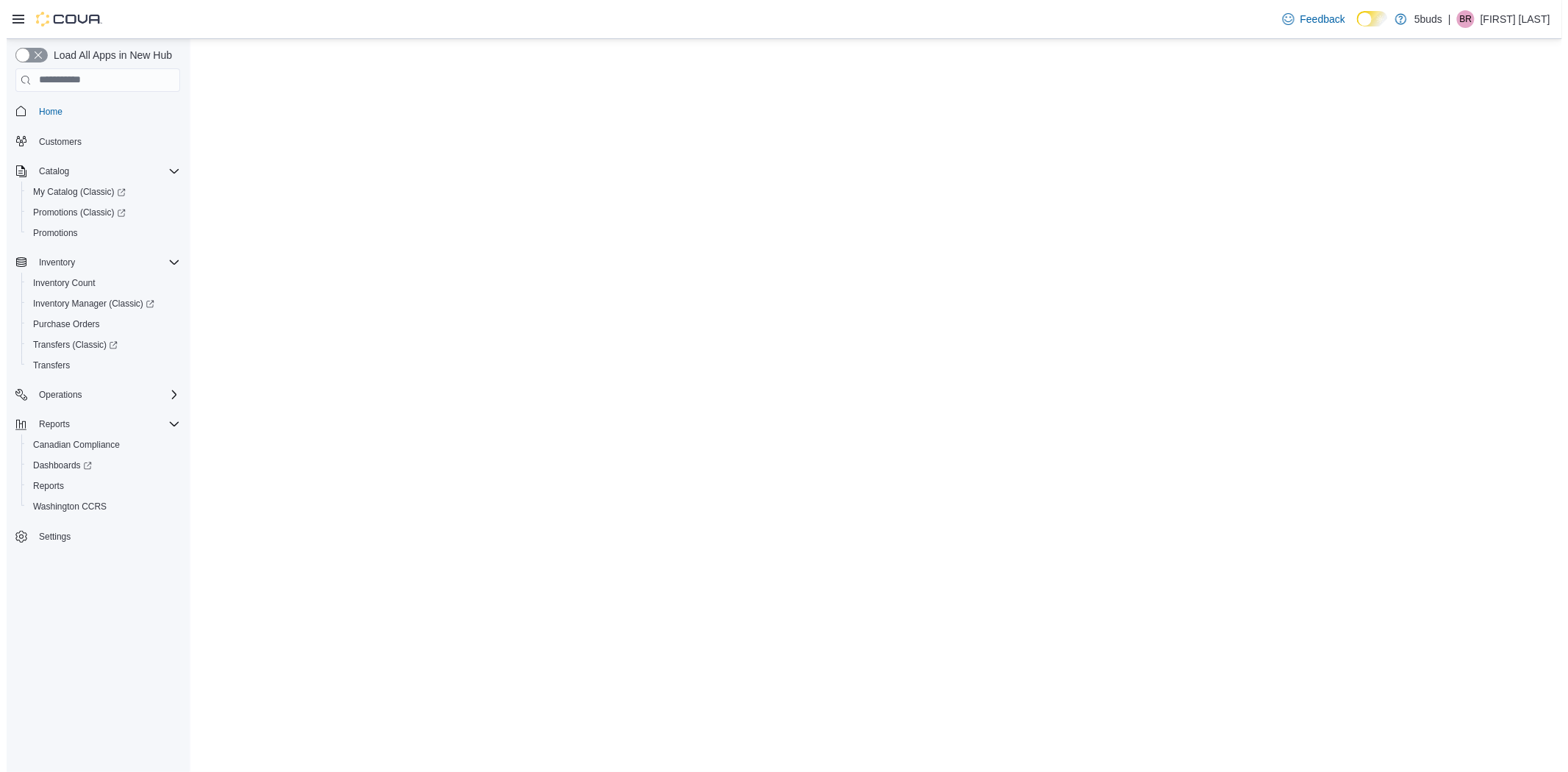 scroll, scrollTop: 0, scrollLeft: 0, axis: both 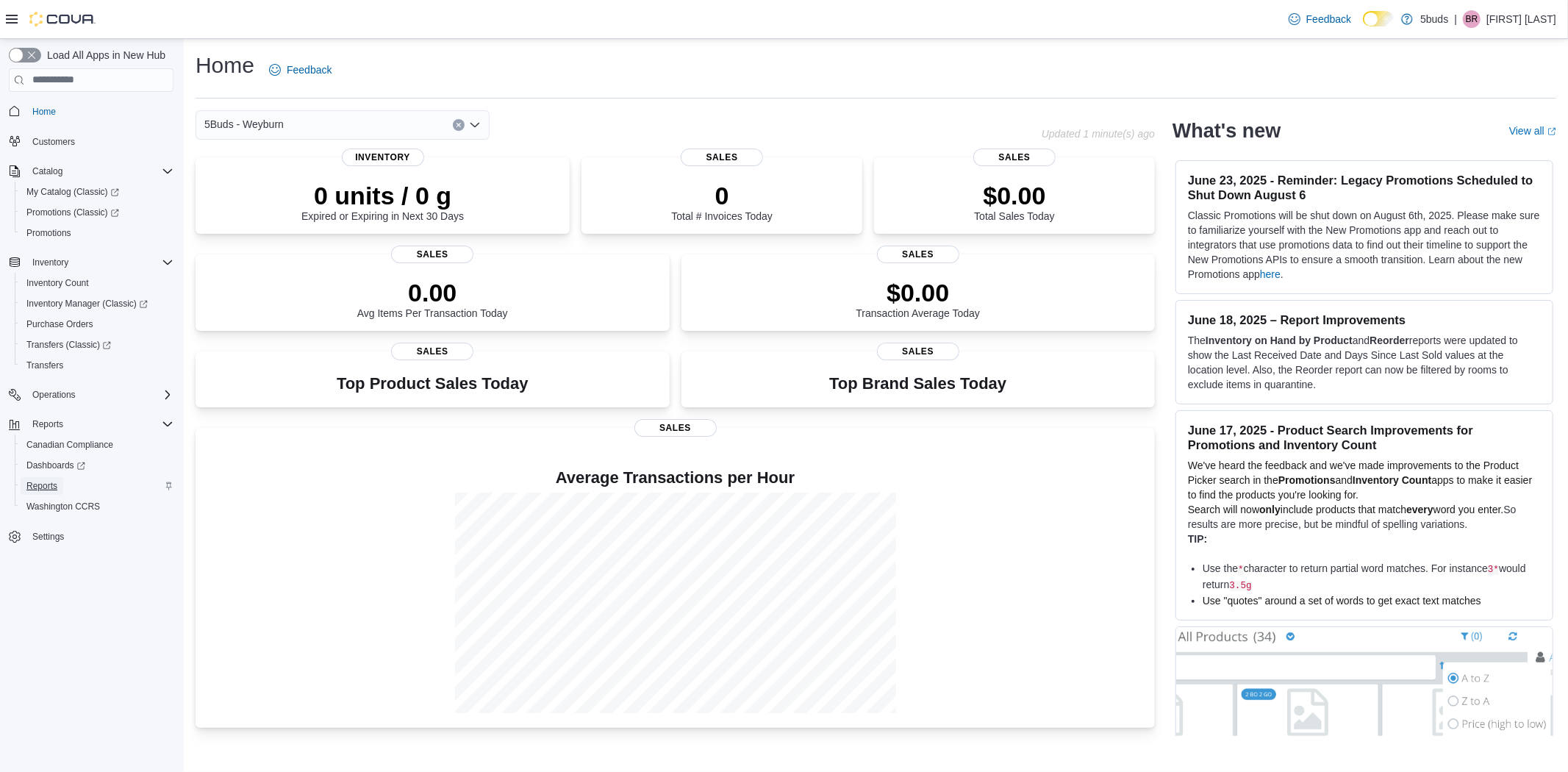 click on "Reports" at bounding box center [42, 486] 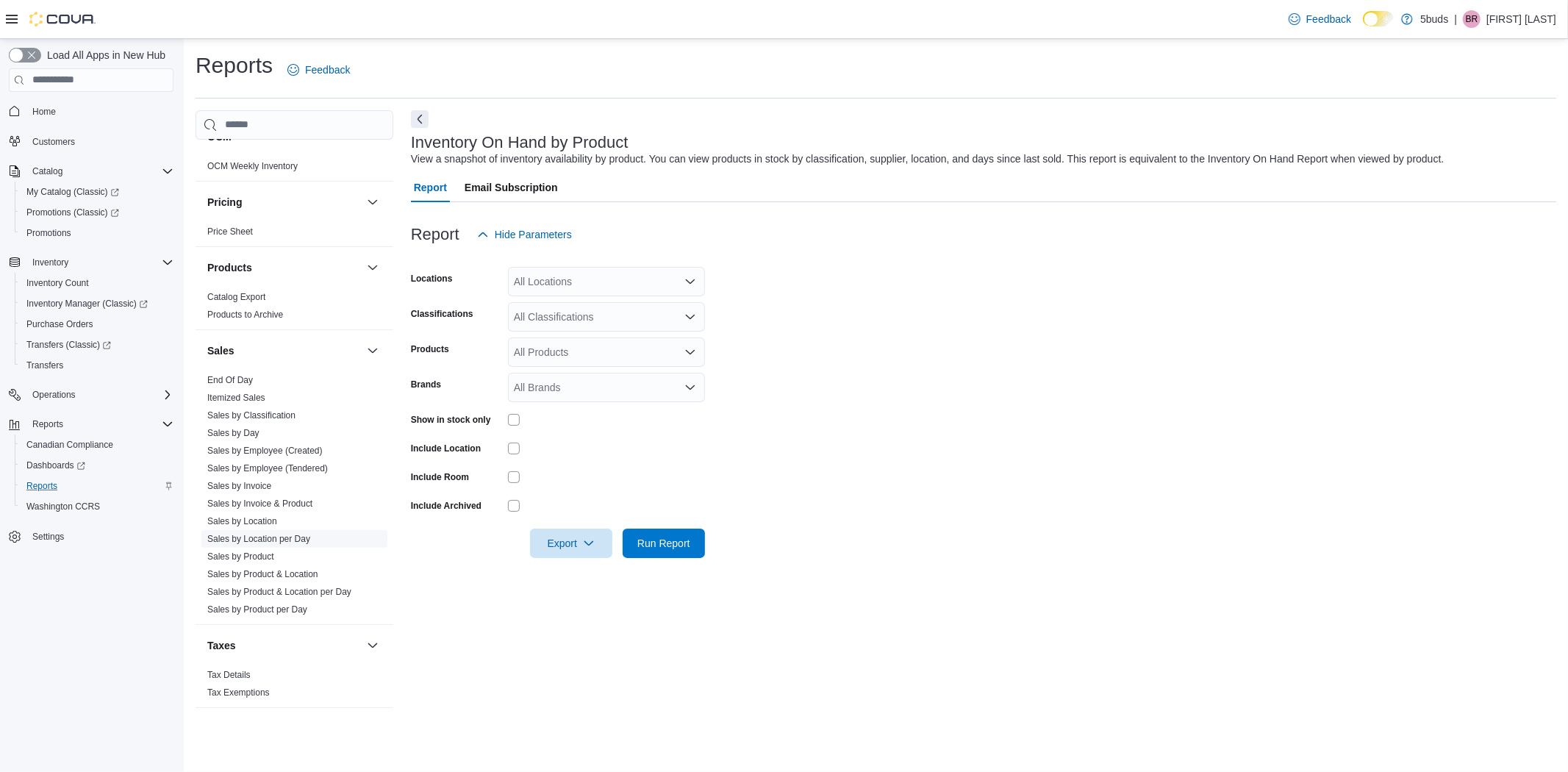 scroll, scrollTop: 1010, scrollLeft: 0, axis: vertical 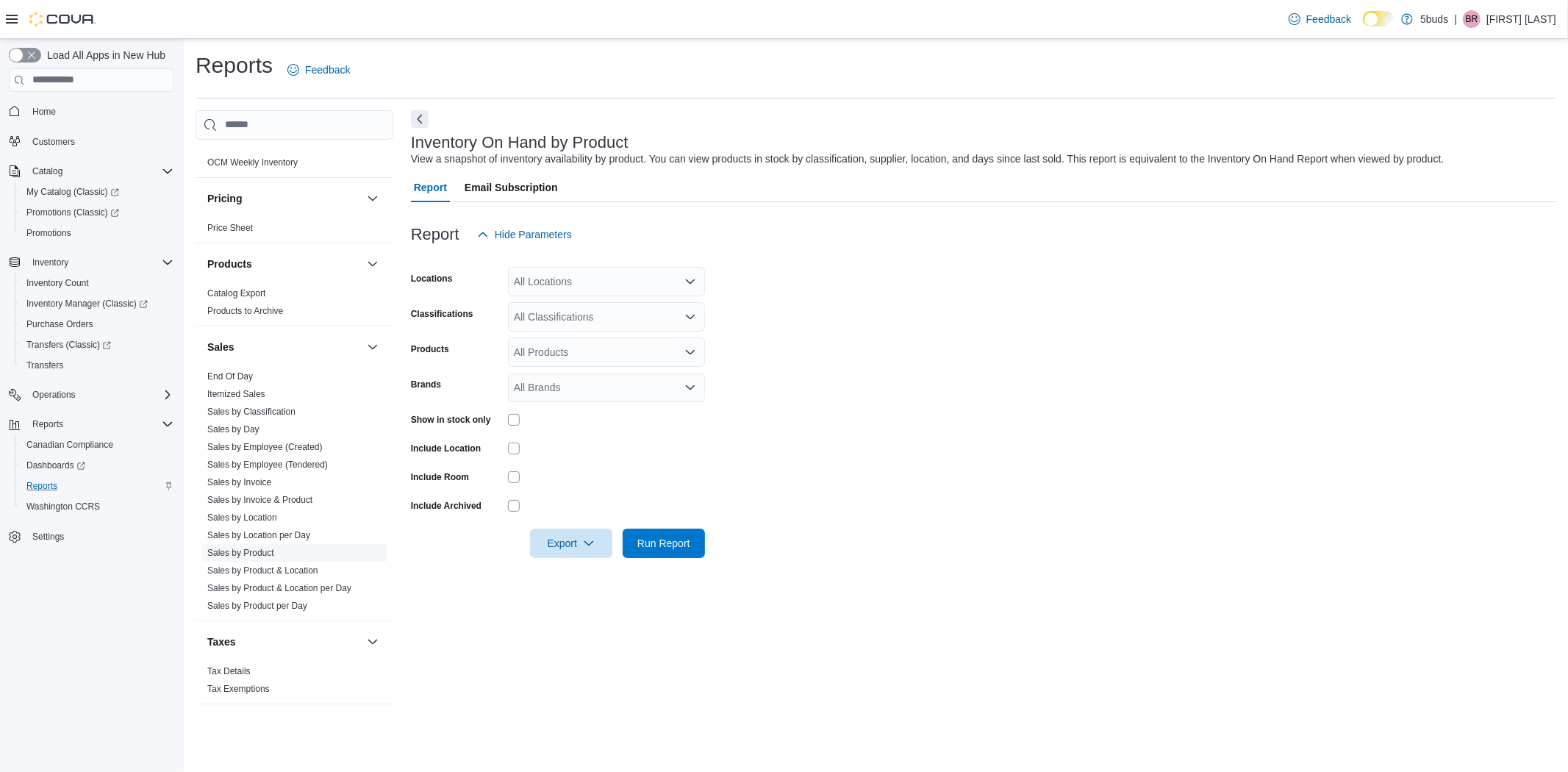 click on "Sales by Product" at bounding box center (240, 553) 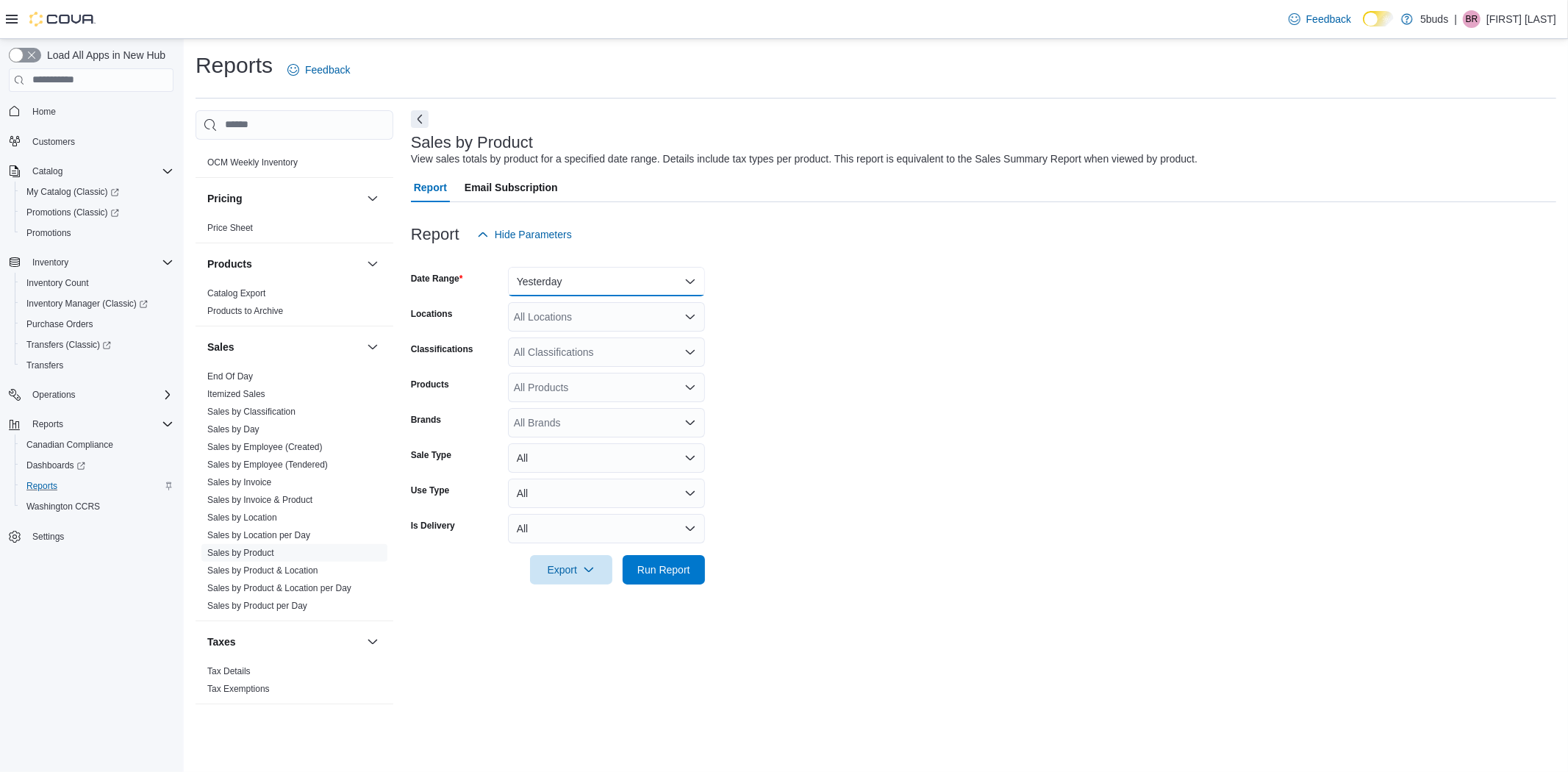 click on "Yesterday" at bounding box center (606, 282) 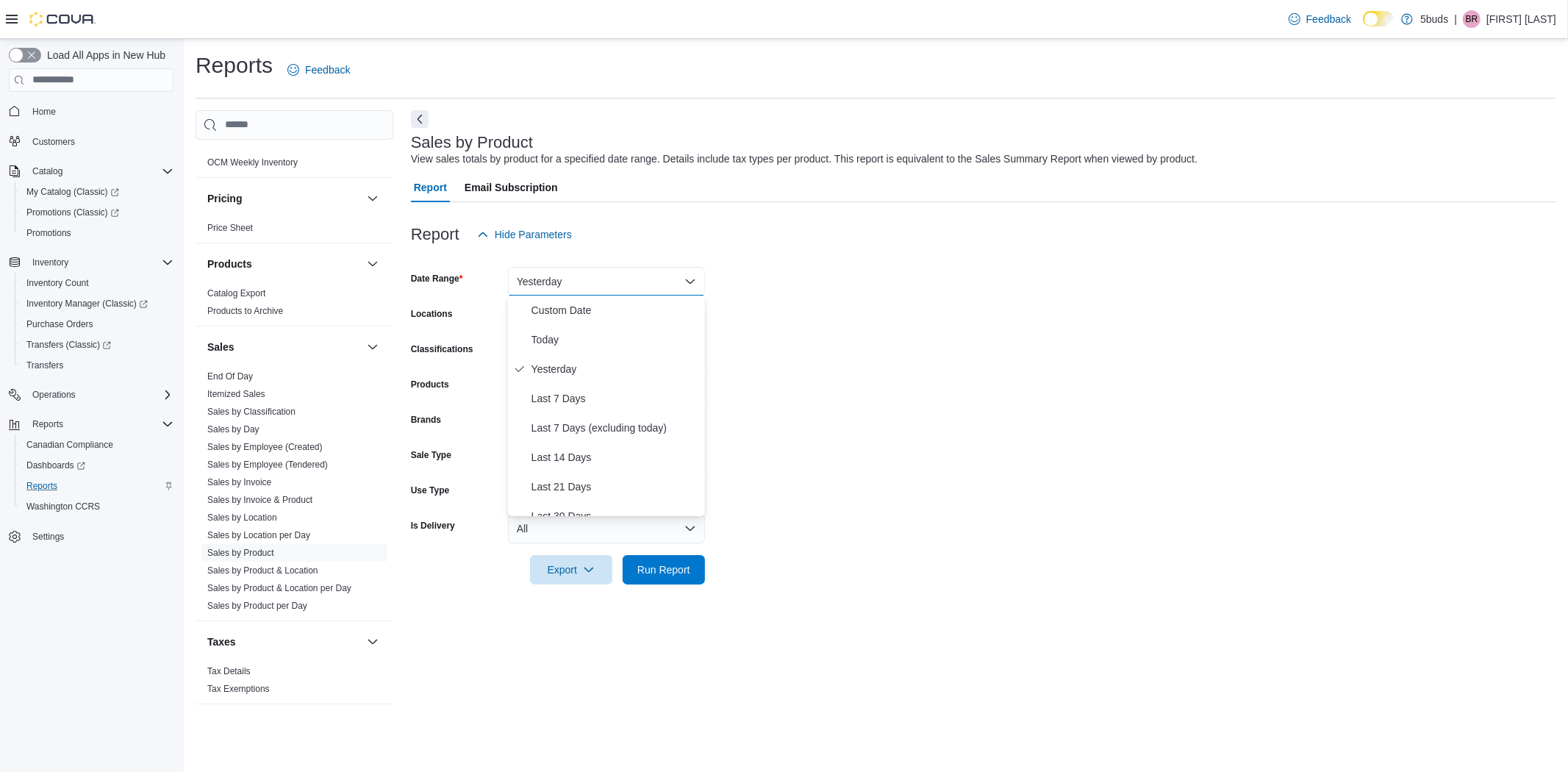 click on "Date Range Yesterday Locations All Locations Classifications All Classifications Products All Products Brands All Brands Sale Type All Use Type All Is Delivery All Export  Run Report" at bounding box center (984, 417) 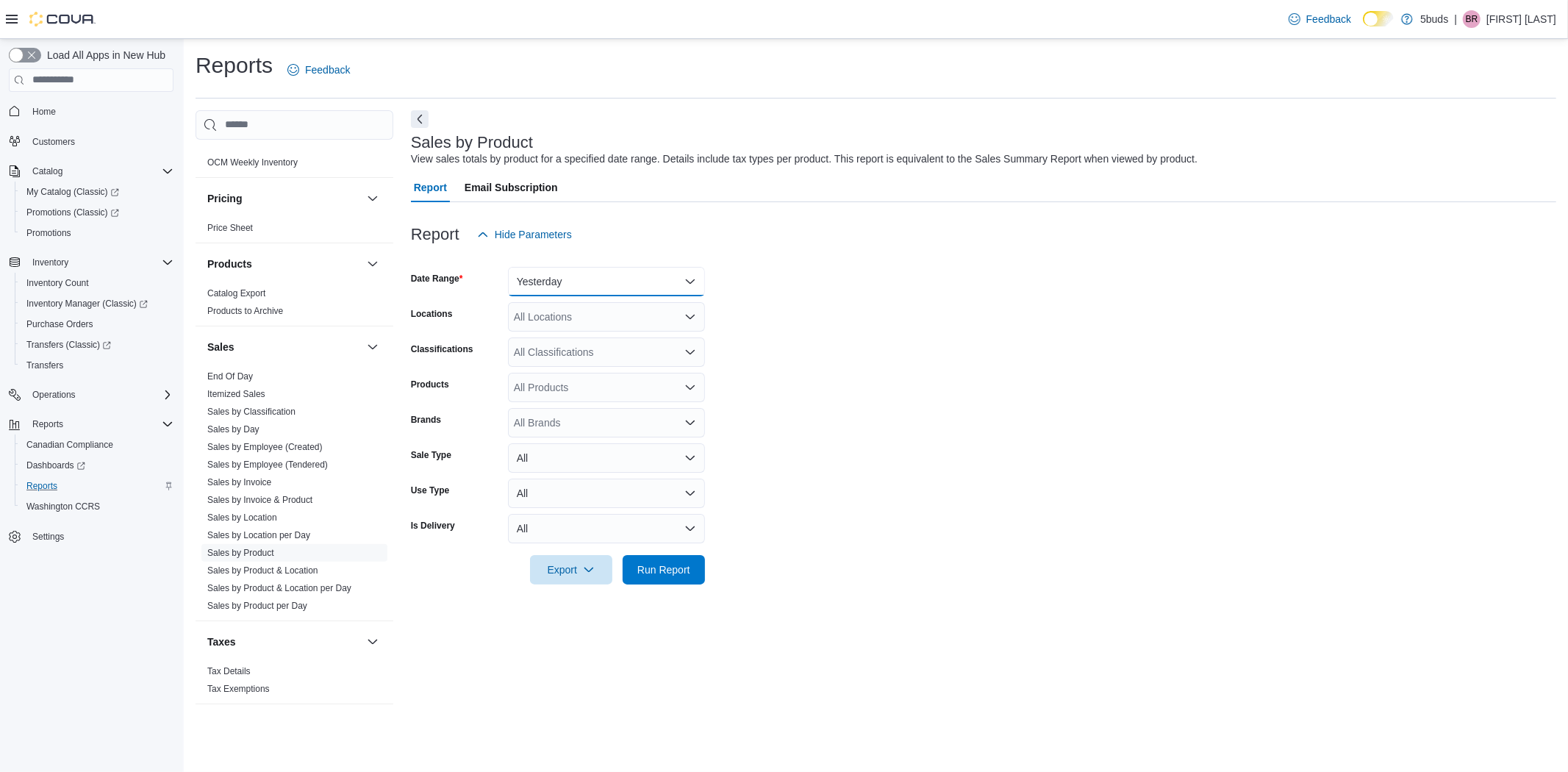click on "Yesterday" at bounding box center (606, 282) 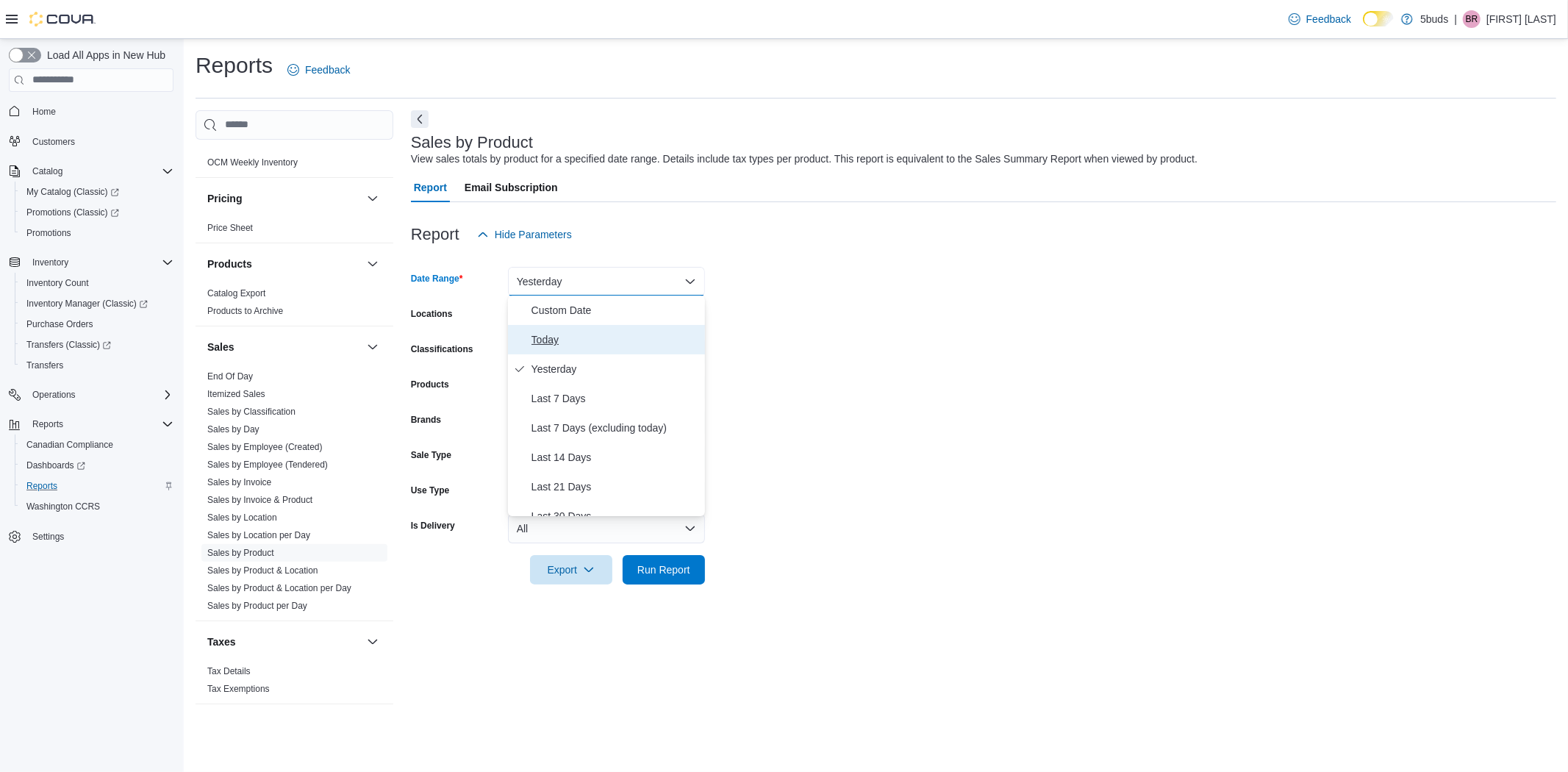 click on "Today" at bounding box center [615, 340] 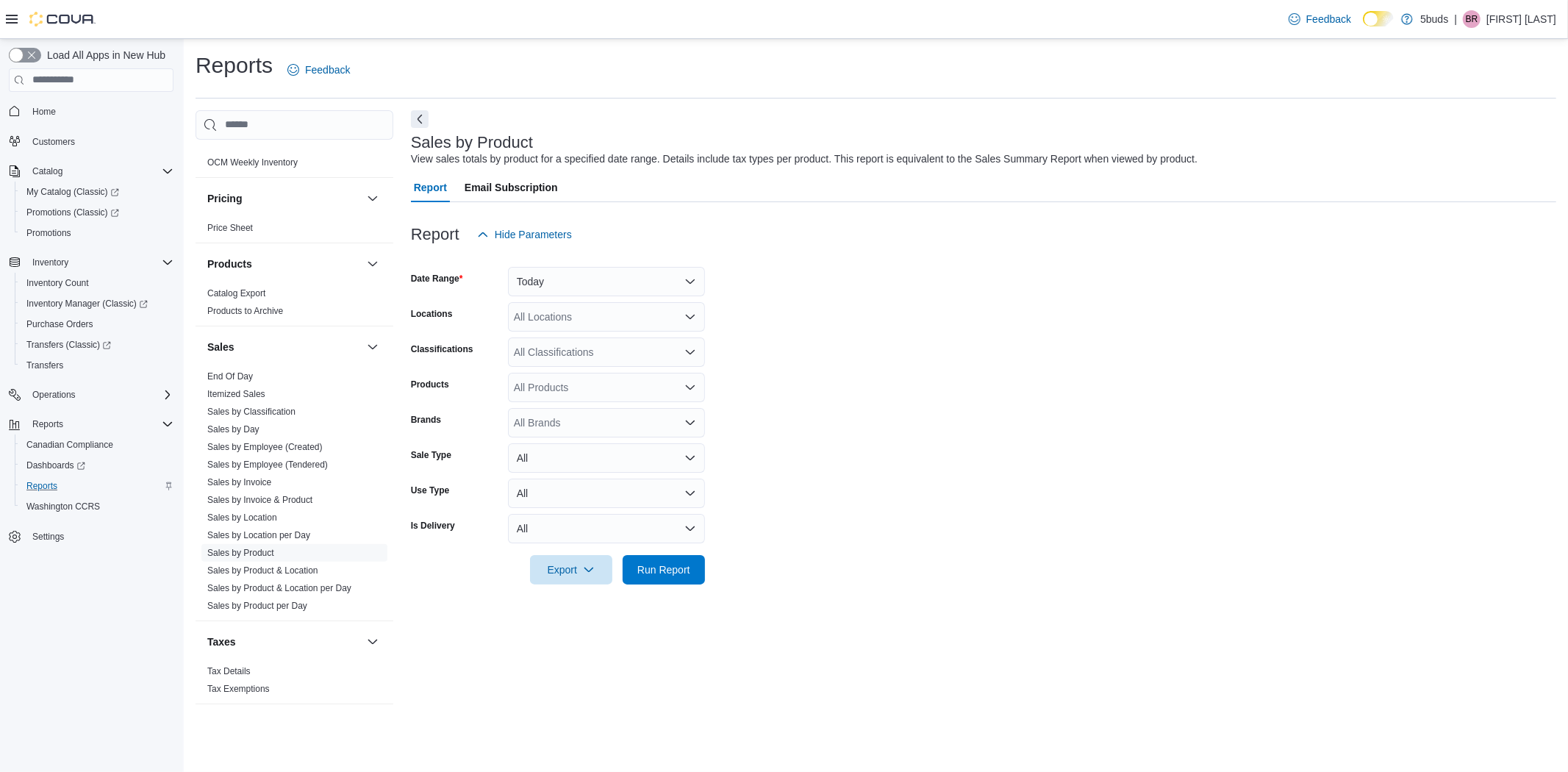 click on "Date Range Today Locations All Locations Classifications All Classifications Products All Products Brands All Brands Sale Type All Use Type All Is Delivery All Export  Run Report" at bounding box center (984, 417) 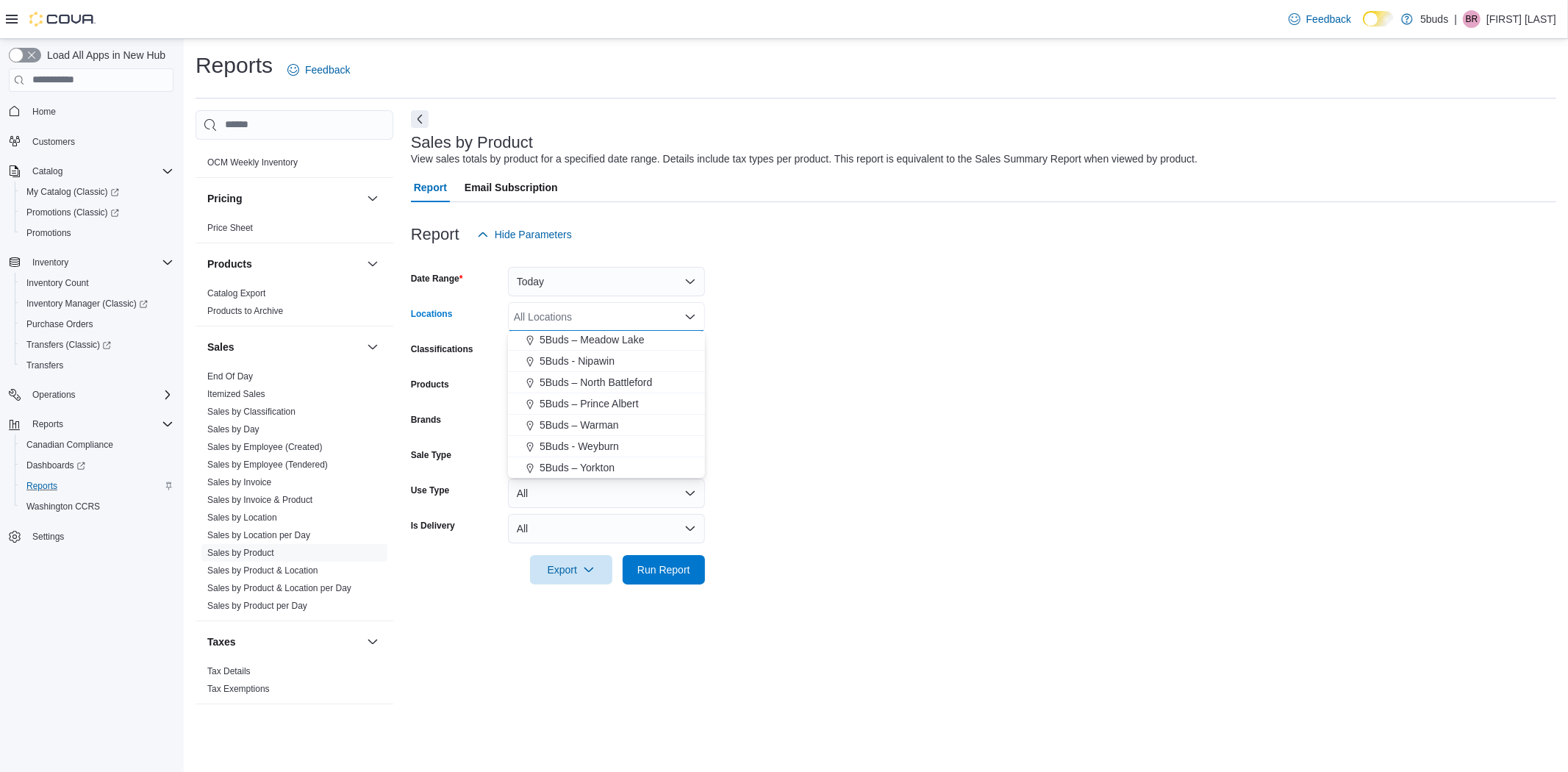 click on "5Buds - Weyburn" at bounding box center (579, 446) 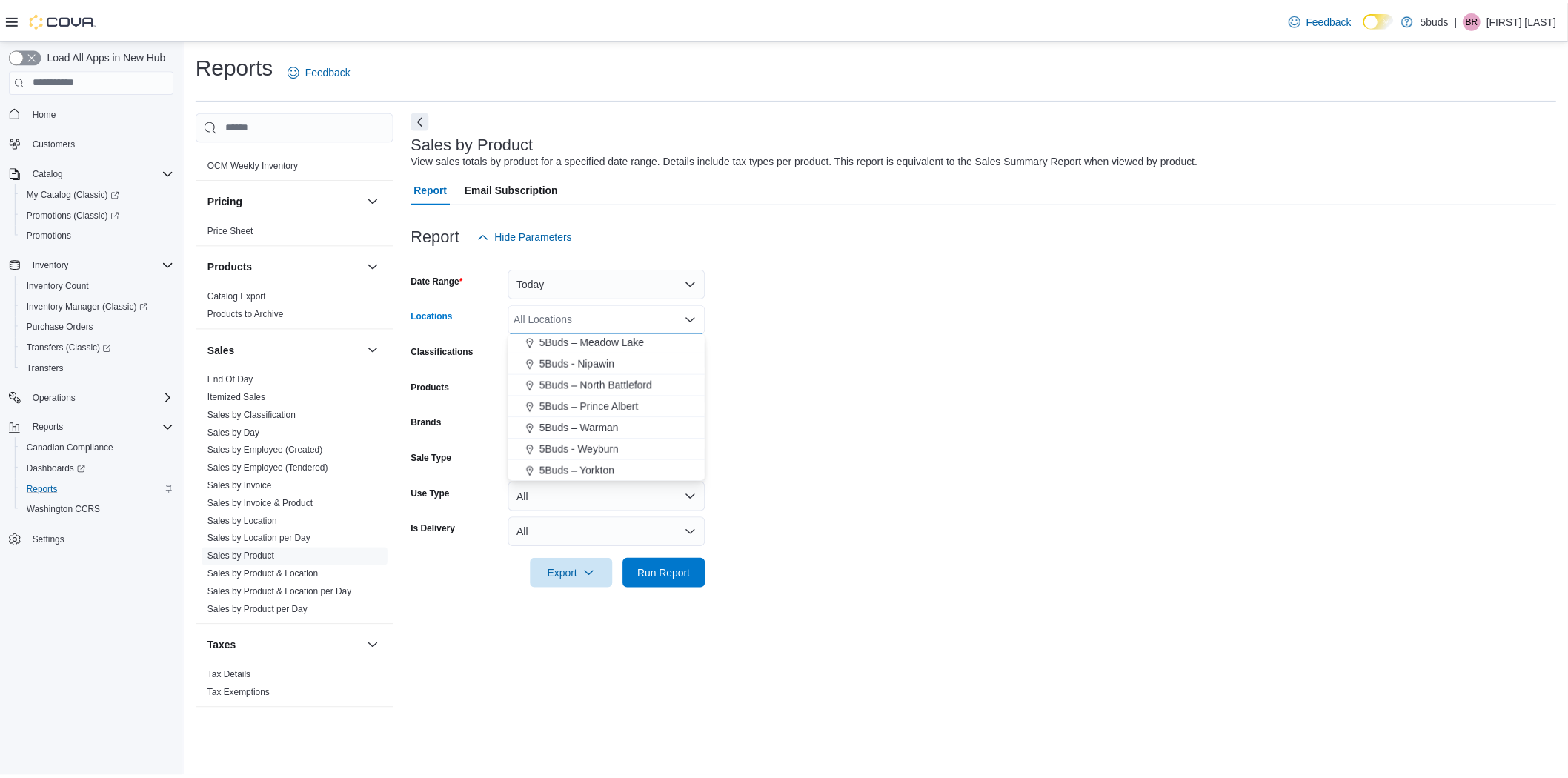 scroll, scrollTop: 67, scrollLeft: 0, axis: vertical 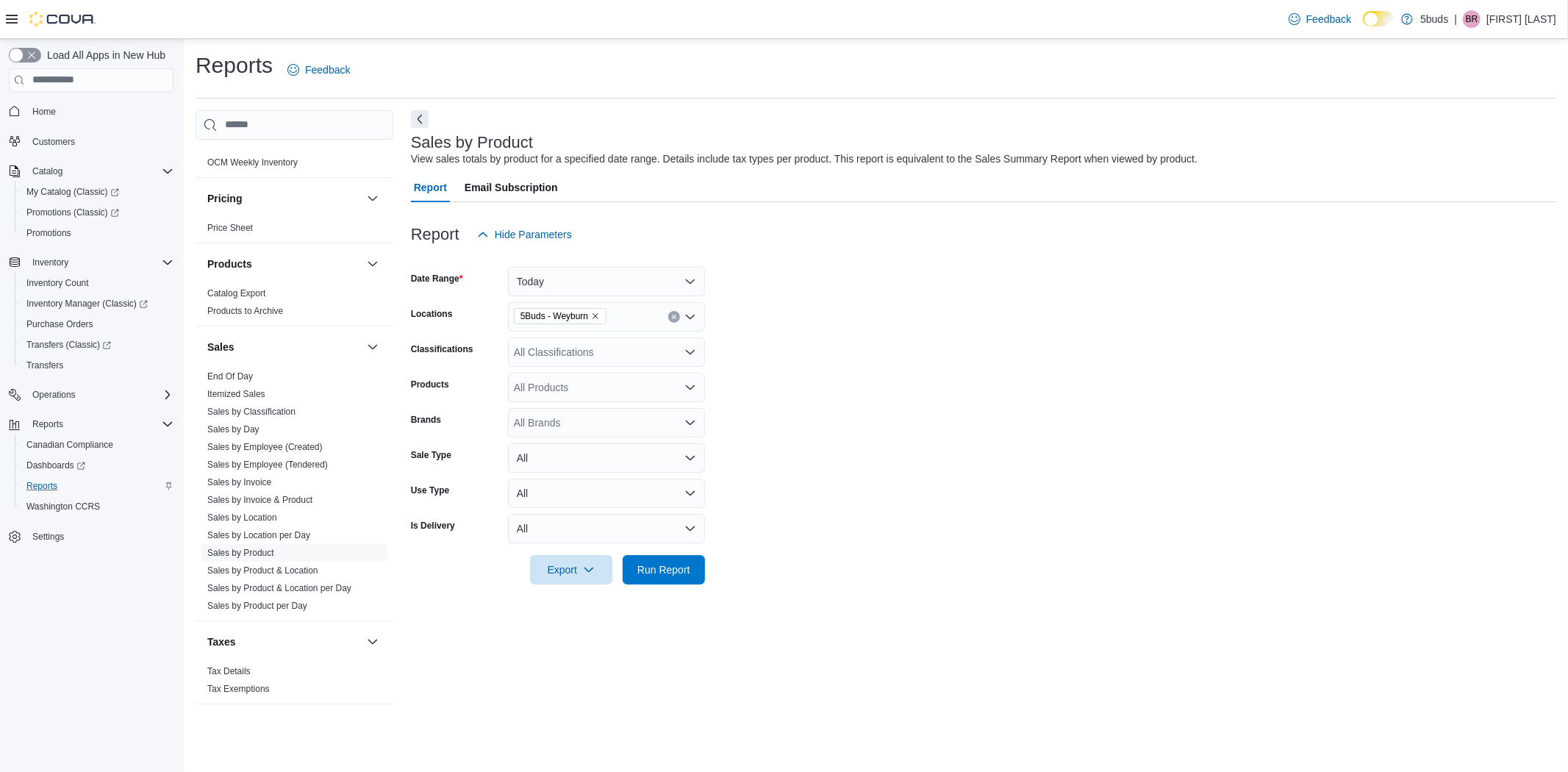 click on "Date Range Today Locations 5Buds - [CITY] Classifications All Classifications Products All Products Brands All Brands Sale Type All Use Type All Is Delivery All Export  Run Report" at bounding box center (984, 417) 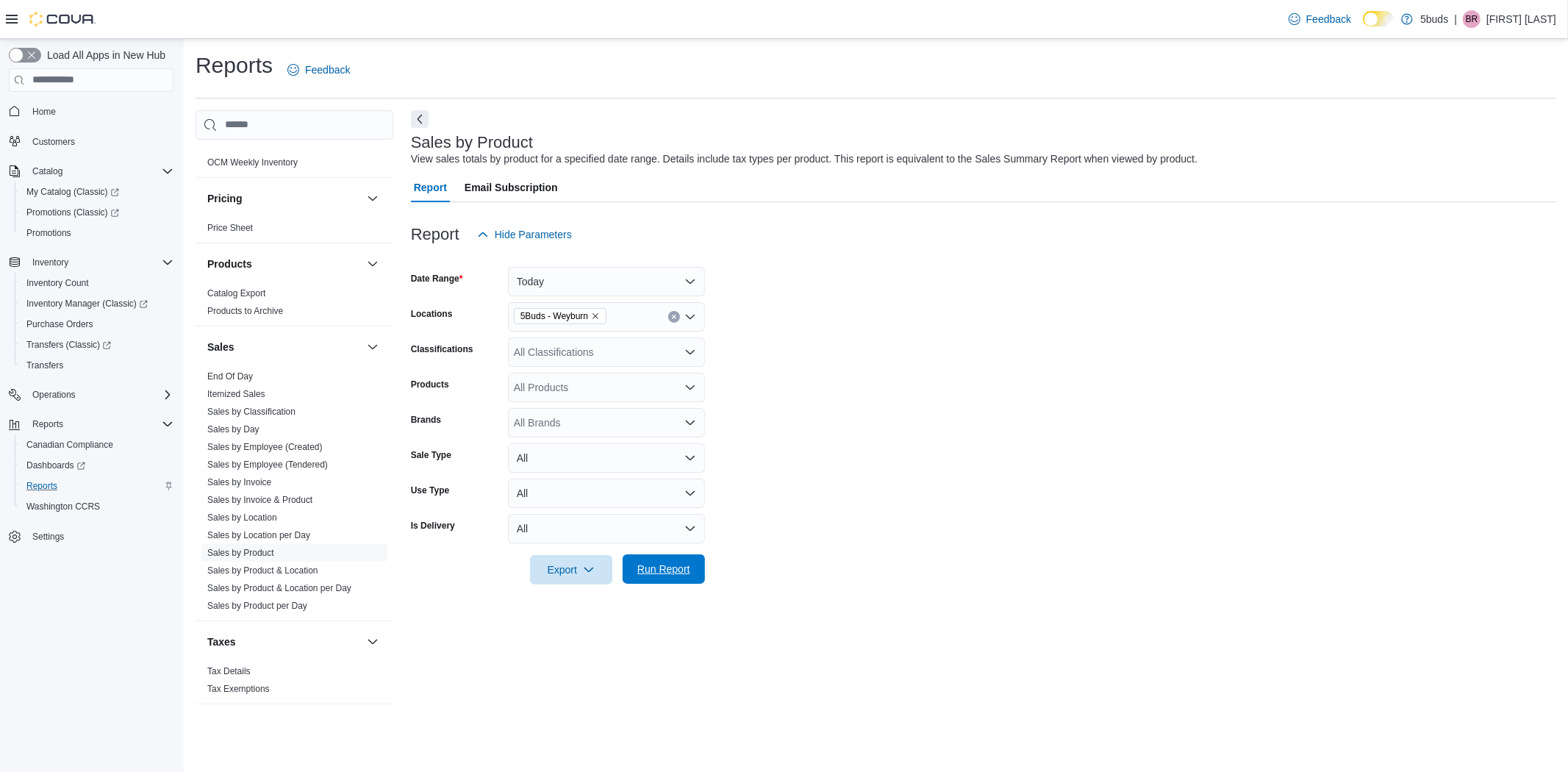 click on "Run Report" at bounding box center (664, 569) 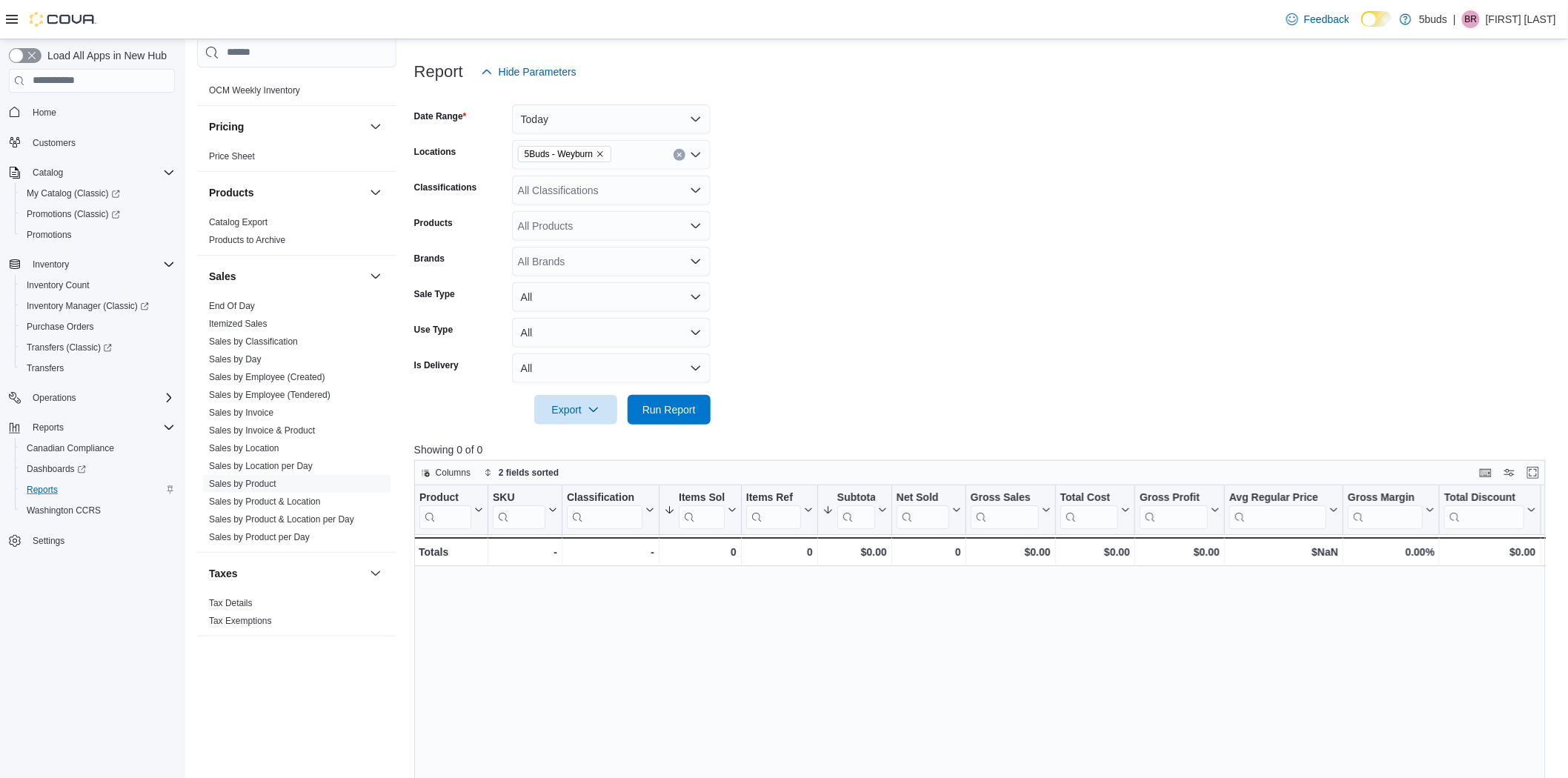 scroll, scrollTop: 82, scrollLeft: 0, axis: vertical 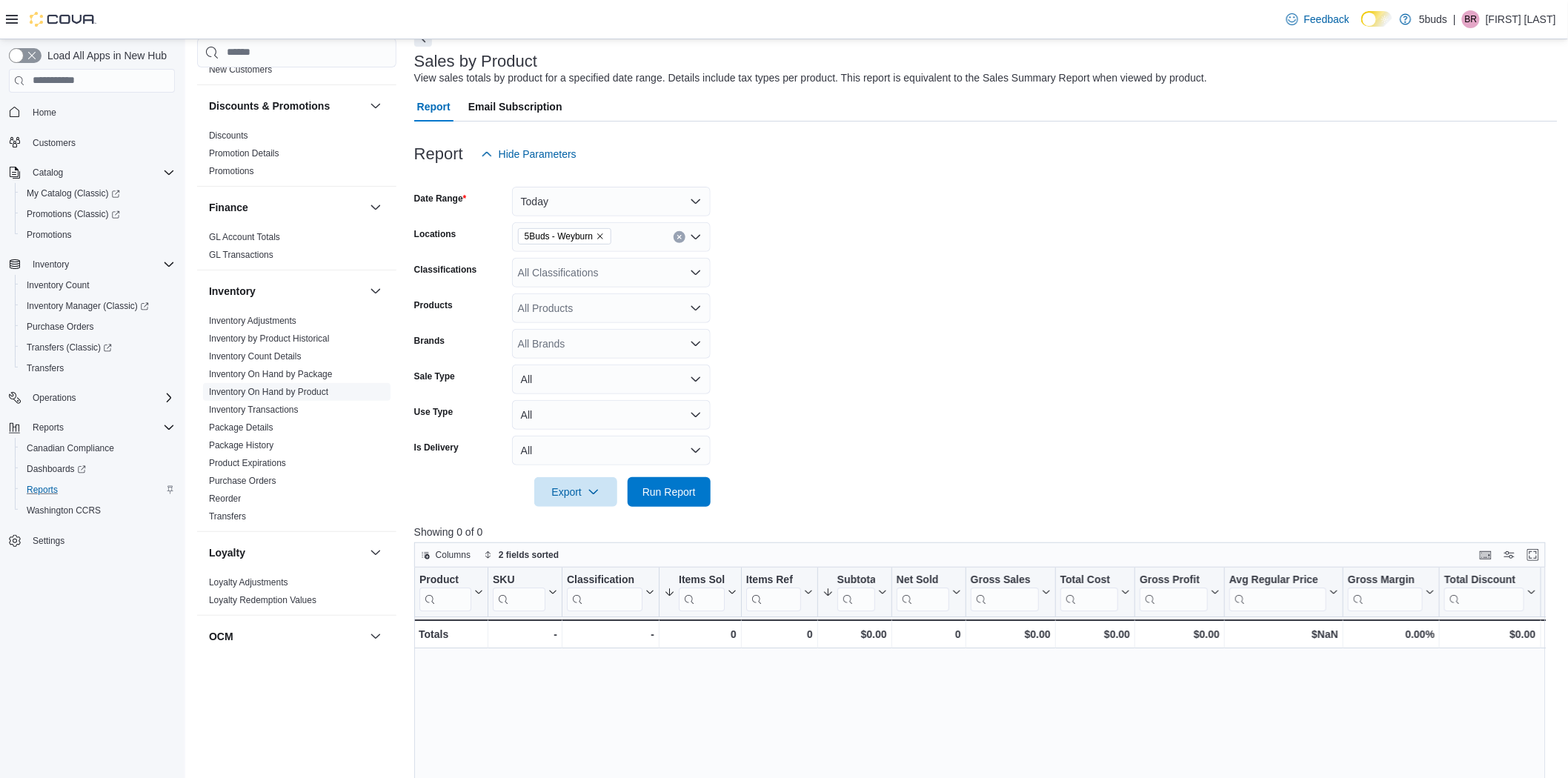 click on "Inventory On Hand by Product" at bounding box center [268, 391] 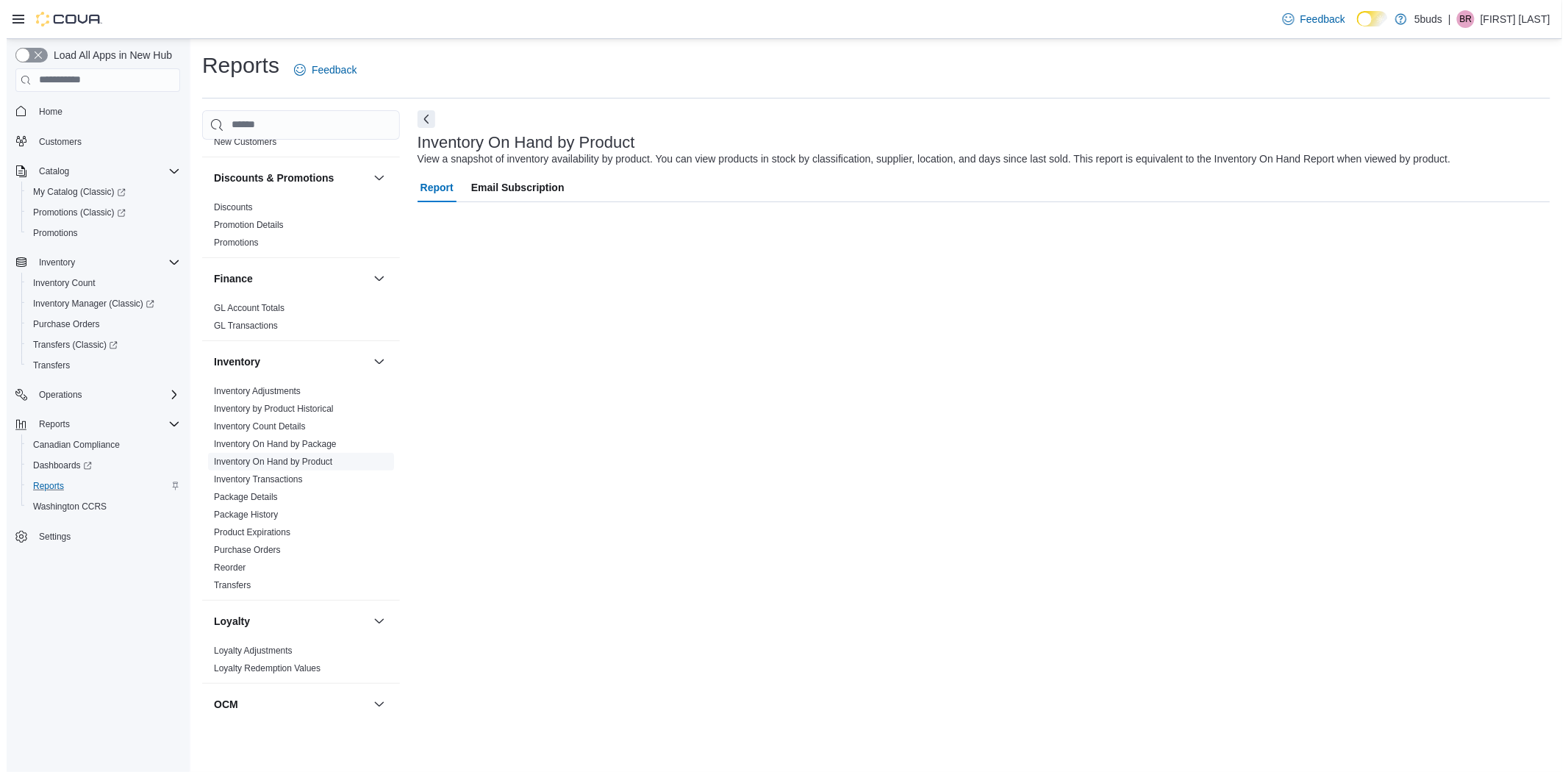 scroll, scrollTop: 0, scrollLeft: 0, axis: both 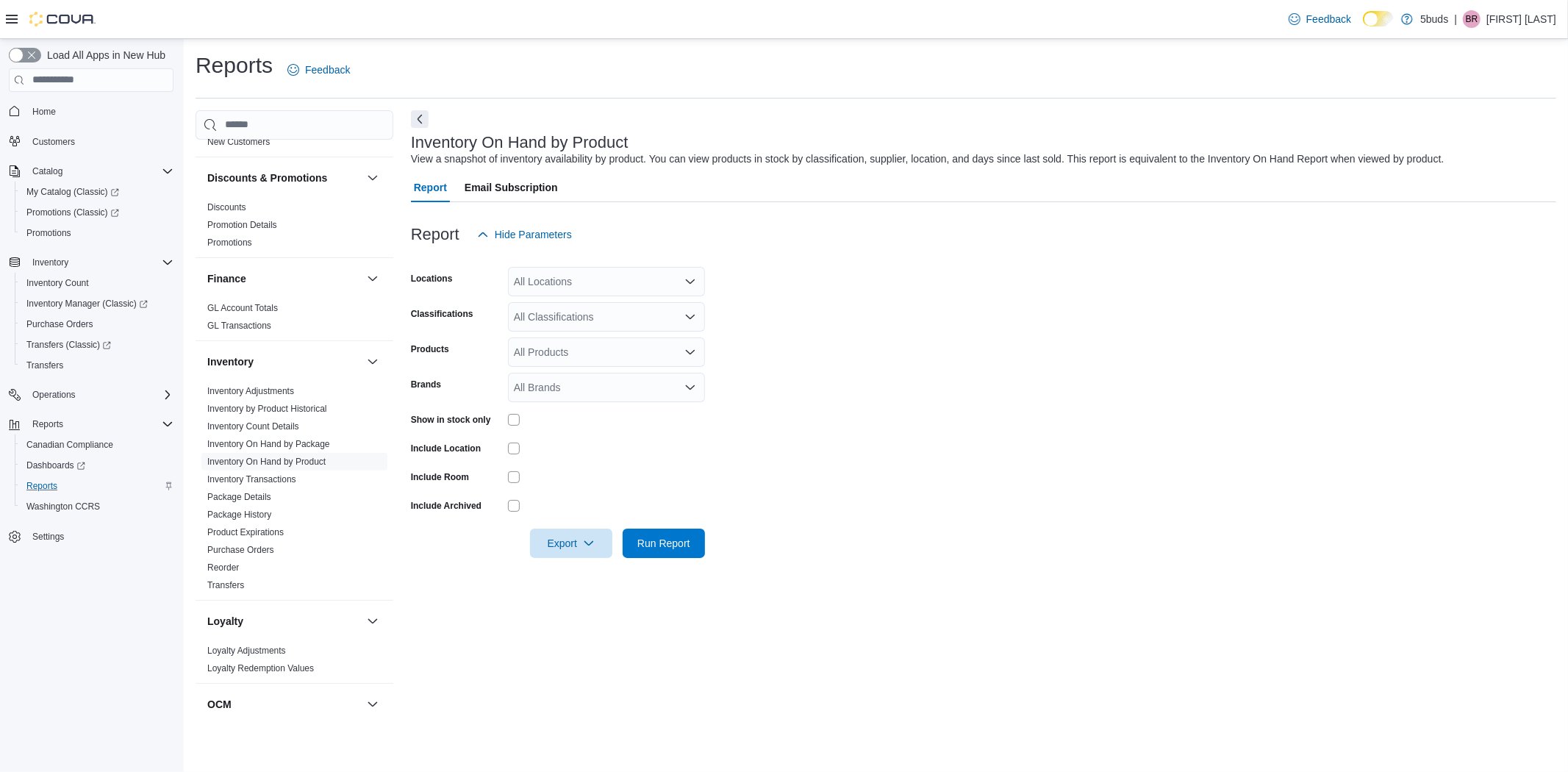 click on "All Locations" at bounding box center [606, 282] 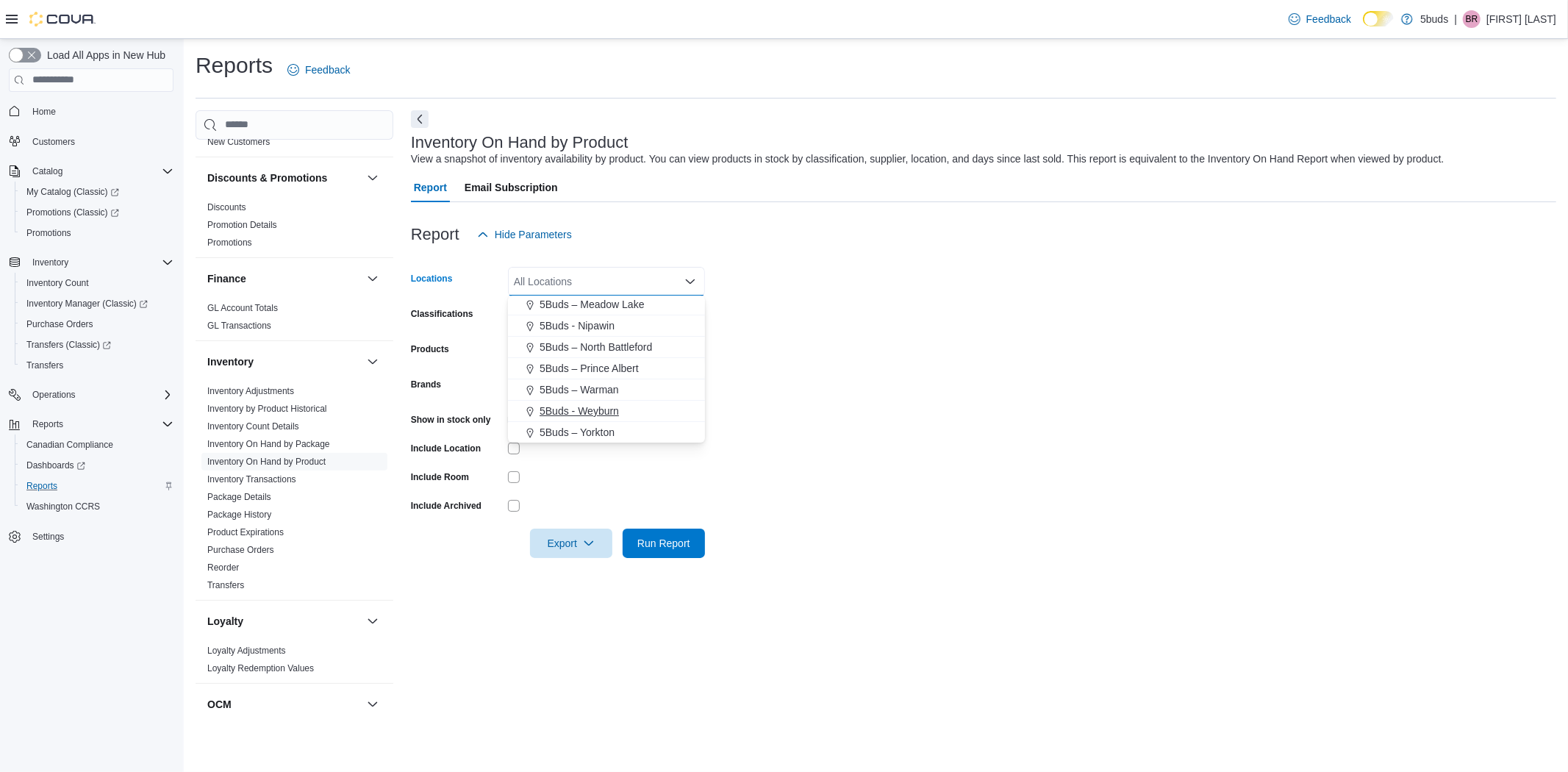 click on "5Buds - Weyburn" at bounding box center (579, 411) 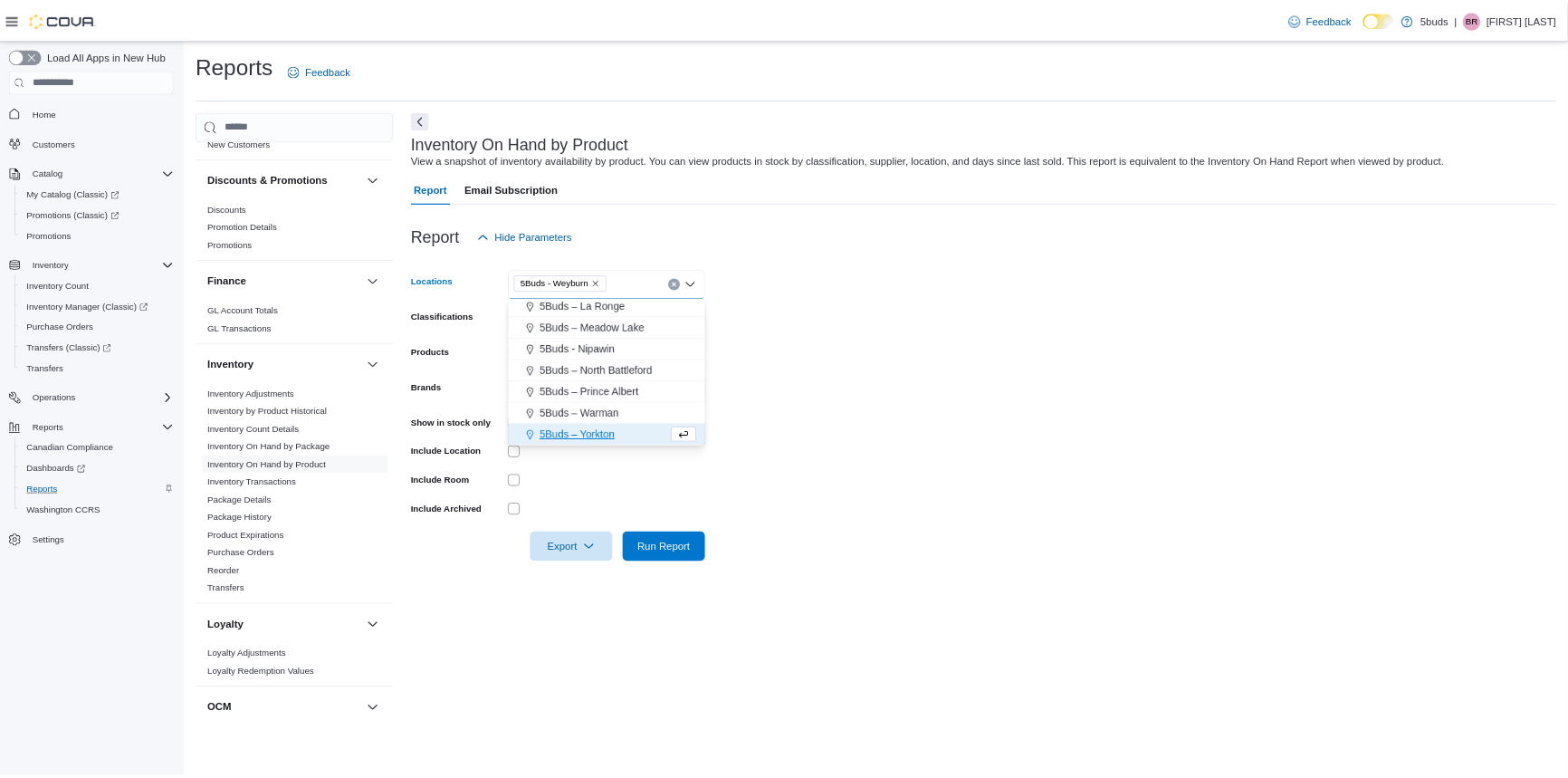 scroll, scrollTop: 82, scrollLeft: 0, axis: vertical 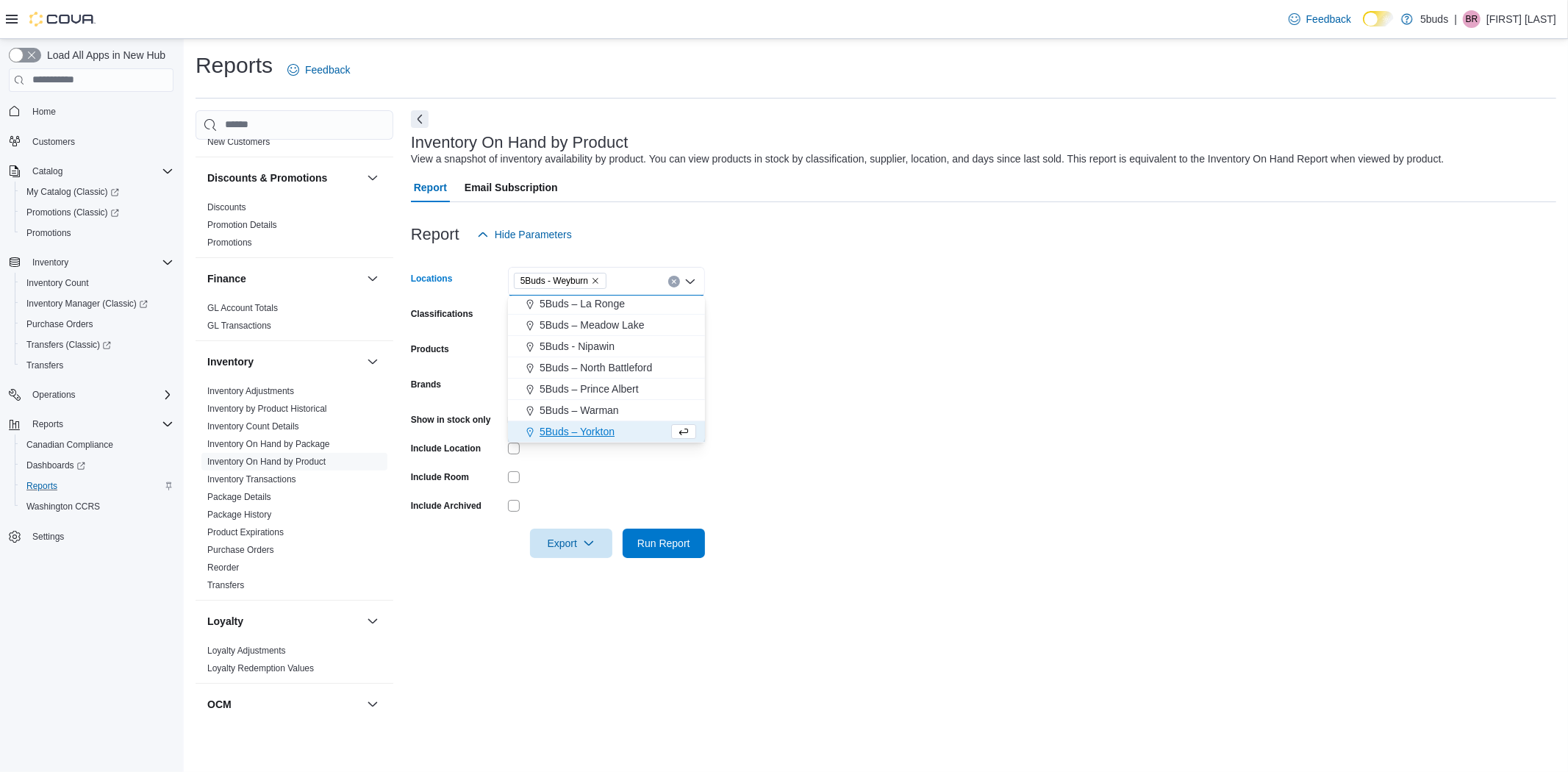 click on "Locations 5Buds - [CITY] Combo box. Selected. 5Buds - [CITY]. Press Backspace to delete 5Buds - [CITY]. Combo box input. All Locations. Type some text or, to display a list of choices, press Down Arrow. To exit the list of choices, press Escape. Classifications All Classifications Products All Products Brands All Brands Show in stock only Include Location Include Room Include Archived Export  Run Report" at bounding box center [984, 404] 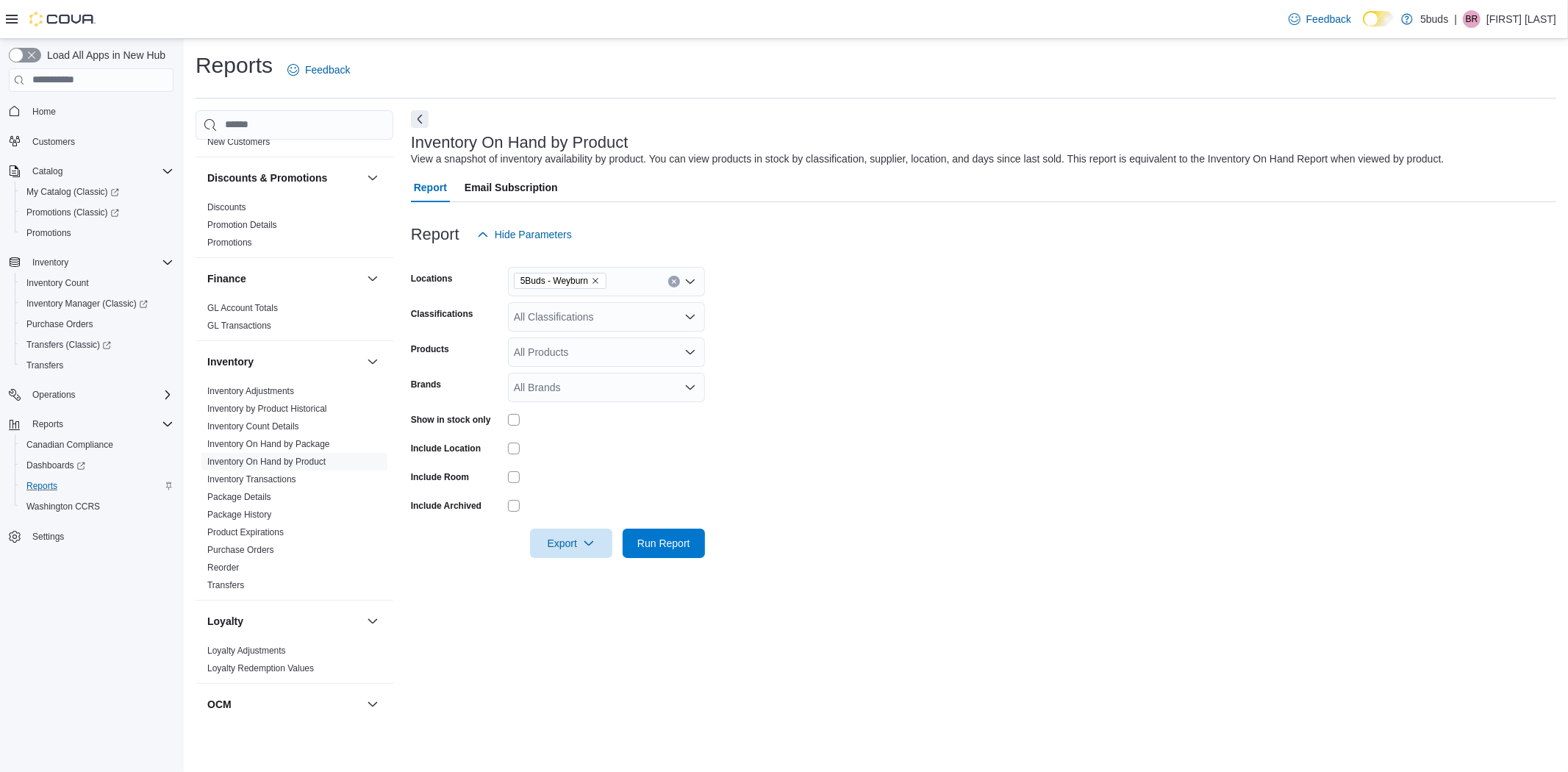 click on "Show in stock only" at bounding box center (558, 419) 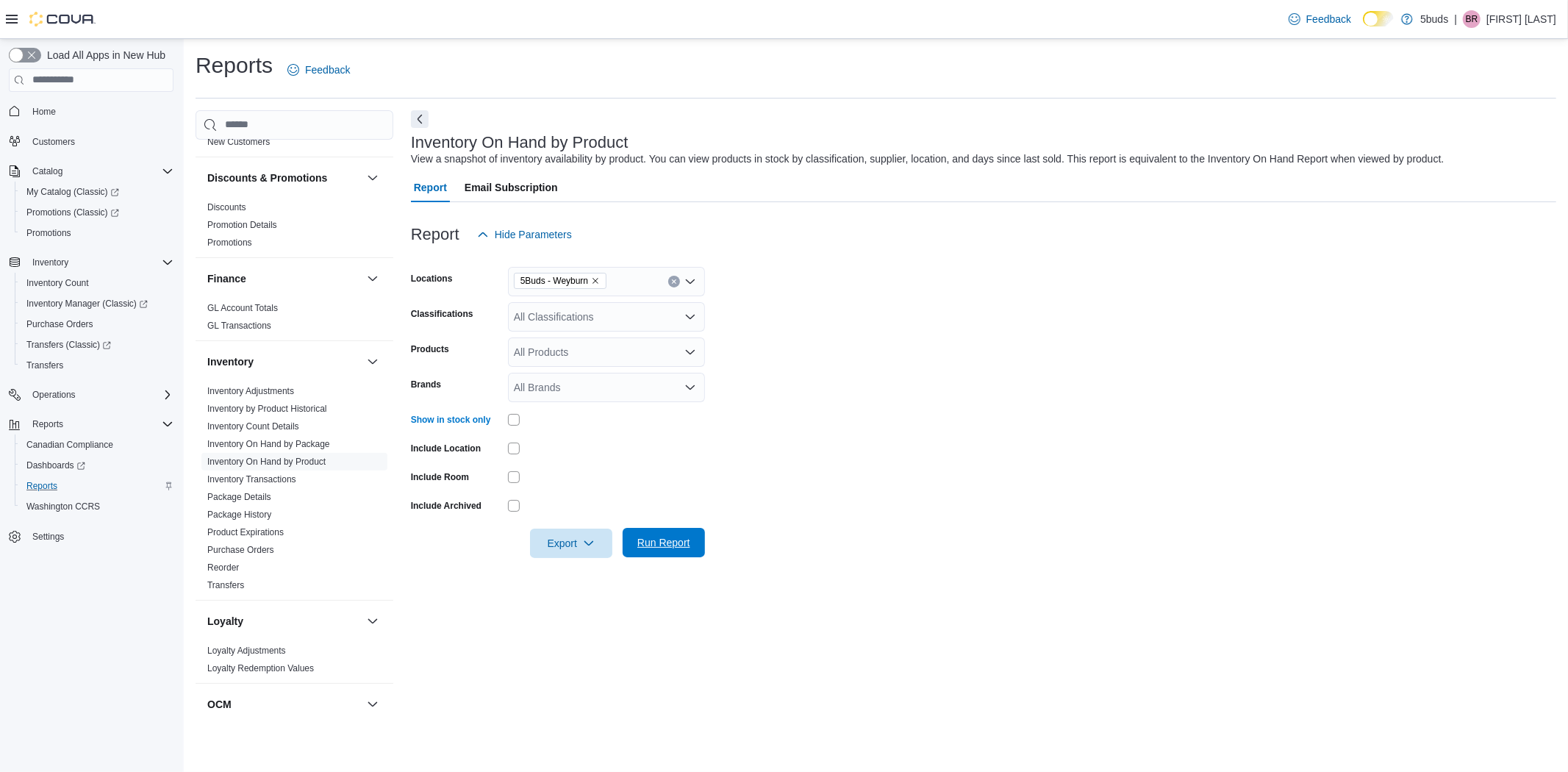 click on "Run Report" at bounding box center [664, 543] 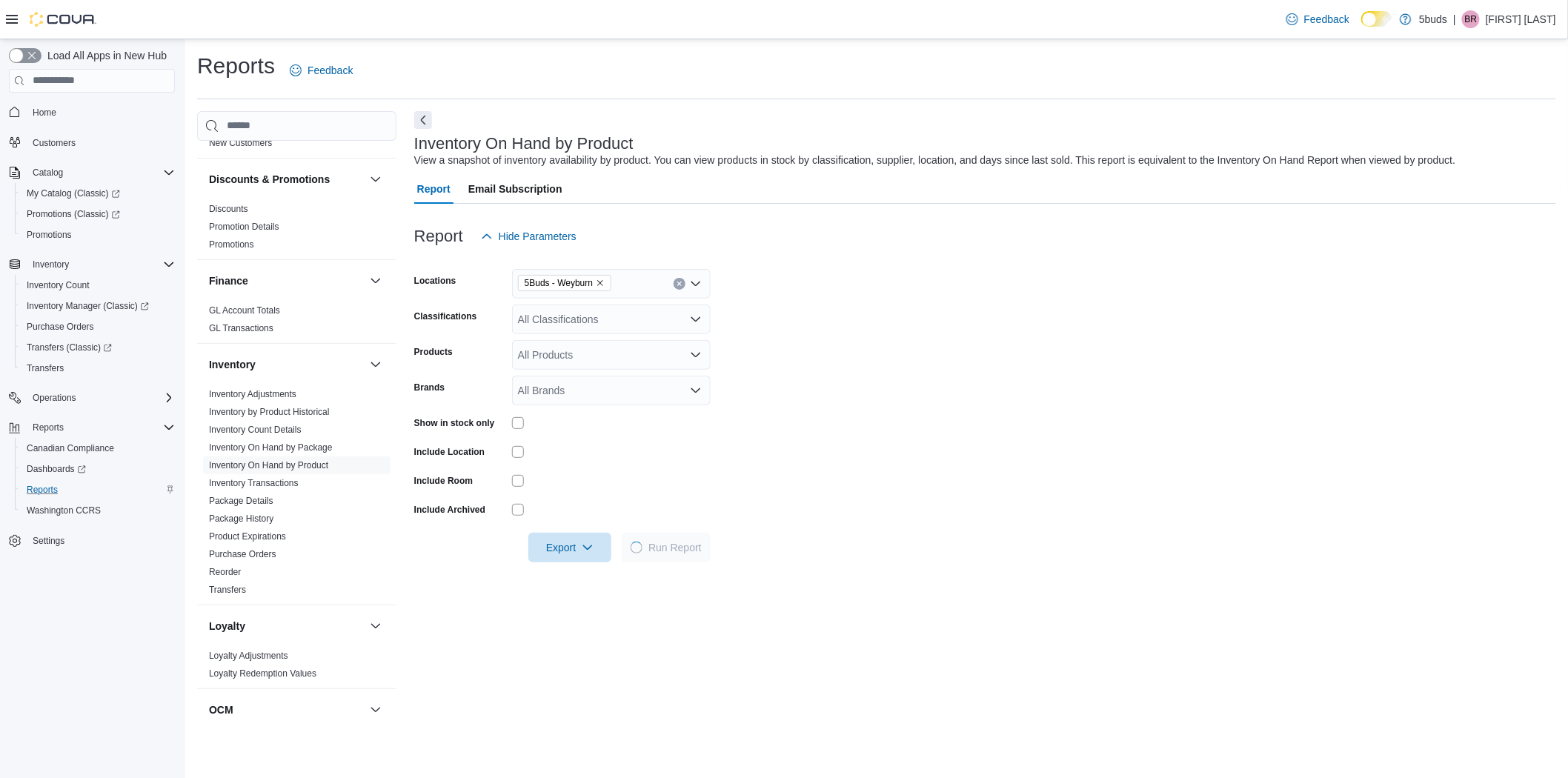 click on "Feedback Dark Mode 5buds | [FIRST] [LAST]" at bounding box center (1418, 19) 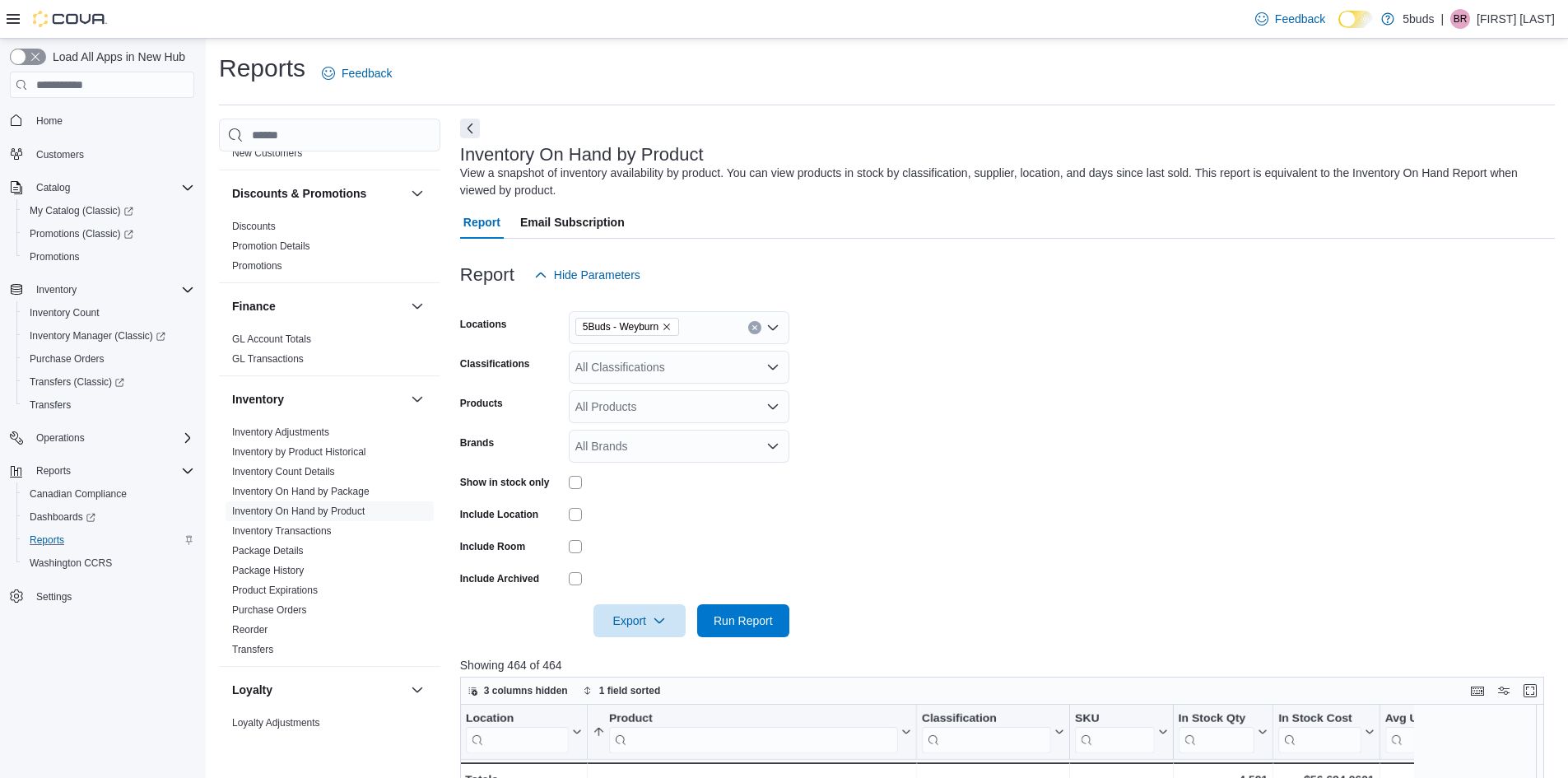 scroll, scrollTop: 491, scrollLeft: 0, axis: vertical 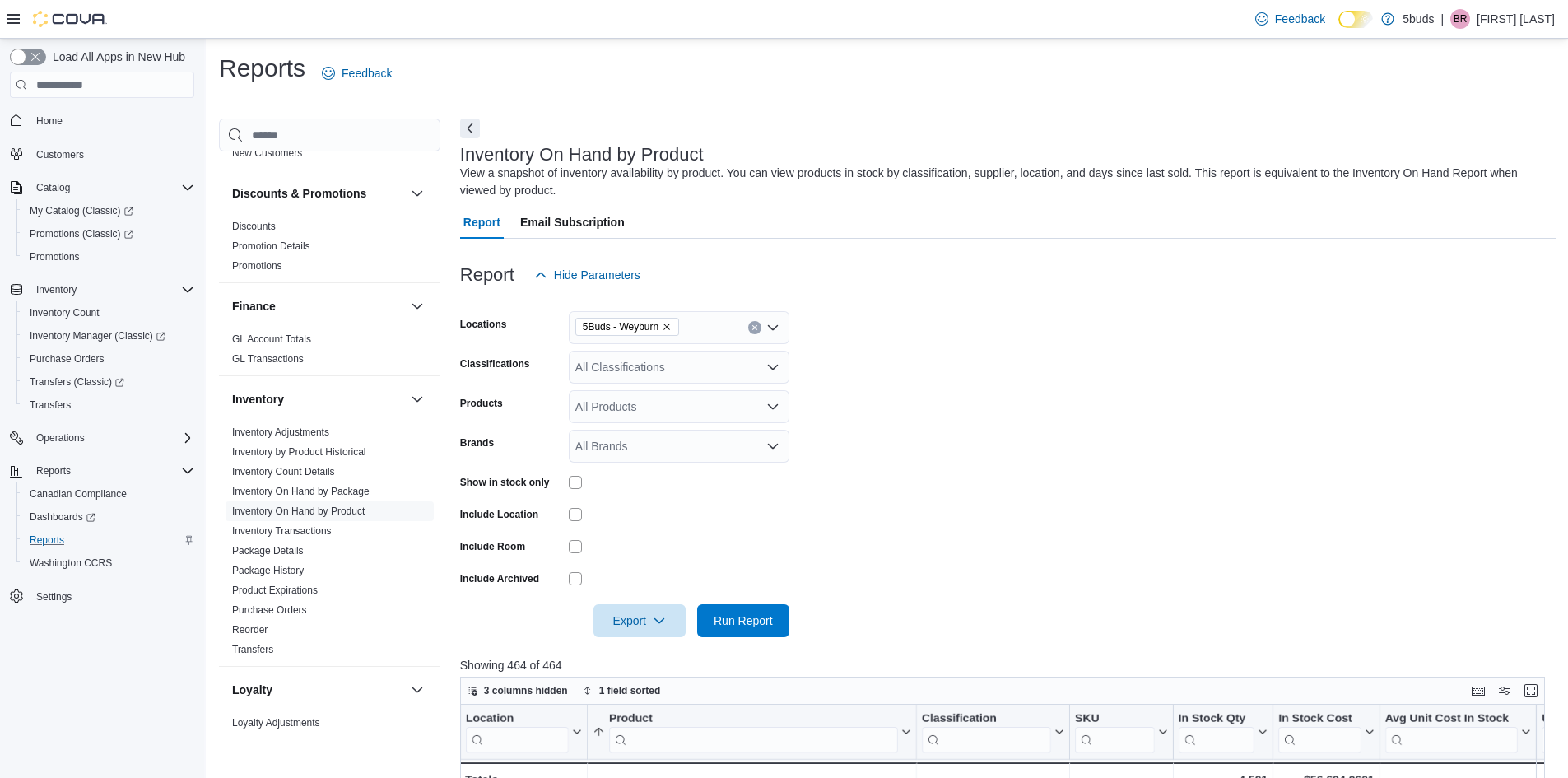 drag, startPoint x: 1715, startPoint y: 2, endPoint x: 1018, endPoint y: 335, distance: 772.4623 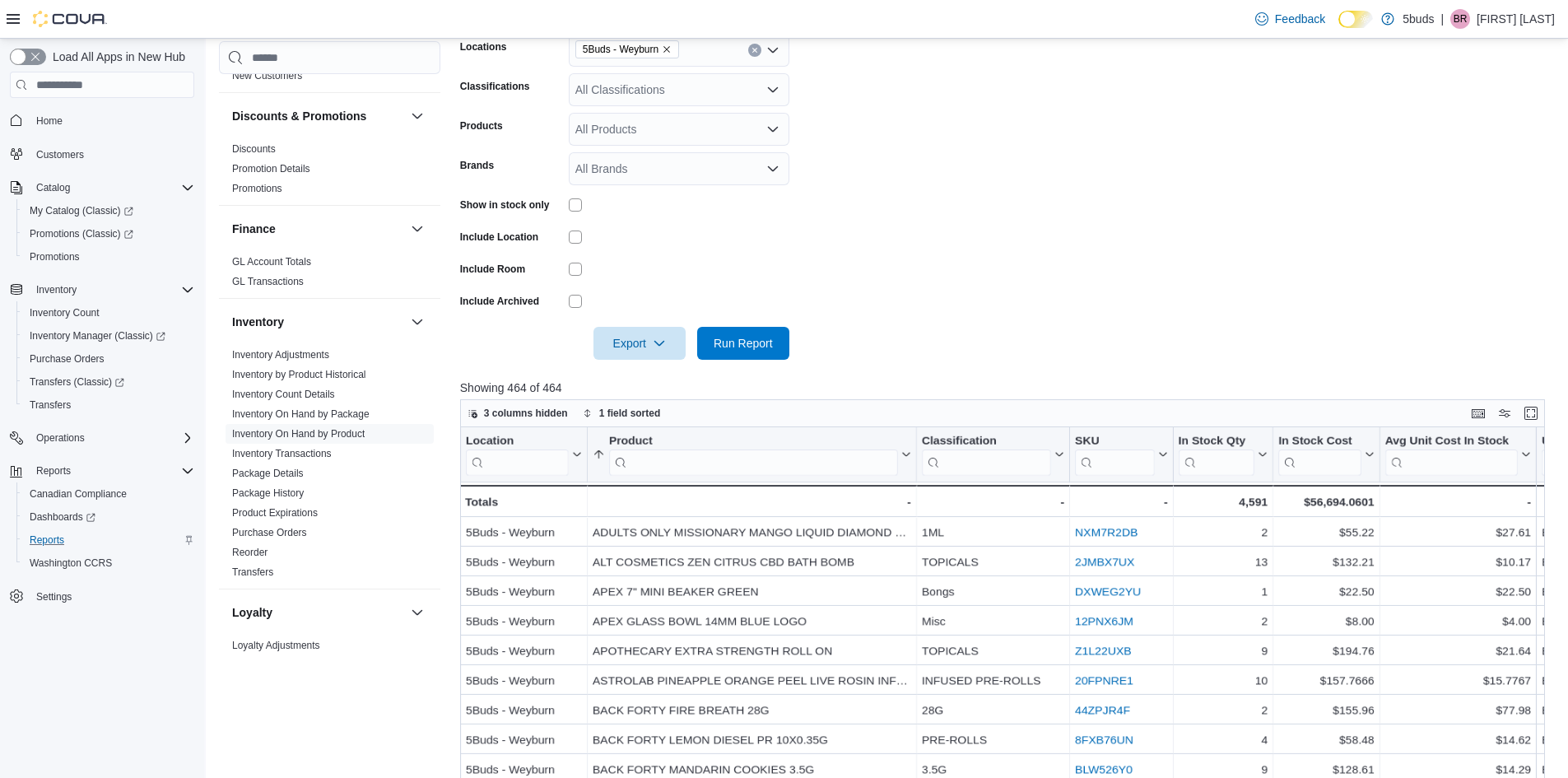 scroll, scrollTop: 329, scrollLeft: 0, axis: vertical 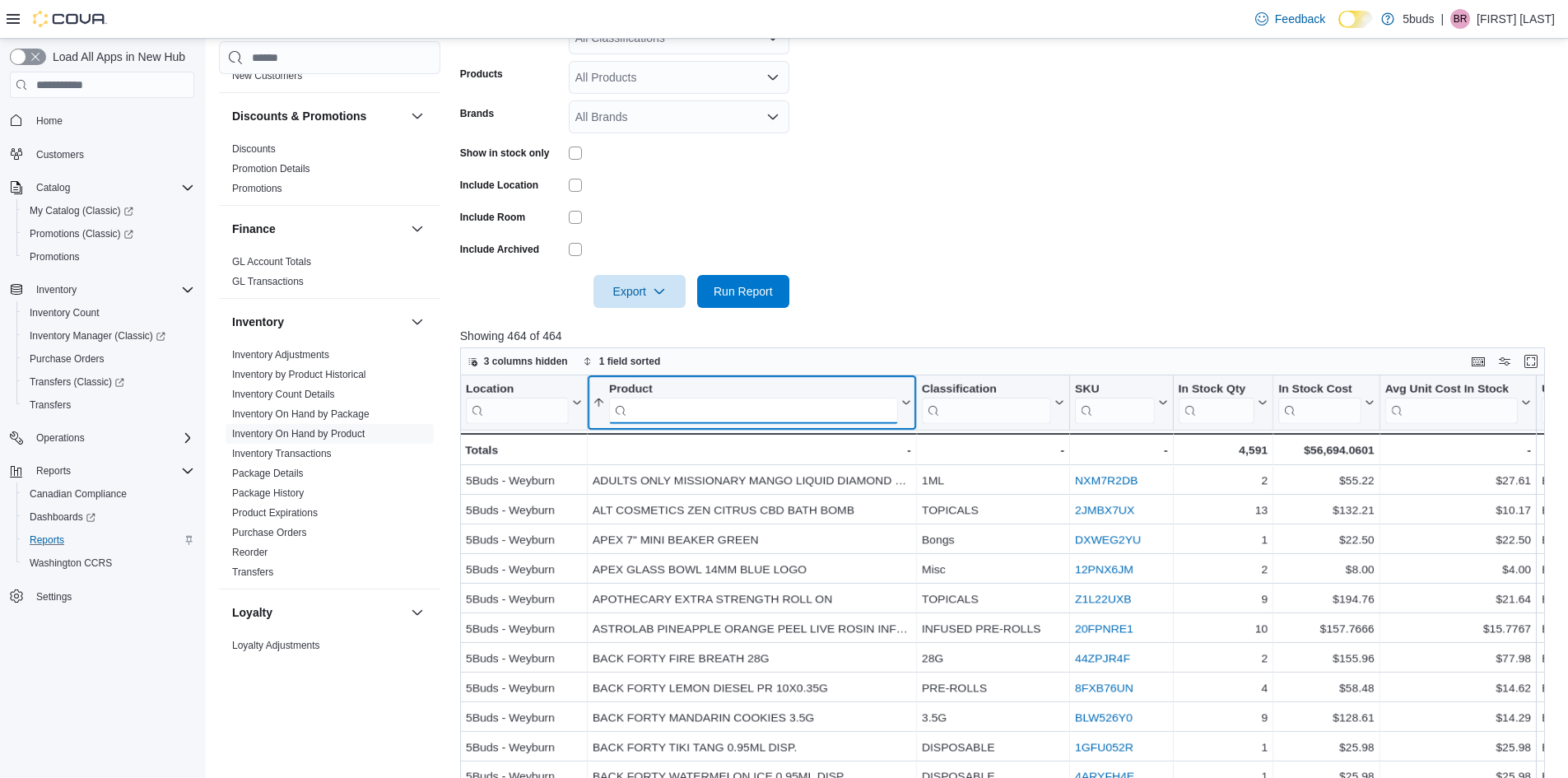click at bounding box center [753, 411] 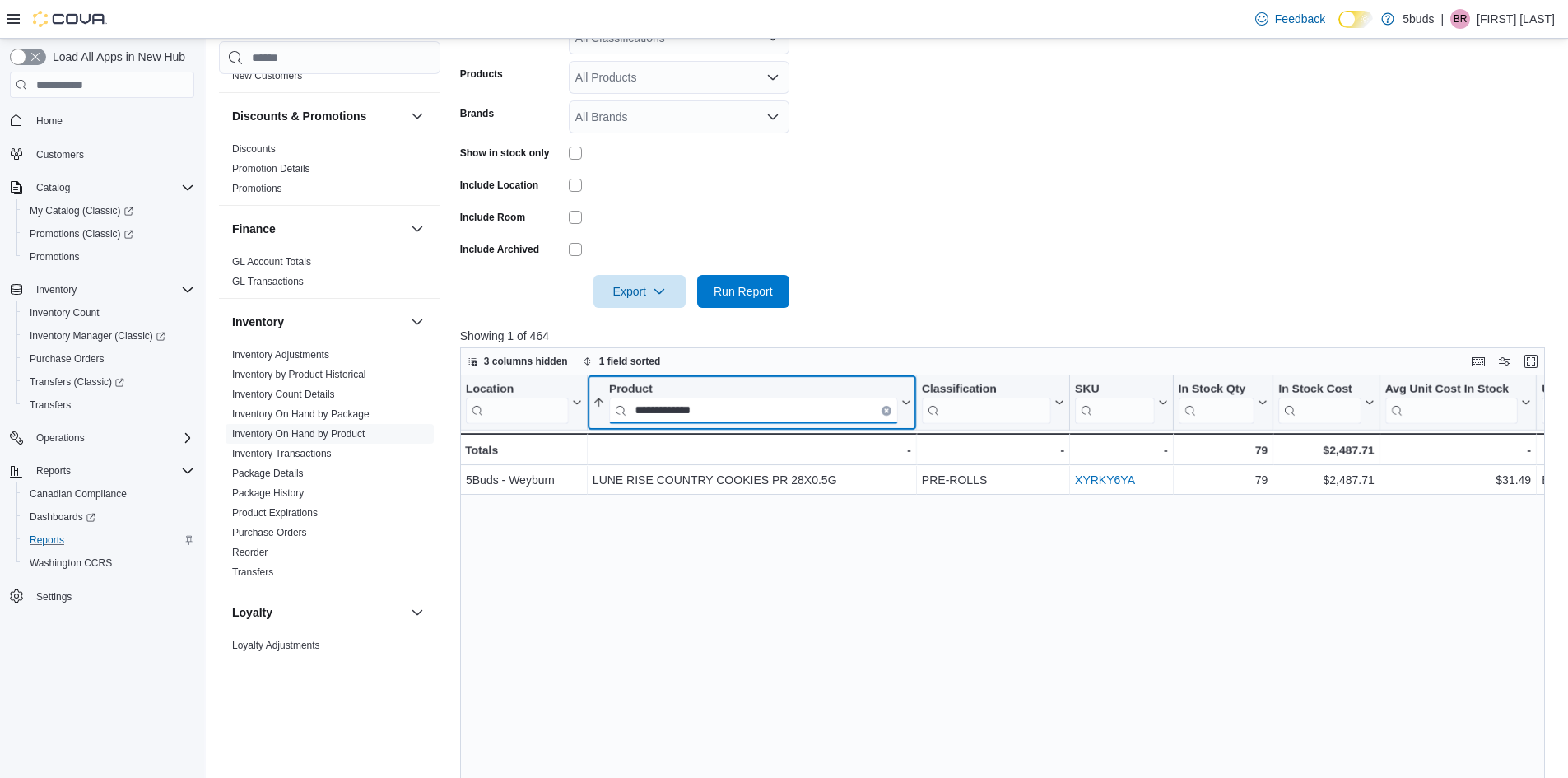 type on "**********" 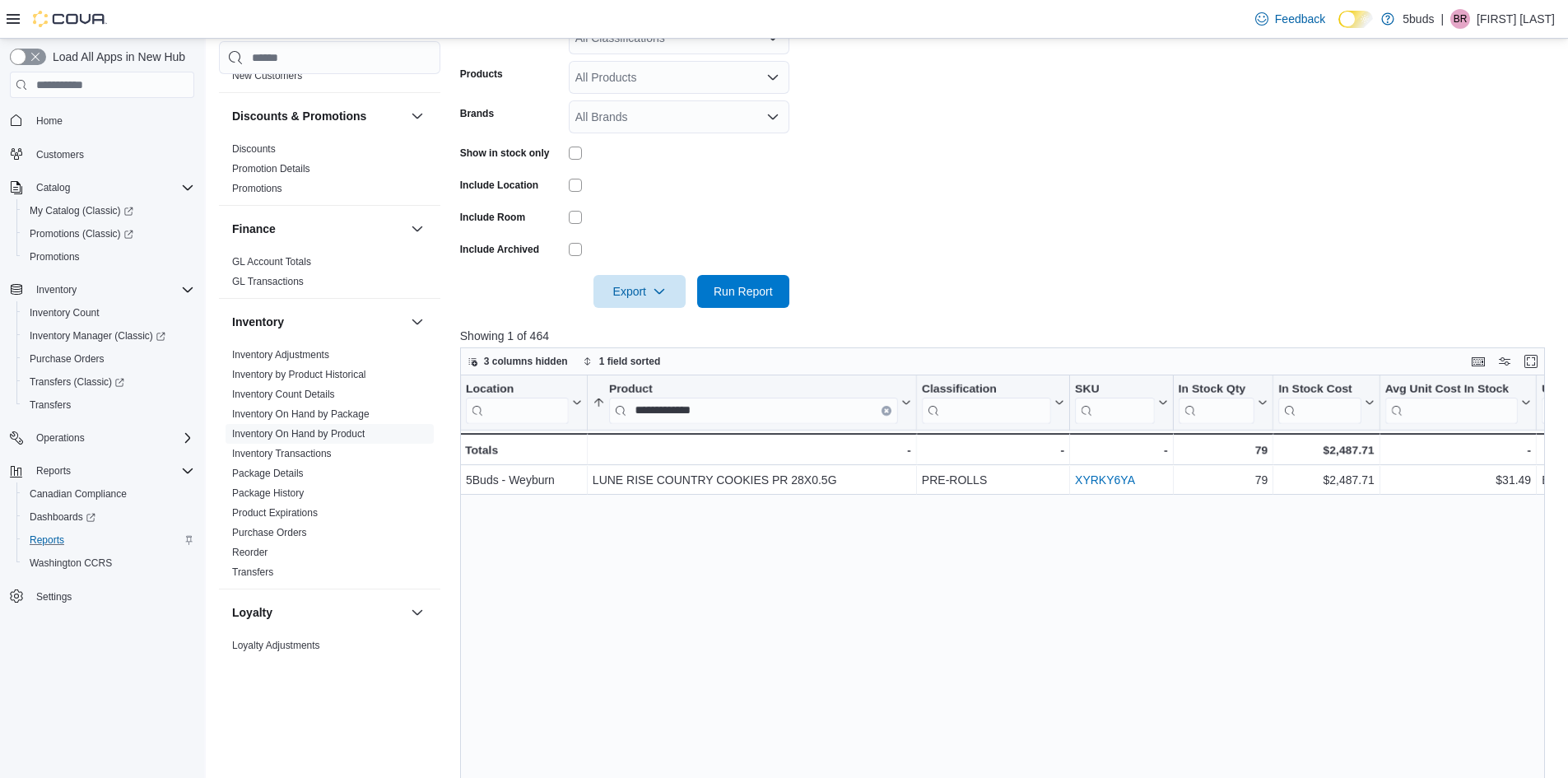 click on "**********" at bounding box center [1008, 673] 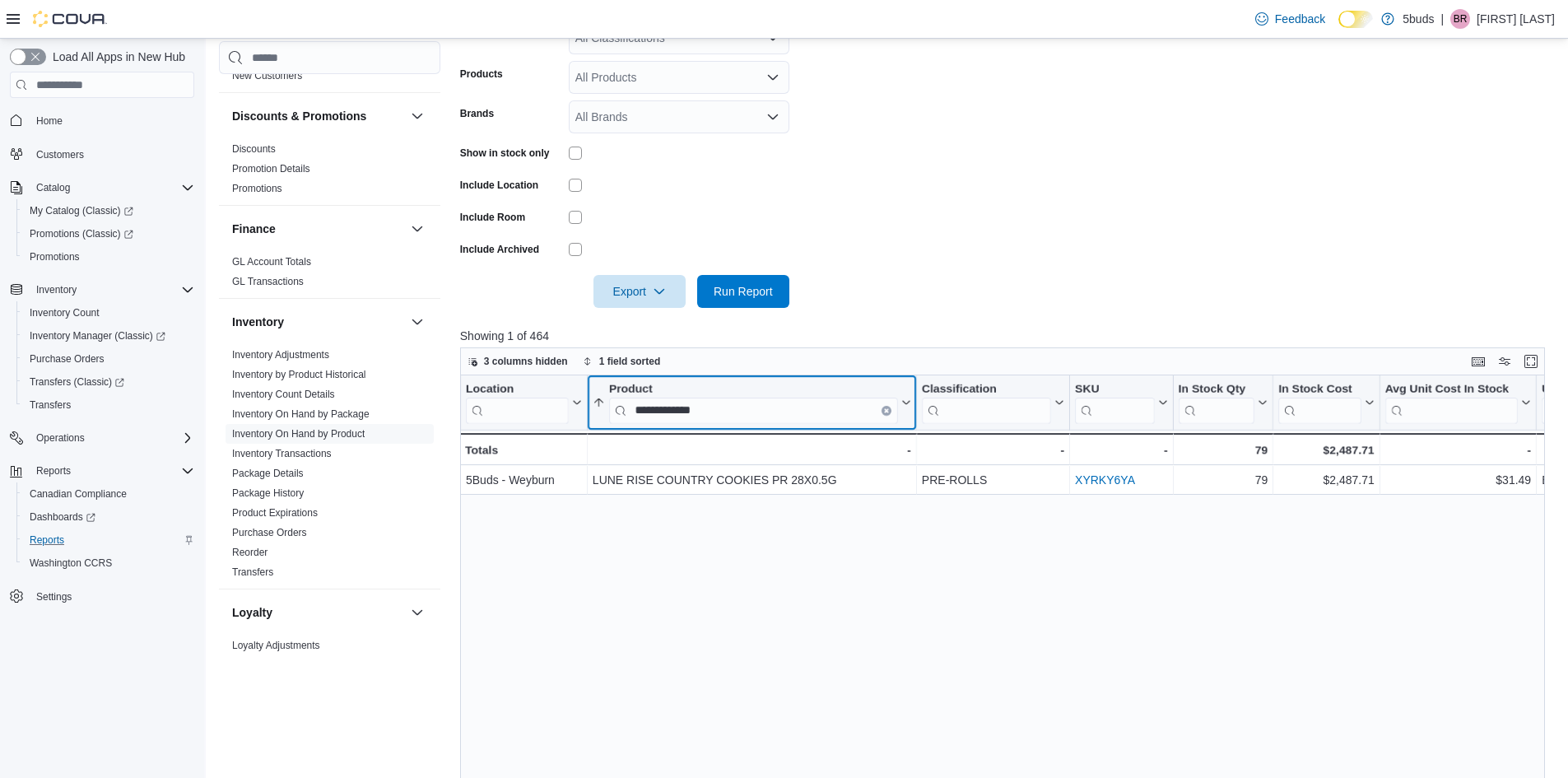 click 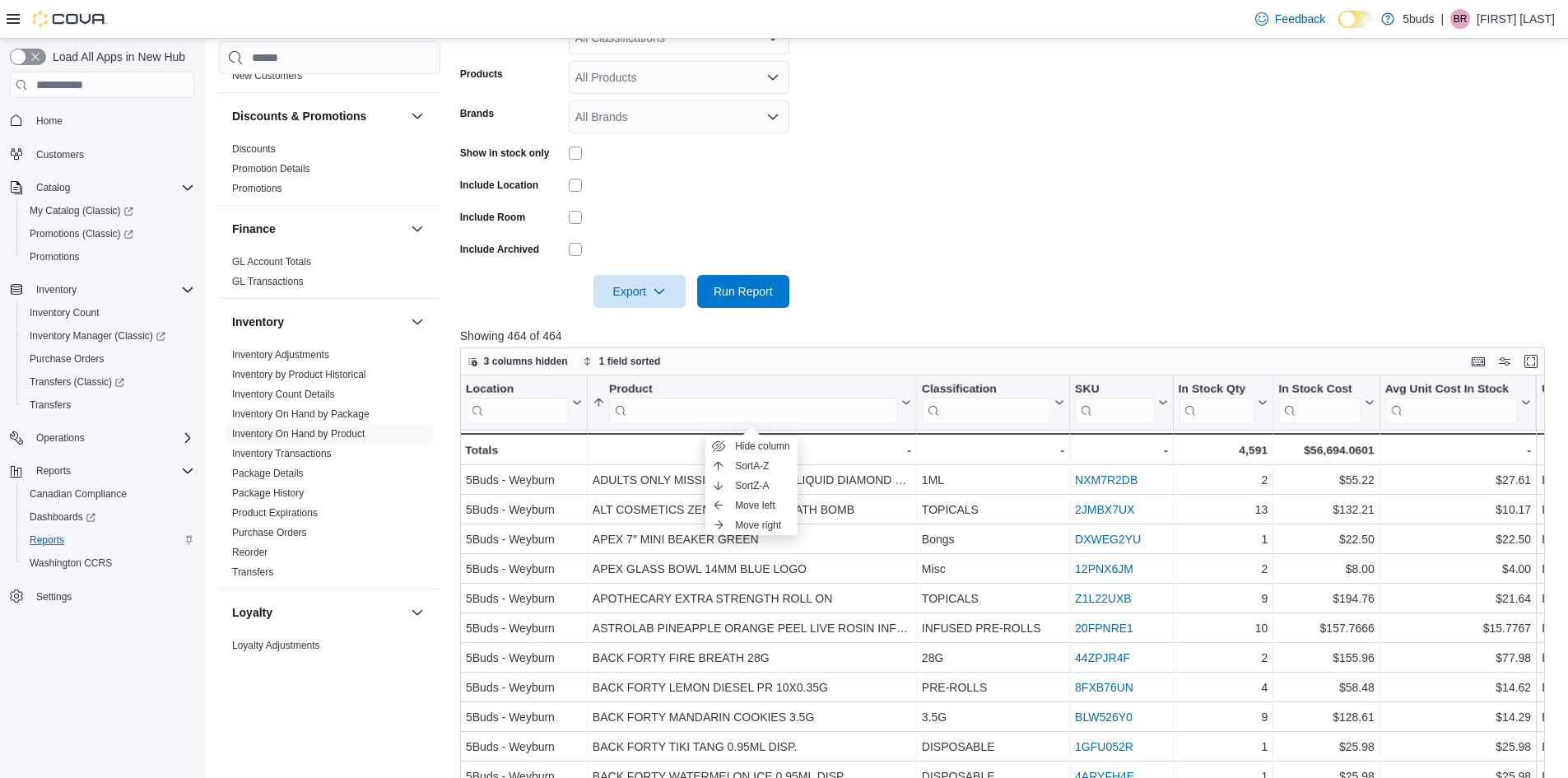 scroll, scrollTop: 534, scrollLeft: 0, axis: vertical 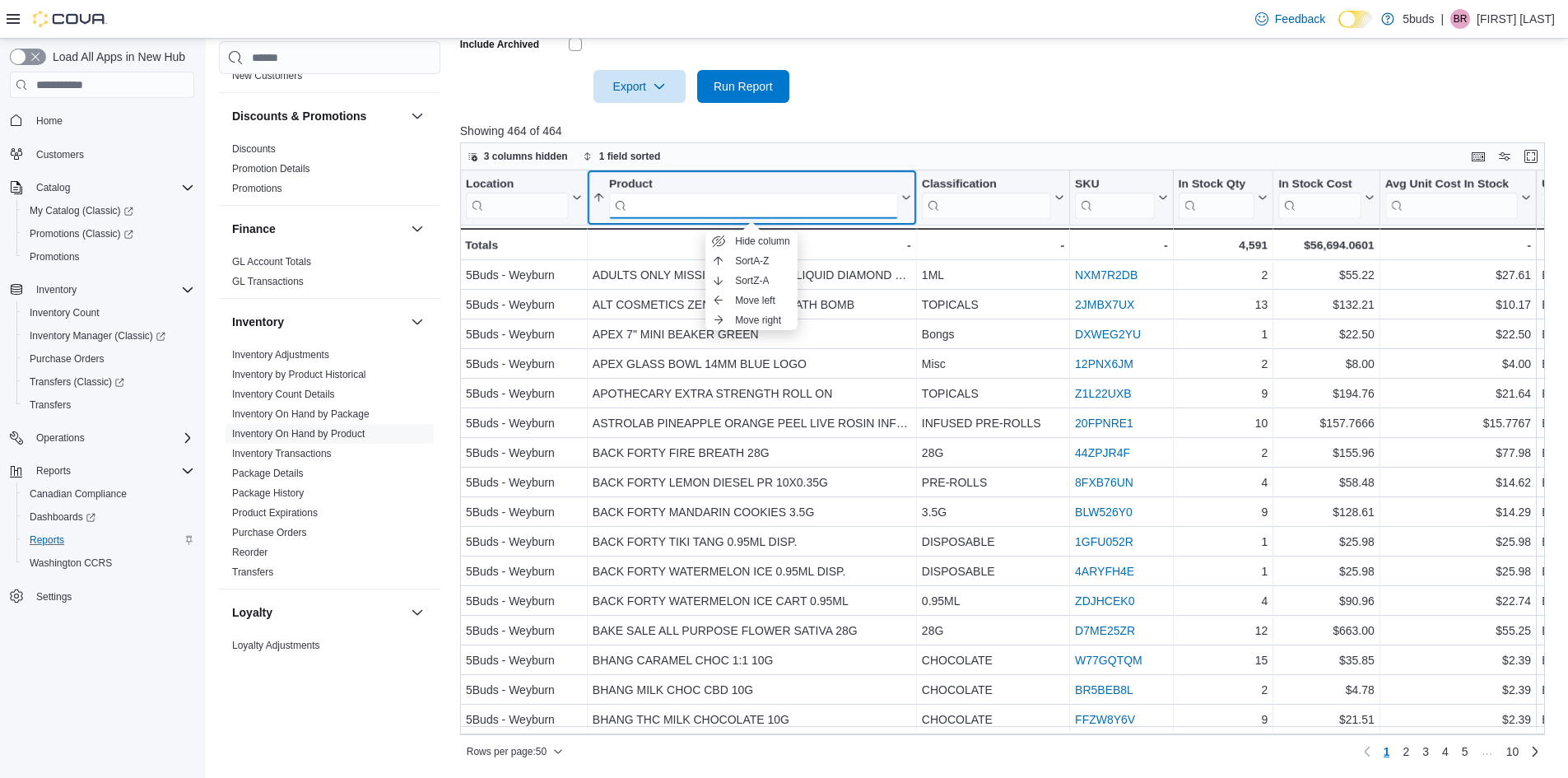 click at bounding box center (753, 206) 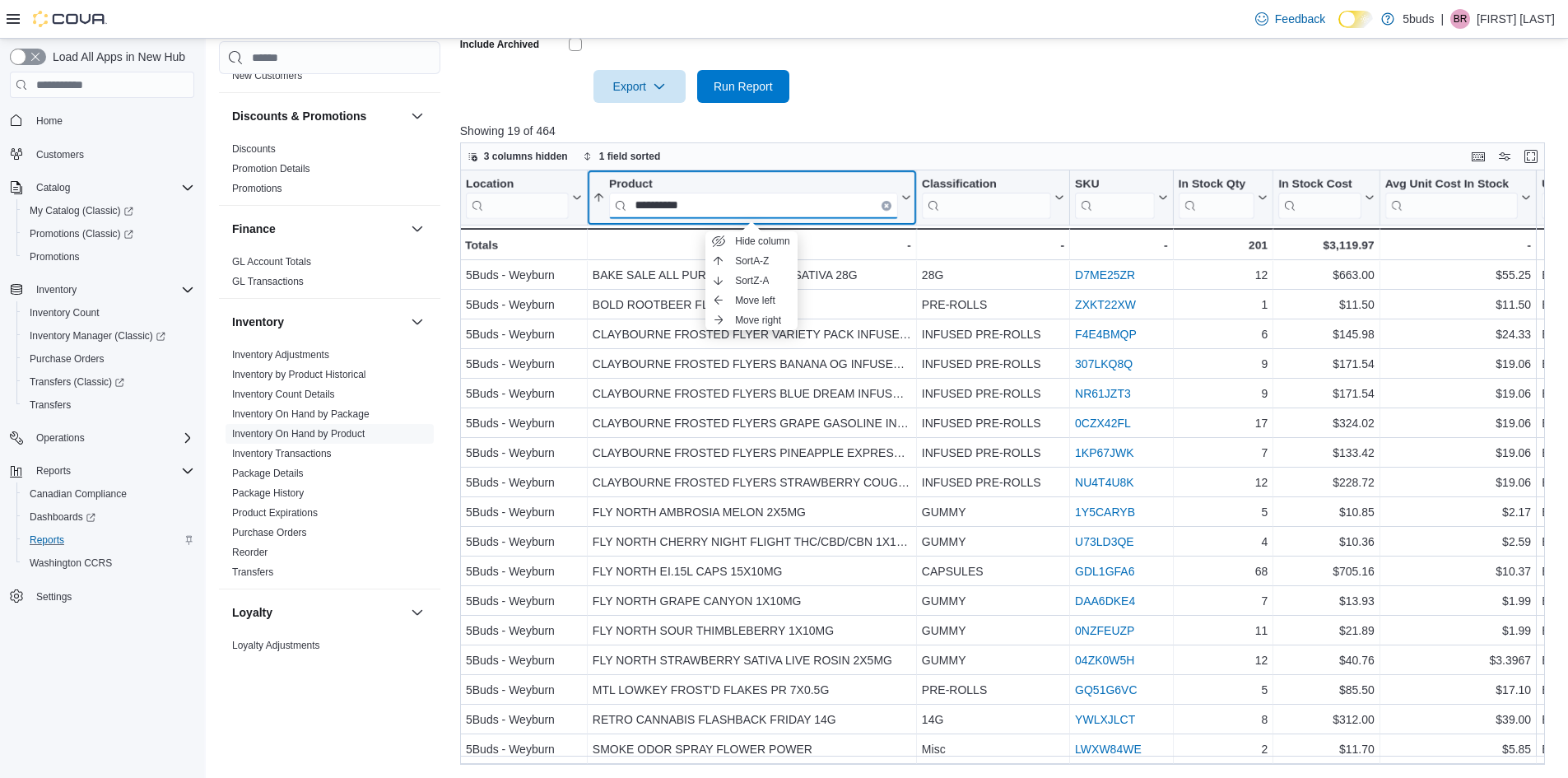 type on "*********" 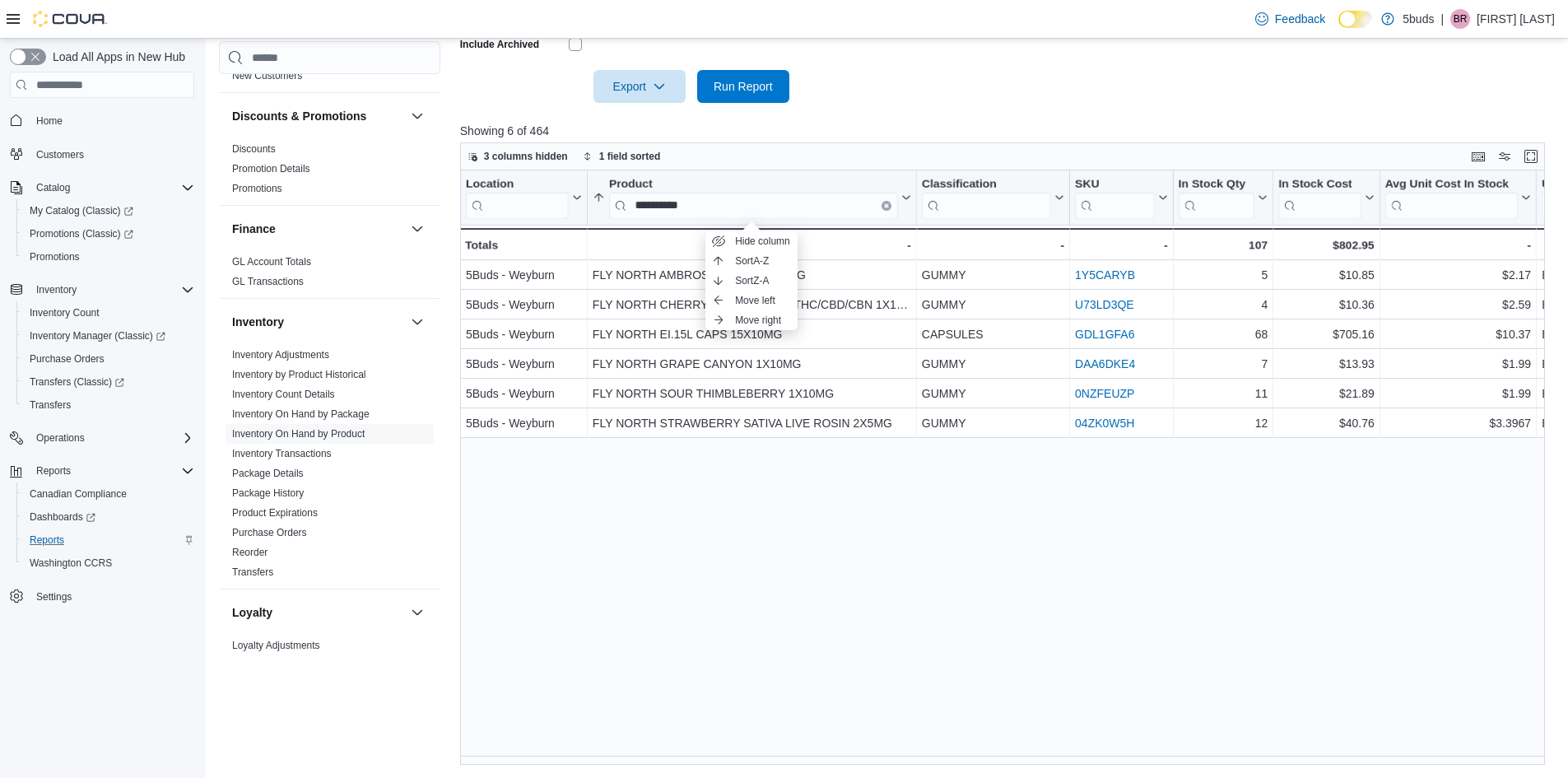 drag, startPoint x: 1051, startPoint y: 603, endPoint x: 962, endPoint y: 468, distance: 161.697 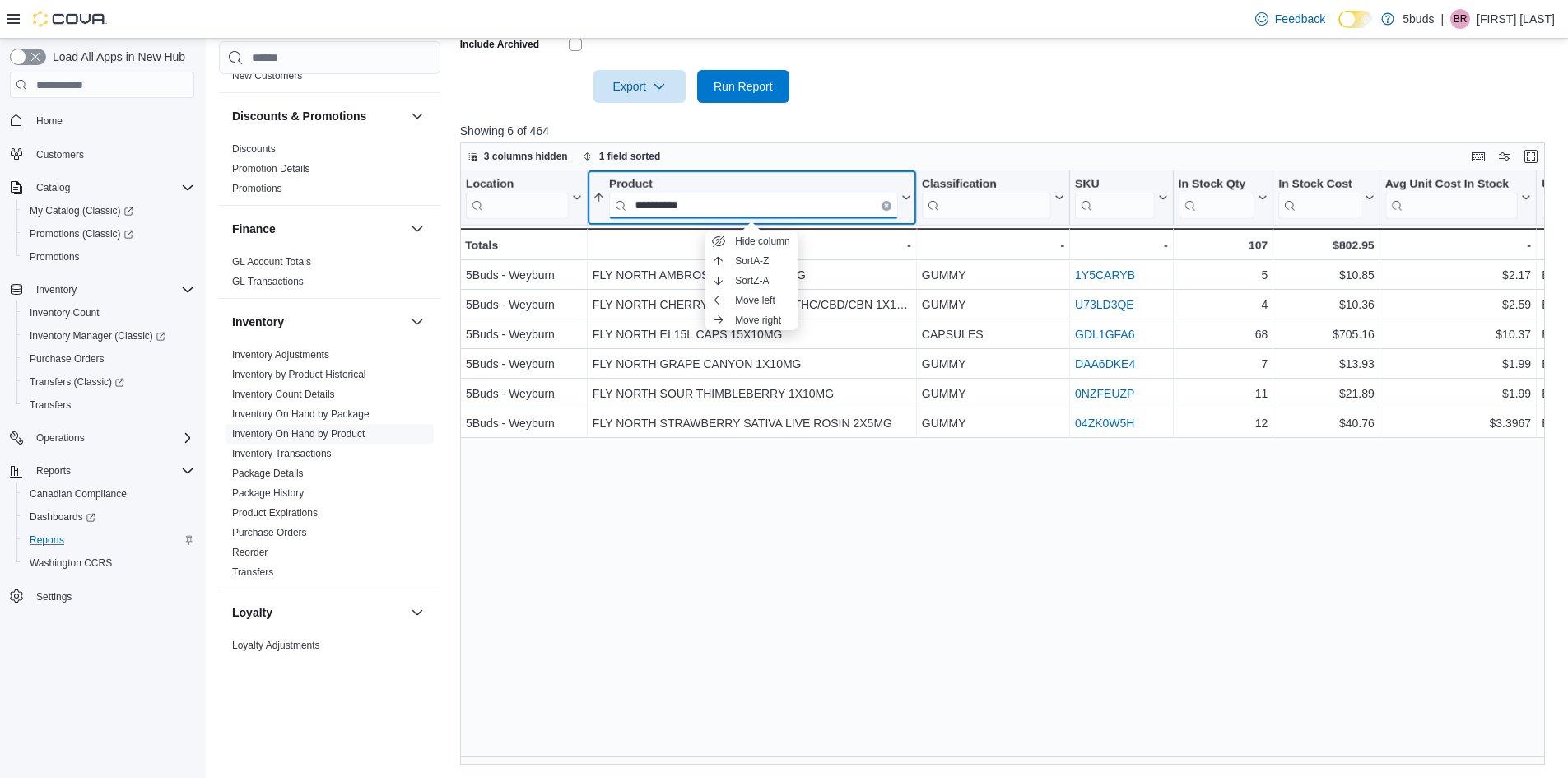 click on "*********" at bounding box center [753, 206] 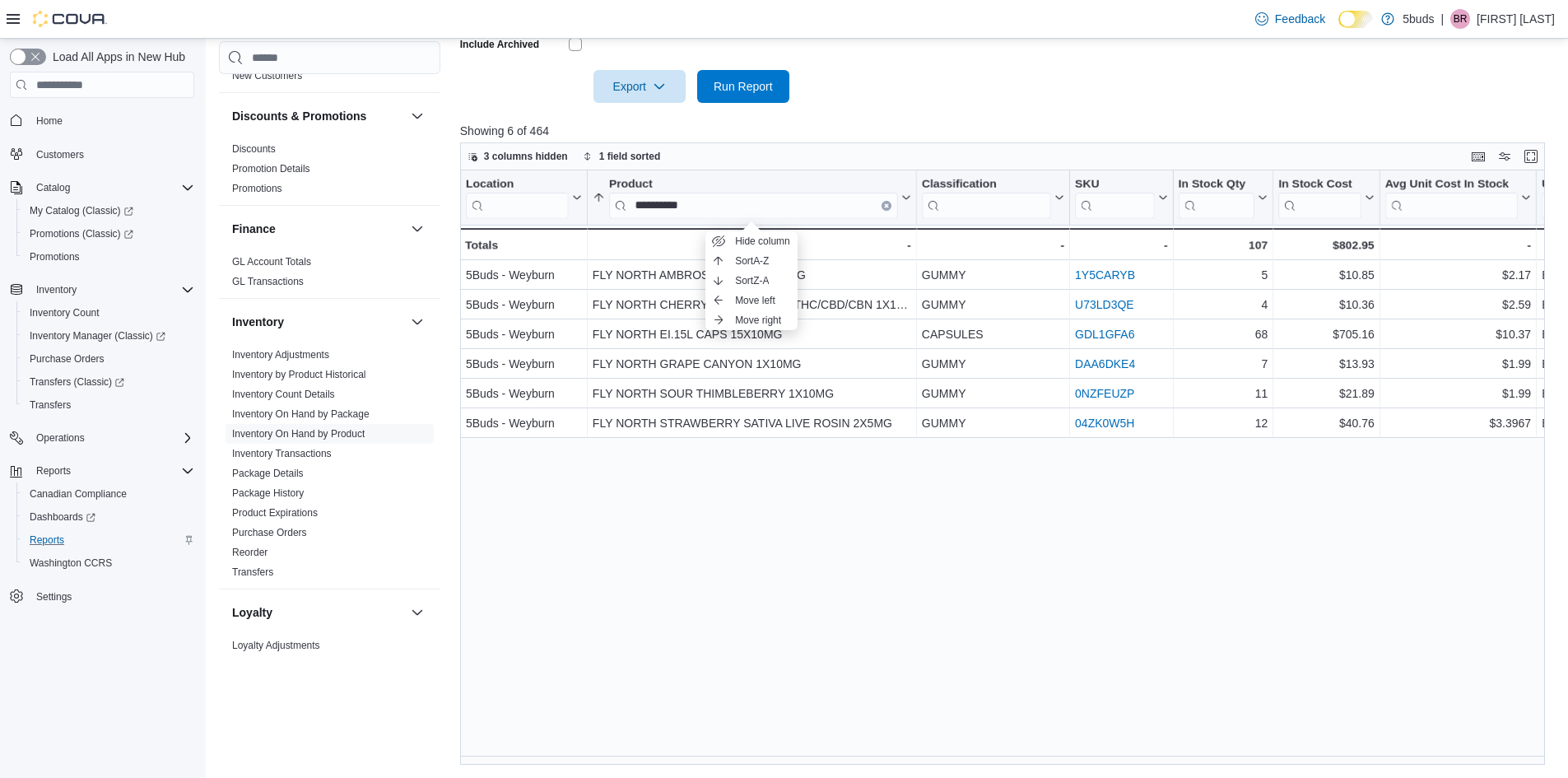 click on "Location Click to view column header actions Product ********* Sorted ascending . Click to view column header actions Classification Click to view column header actions SKU Click to view column header actions In Stock Qty Click to view column header actions In Stock Cost Click to view column header actions Avg Unit Cost In Stock Click to view column header actions Unit Type Click to view column header actions On Order Qty Click to view column header actions Regular Price Click to view column header actions Retail Value In Stock Click to view column header actions Profit Margin ($) Click to view column header actions Profit Margin (%) Click to view column header actions Markup Click to view column header actions First Received Date Click to view column header actions Last Received Date Click to view column header actions Total Profit Margin ($) Click to view column header actions Net Weight Click to view column header actions Total Net Weight In Stock Click to view column header actions Days Since Last Sold -" at bounding box center (1008, 468) 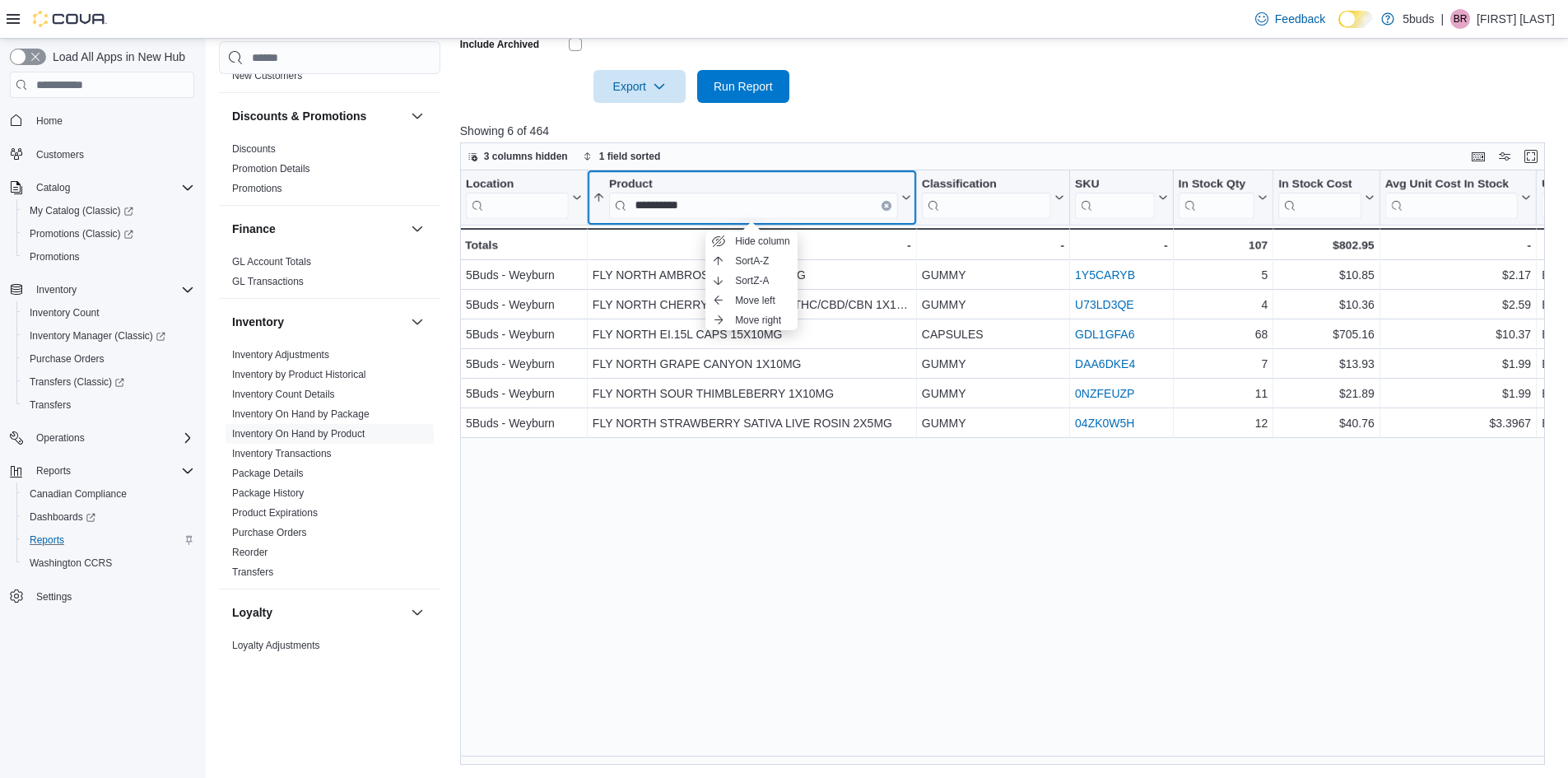 click at bounding box center [886, 206] 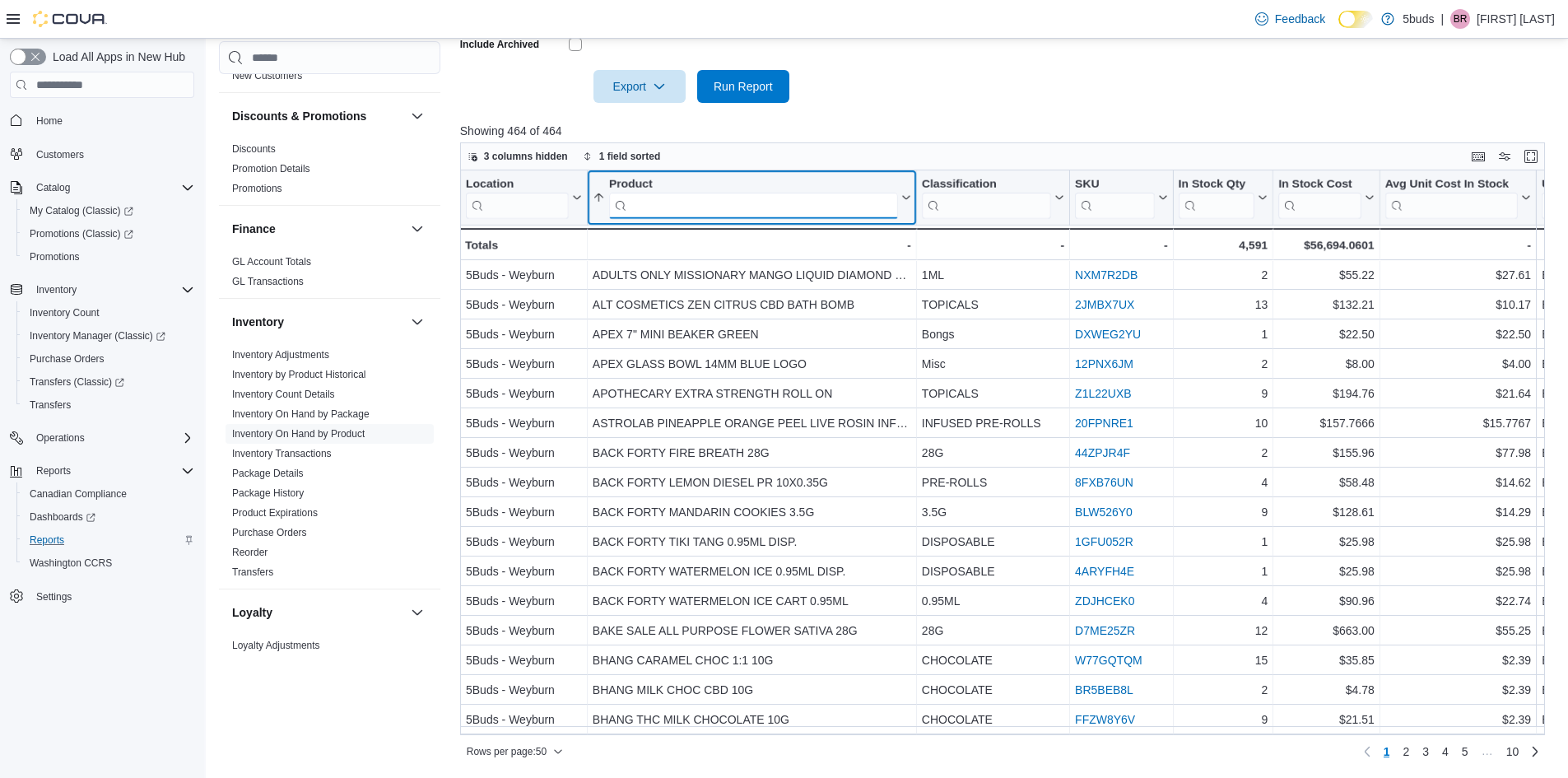 click at bounding box center [753, 206] 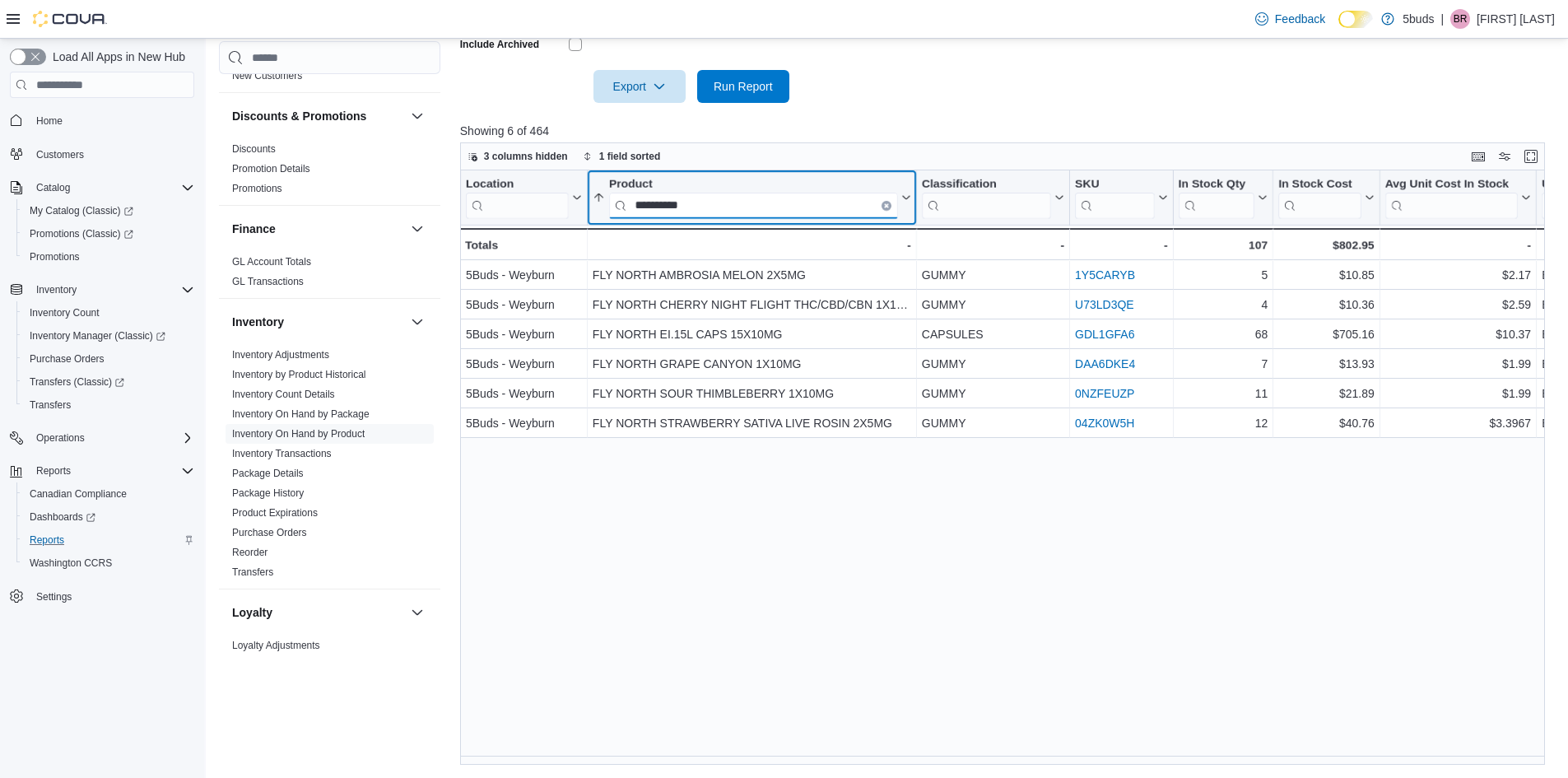 type on "*********" 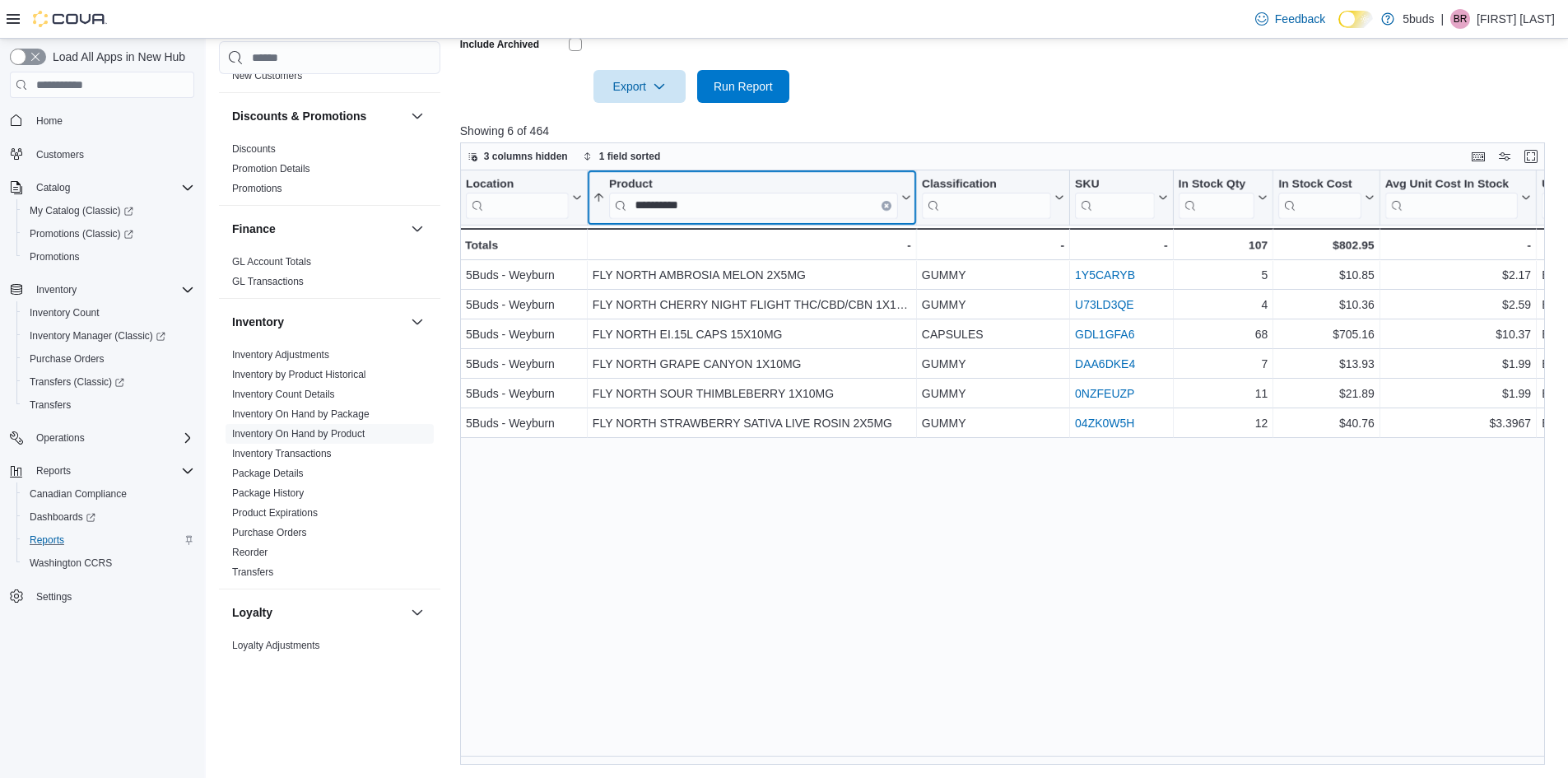 click 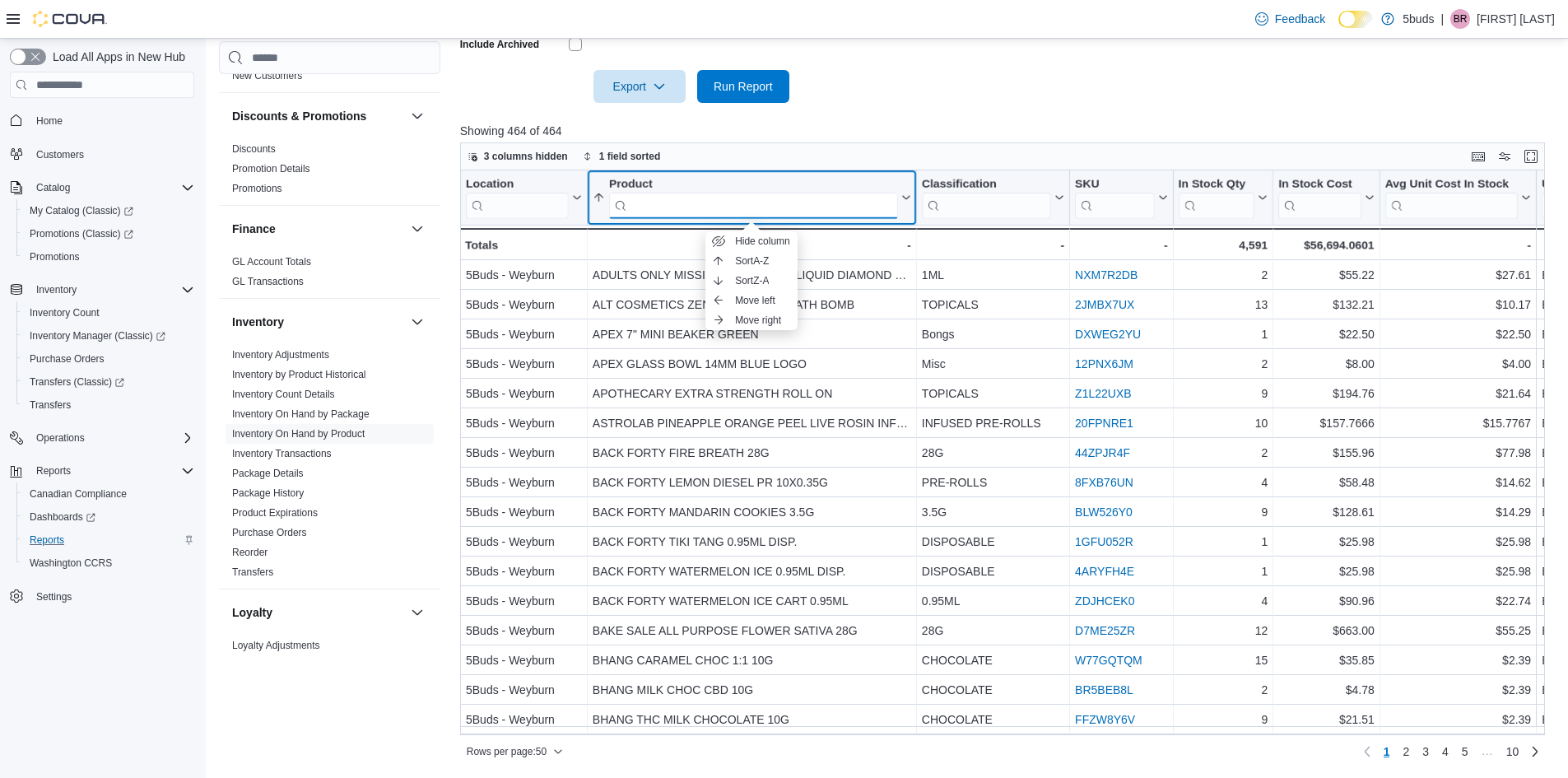 click at bounding box center [753, 206] 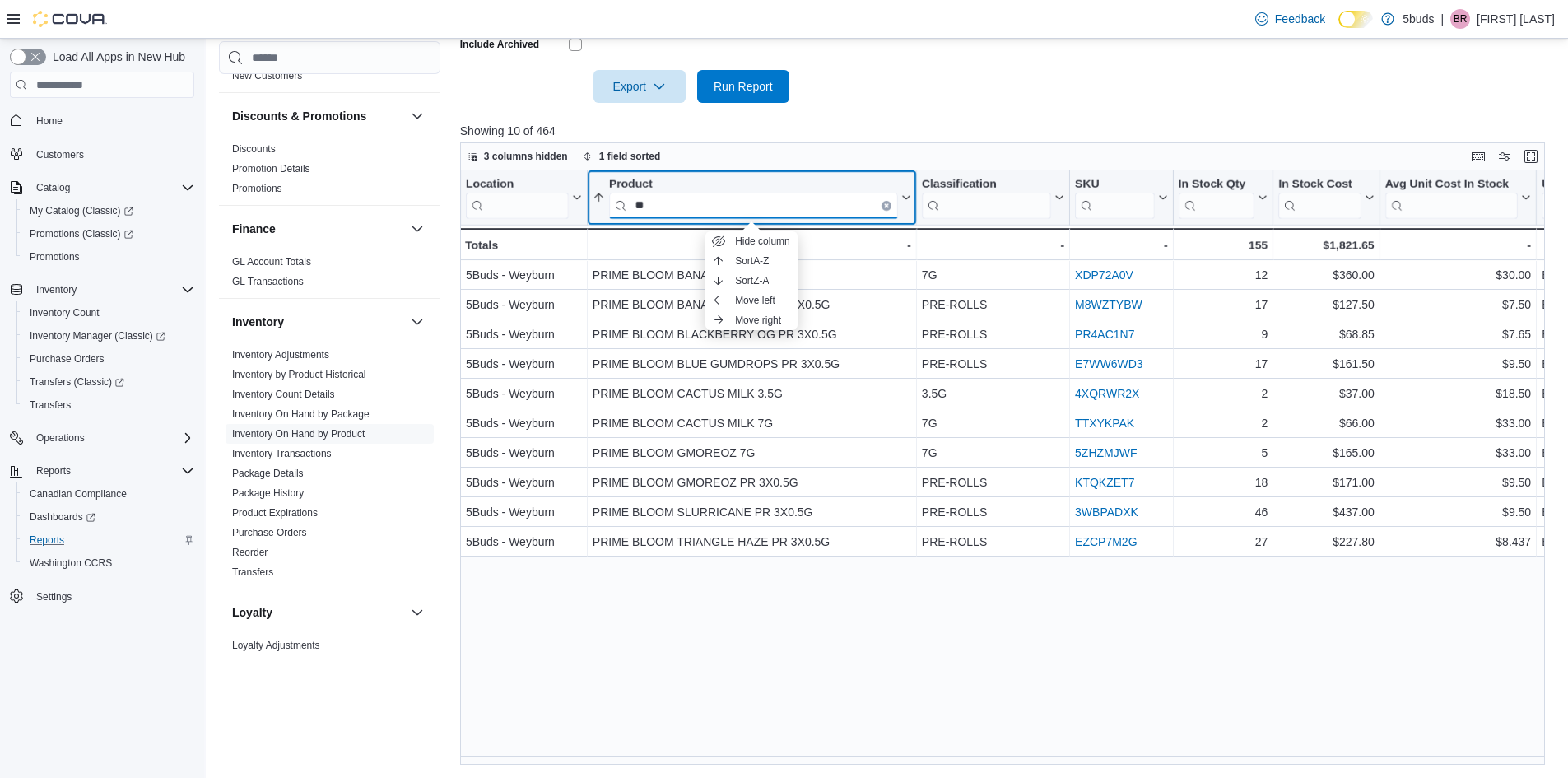 type on "*" 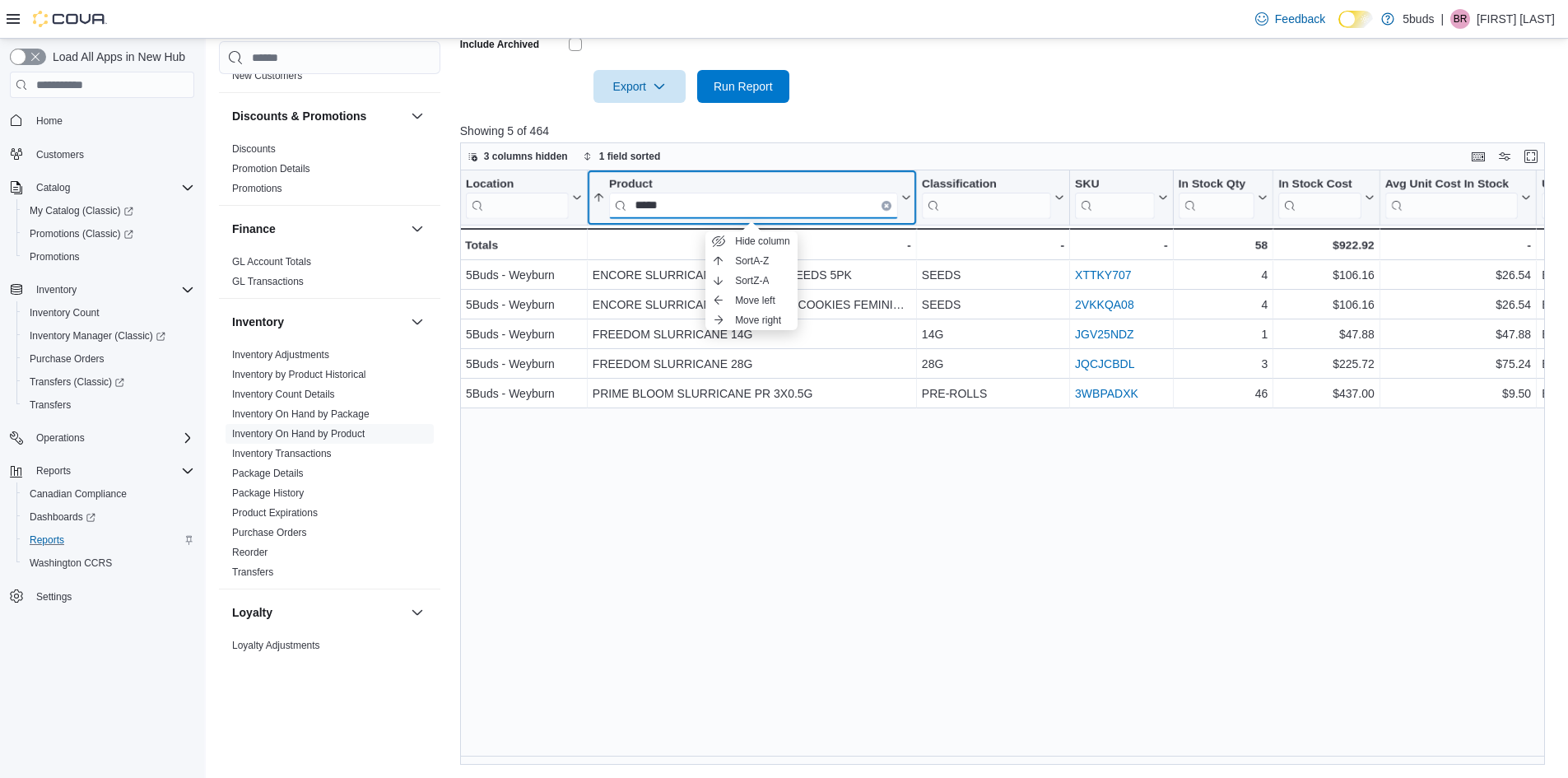 type on "*****" 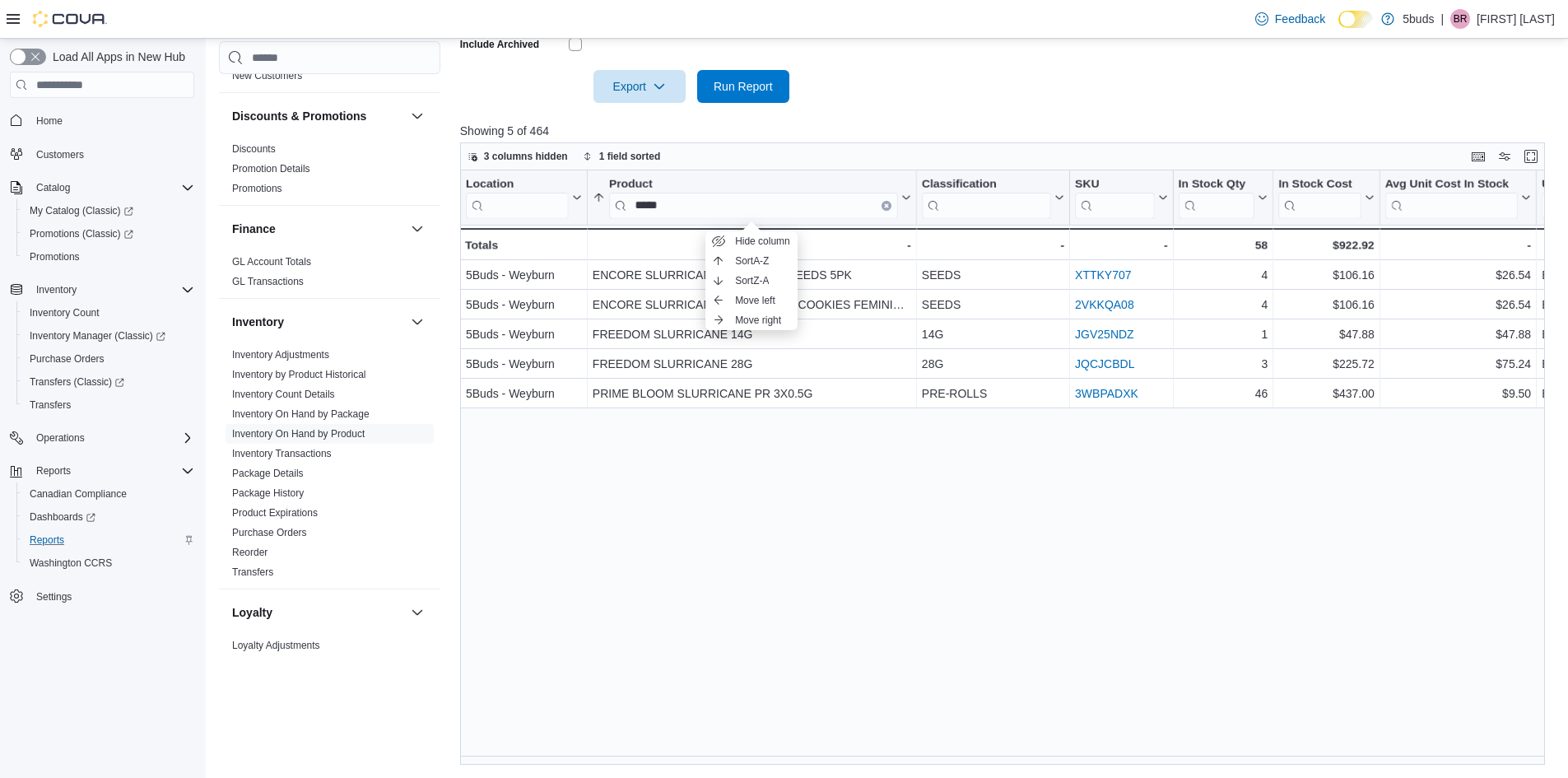 click on "Location Click to view column header actions Product ***** Sorted ascending . Click to view column header actions Classification Click to view column header actions SKU Click to view column header actions In Stock Qty Click to view column header actions In Stock Cost Click to view column header actions Avg Unit Cost In Stock Click to view column header actions Unit Type Click to view column header actions On Order Qty Click to view column header actions Regular Price Click to view column header actions Retail Value In Stock Click to view column header actions Profit Margin ($) Click to view column header actions Profit Margin (%) Click to view column header actions Markup Click to view column header actions First Received Date Click to view column header actions Last Received Date Click to view column header actions Total Profit Margin ($) Click to view column header actions Net Weight Click to view column header actions Total Net Weight In Stock Click to view column header actions Days Since Last Sold Brand" at bounding box center (1008, 468) 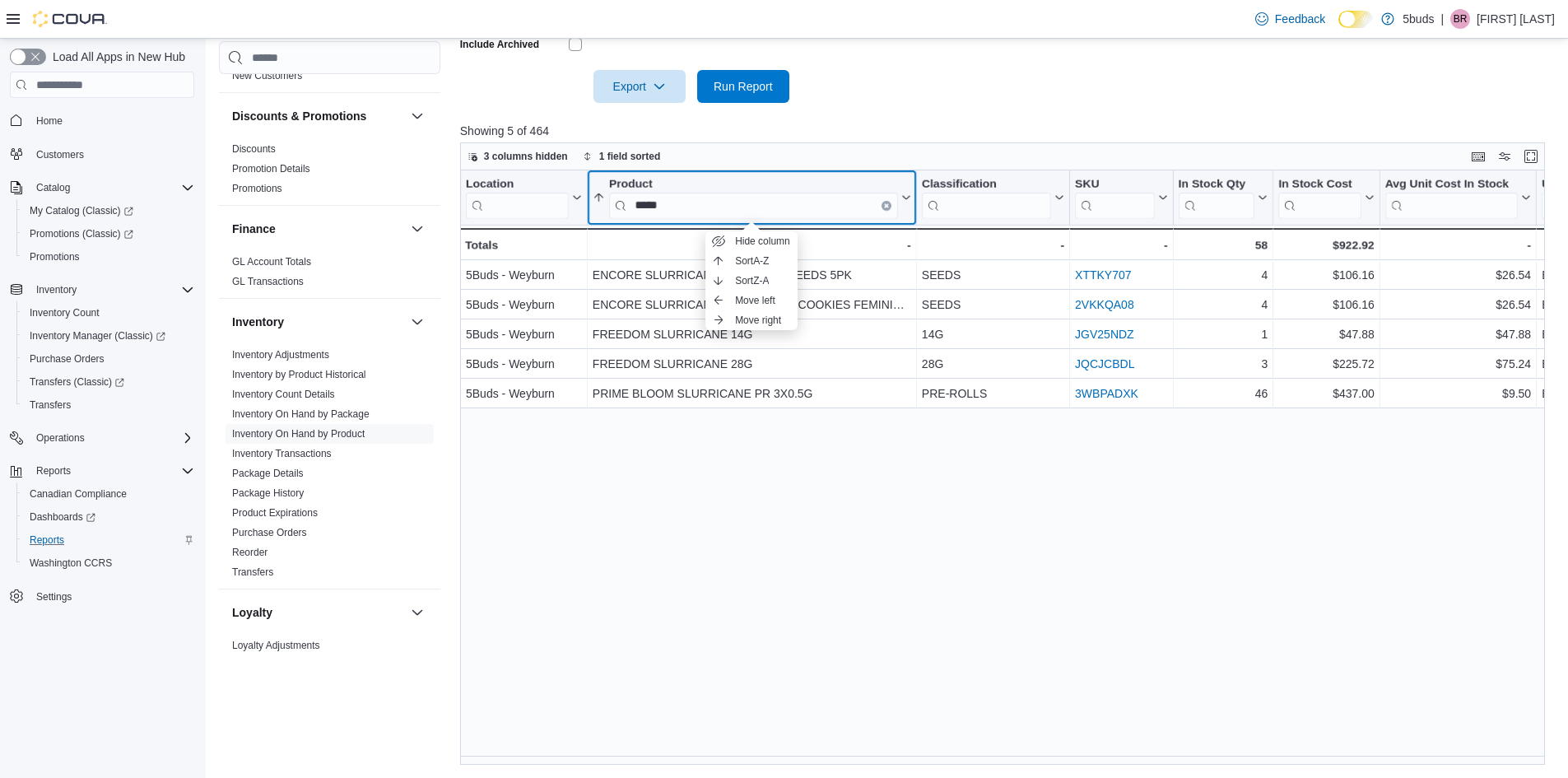 click at bounding box center [886, 206] 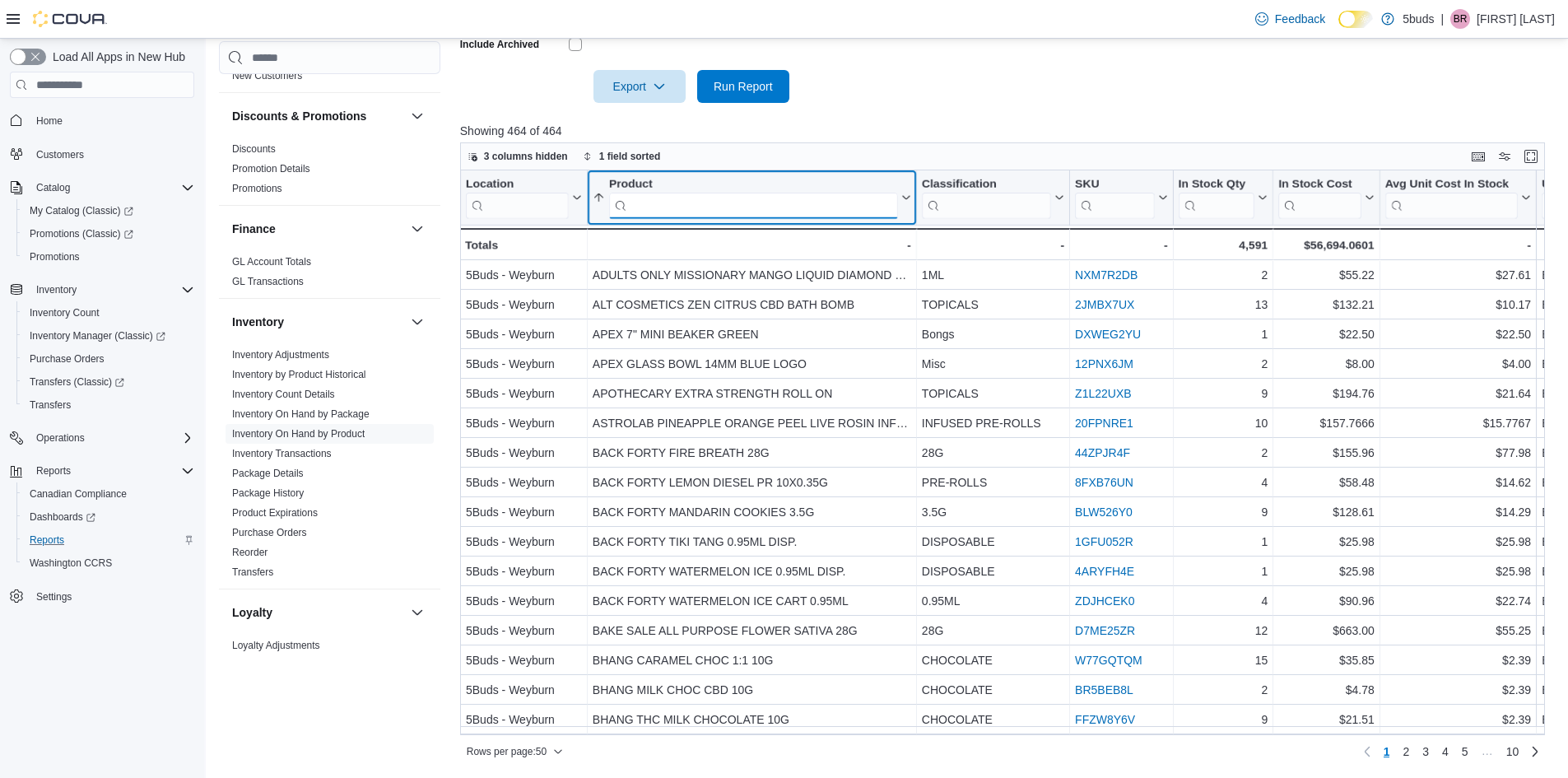 click at bounding box center [753, 206] 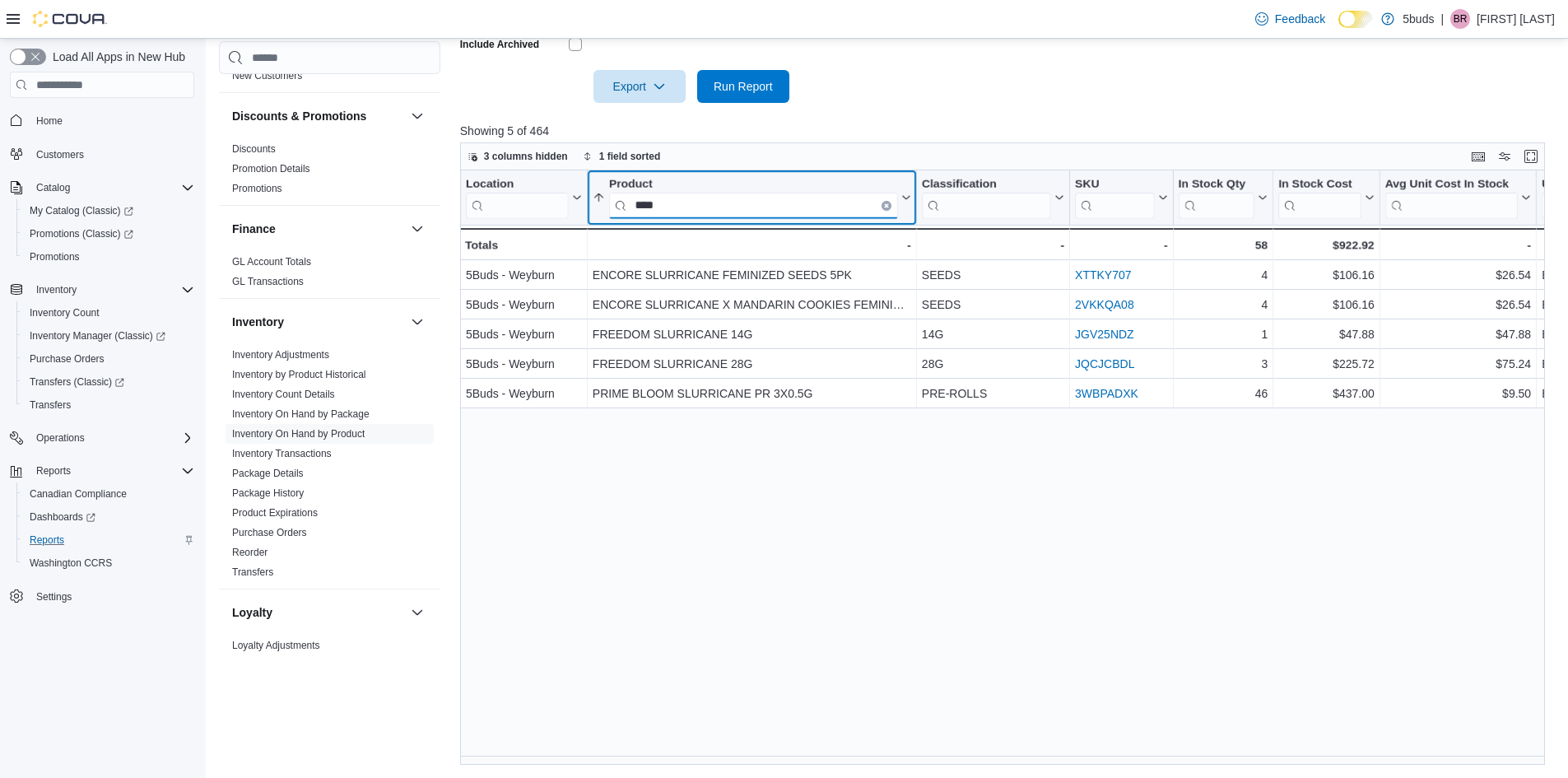 type on "****" 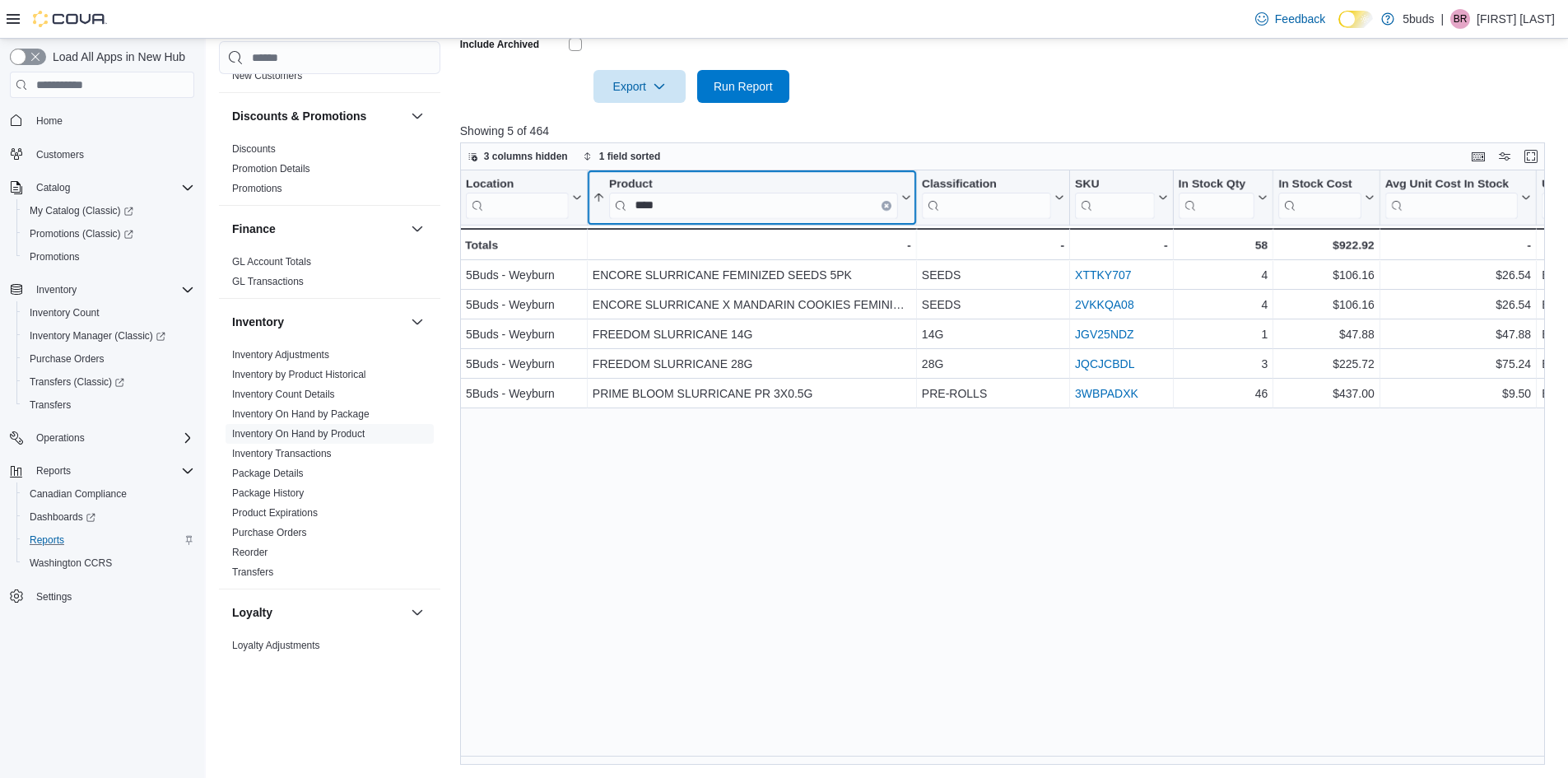 click 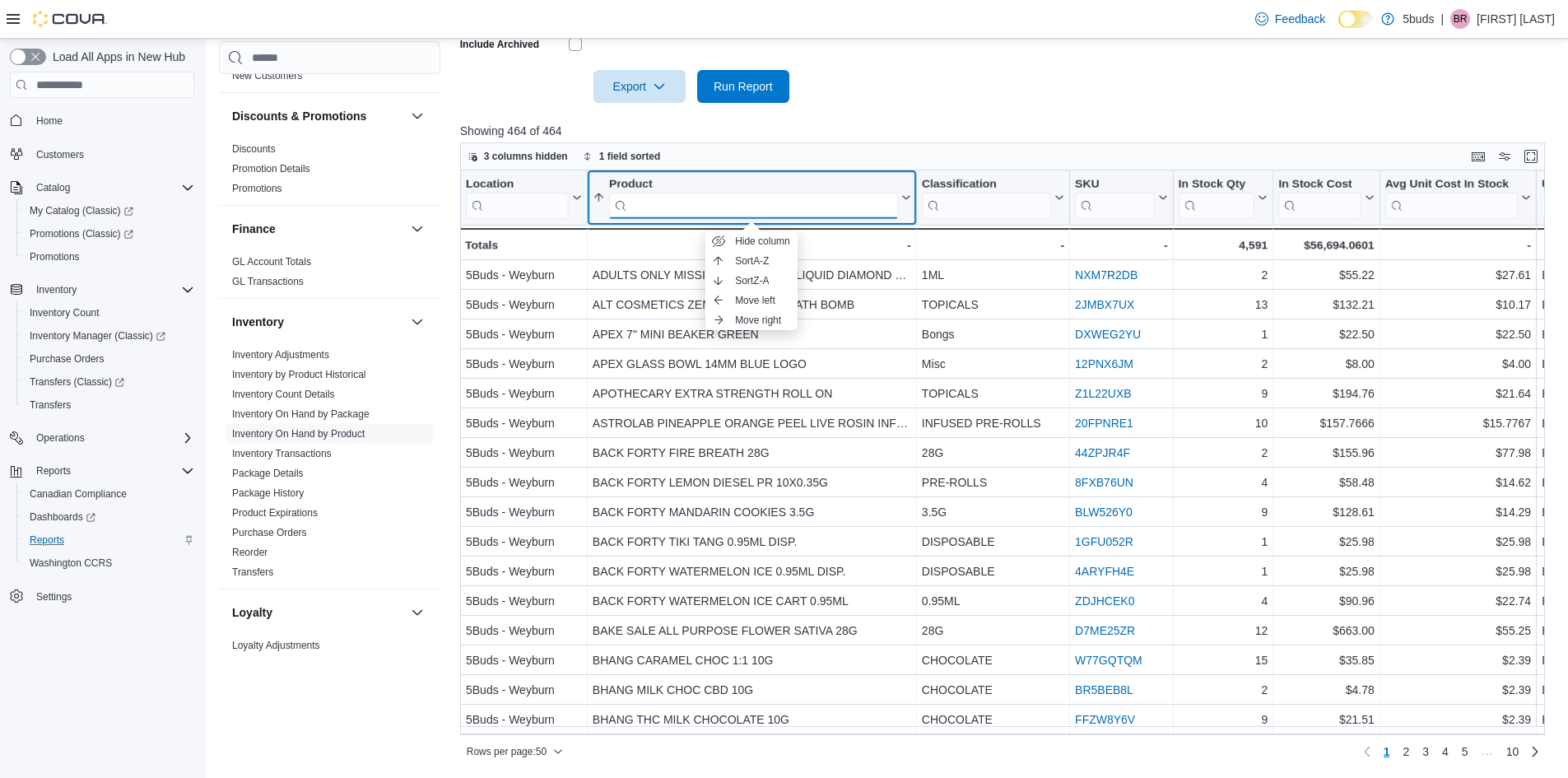click at bounding box center (753, 206) 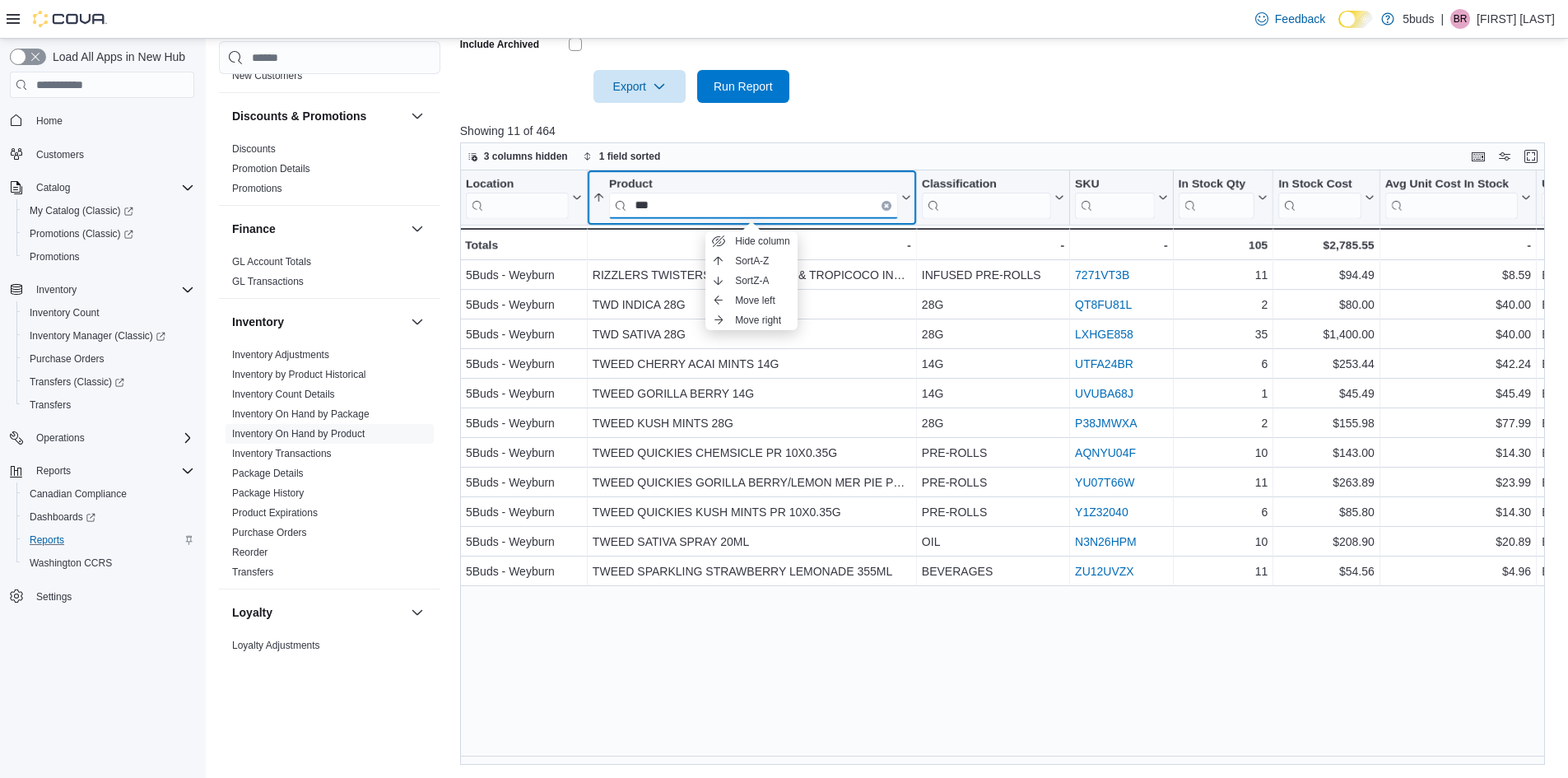 type on "***" 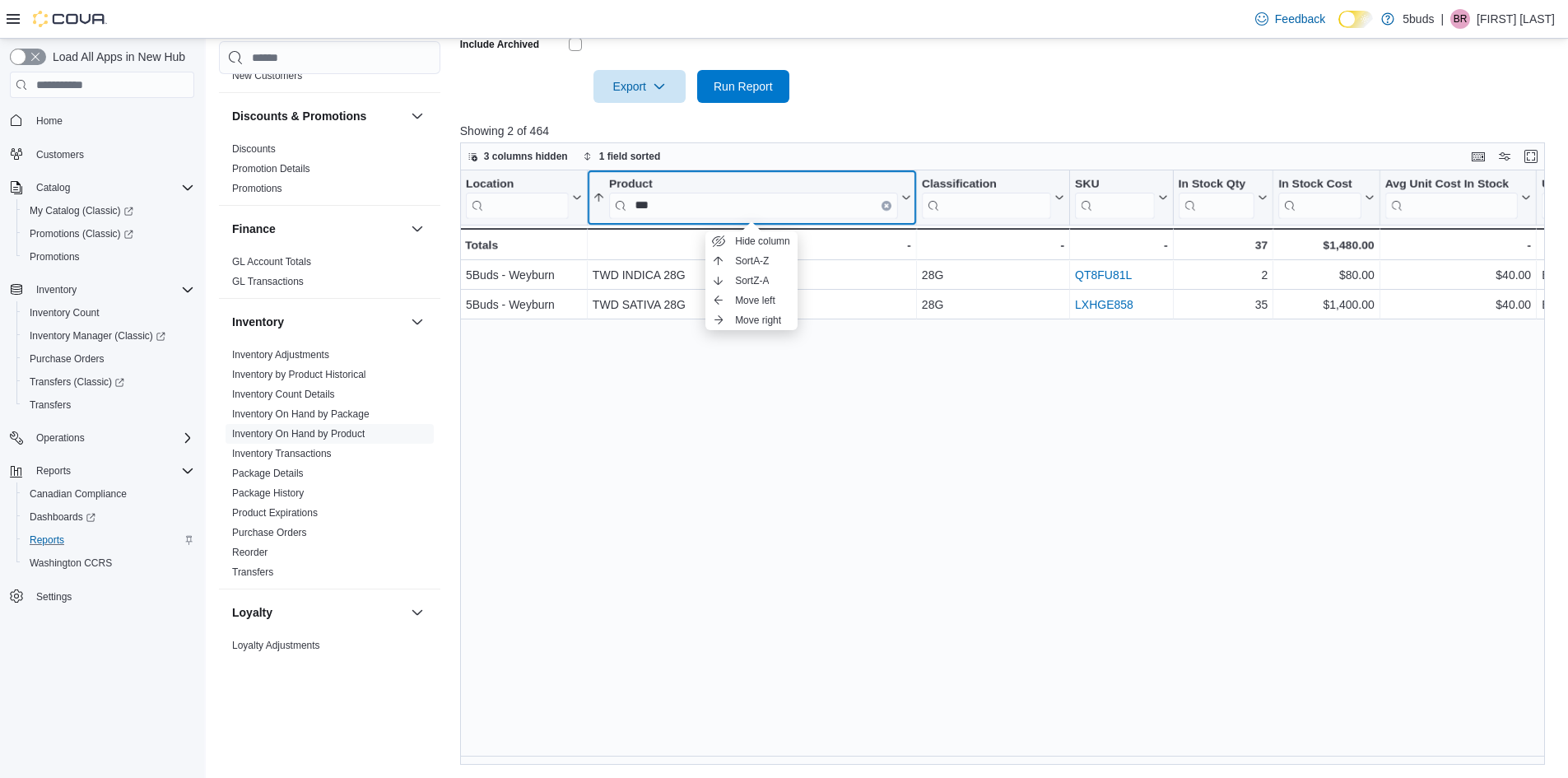 click 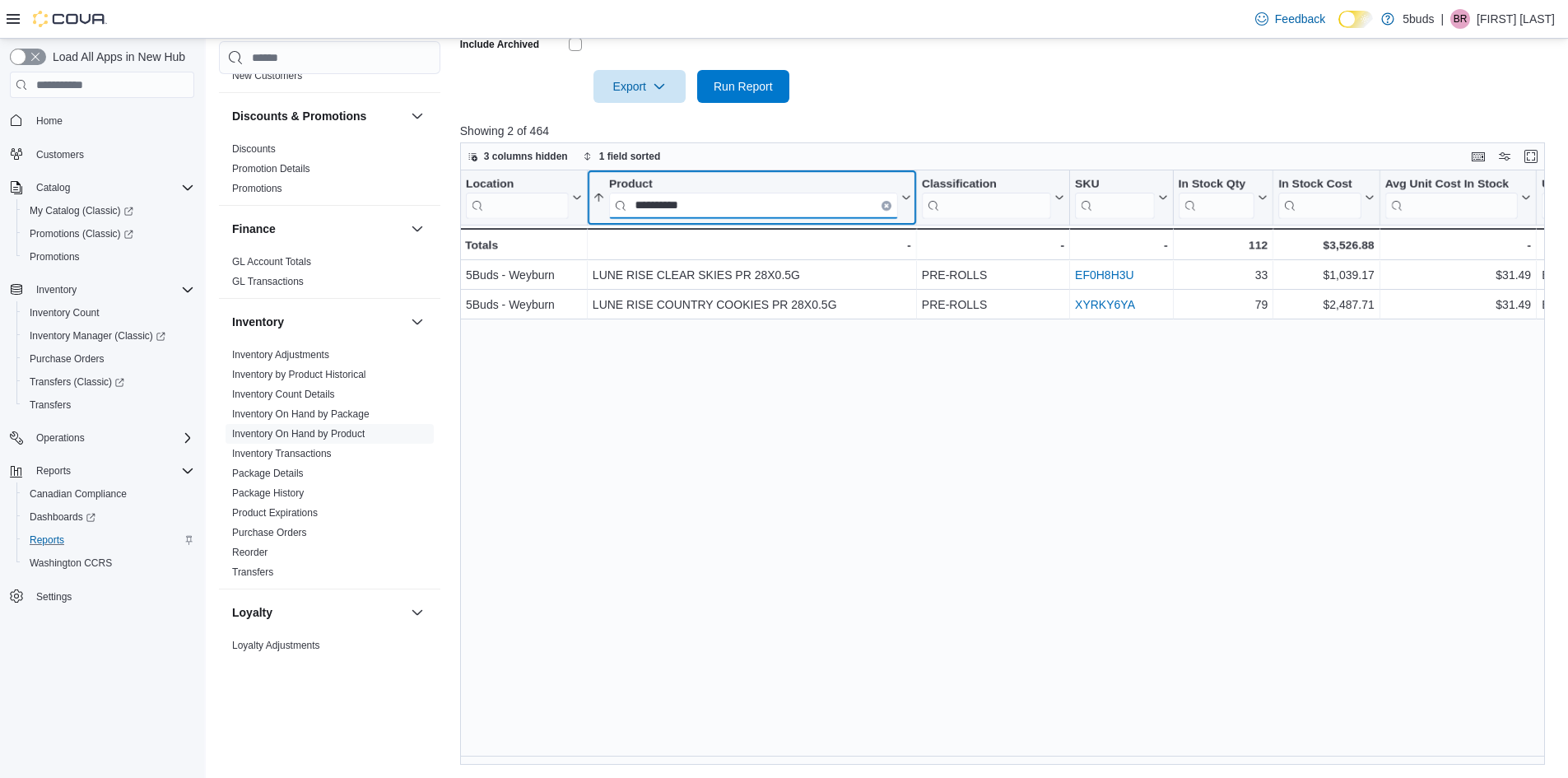 type on "*********" 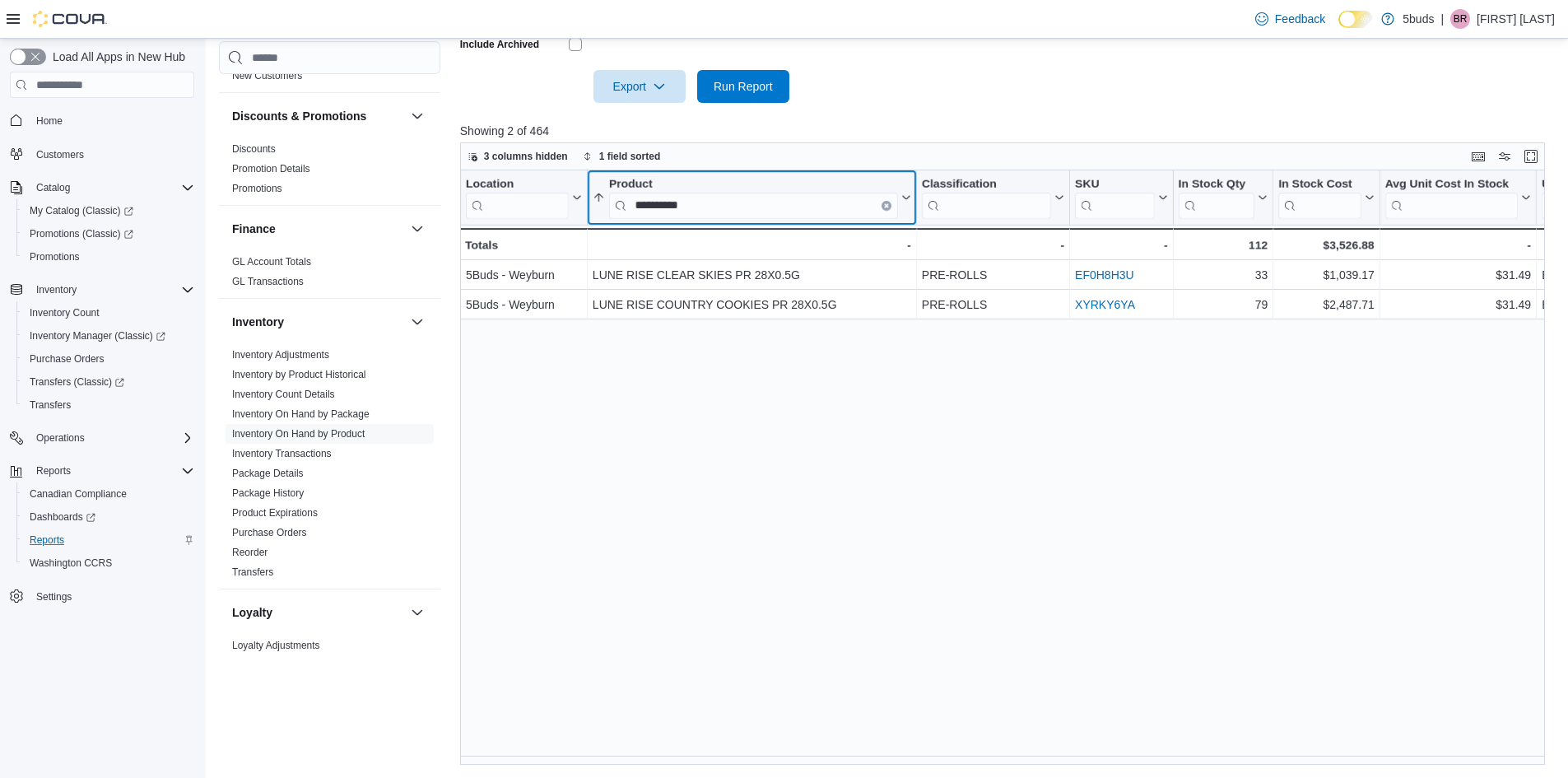 click 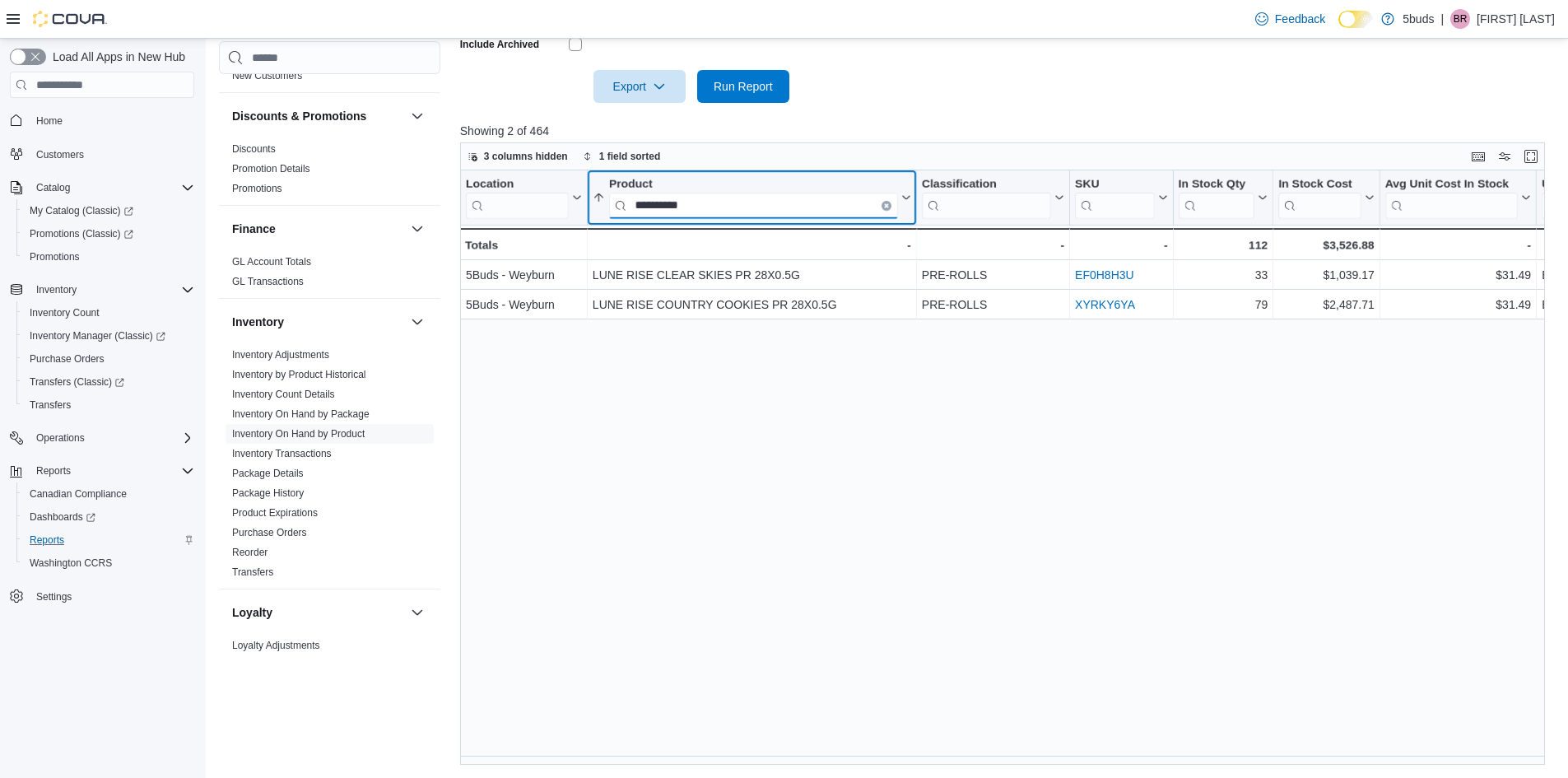 type 